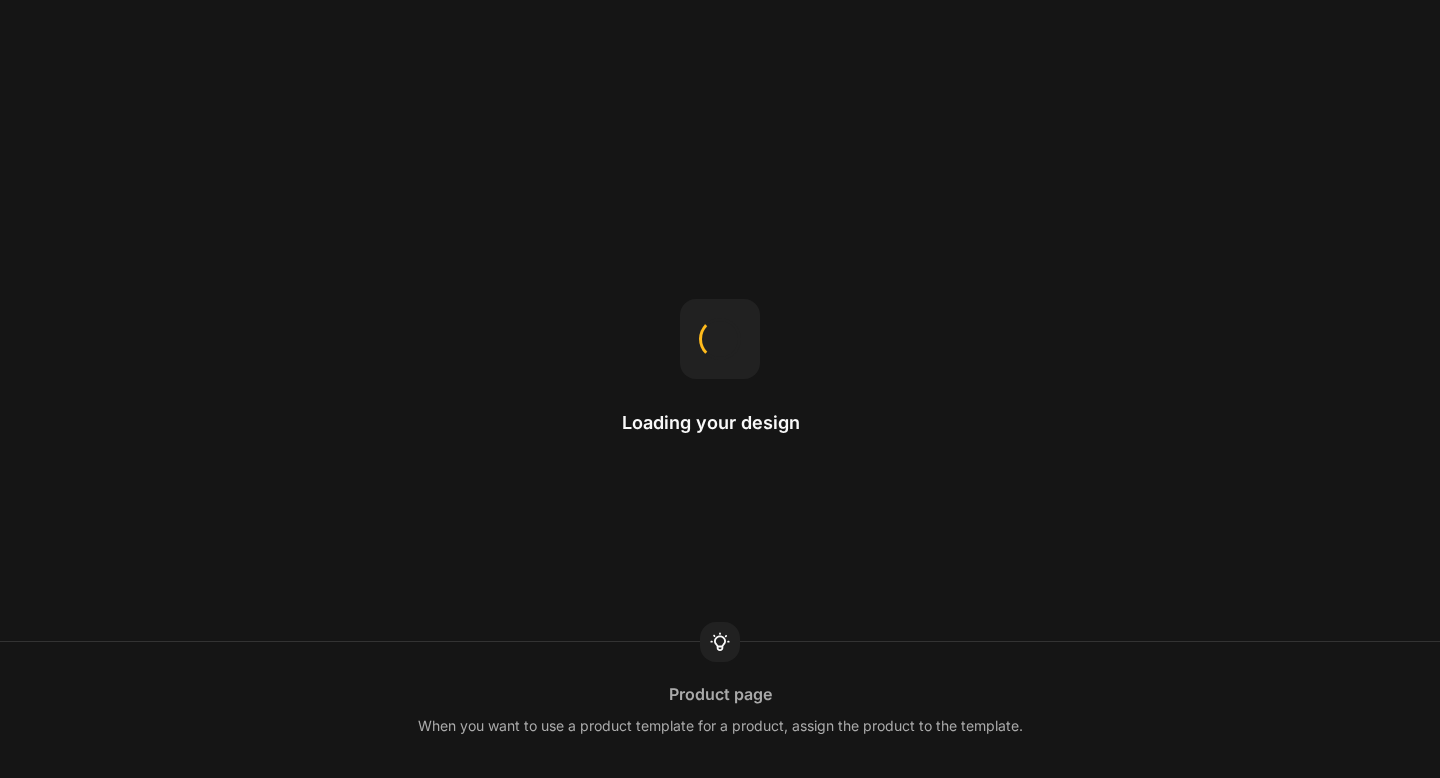 scroll, scrollTop: 0, scrollLeft: 0, axis: both 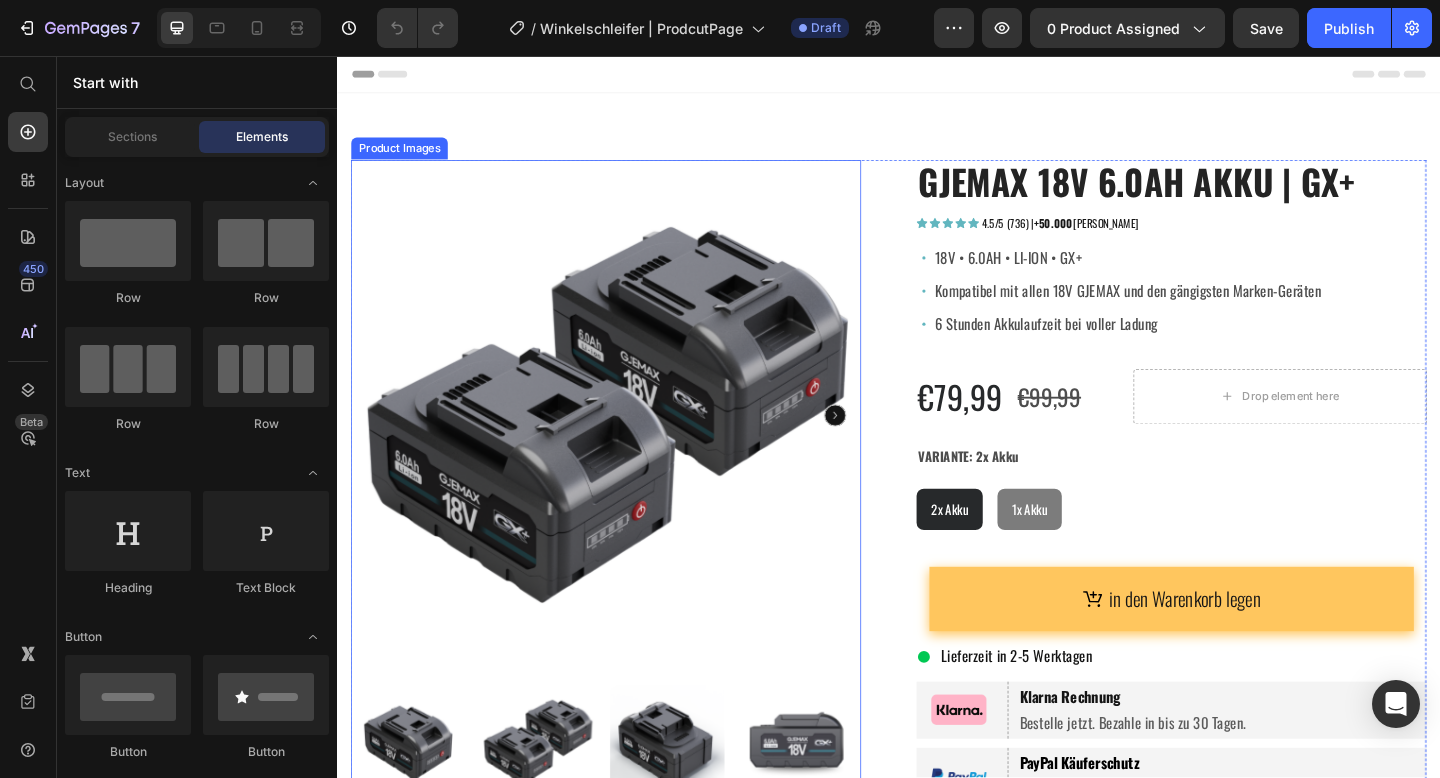 click at bounding box center (629, 446) 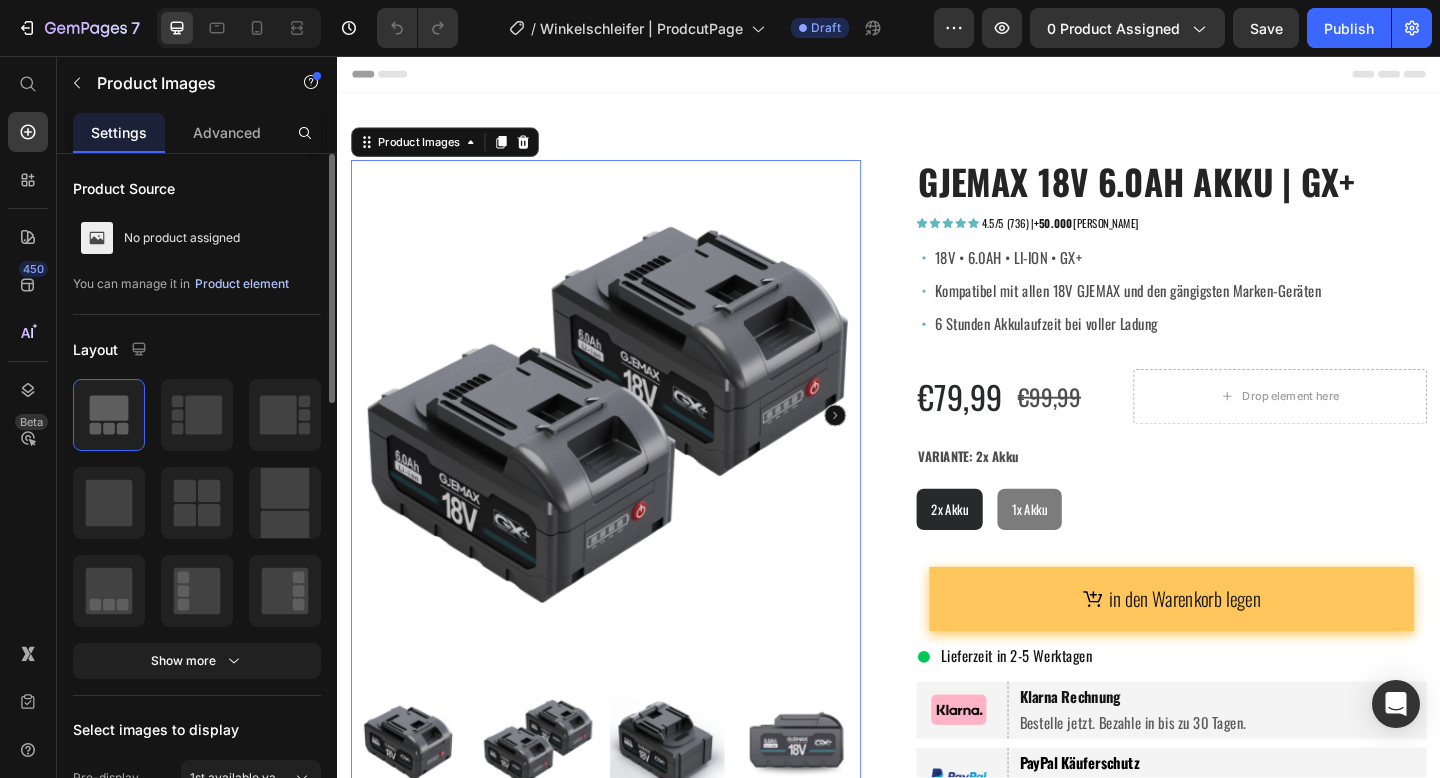 click on "Product element" at bounding box center (242, 284) 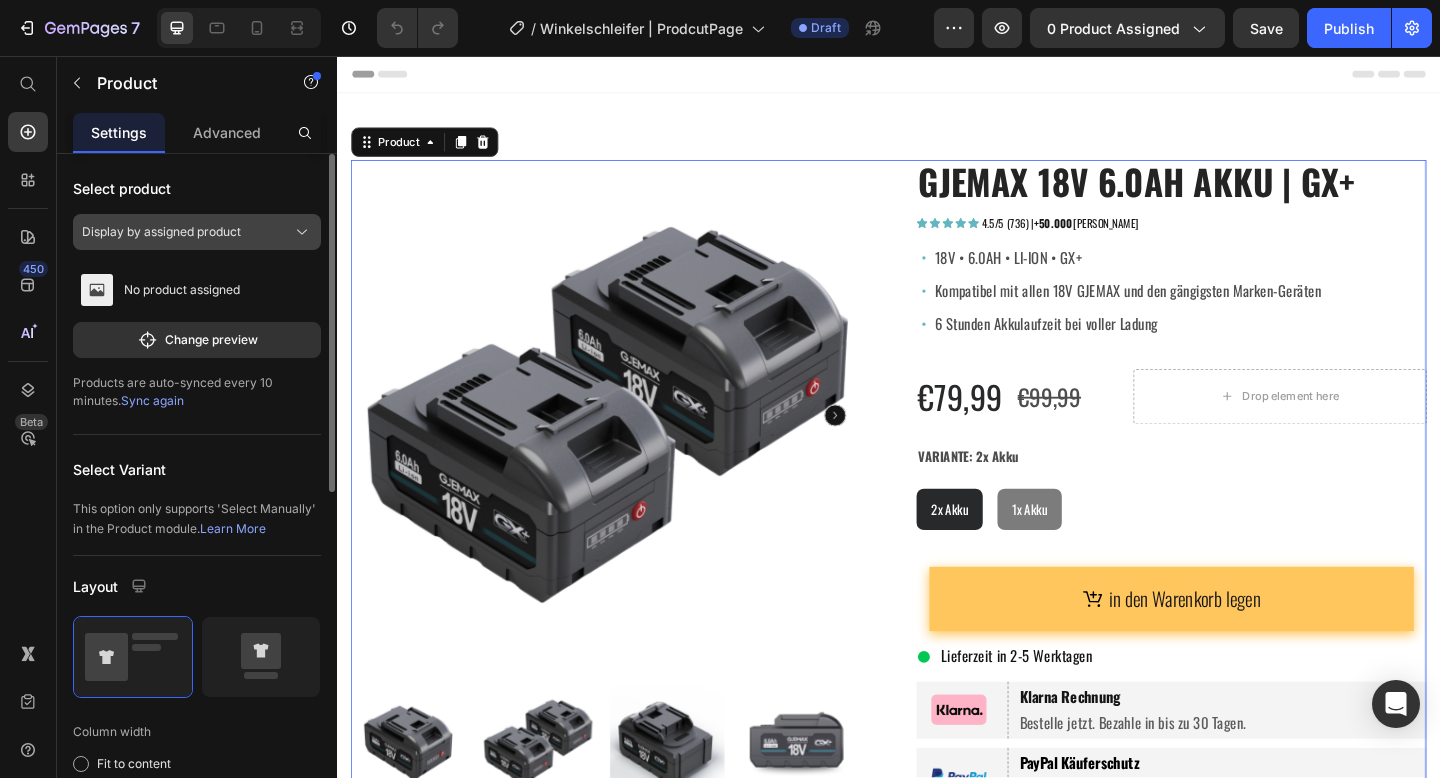 click on "Display by assigned product" at bounding box center [161, 232] 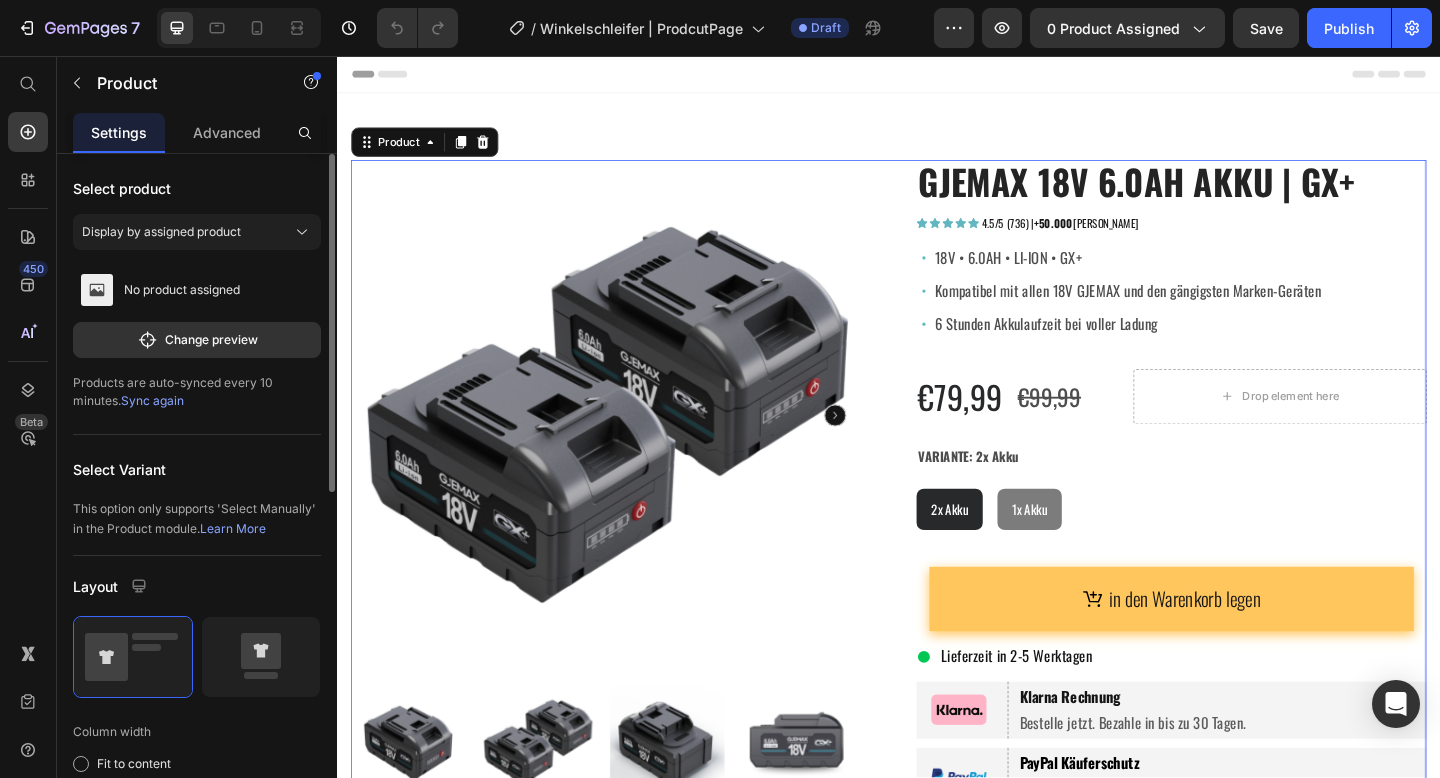 click on "Select product" at bounding box center (197, 188) 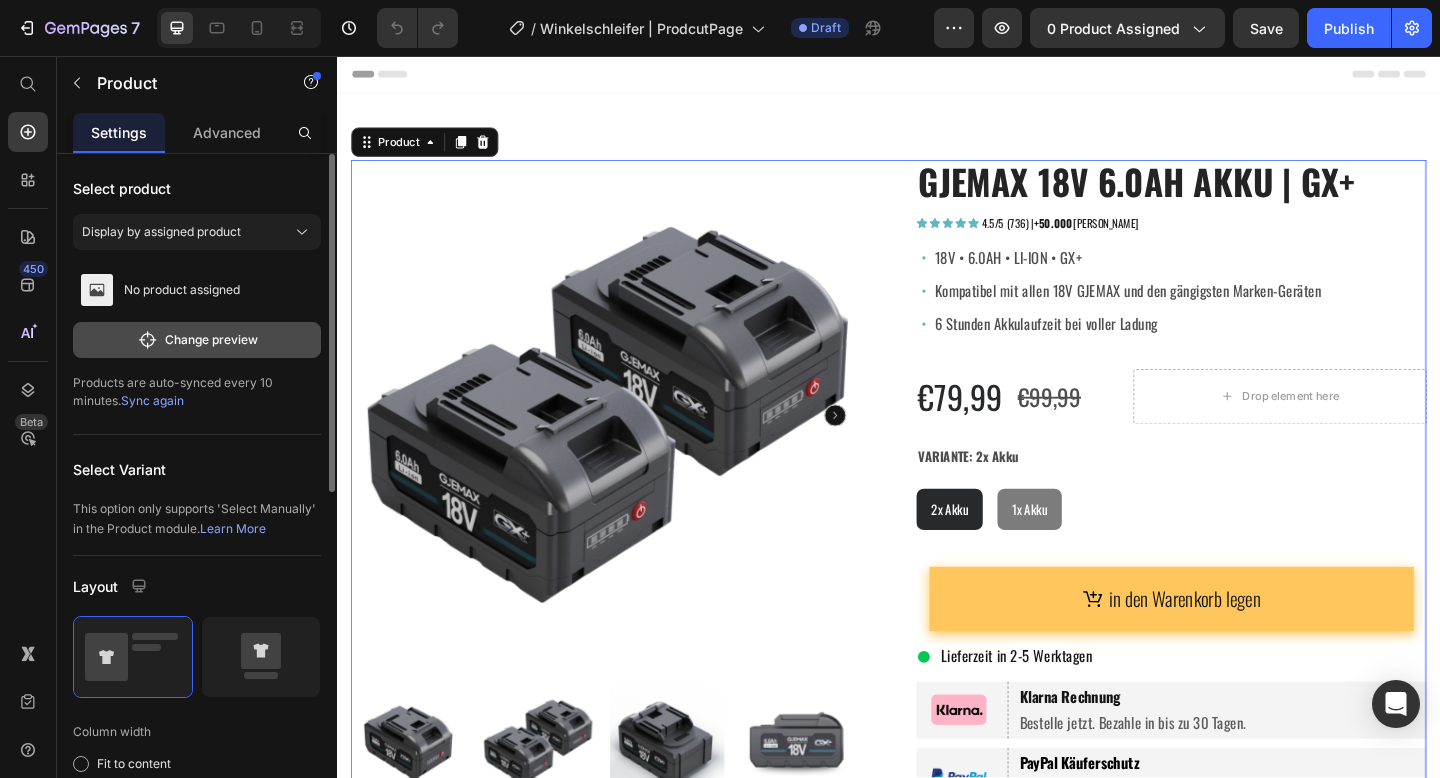 click on "Change preview" at bounding box center [197, 340] 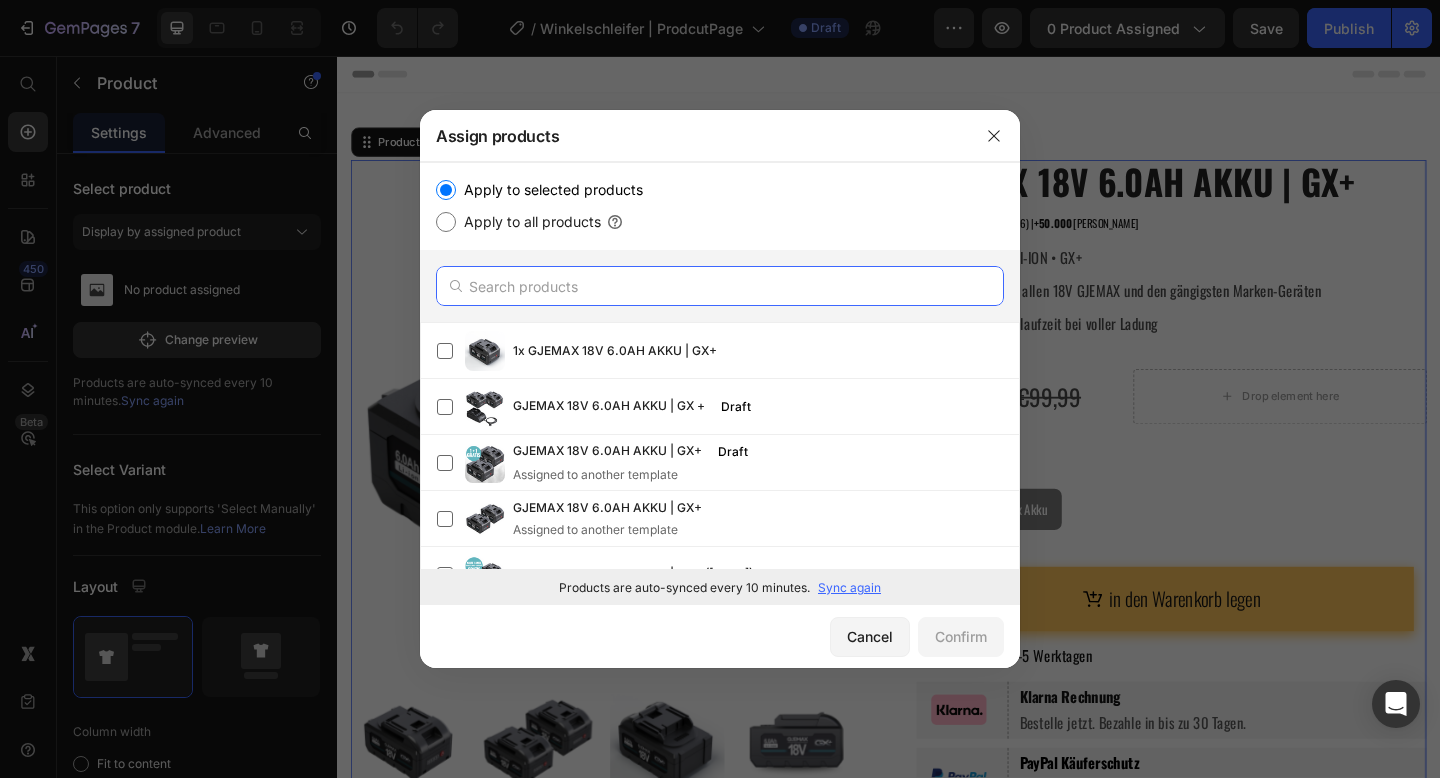click at bounding box center [720, 286] 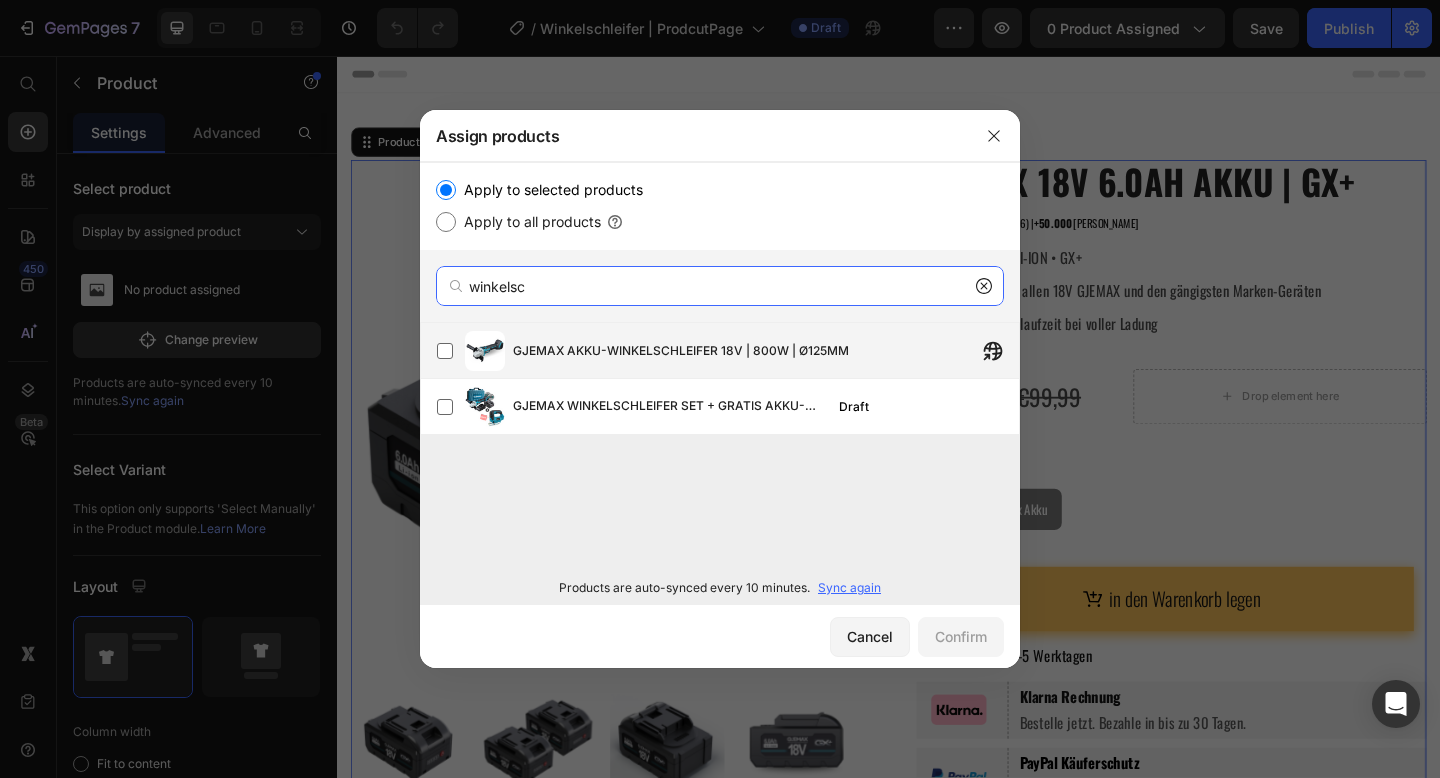 type on "winkelsc" 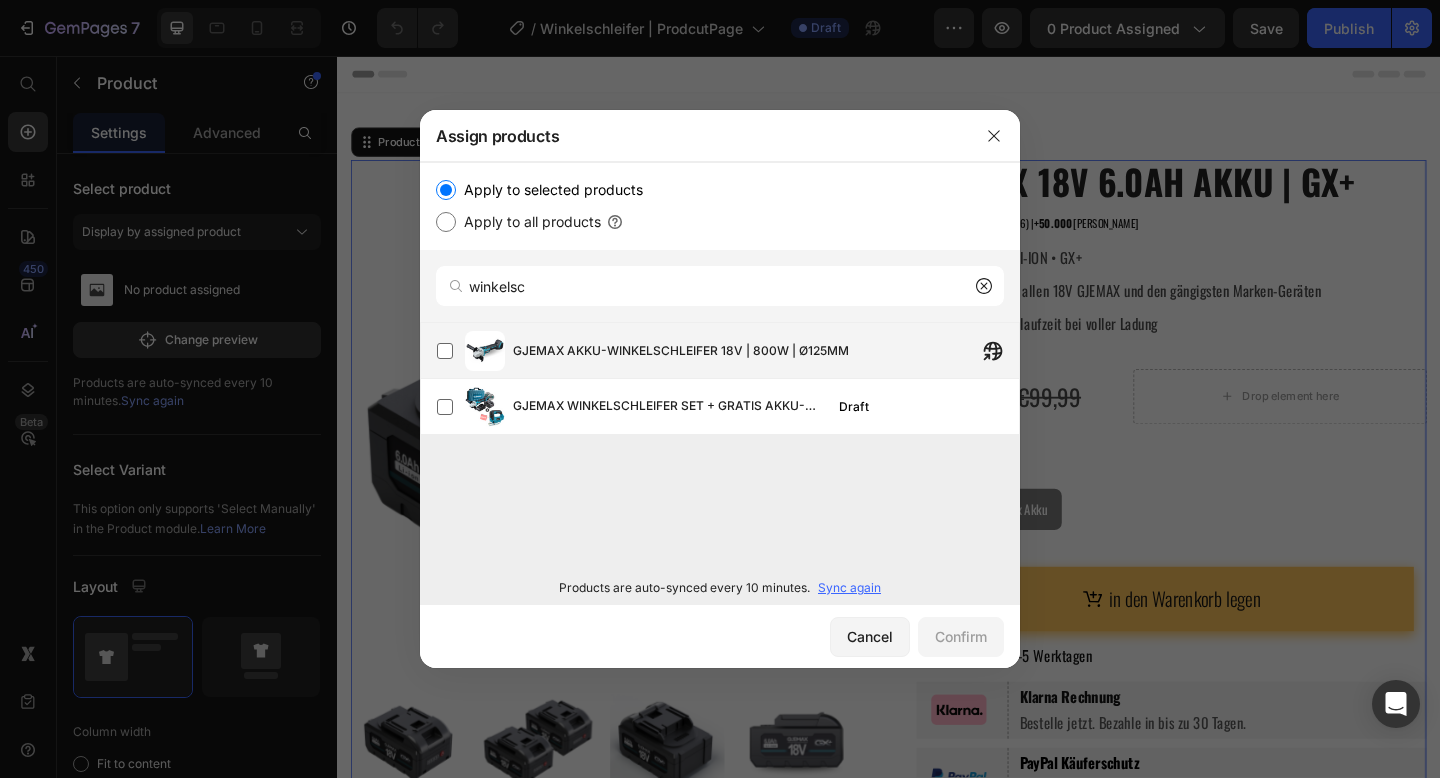 click on "GJEMAX AKKU-WINKELSCHLEIFER 18V | 800W | Ø125MM" at bounding box center (681, 351) 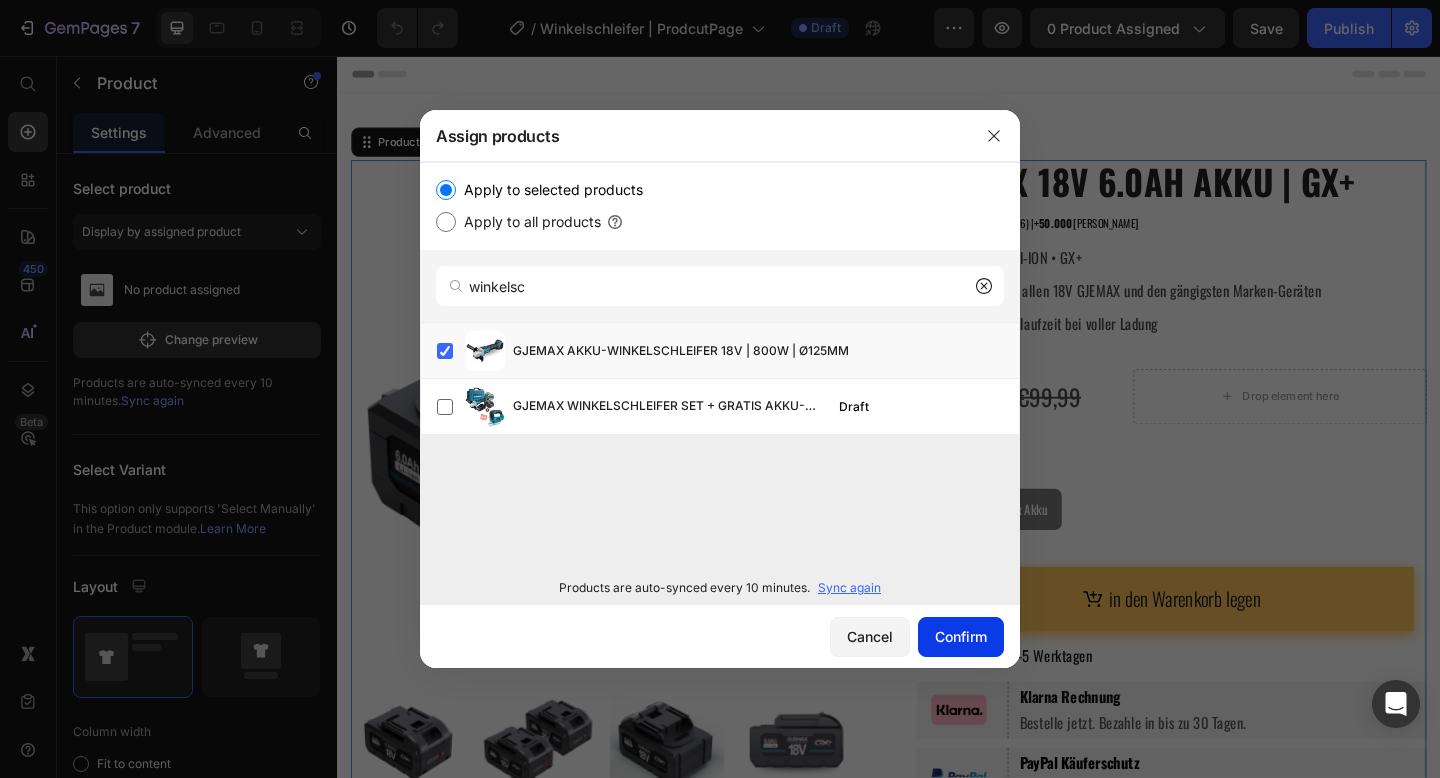 click on "Confirm" at bounding box center [961, 636] 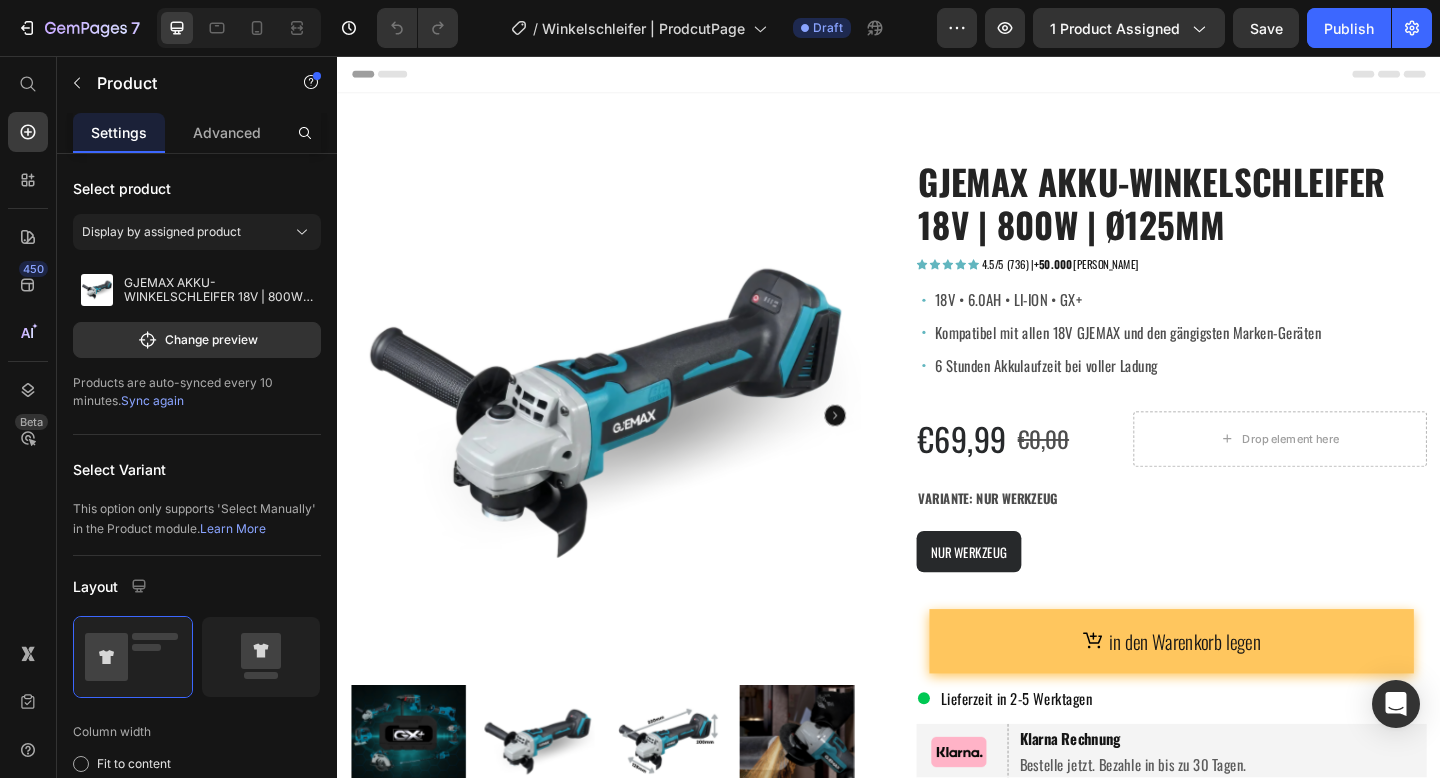 click on "18V • 6.0AH • LI-ION • GX+" at bounding box center [1197, 321] 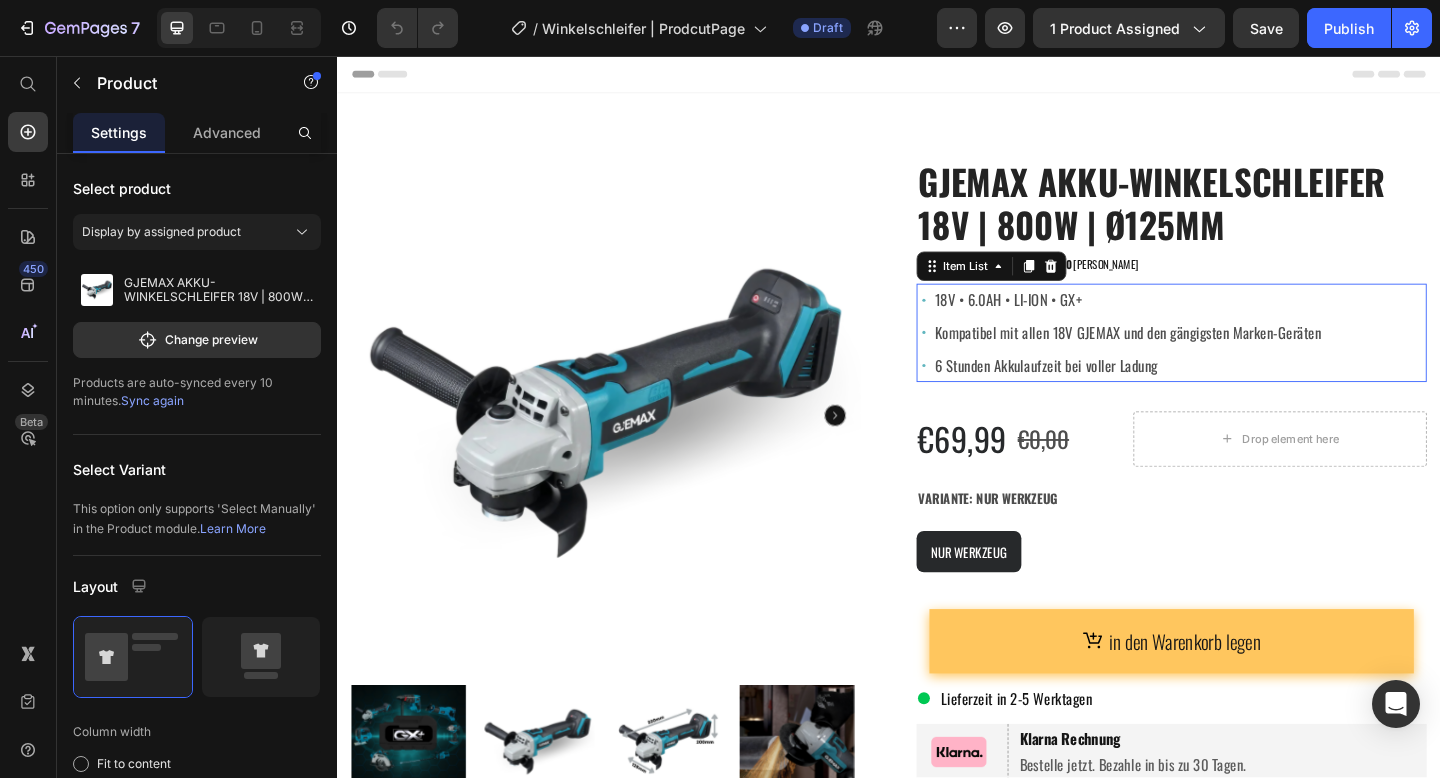 click on "18V • 6.0AH • LI-ION • GX+" at bounding box center [1197, 321] 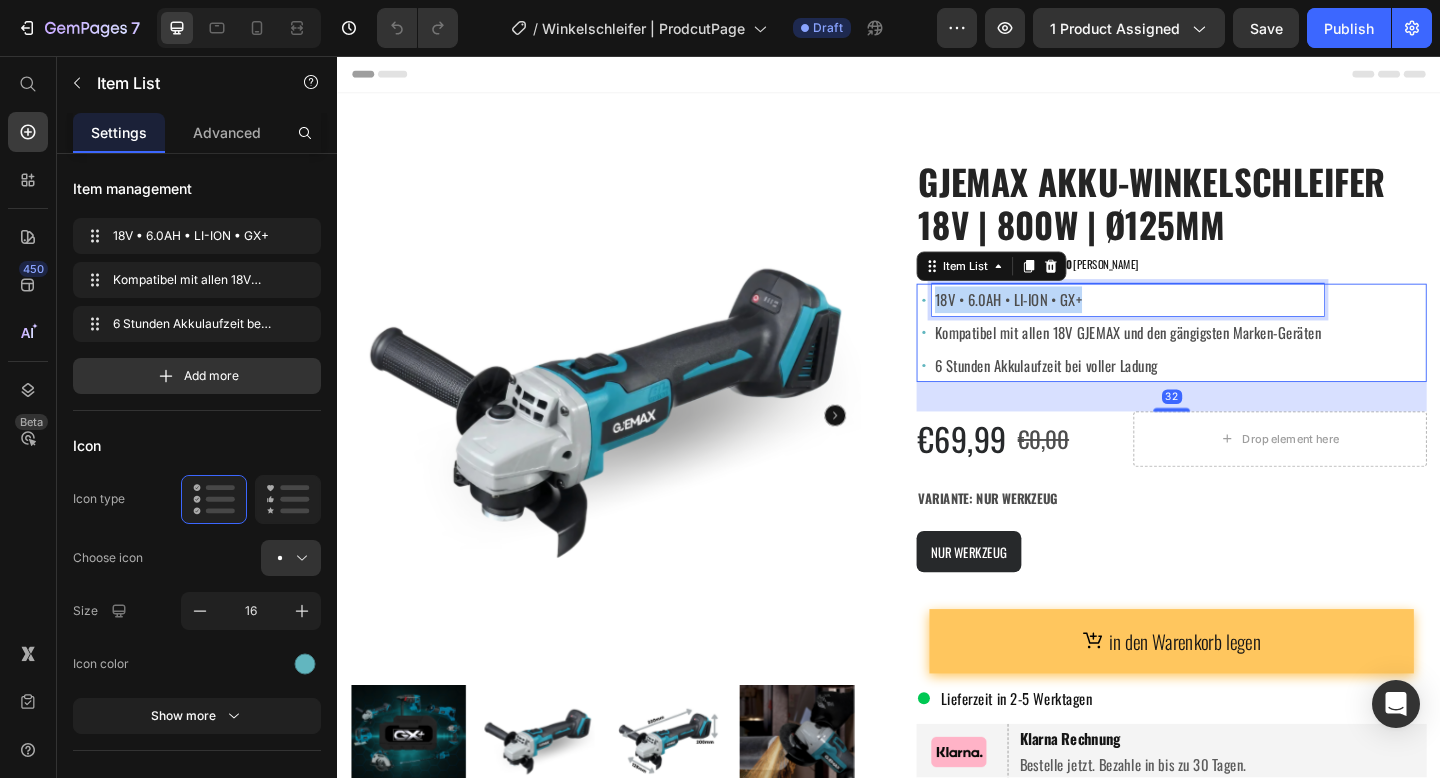 click on "18V • 6.0AH • LI-ION • GX+" at bounding box center (1197, 321) 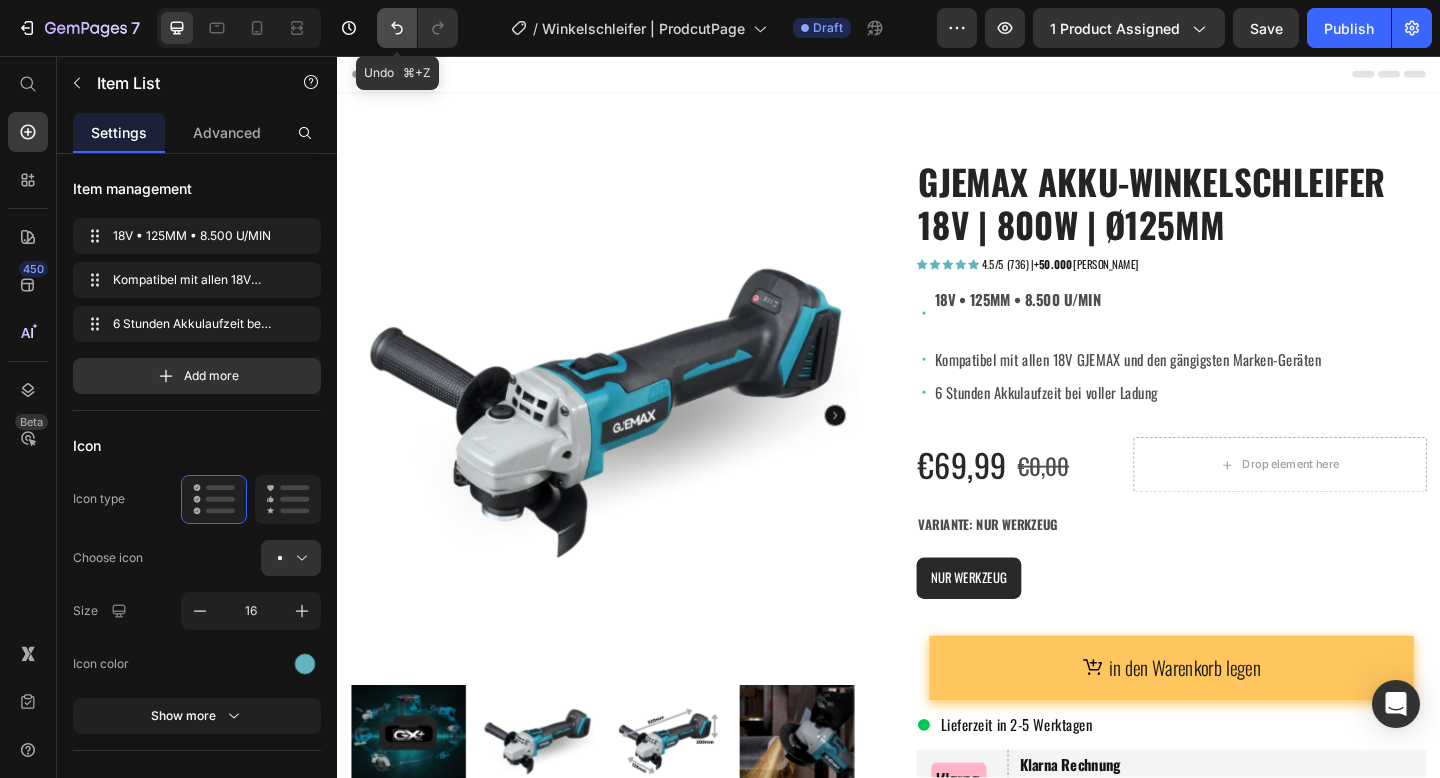 click 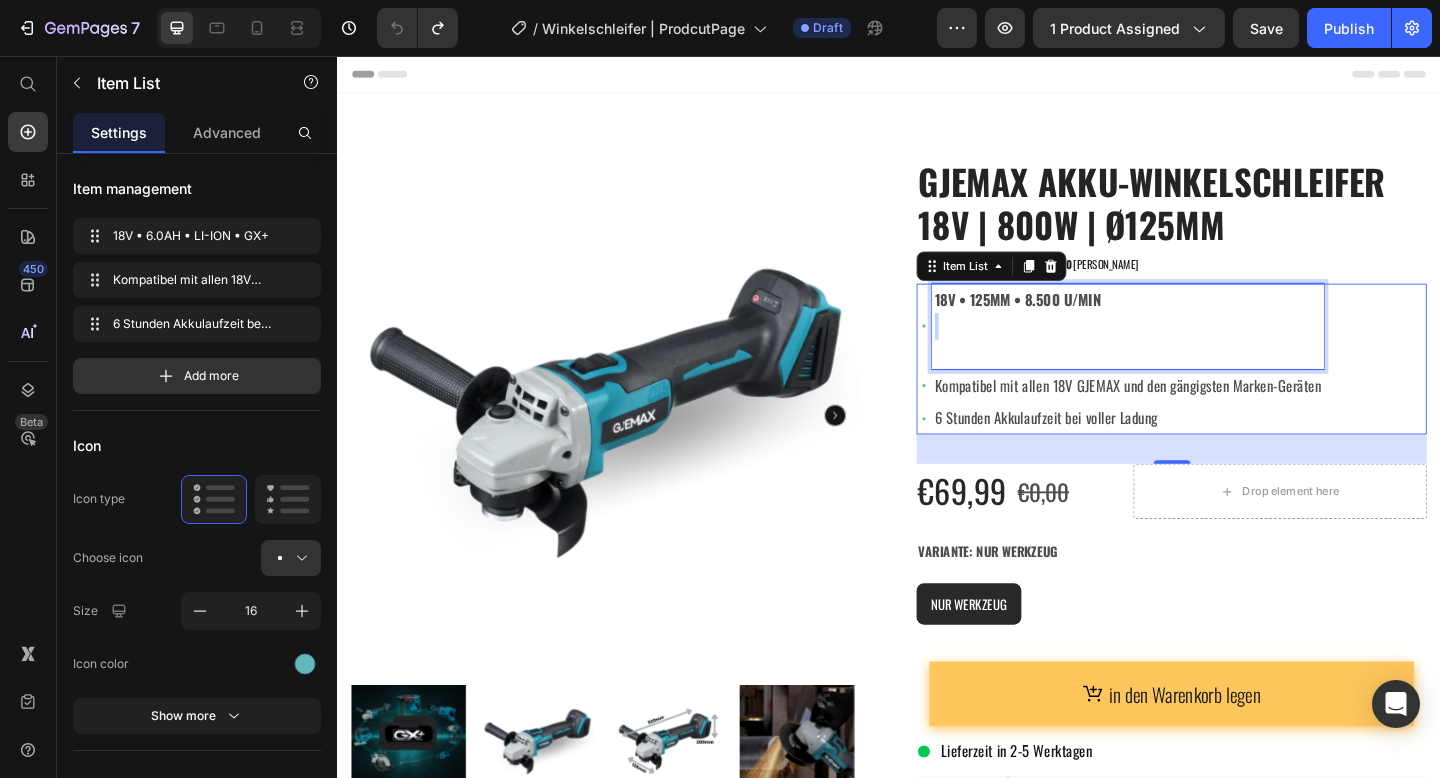 click on "18V • 125MM • 8.500 U/MIN ⁠⁠⁠⁠⁠⁠⁠" at bounding box center [1197, 350] 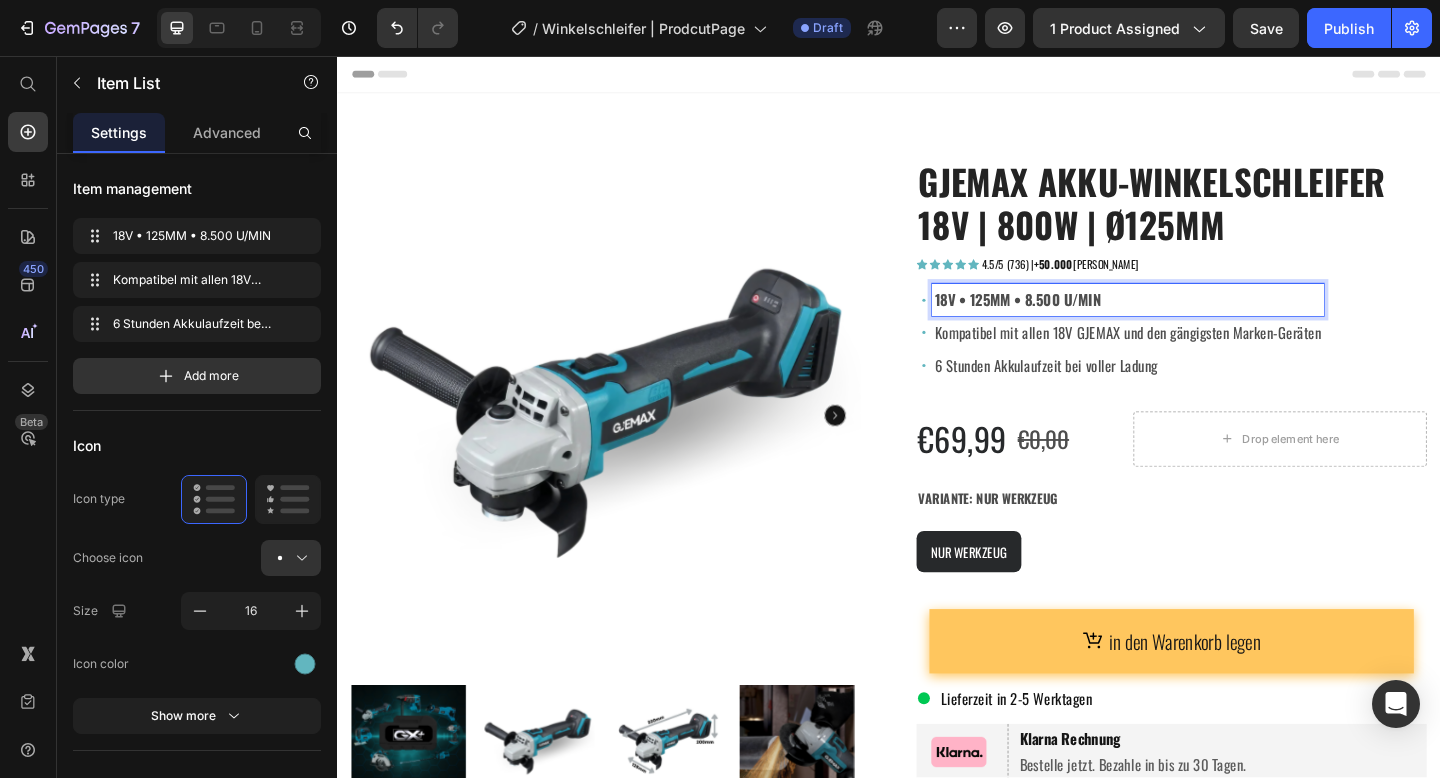 click on "18V • 125MM • 8.500 U/MIN" at bounding box center [1077, 321] 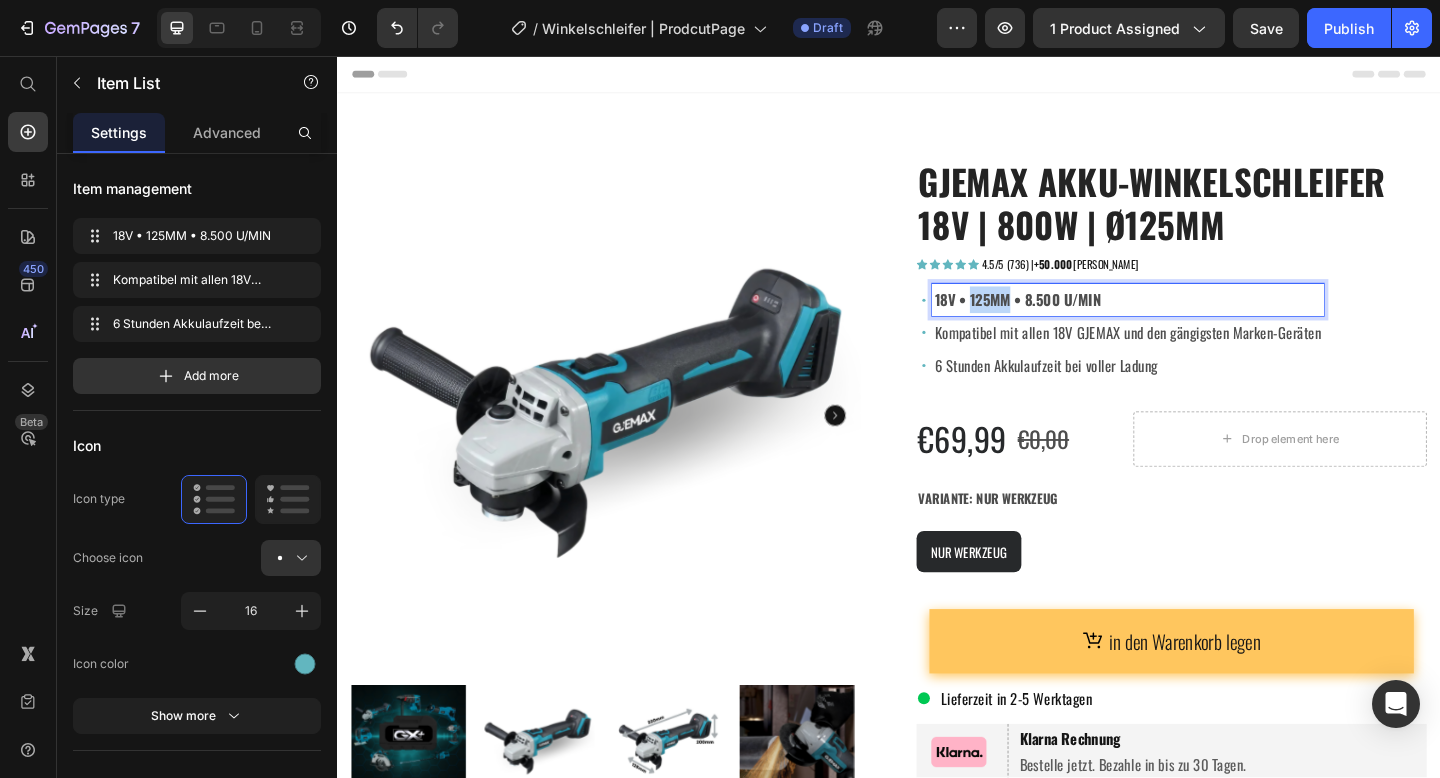 click on "18V • 125MM • 8.500 U/MIN" at bounding box center (1077, 321) 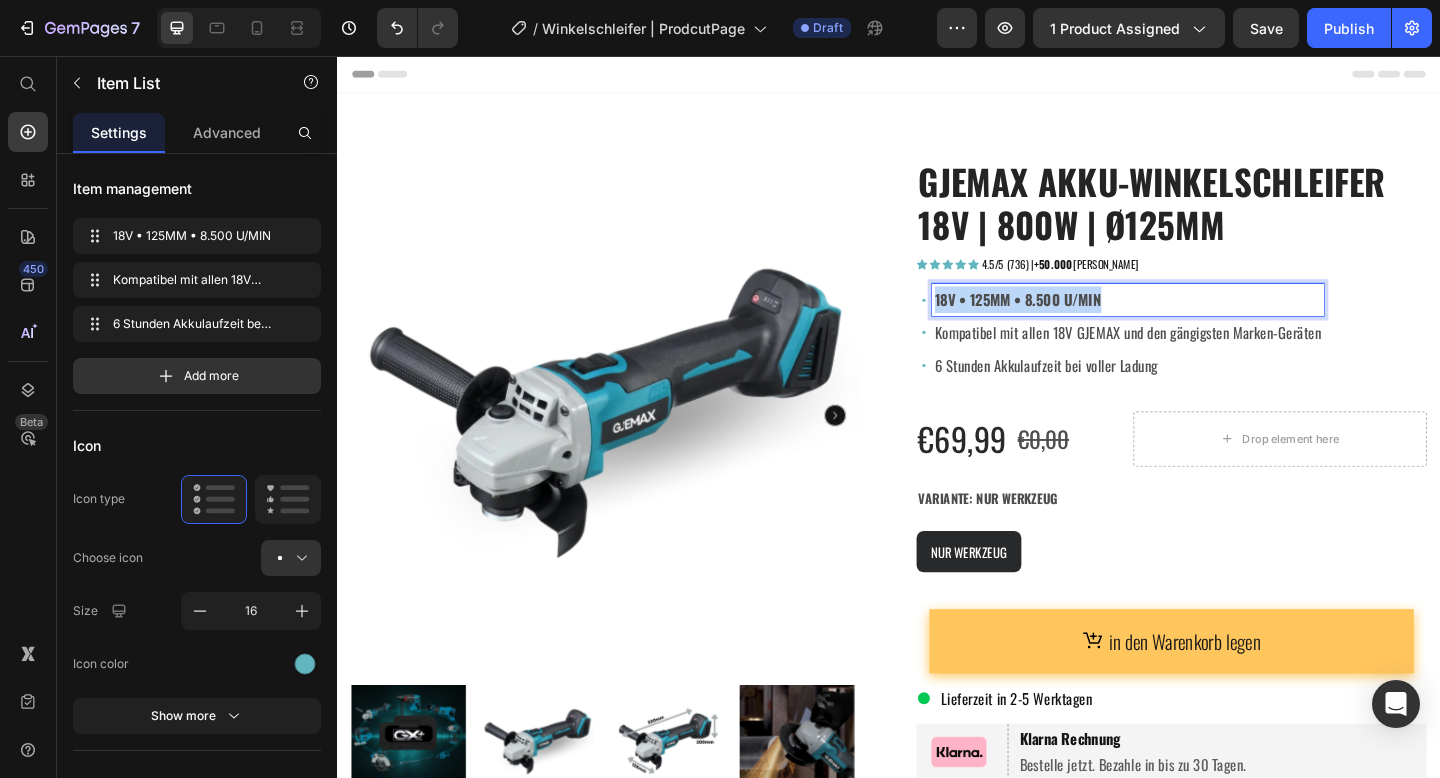 click on "18V • 125MM • 8.500 U/MIN" at bounding box center [1077, 321] 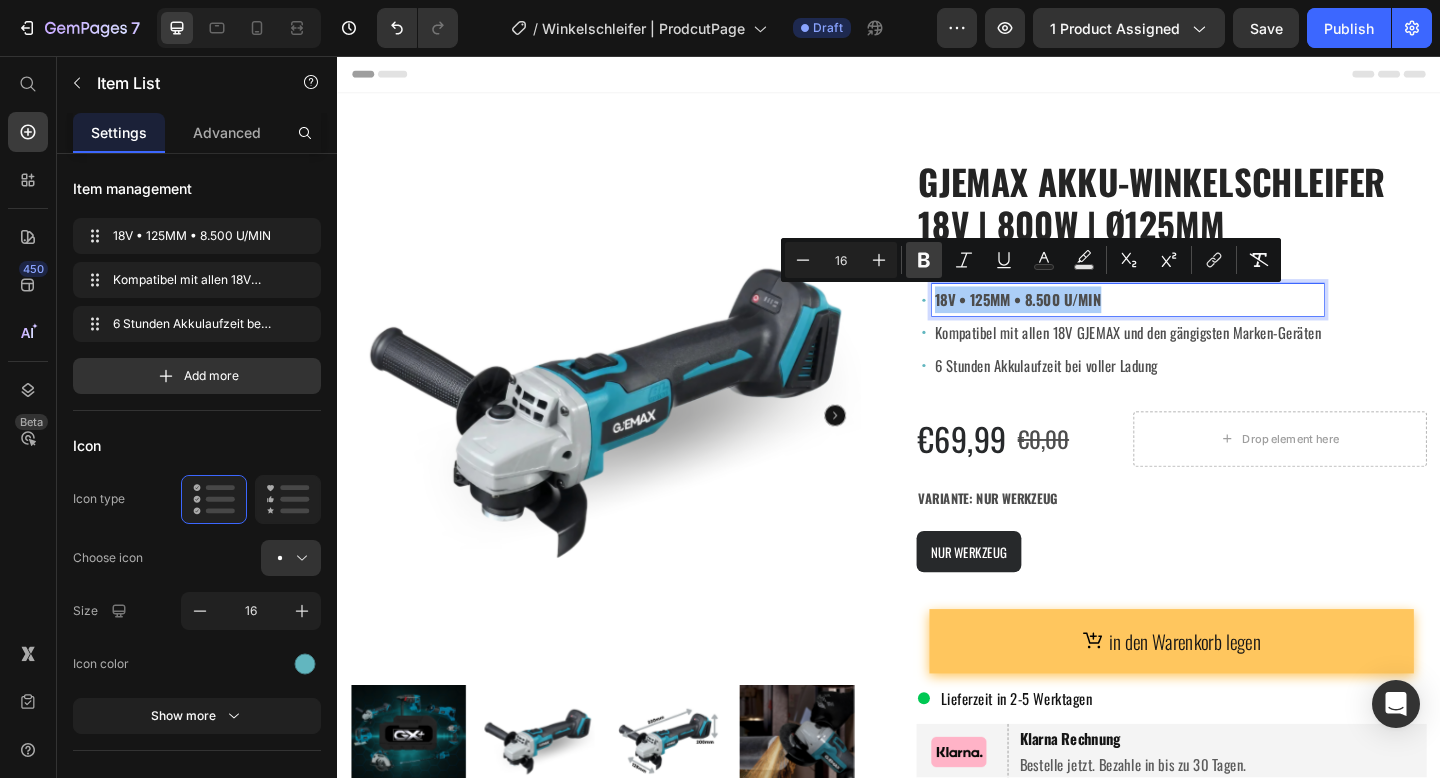 click 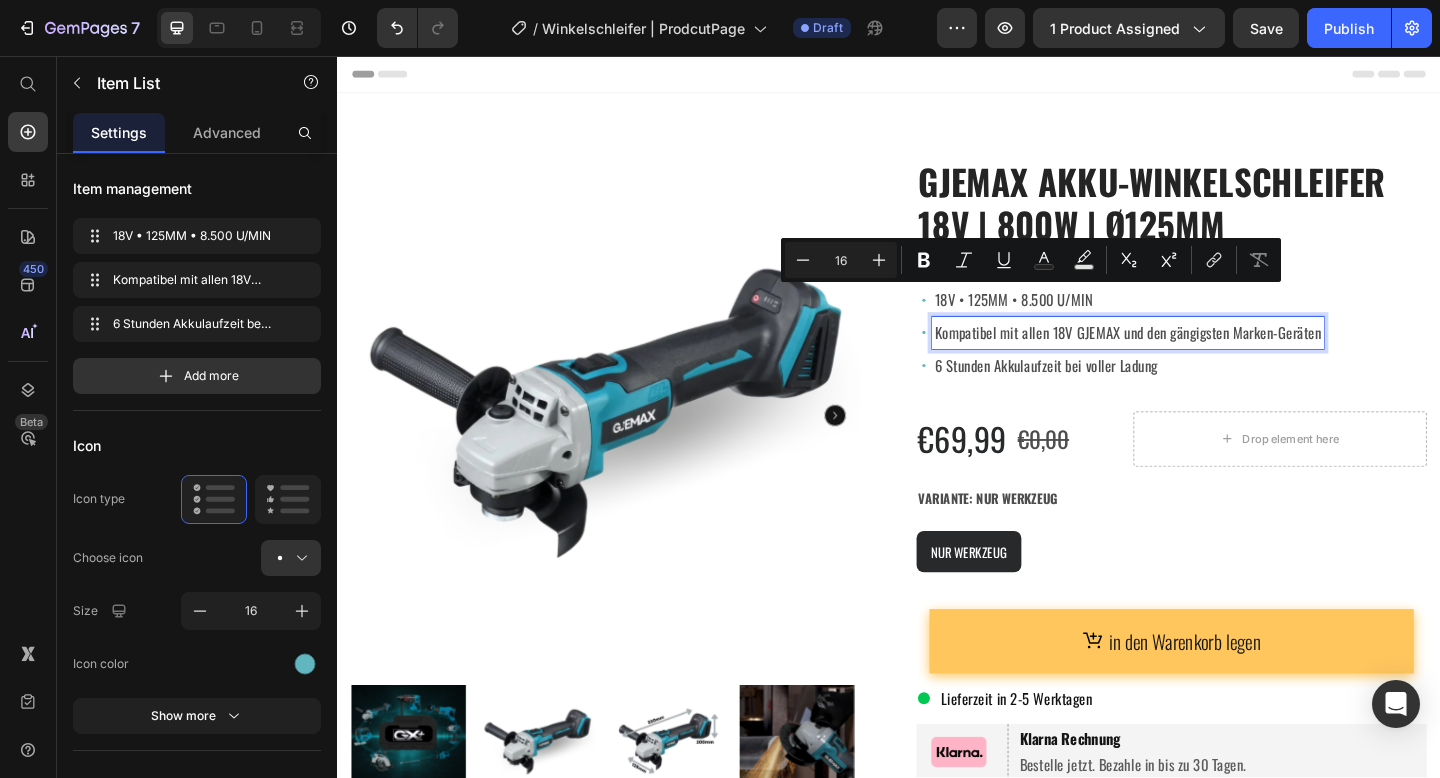 click on "Kompatibel mit allen 18V GJEMAX und den gängigsten Marken-Geräten" at bounding box center (1197, 357) 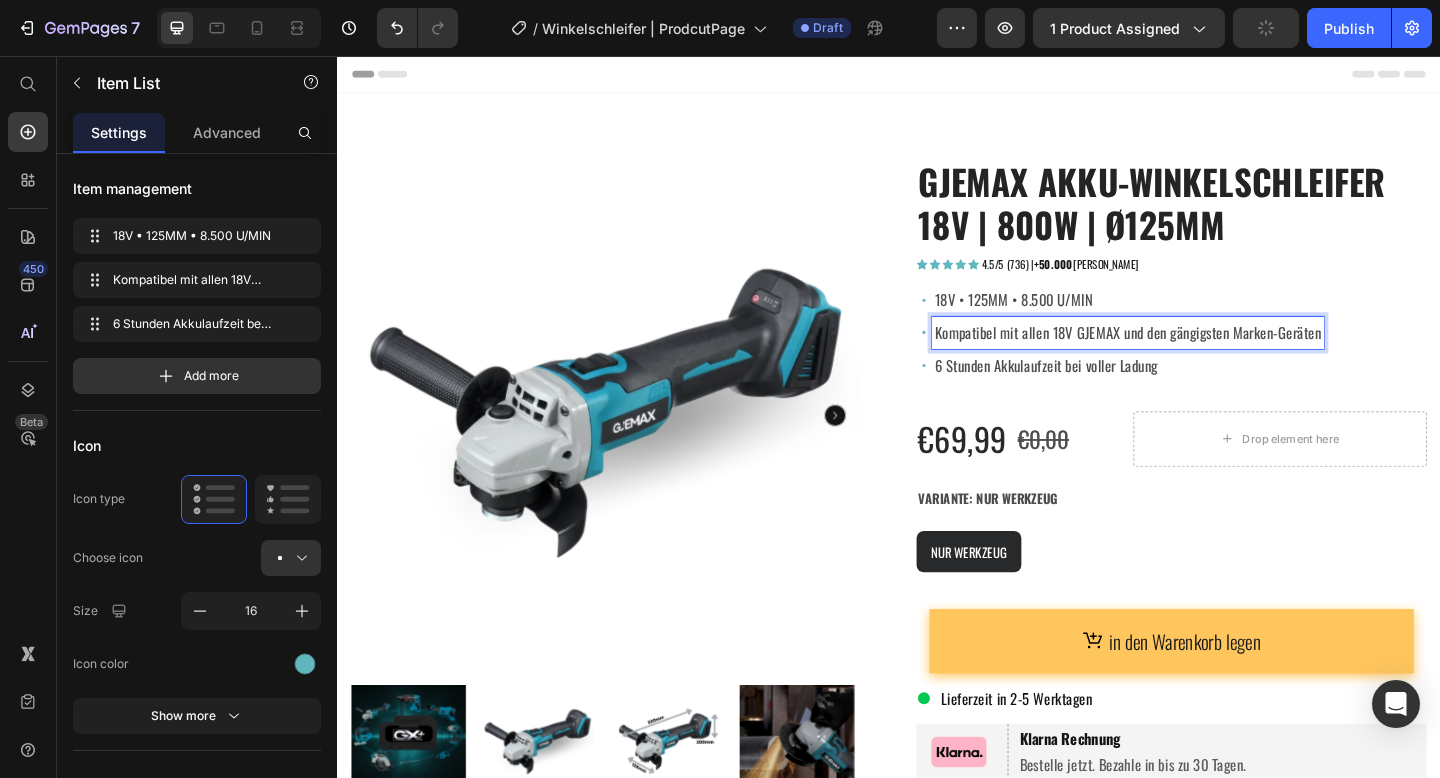 click on "Kompatibel mit allen 18V GJEMAX und den gängigsten Marken-Geräten" at bounding box center (1197, 357) 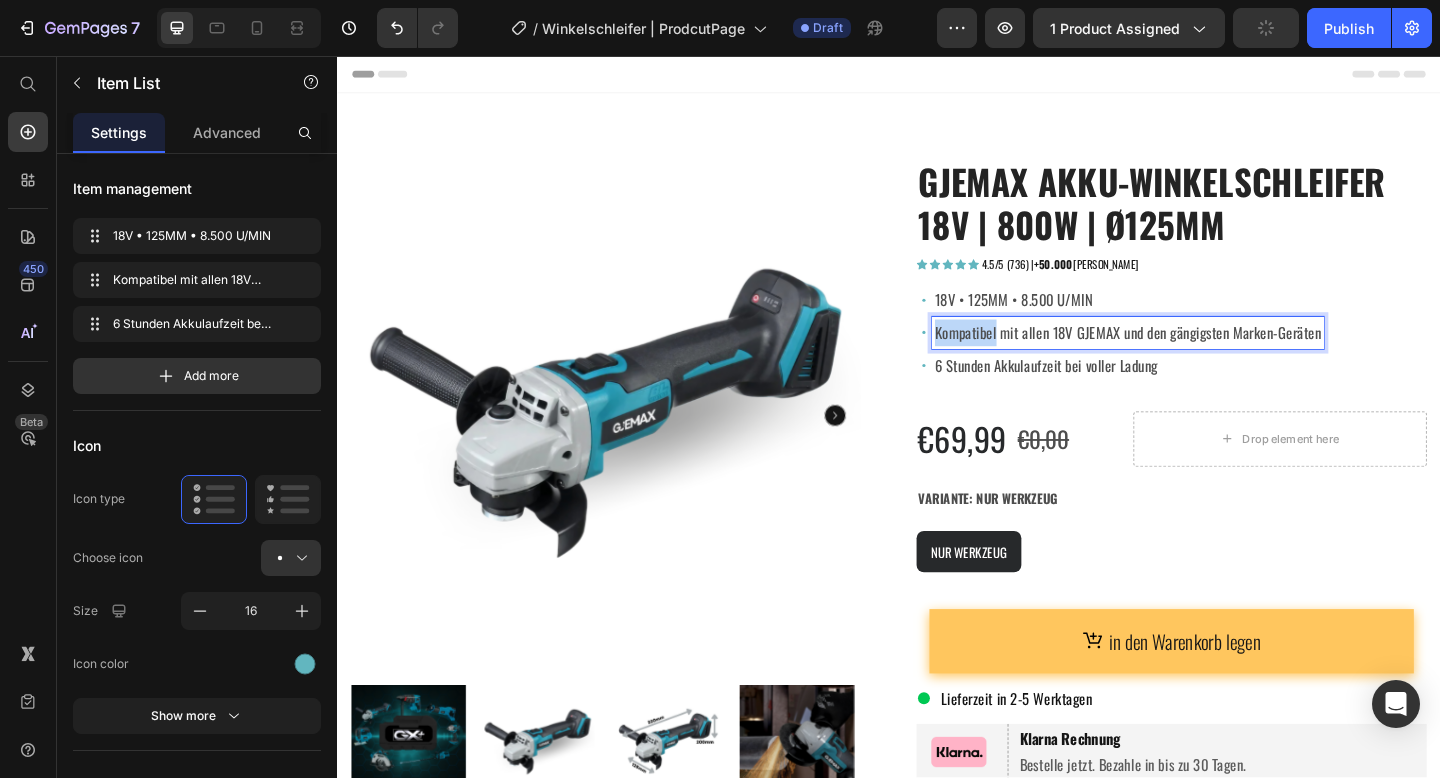 click on "Kompatibel mit allen 18V GJEMAX und den gängigsten Marken-Geräten" at bounding box center (1197, 357) 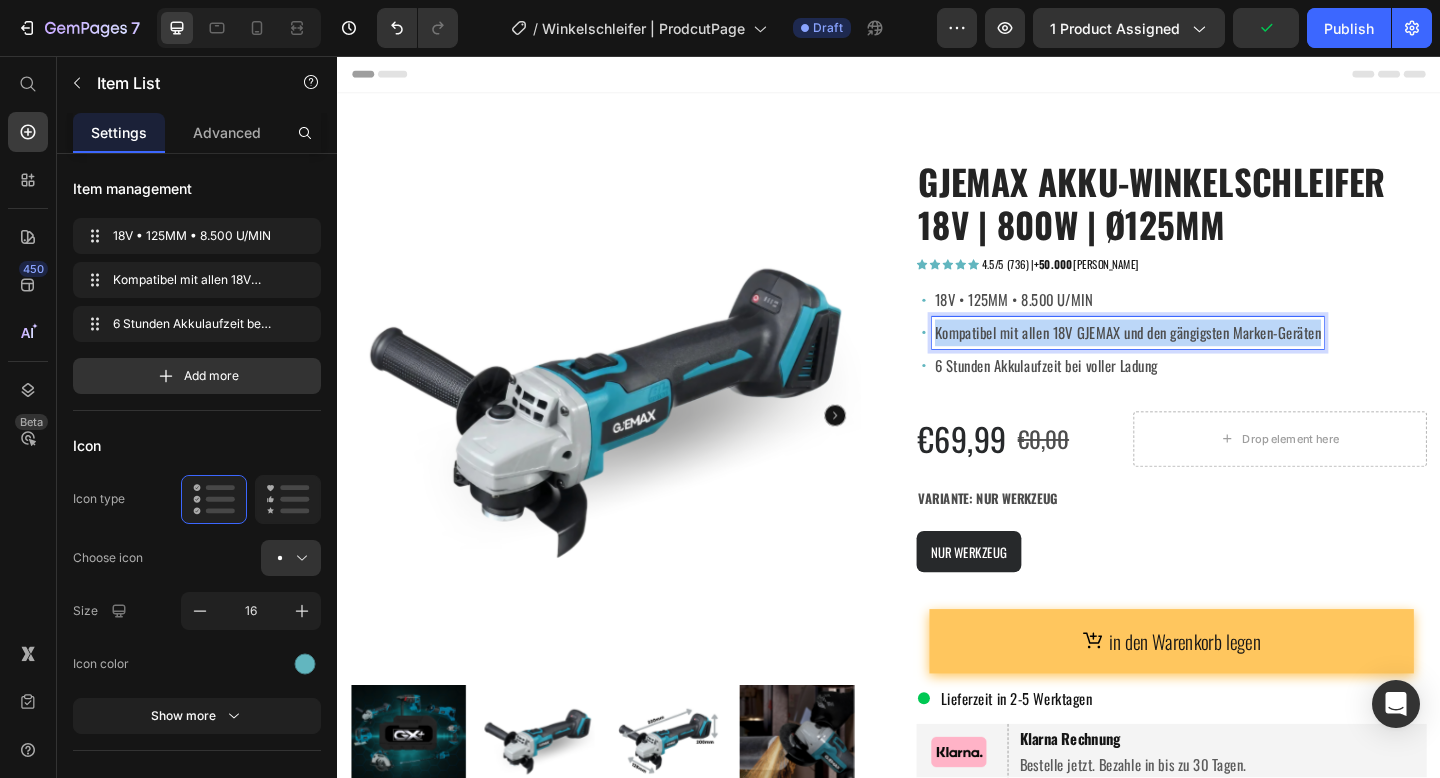 click on "Kompatibel mit allen 18V GJEMAX und den gängigsten Marken-Geräten" at bounding box center (1197, 357) 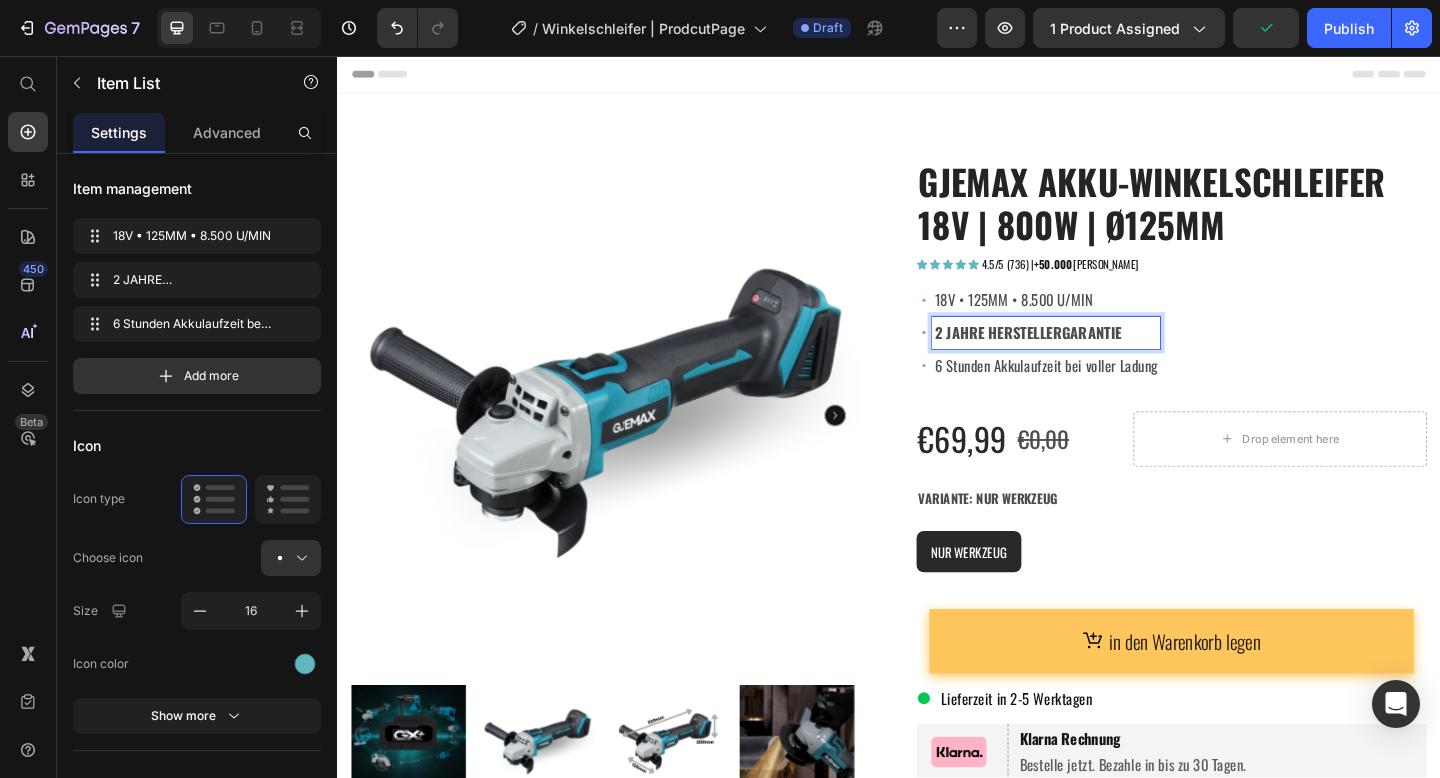 click on "2 JAHRE HERSTELLERGARANTIE" at bounding box center (1088, 357) 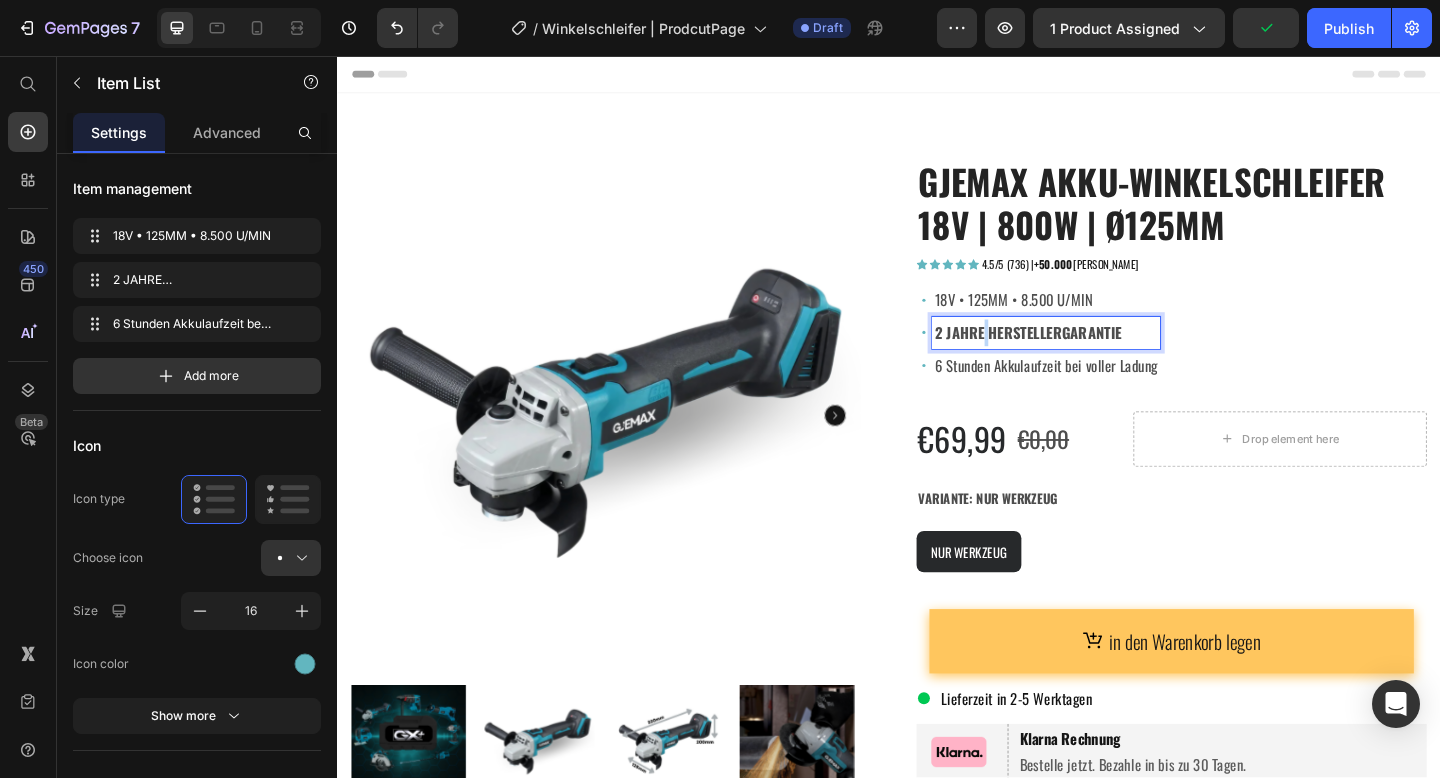 click on "2 JAHRE HERSTELLERGARANTIE" at bounding box center [1088, 357] 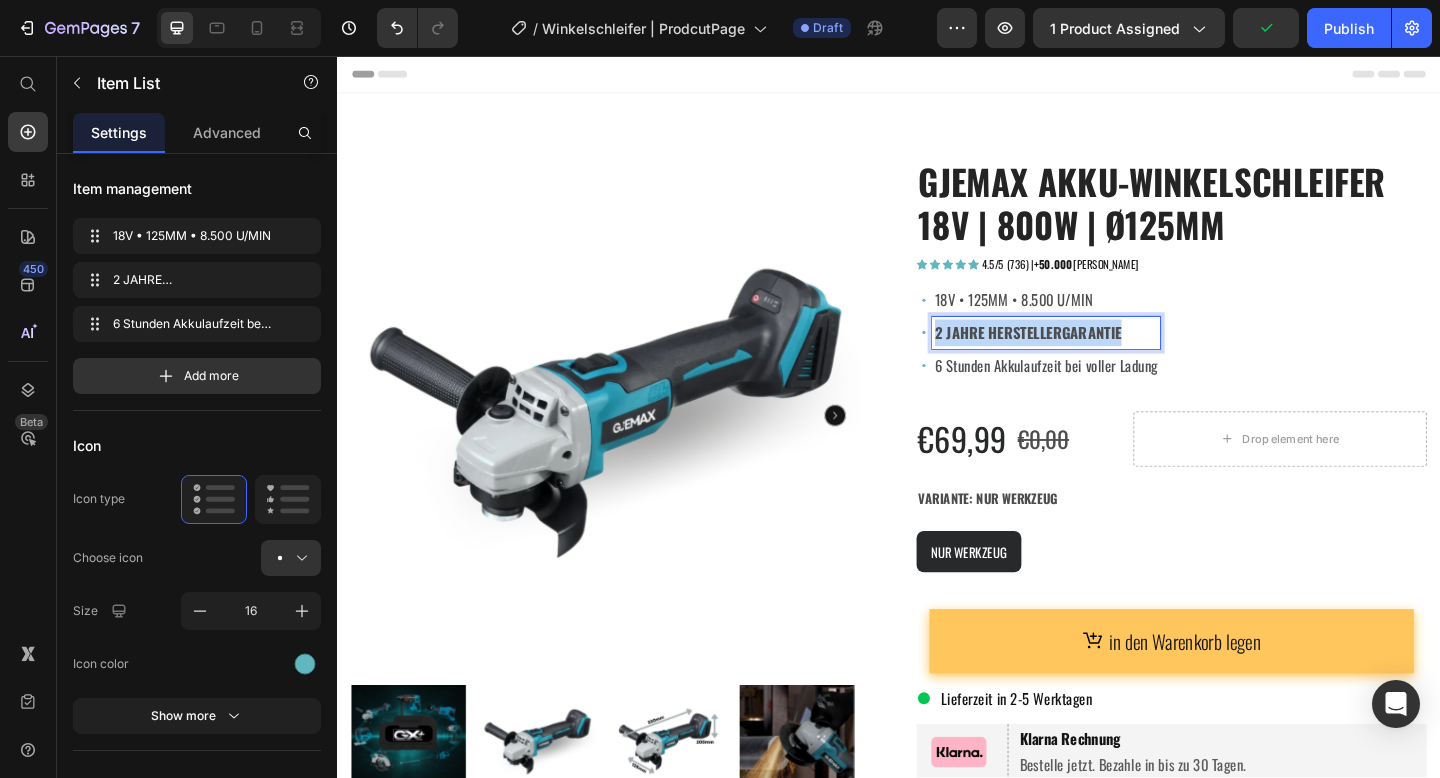 click on "2 JAHRE HERSTELLERGARANTIE" at bounding box center [1088, 357] 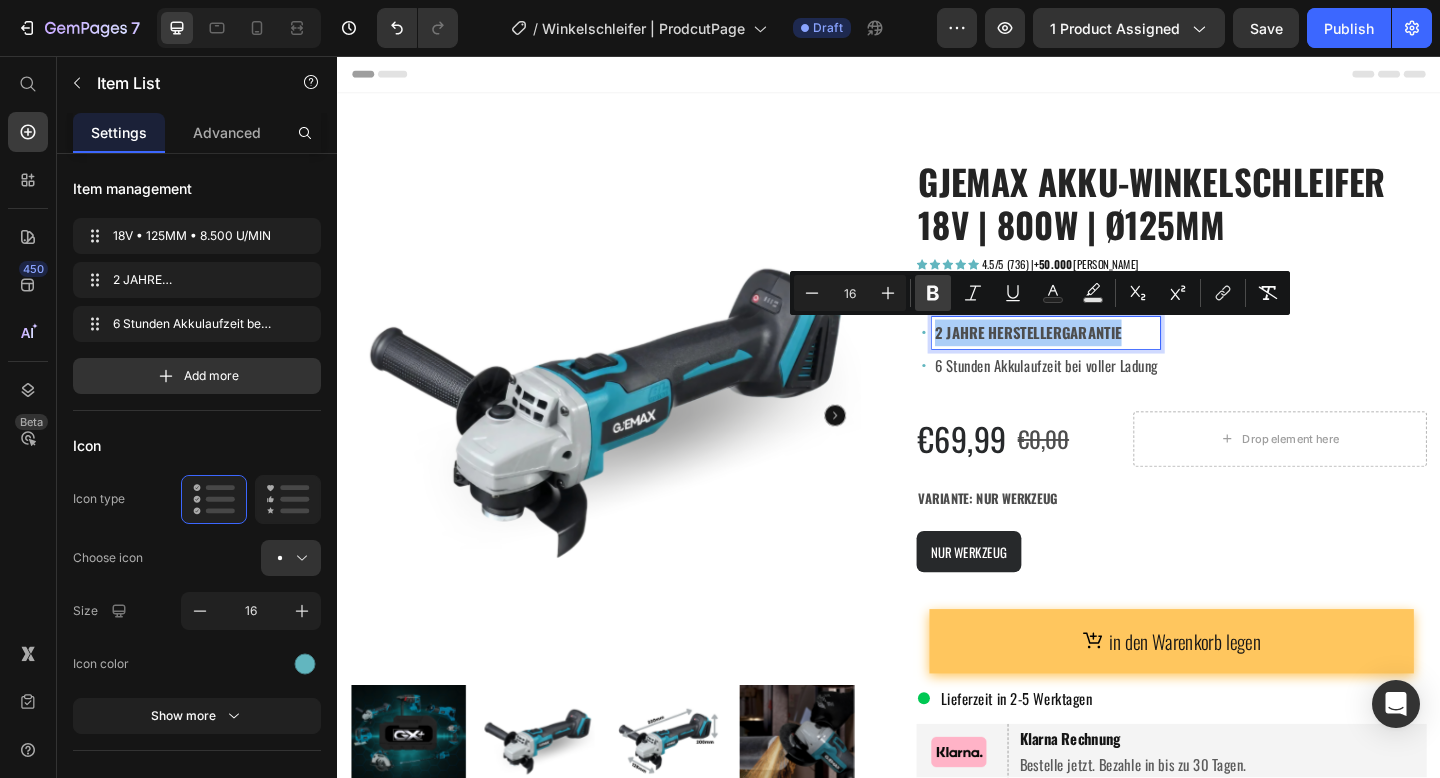 click 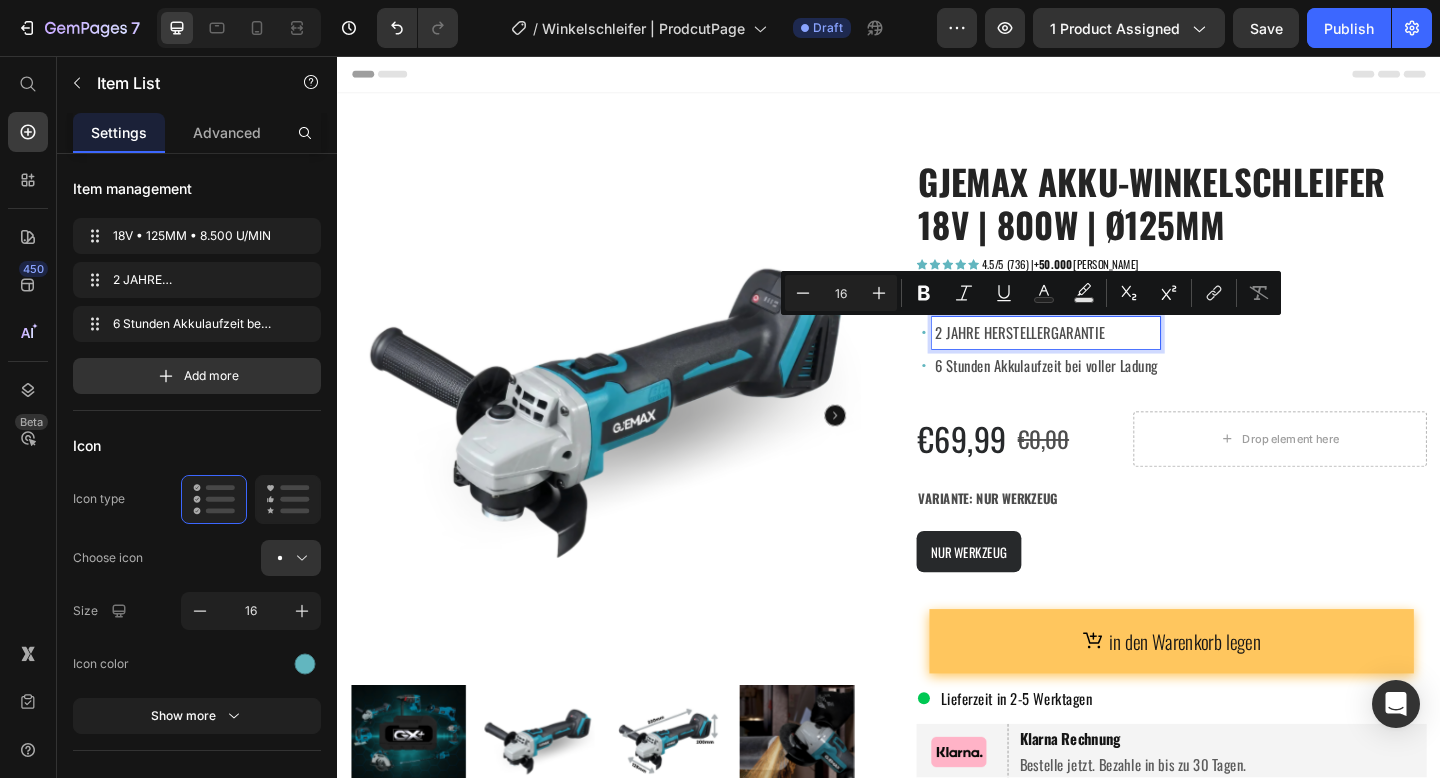 click on "6 Stunden Akkulaufzeit bei voller Ladung" at bounding box center (1108, 393) 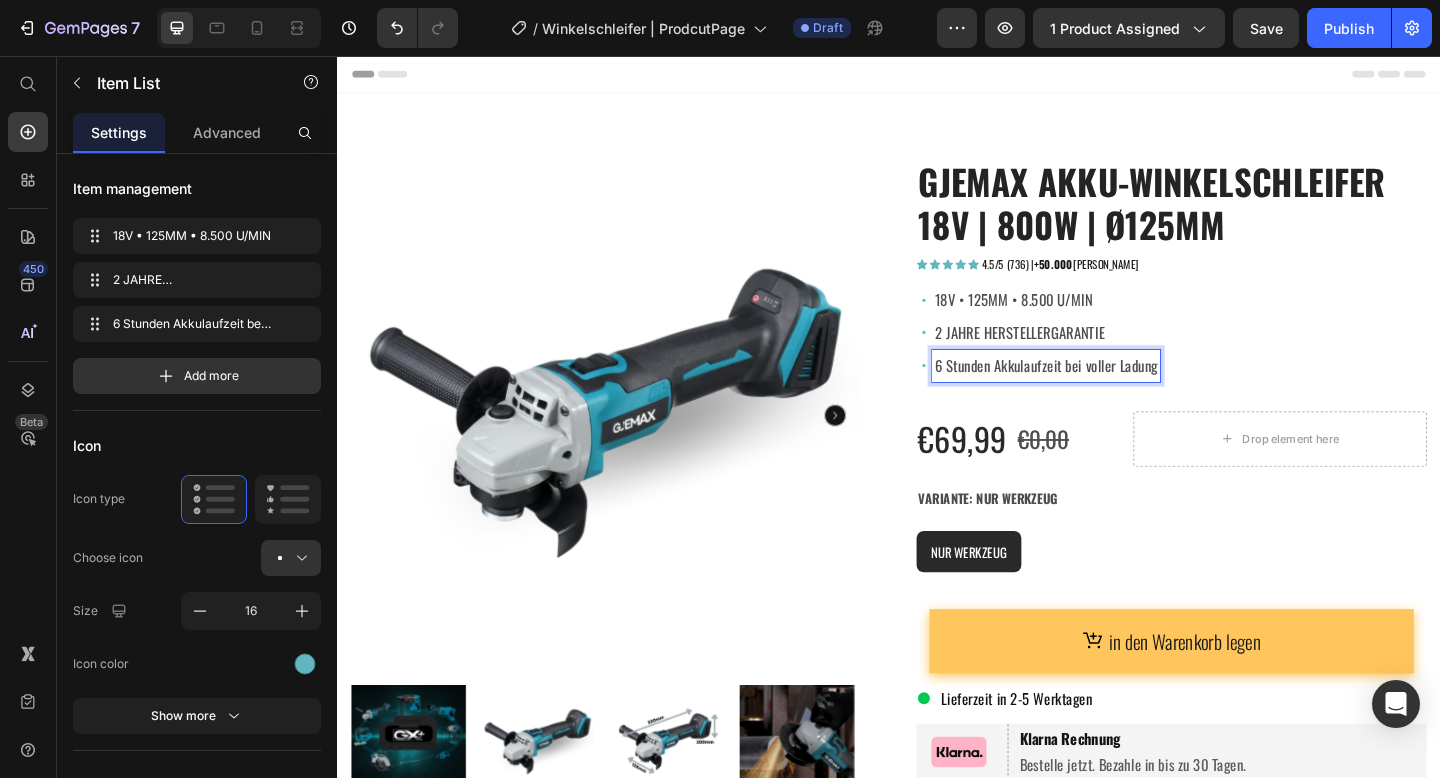click on "6 Stunden Akkulaufzeit bei voller Ladung" at bounding box center (1108, 393) 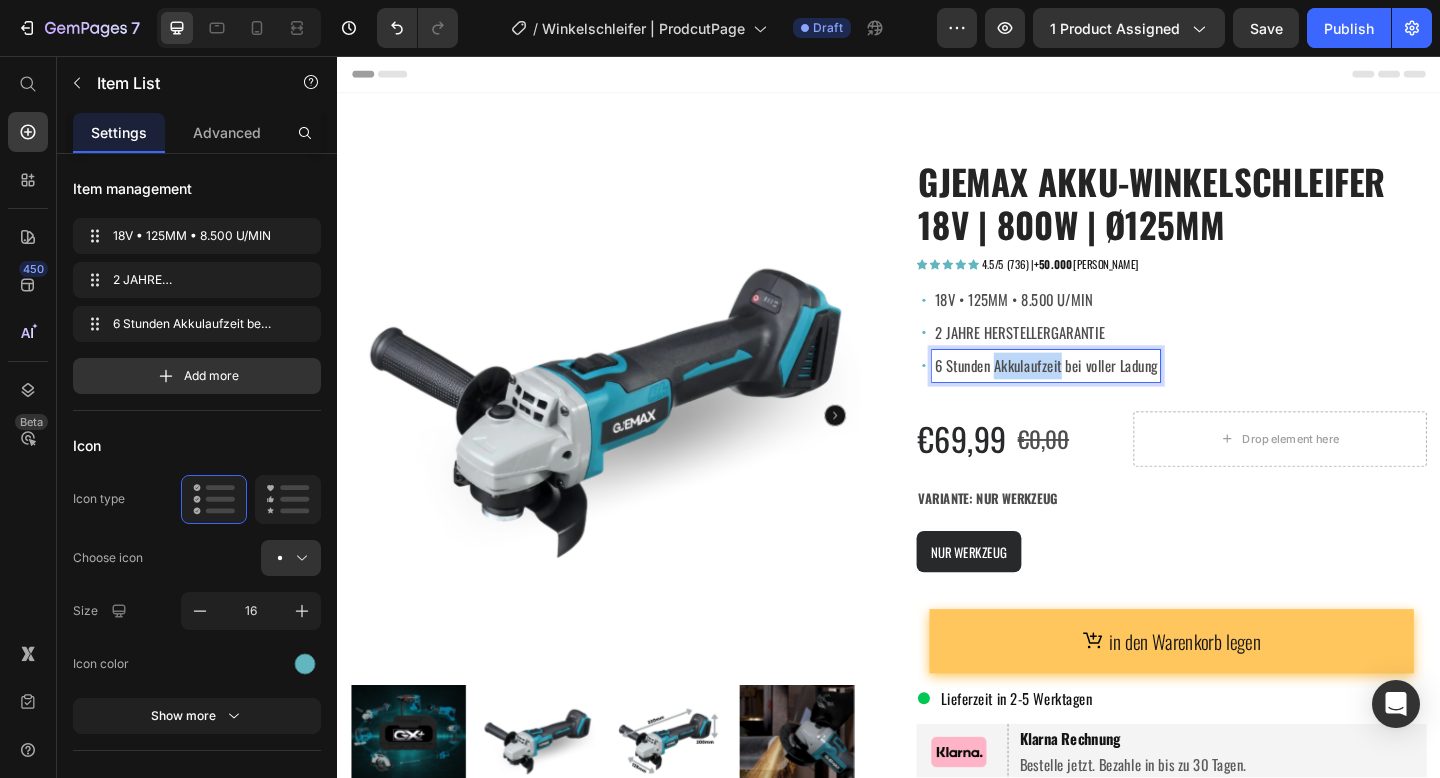 click on "6 Stunden Akkulaufzeit bei voller Ladung" at bounding box center [1108, 393] 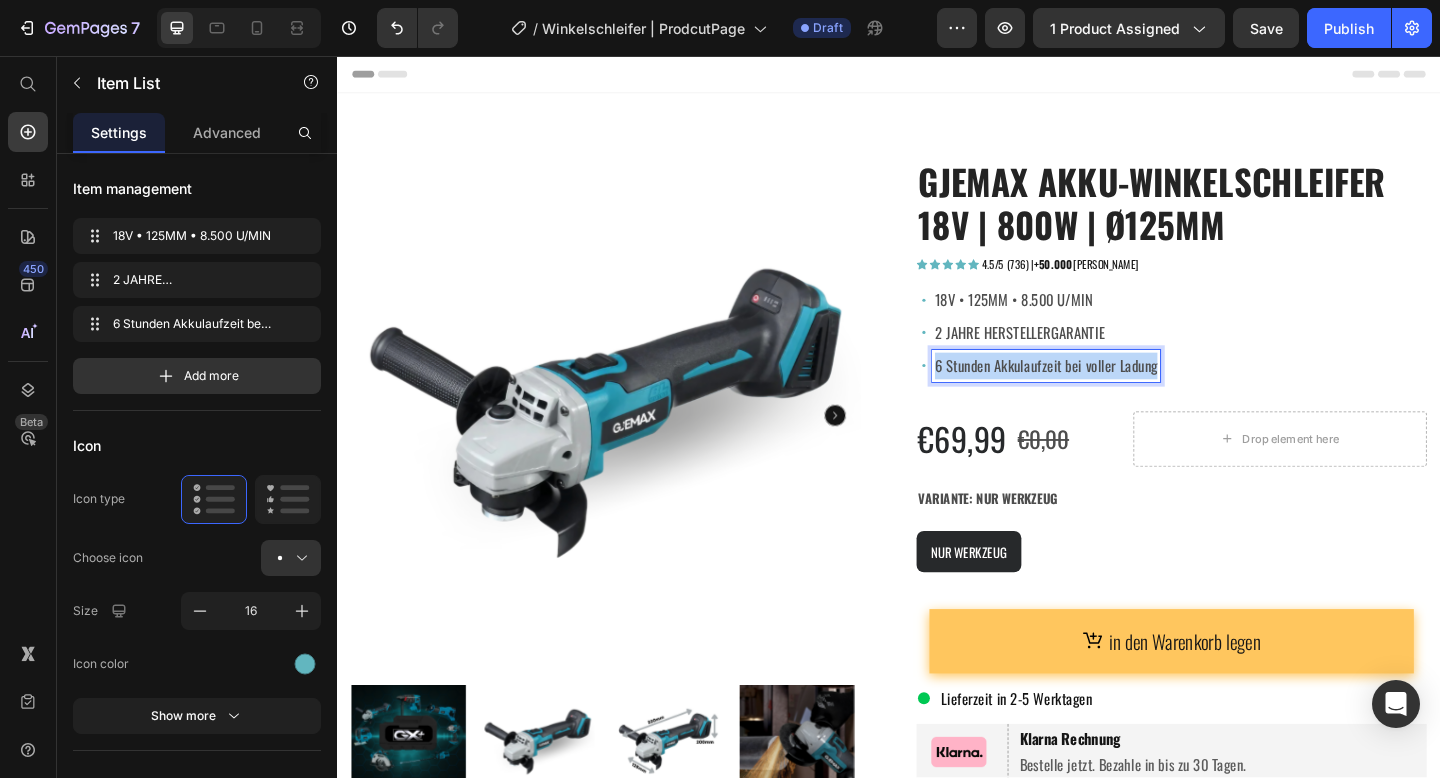 click on "6 Stunden Akkulaufzeit bei voller Ladung" at bounding box center [1108, 393] 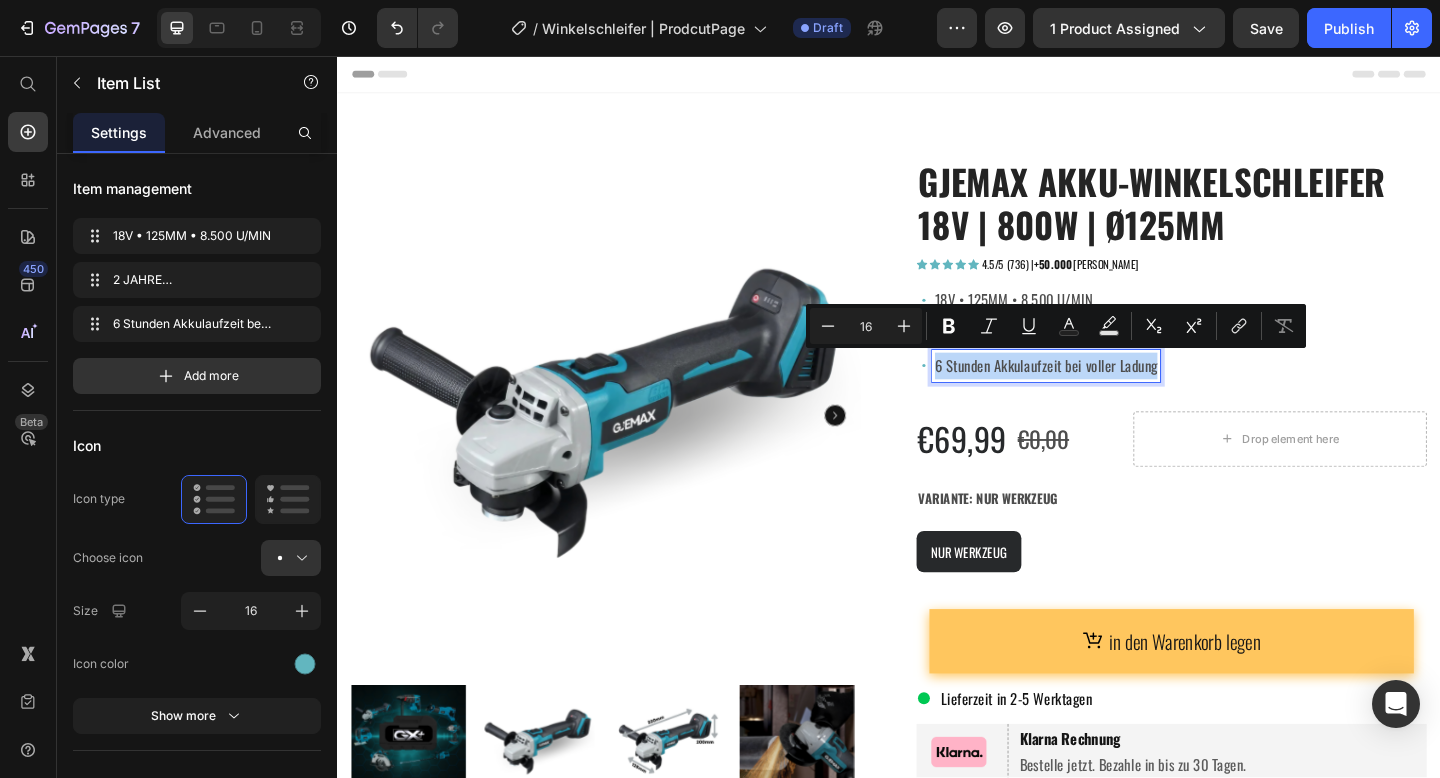 click on "6 Stunden Akkulaufzeit bei voller Ladung" at bounding box center (1108, 393) 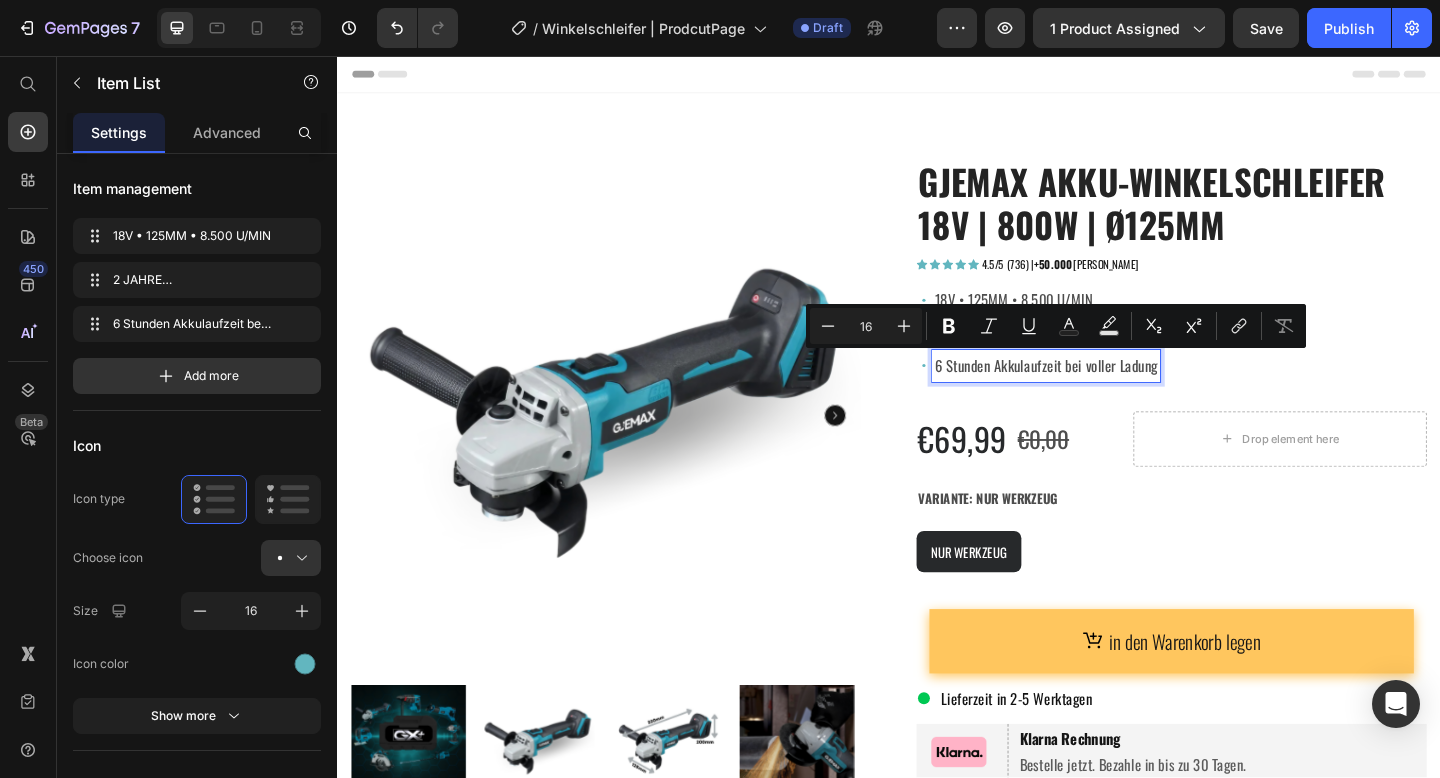 click on "6 Stunden Akkulaufzeit bei voller Ladung" at bounding box center (1108, 393) 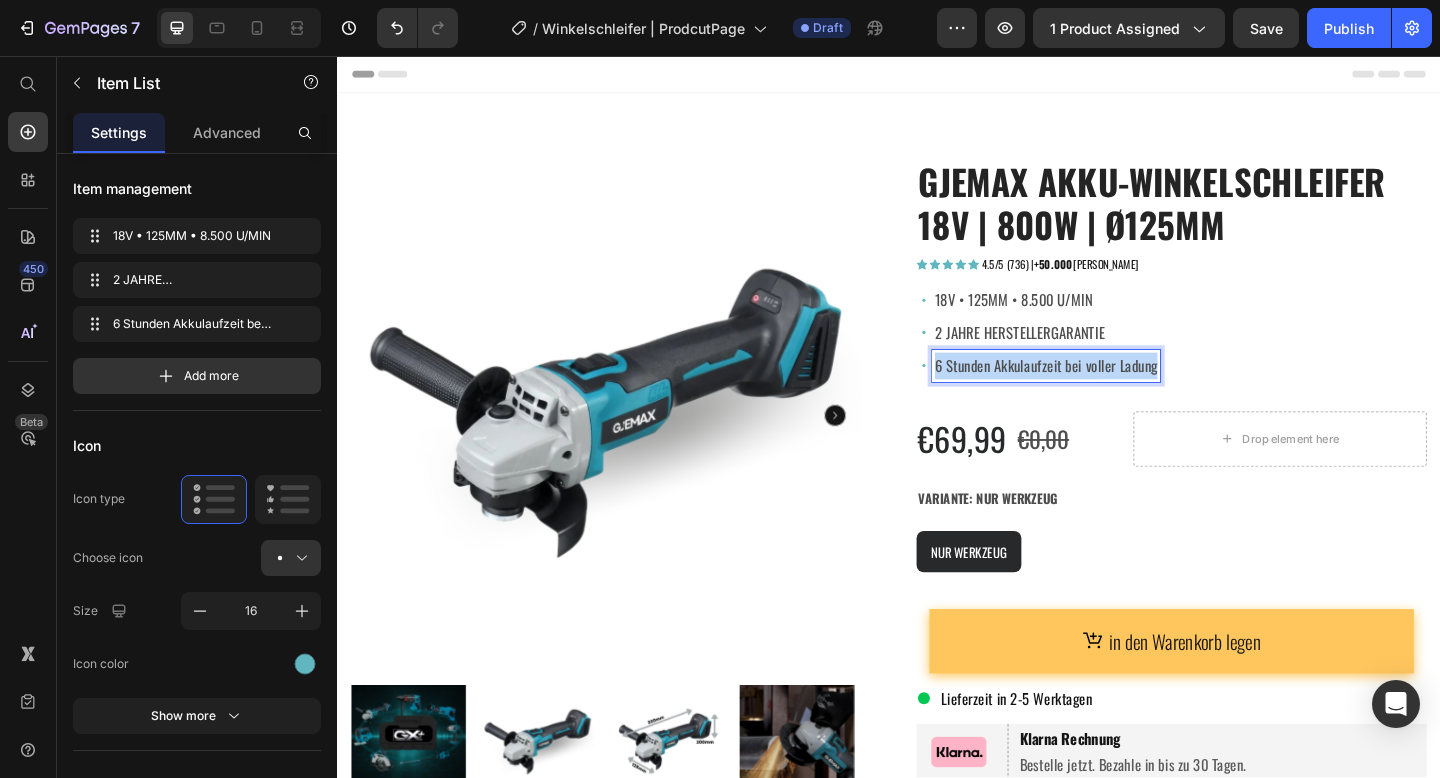 click on "6 Stunden Akkulaufzeit bei voller Ladung" at bounding box center (1108, 393) 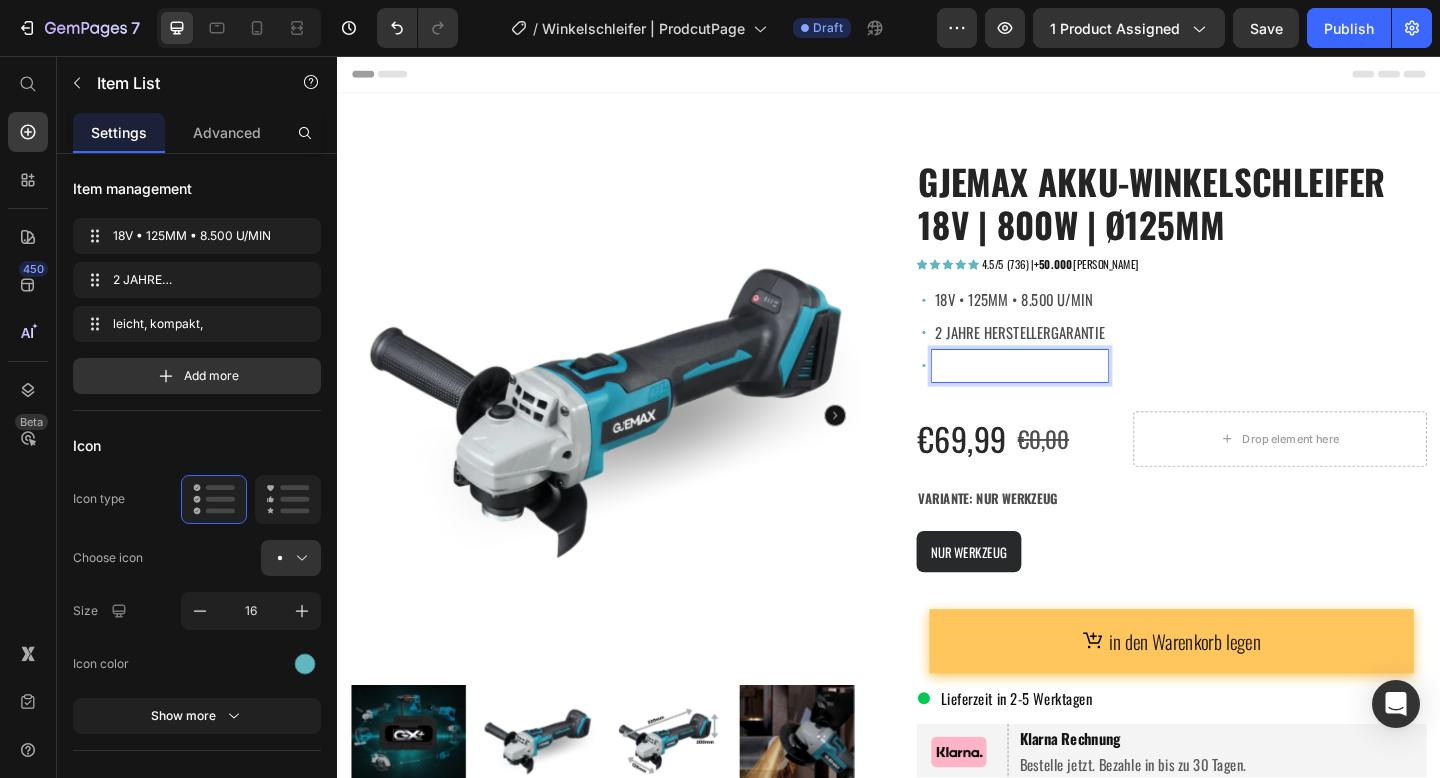 click on "leicht, kompakt," at bounding box center (1034, 393) 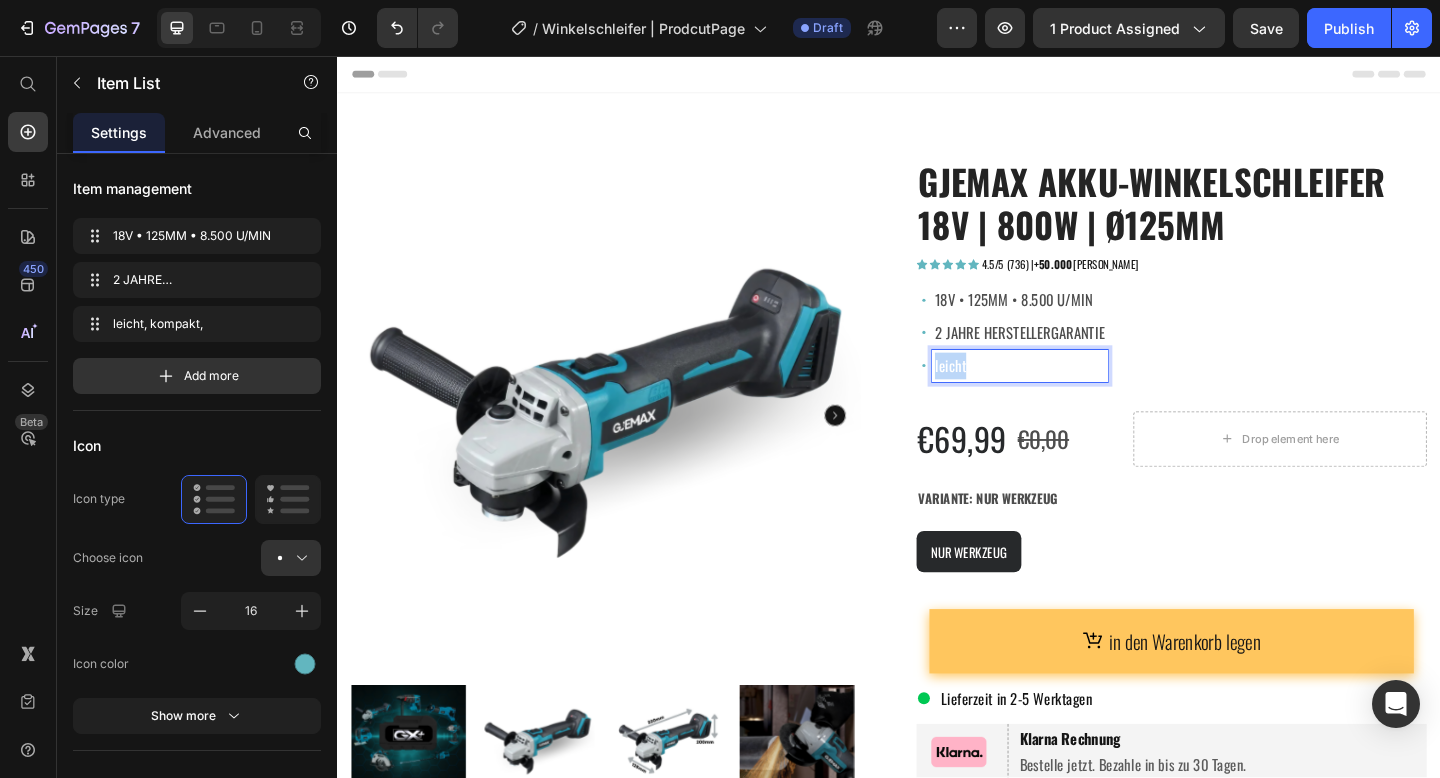 click on "leicht, kompakt," at bounding box center [1034, 393] 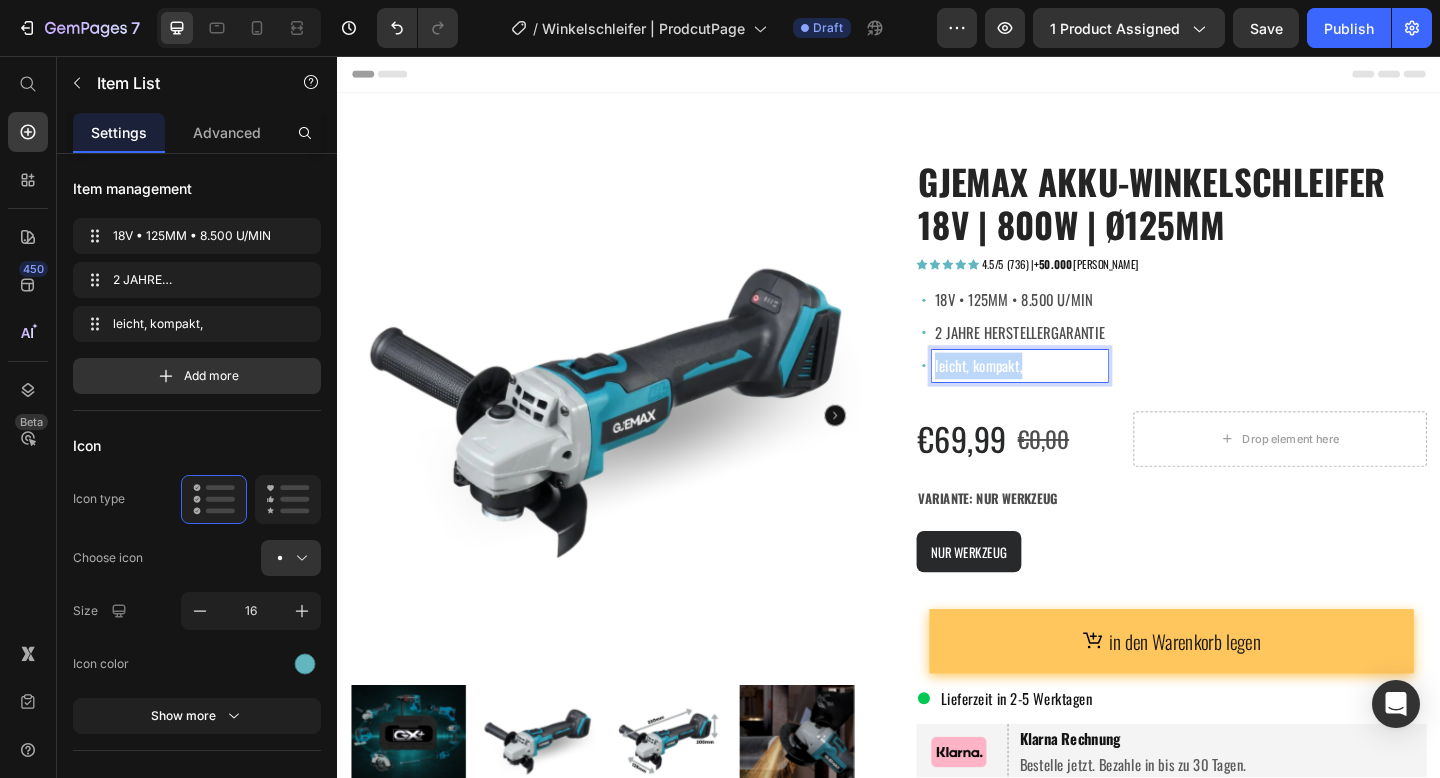 click on "leicht, kompakt," at bounding box center [1034, 393] 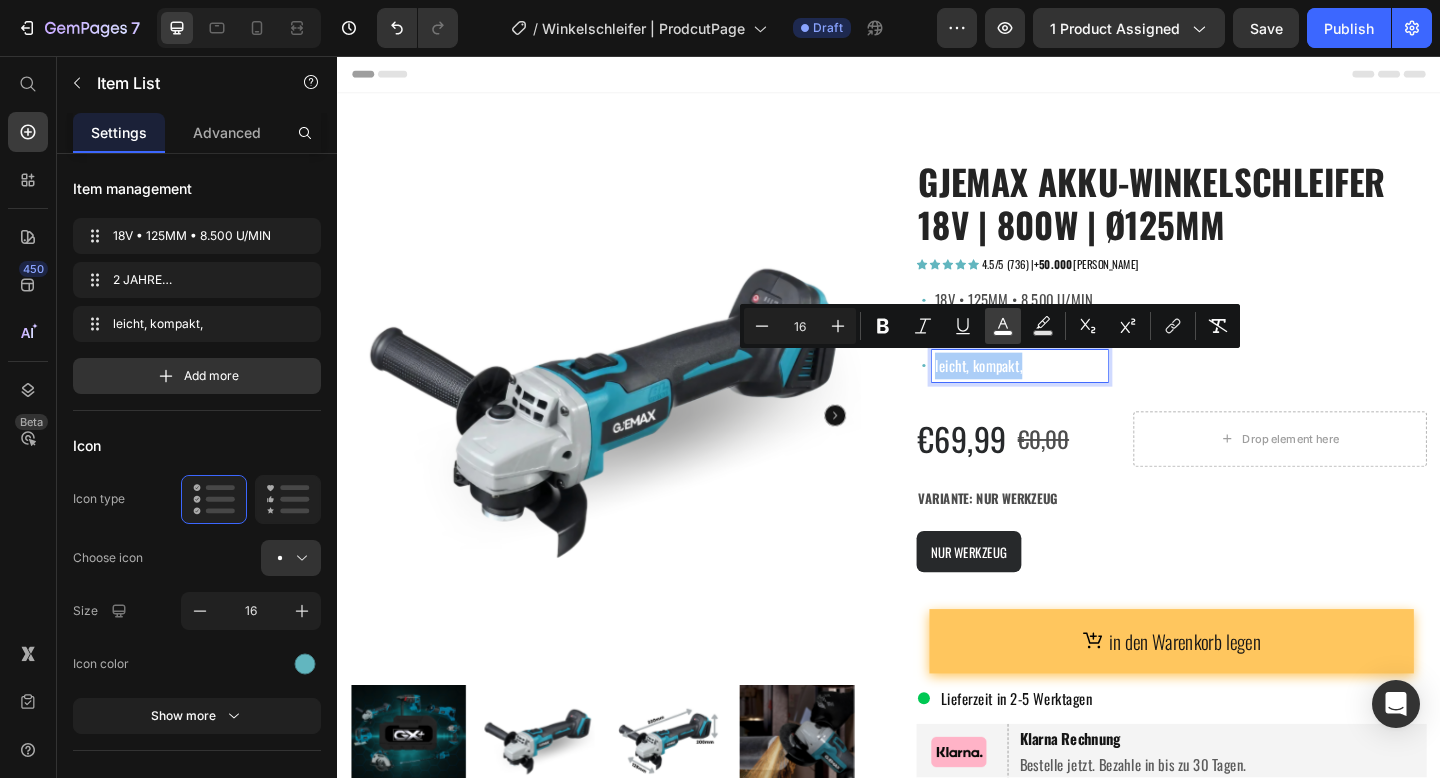 click 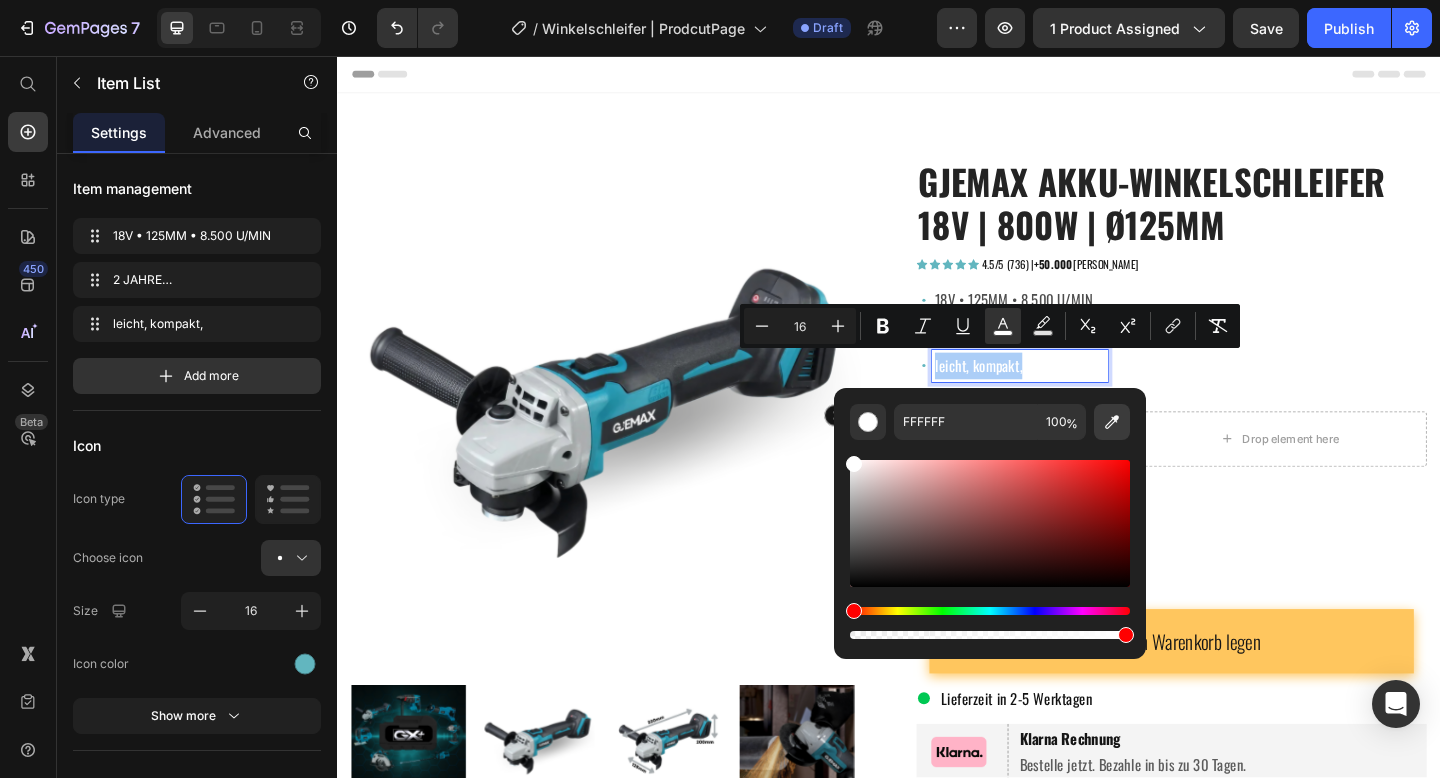 click 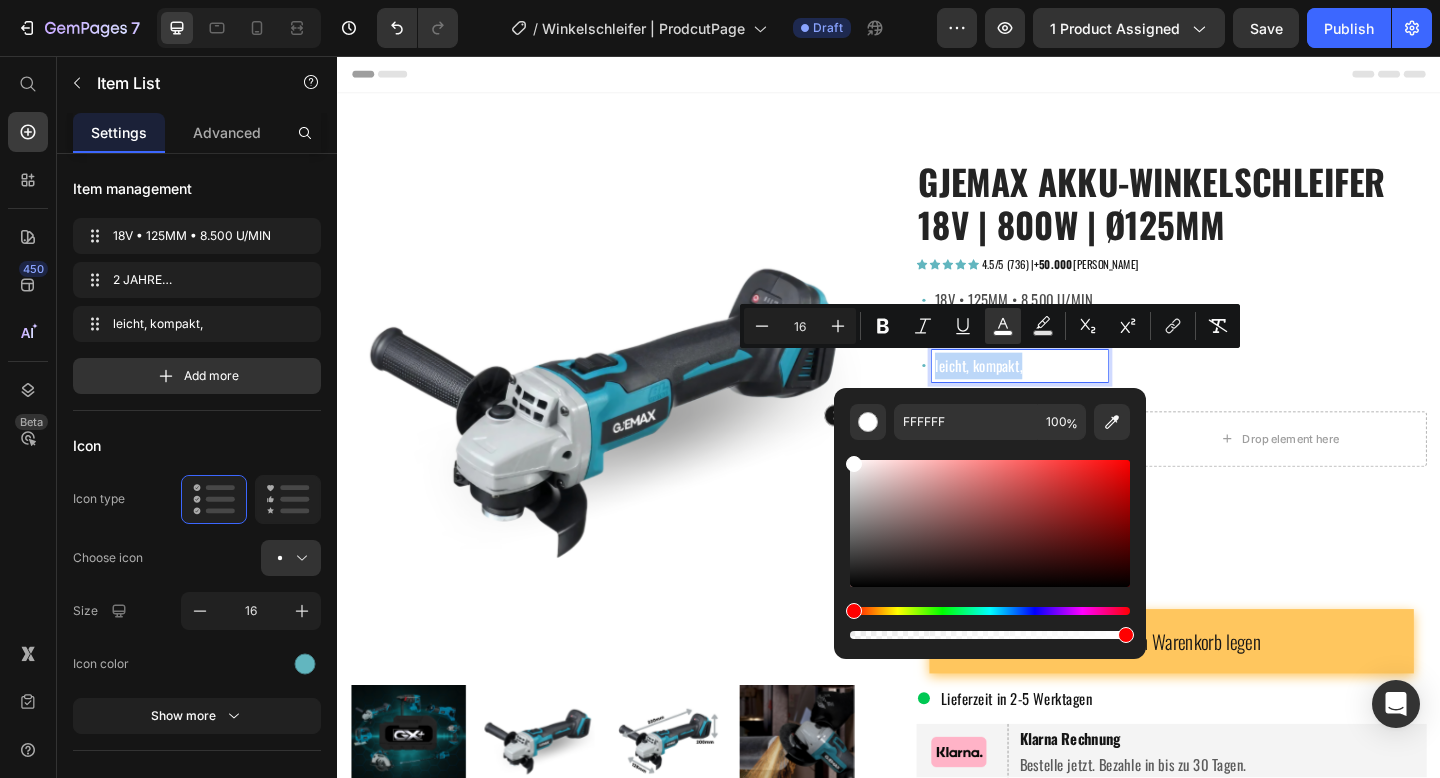 type on "4D4D4D" 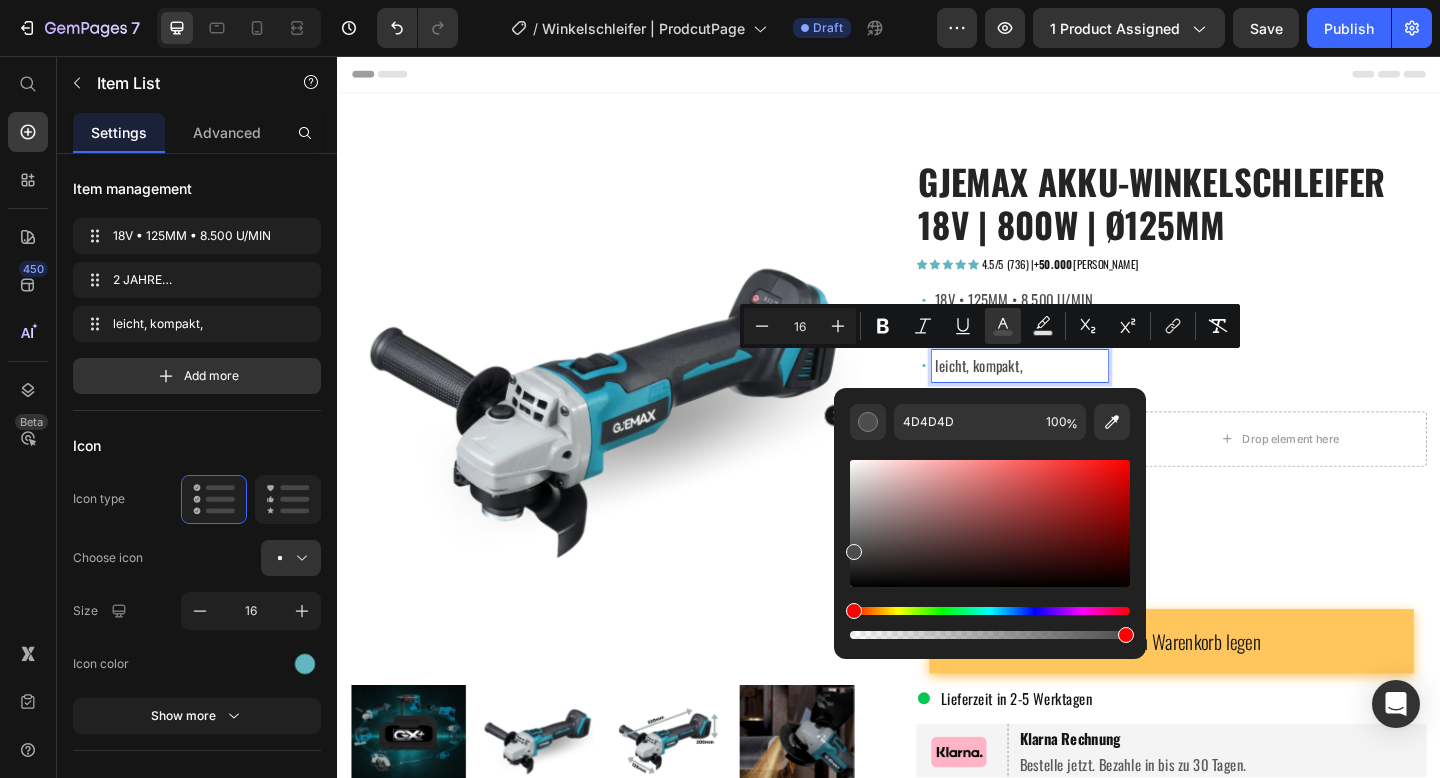 click on "leicht, kompakt," at bounding box center [1034, 393] 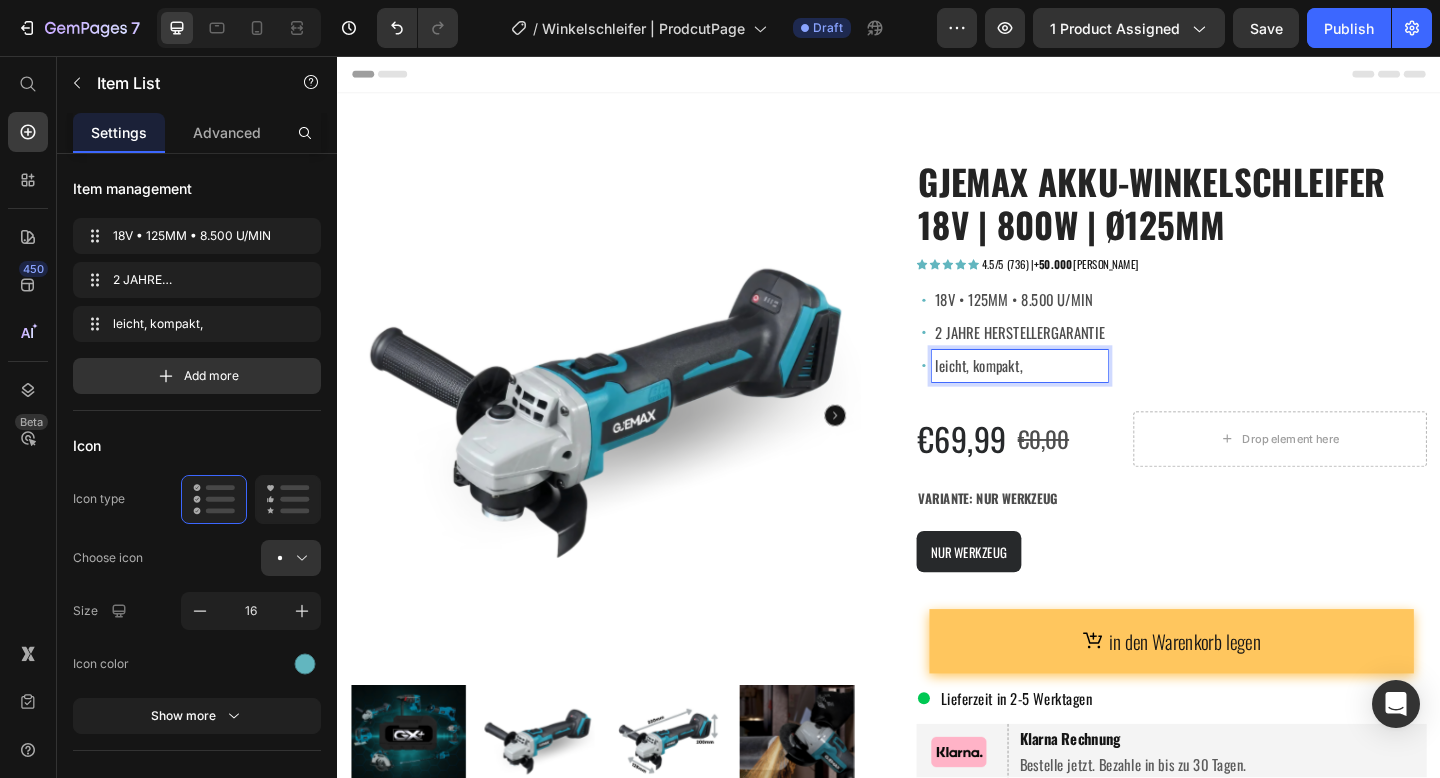 click on "leicht, kompakt," at bounding box center (1034, 393) 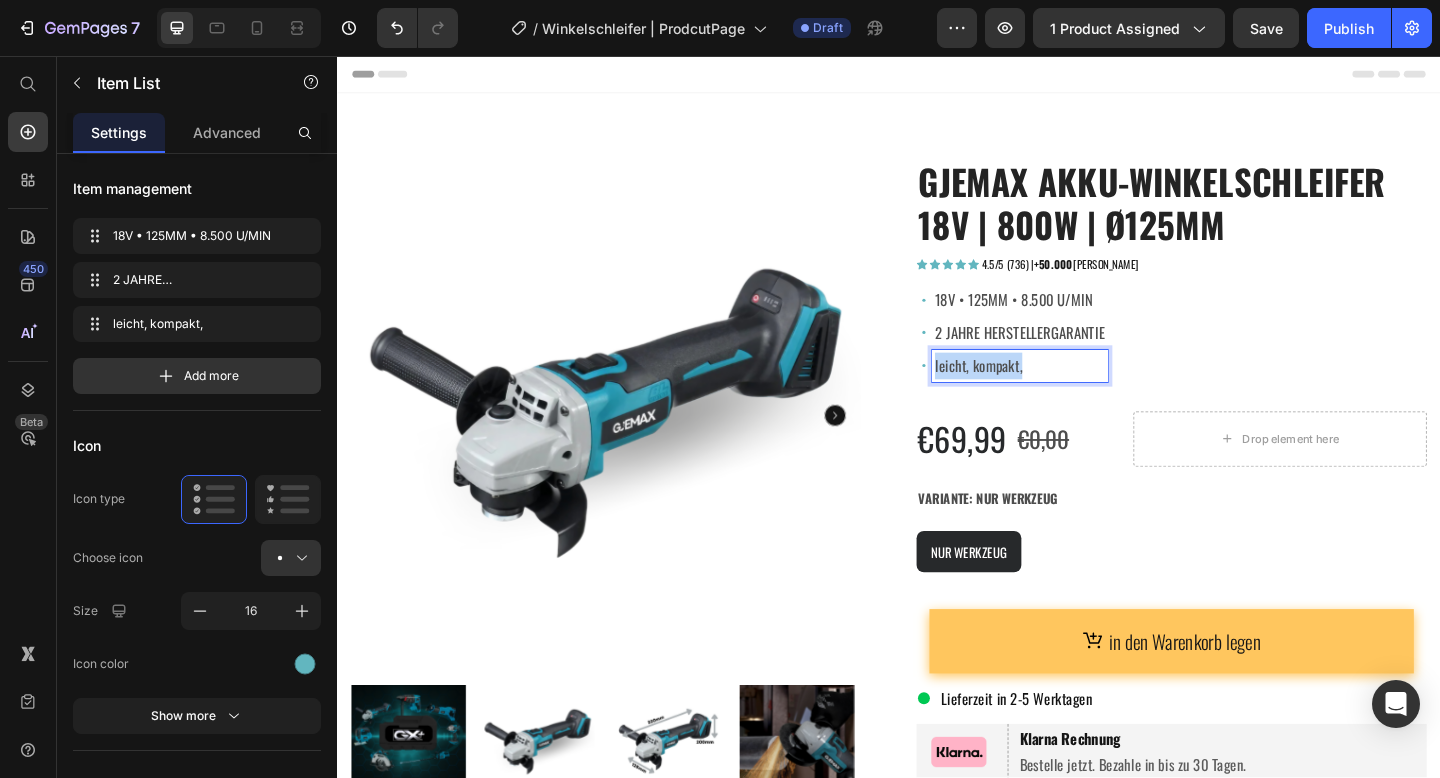 click on "leicht, kompakt," at bounding box center [1034, 393] 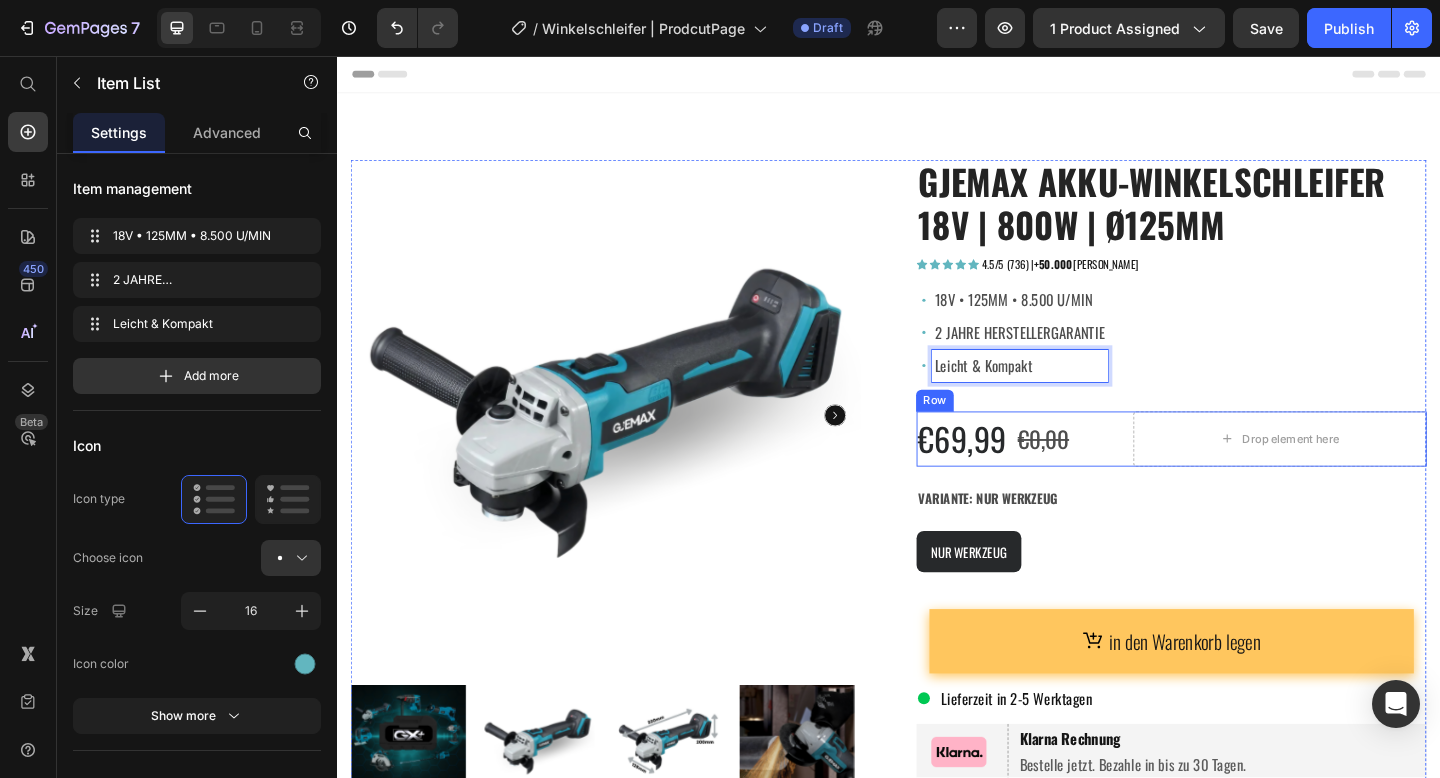 click on "€69,99 Product Price €0,00 Product Price Row" at bounding box center (1081, 473) 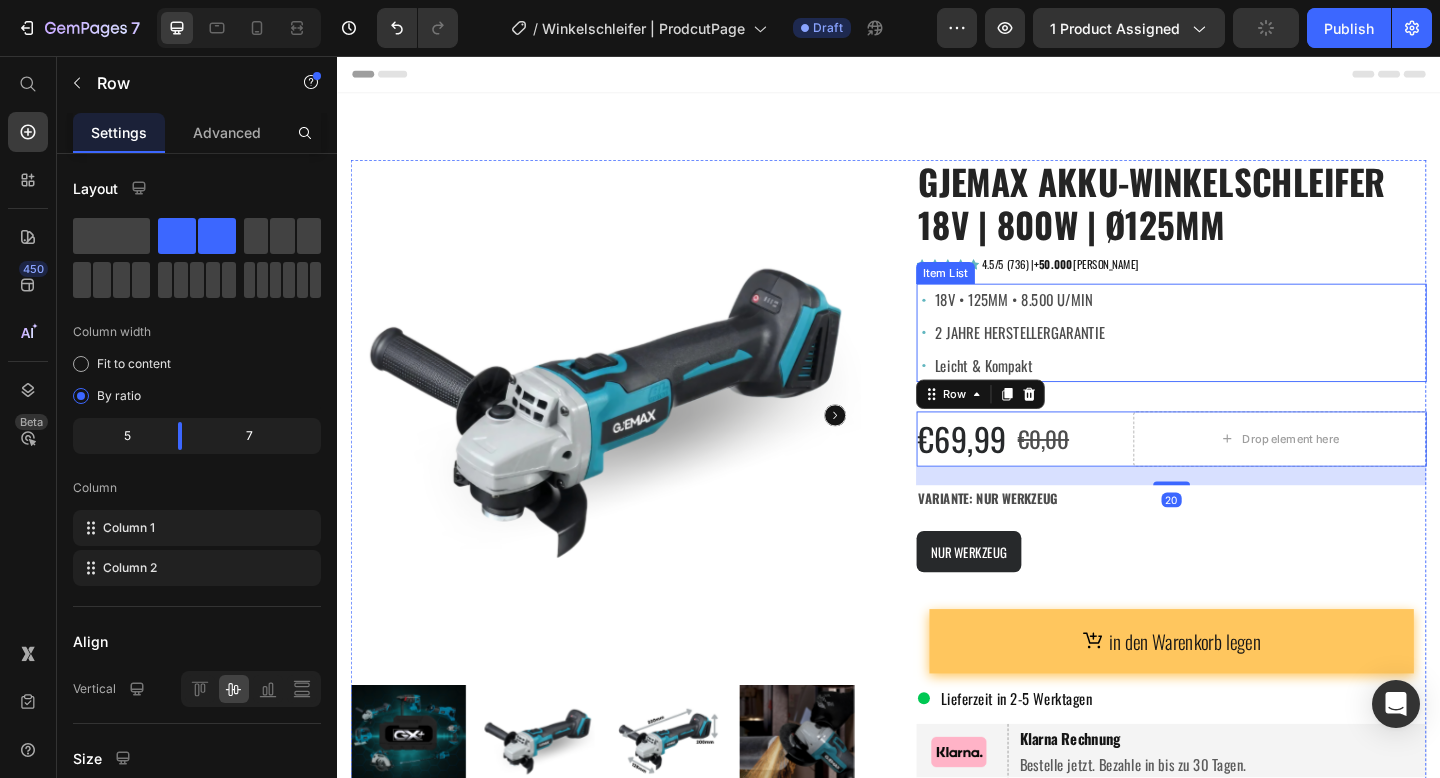 click on "Leicht & Kompakt" at bounding box center (1079, 393) 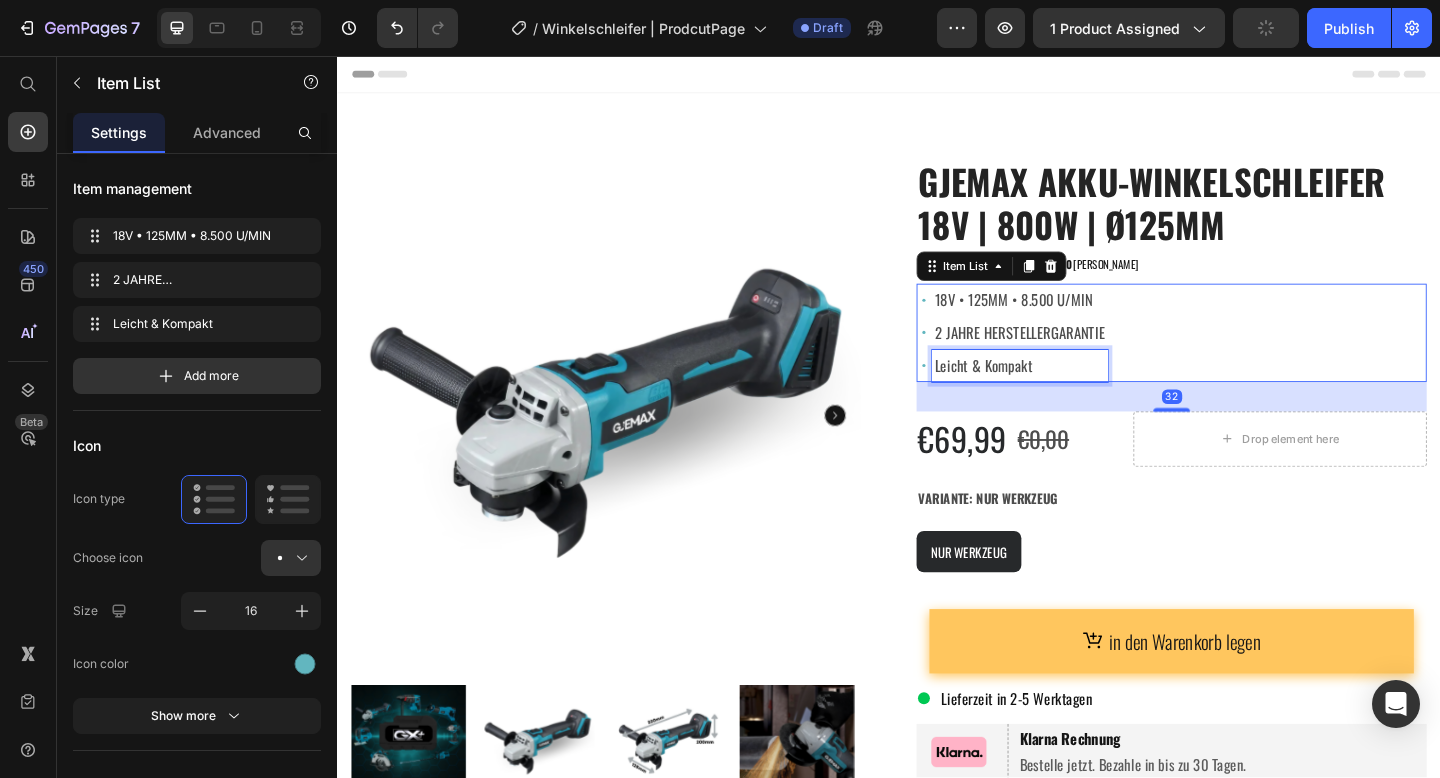 click on "Leicht & Kompakt" at bounding box center (1040, 393) 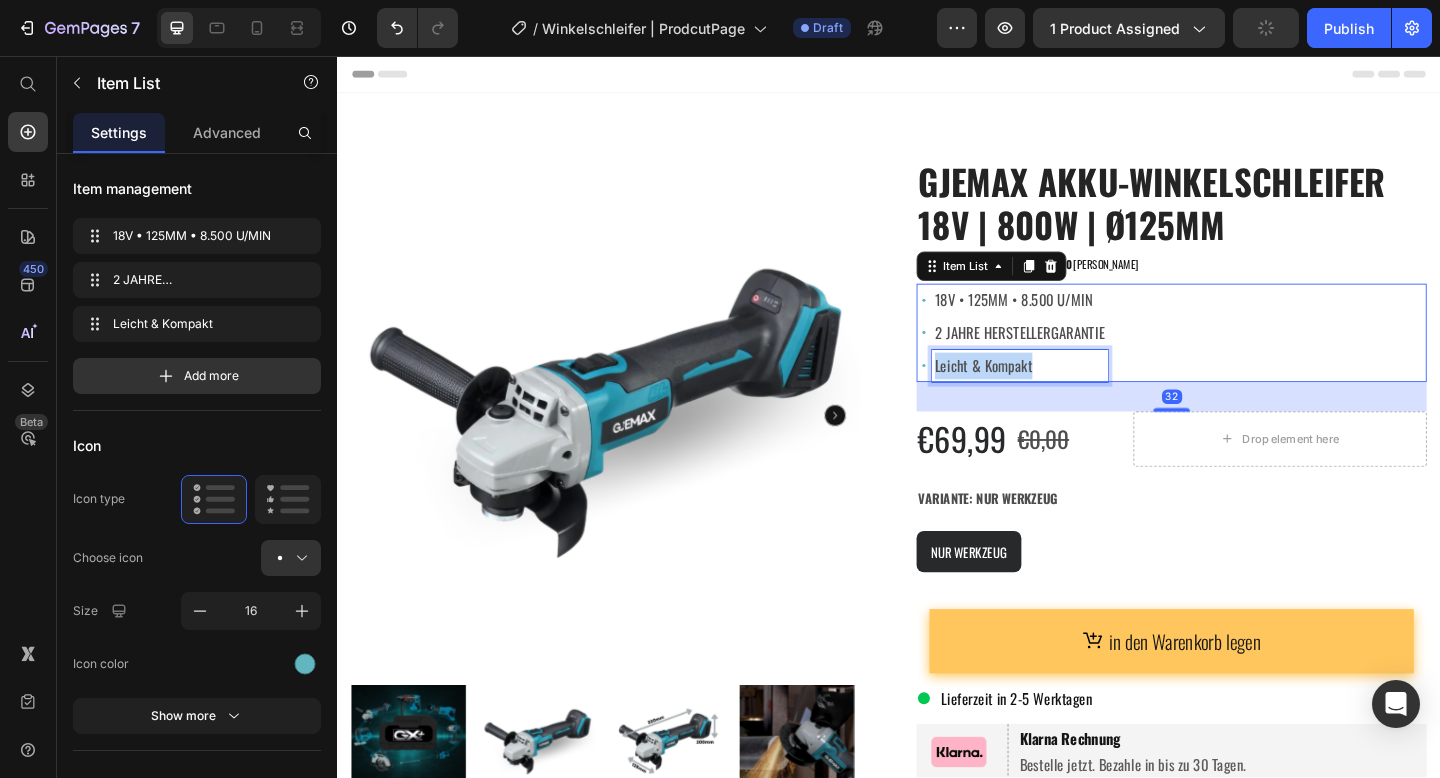 click on "Leicht & Kompakt" at bounding box center (1040, 393) 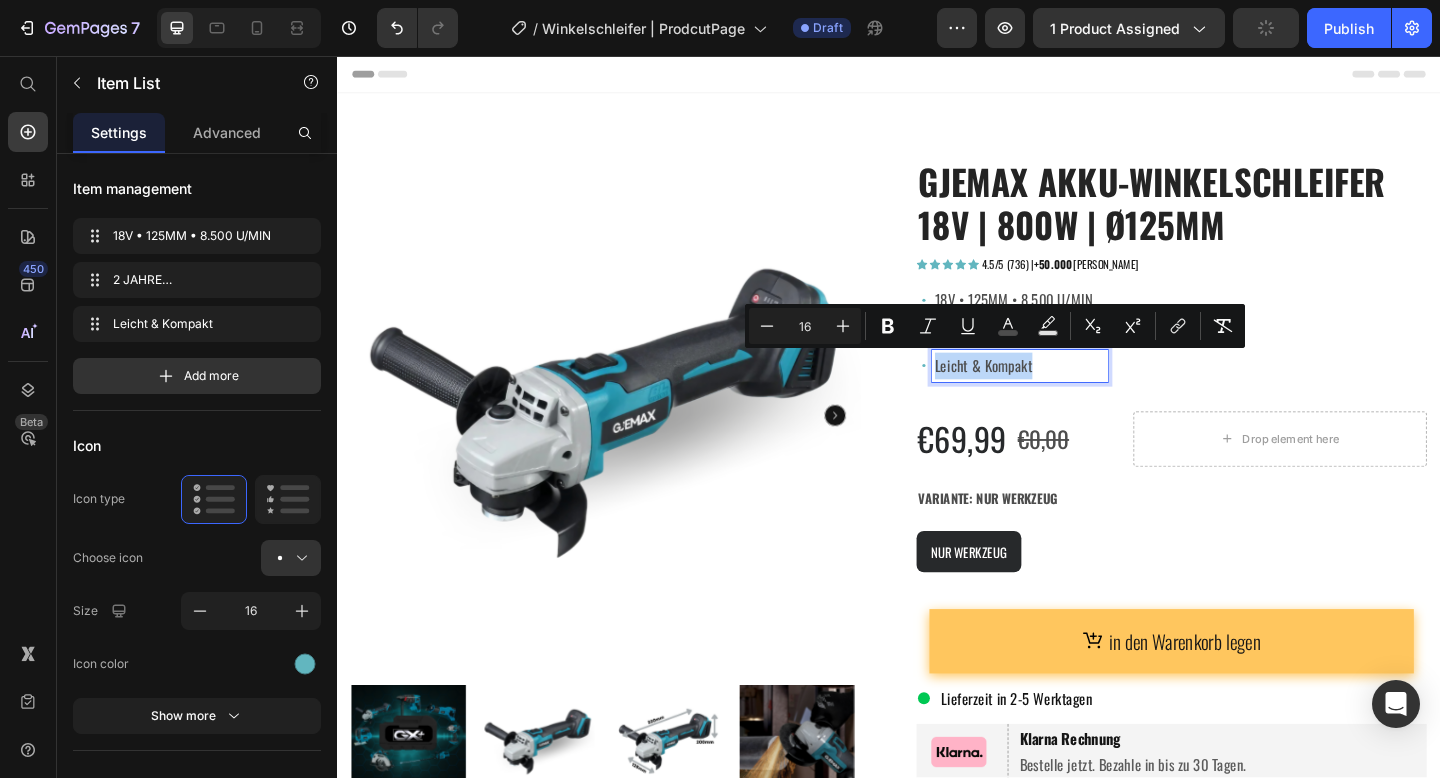 click on "Leicht & Kompakt" at bounding box center (1079, 393) 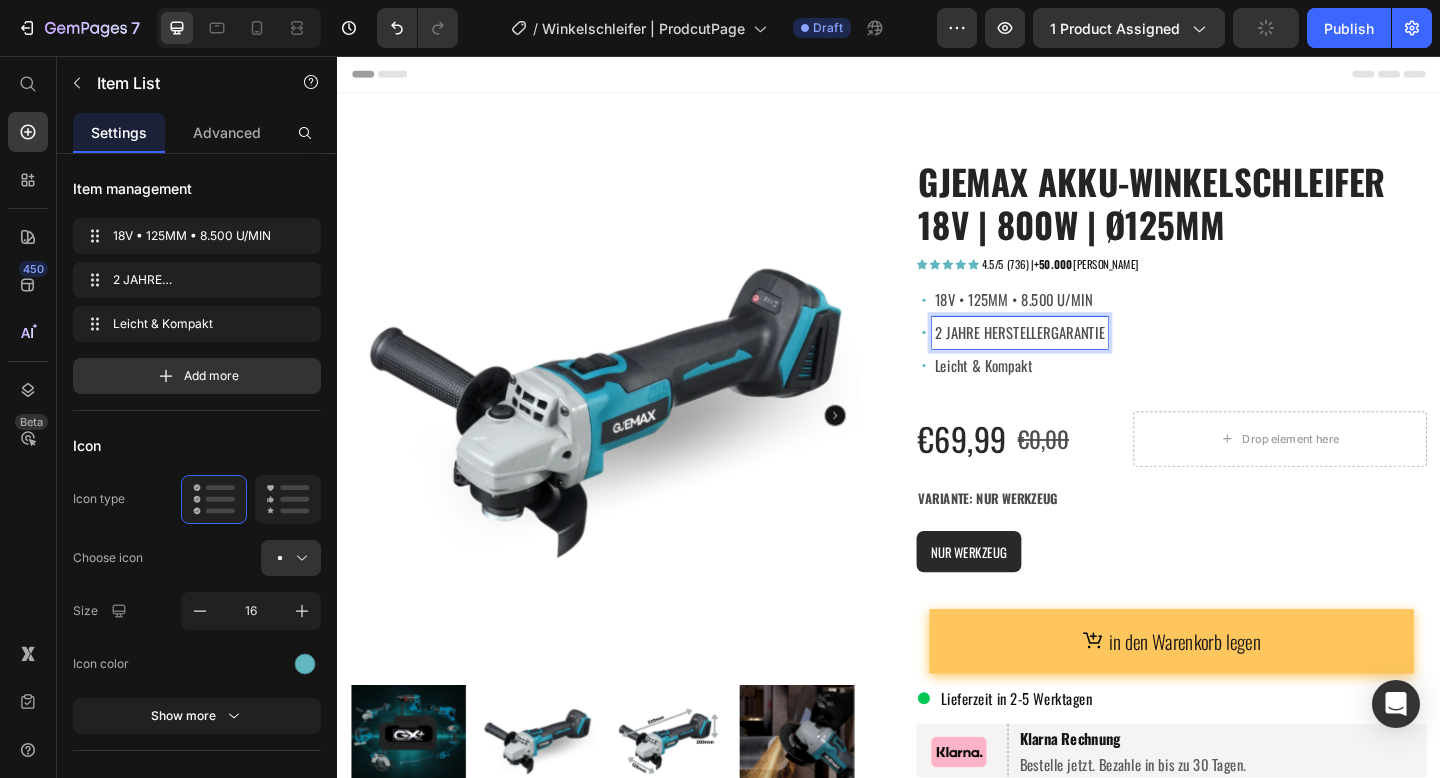click on "2 JAHRE HERSTELLERGARANTIE" at bounding box center (1079, 357) 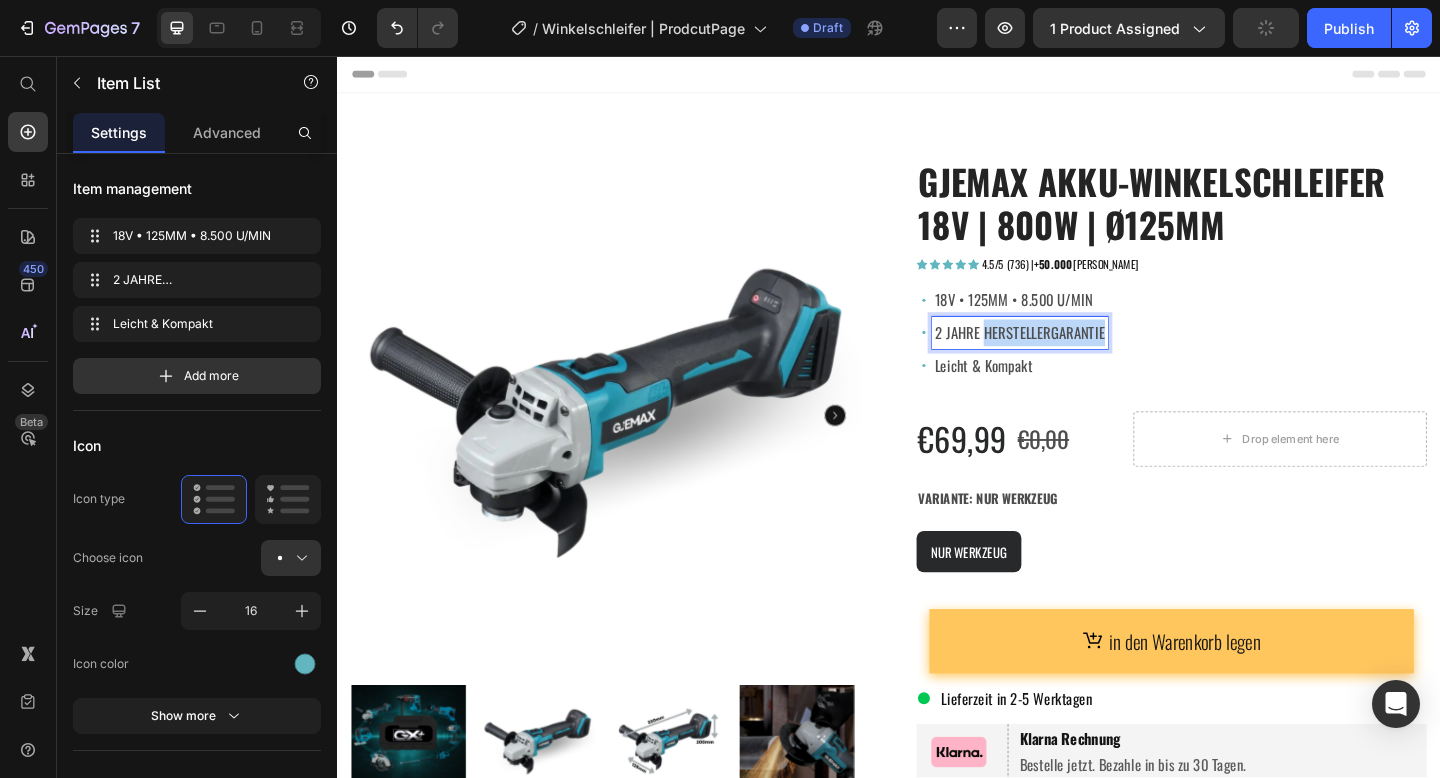 click on "2 JAHRE HERSTELLERGARANTIE" at bounding box center (1079, 357) 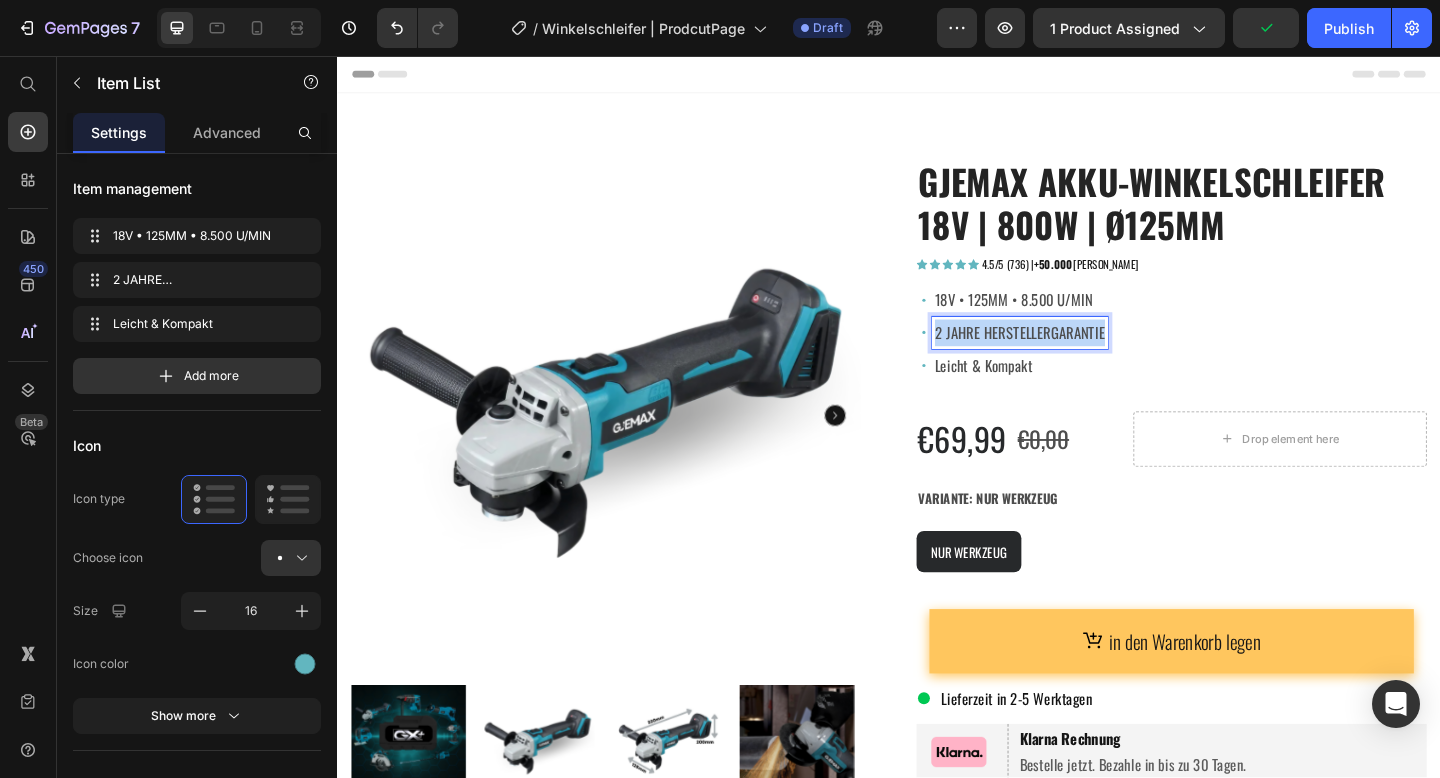 click on "2 JAHRE HERSTELLERGARANTIE" at bounding box center [1079, 357] 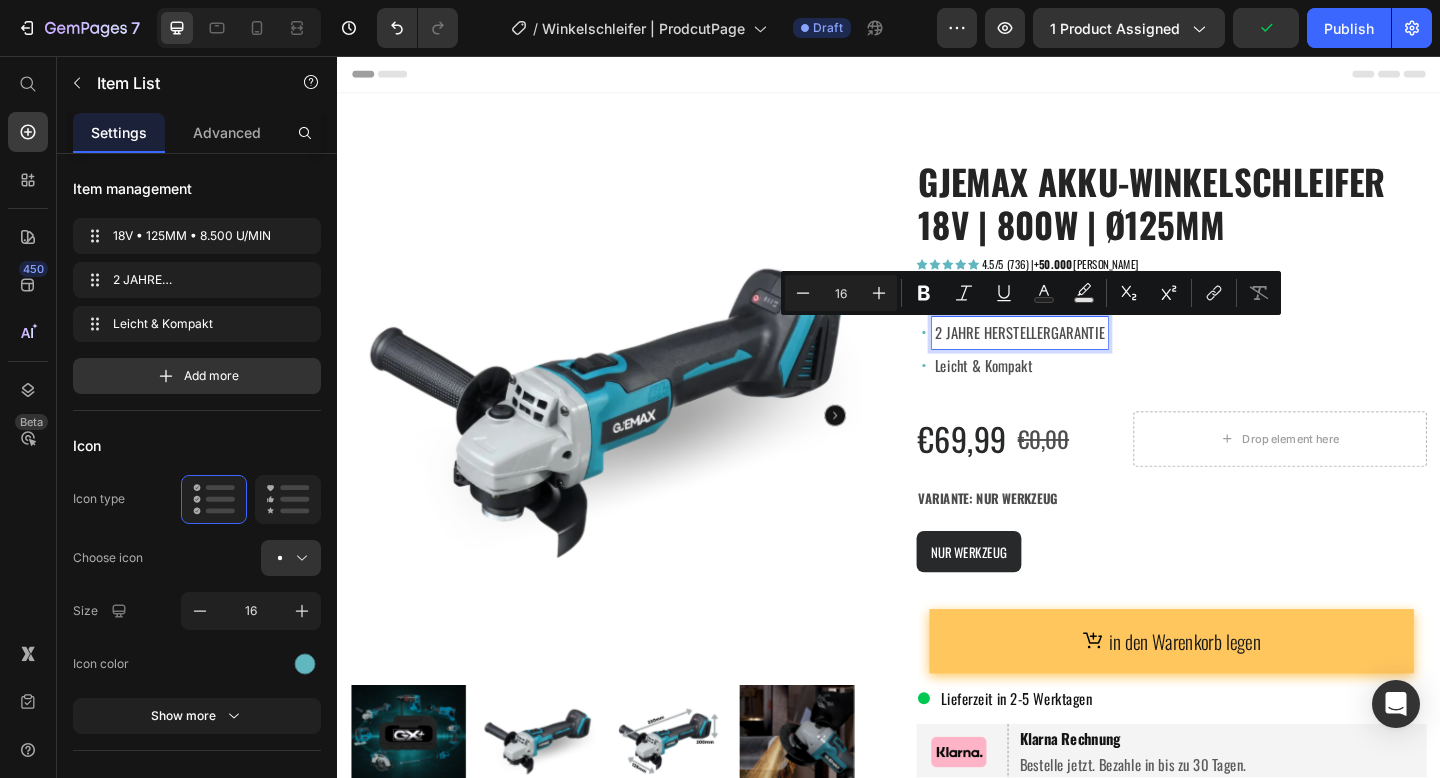 click on "Leicht & Kompakt" at bounding box center [1040, 393] 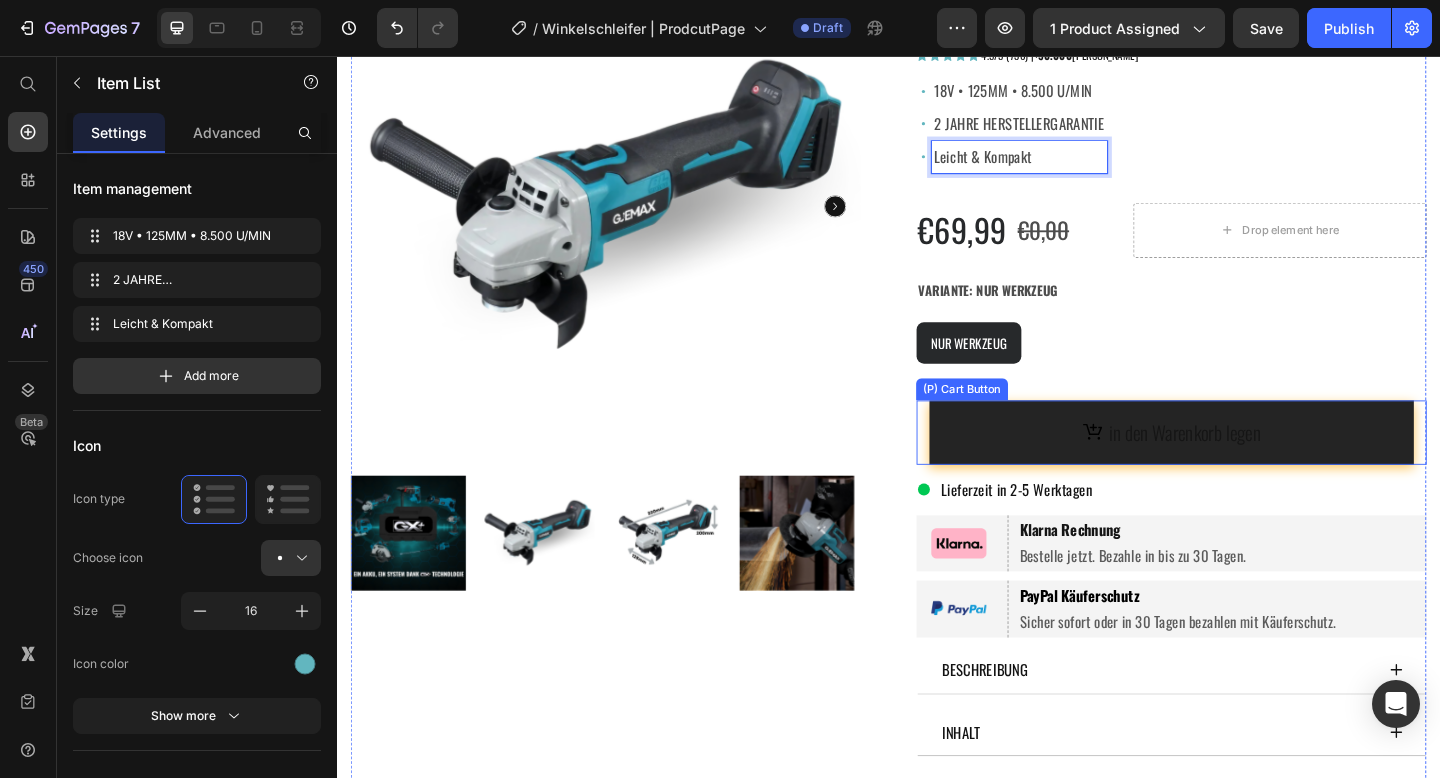scroll, scrollTop: 334, scrollLeft: 0, axis: vertical 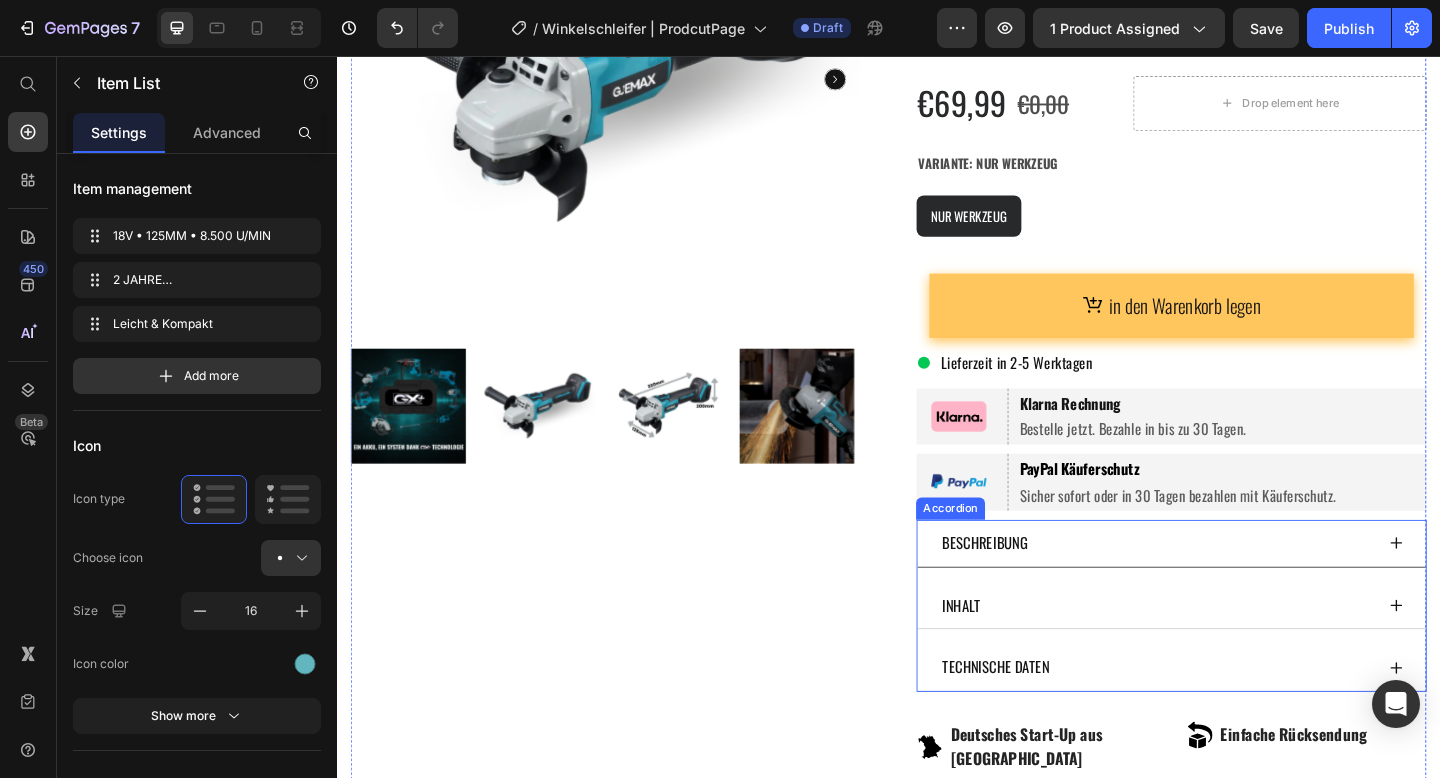 click on "BESCHREIBUNG" at bounding box center (1228, 586) 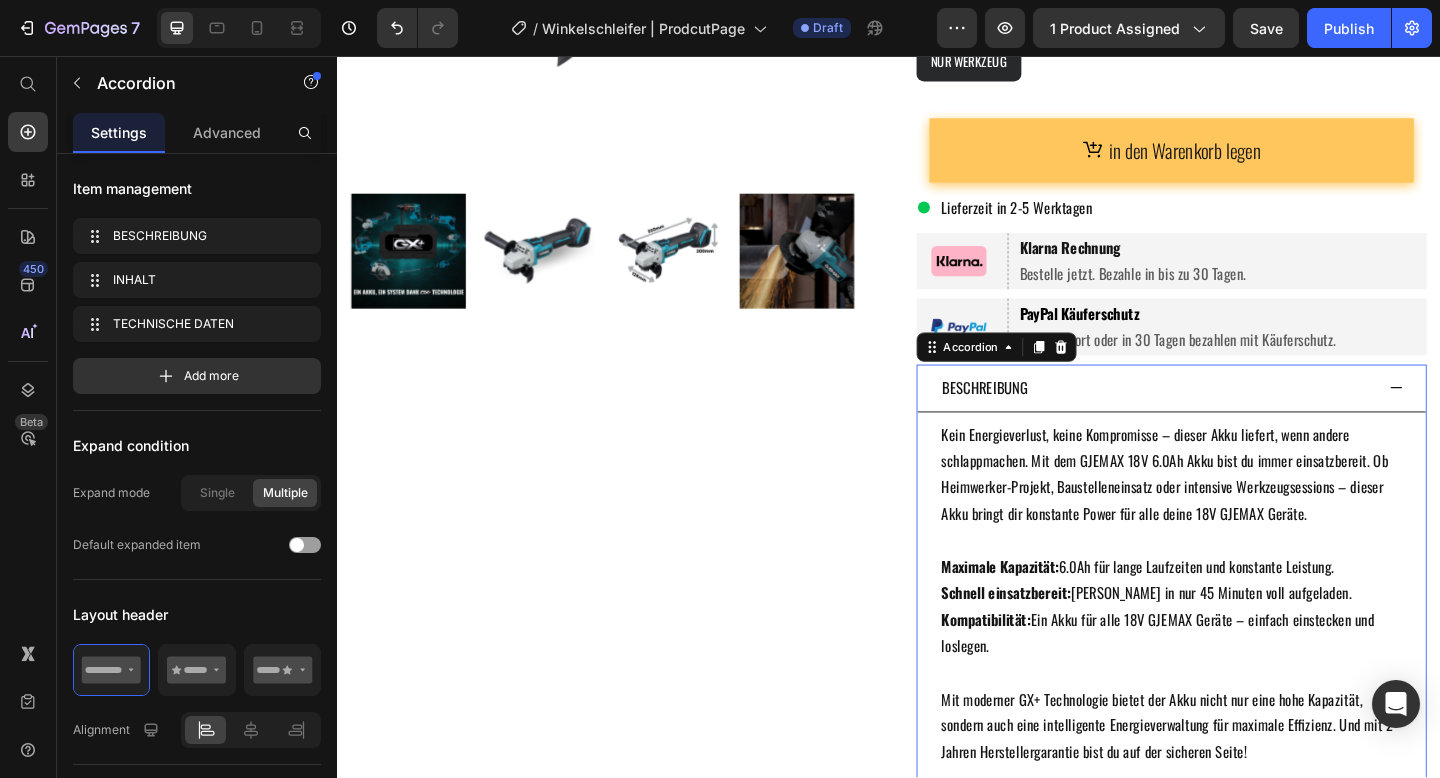 scroll, scrollTop: 705, scrollLeft: 0, axis: vertical 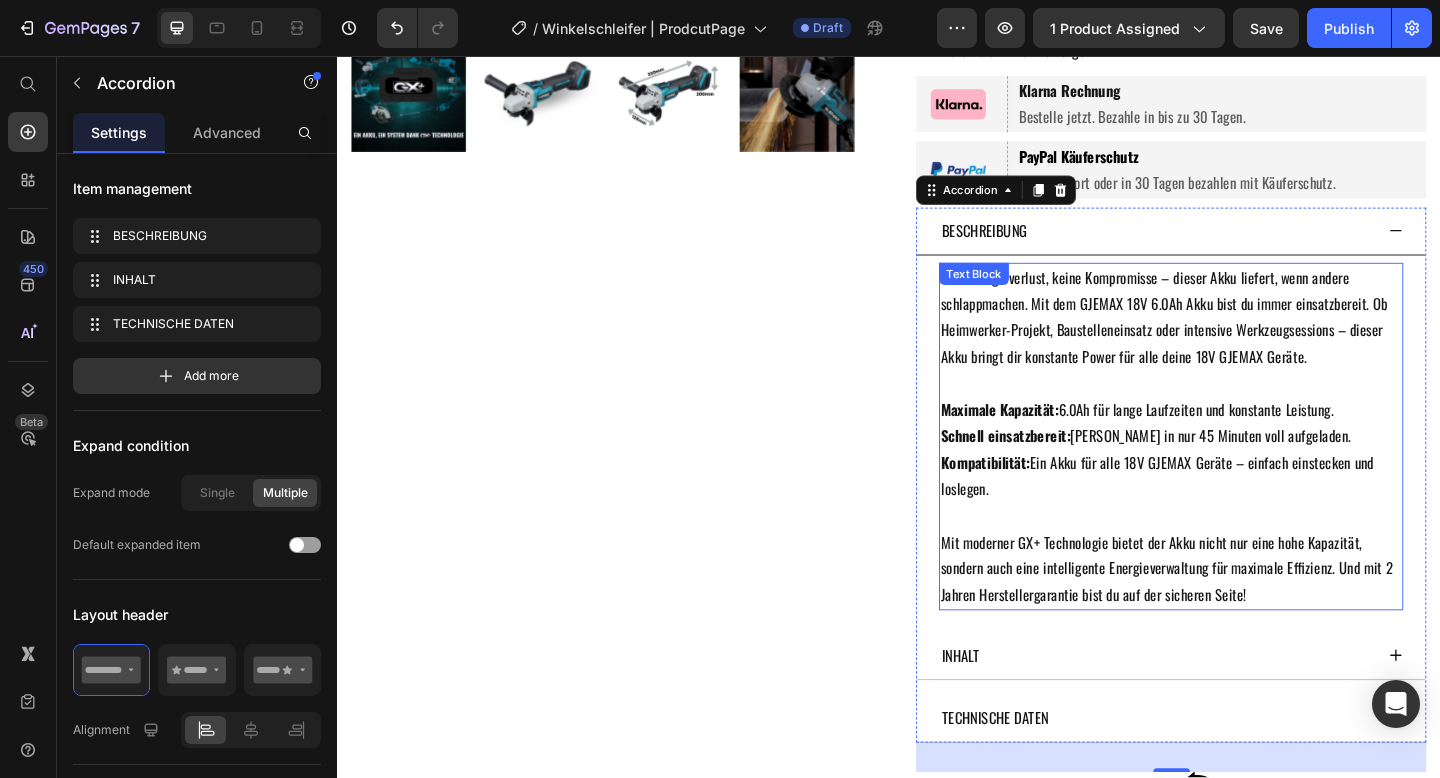 click on "Maximale Kapazität:" at bounding box center [1058, 441] 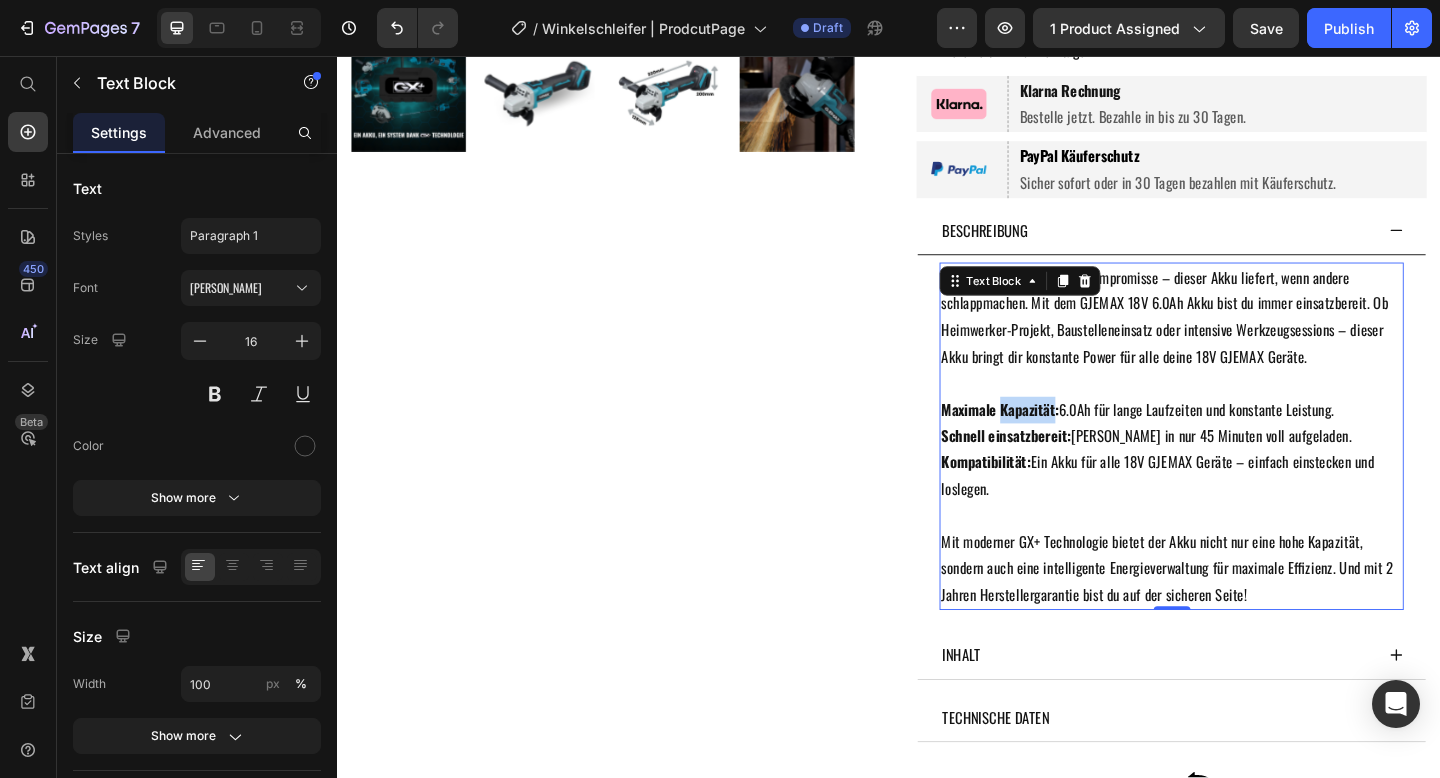 click on "Maximale Kapazität:" at bounding box center [1058, 441] 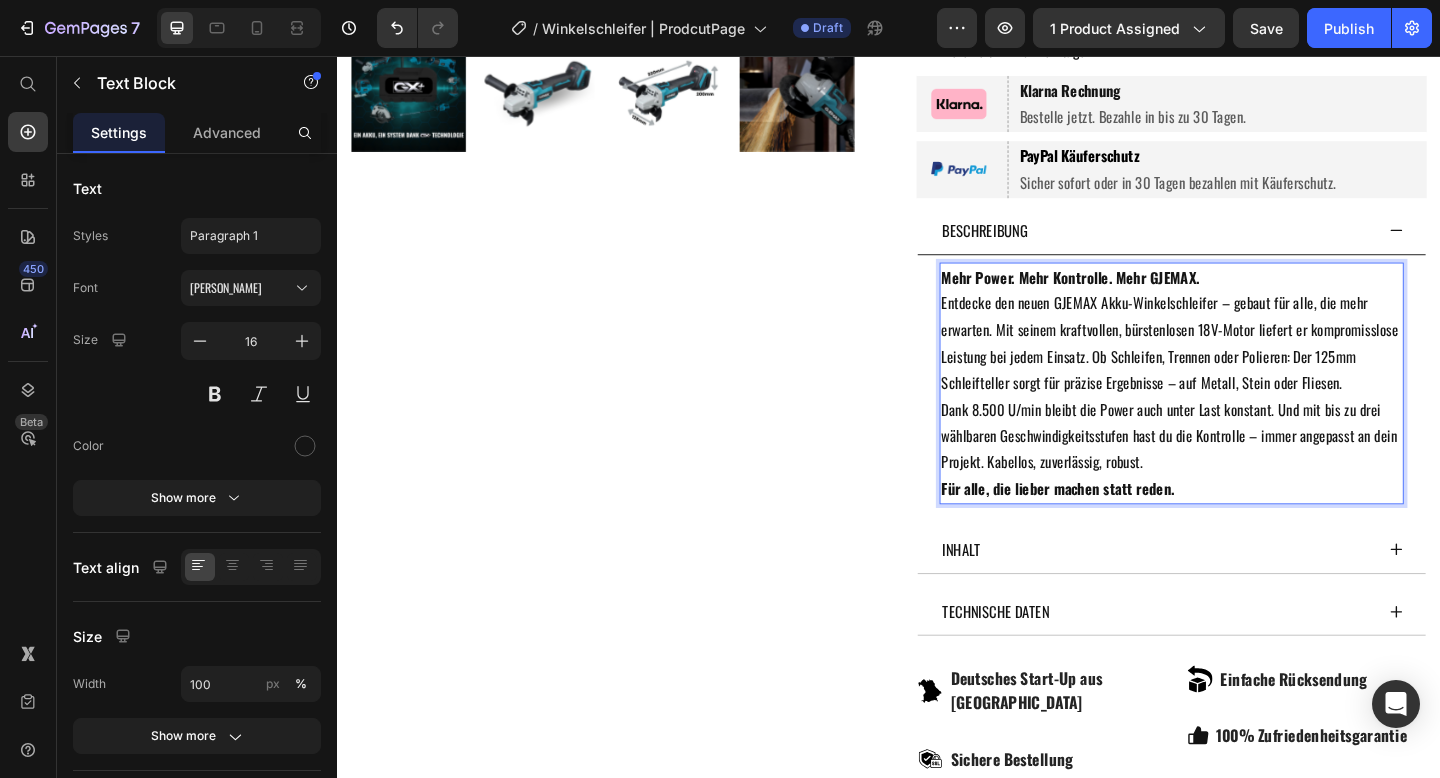 click on "Mehr Power. Mehr Kontrolle. Mehr GJEMAX." at bounding box center (1244, 297) 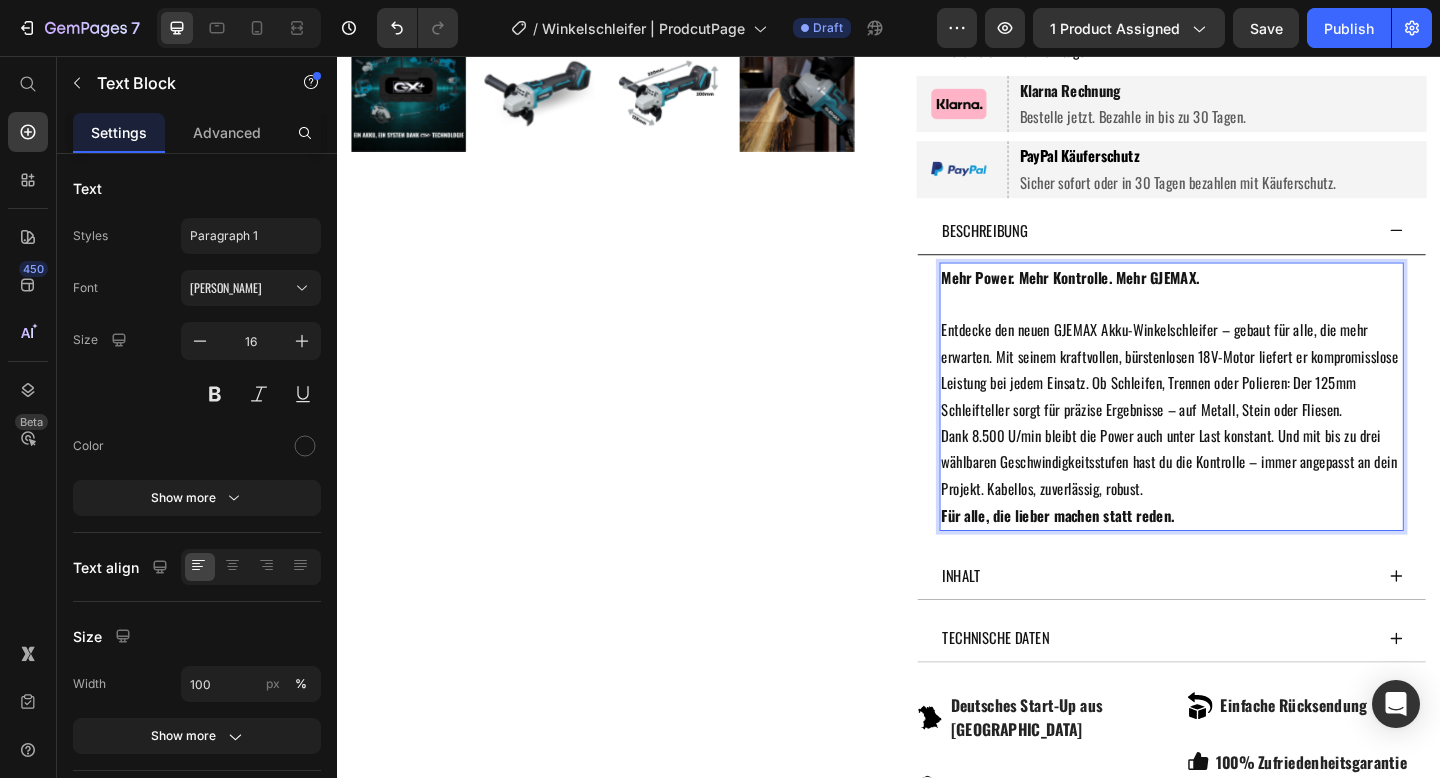 click on "Mehr Power. Mehr Kontrolle. Mehr GJEMAX. ⁠⁠⁠⁠⁠⁠⁠" at bounding box center [1244, 312] 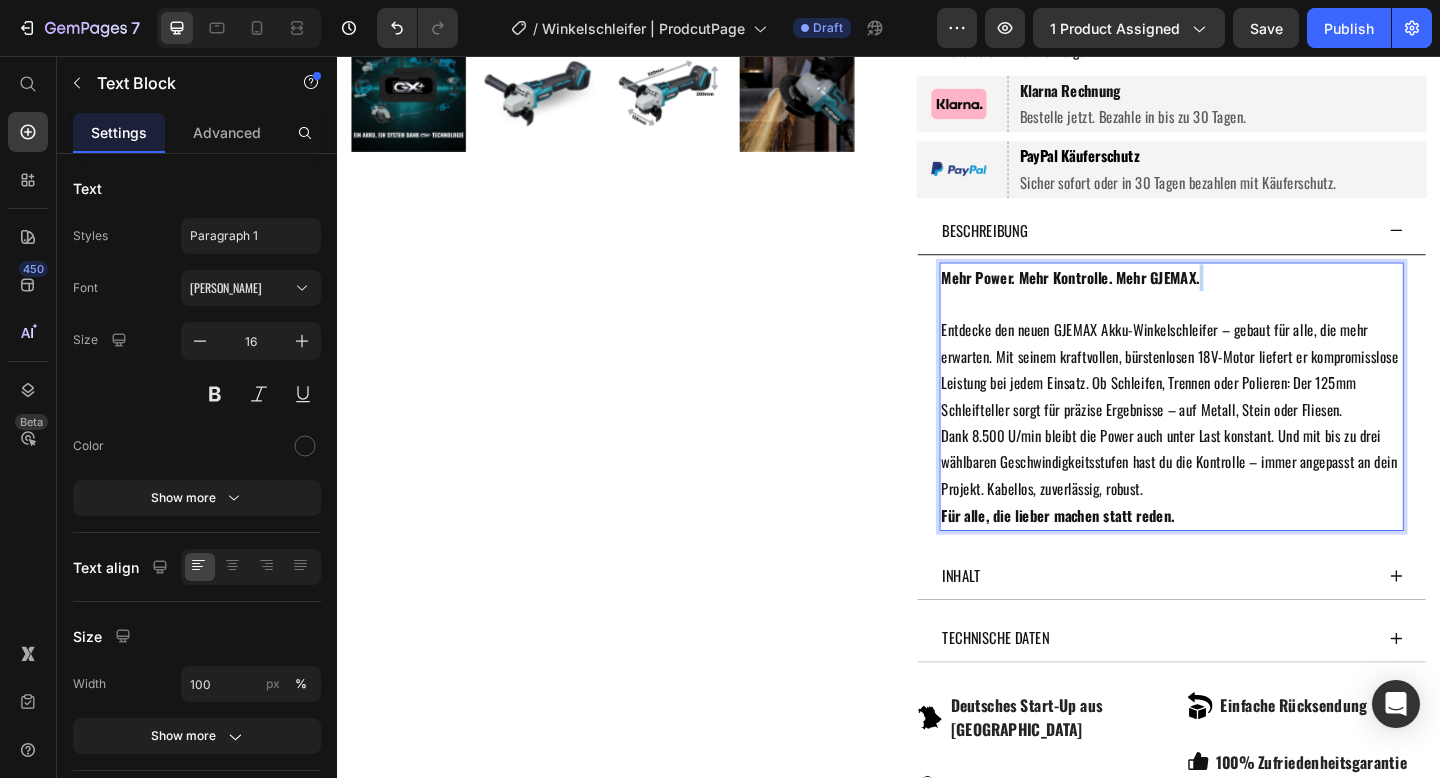 click on "Mehr Power. Mehr Kontrolle. Mehr GJEMAX. ⁠⁠⁠⁠⁠⁠⁠" at bounding box center (1244, 312) 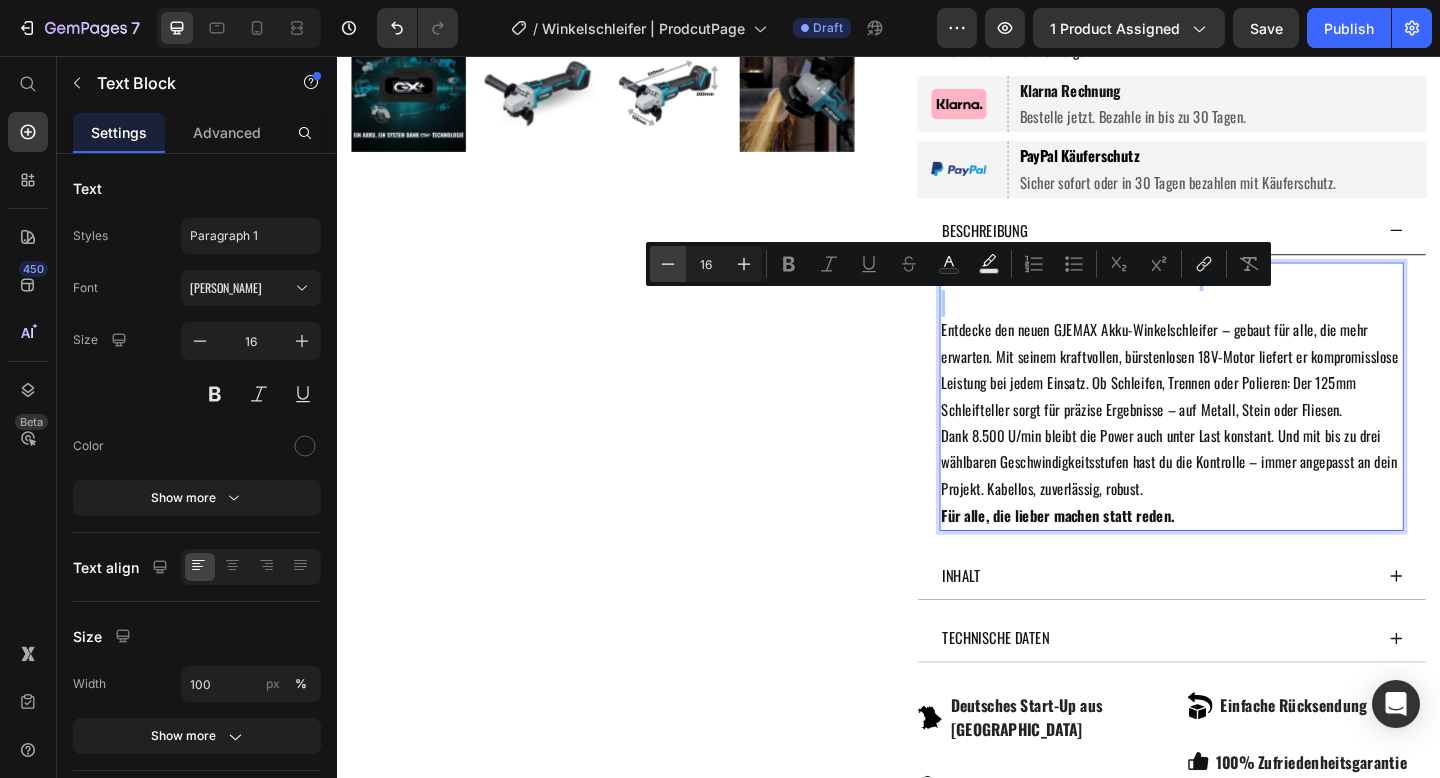 click 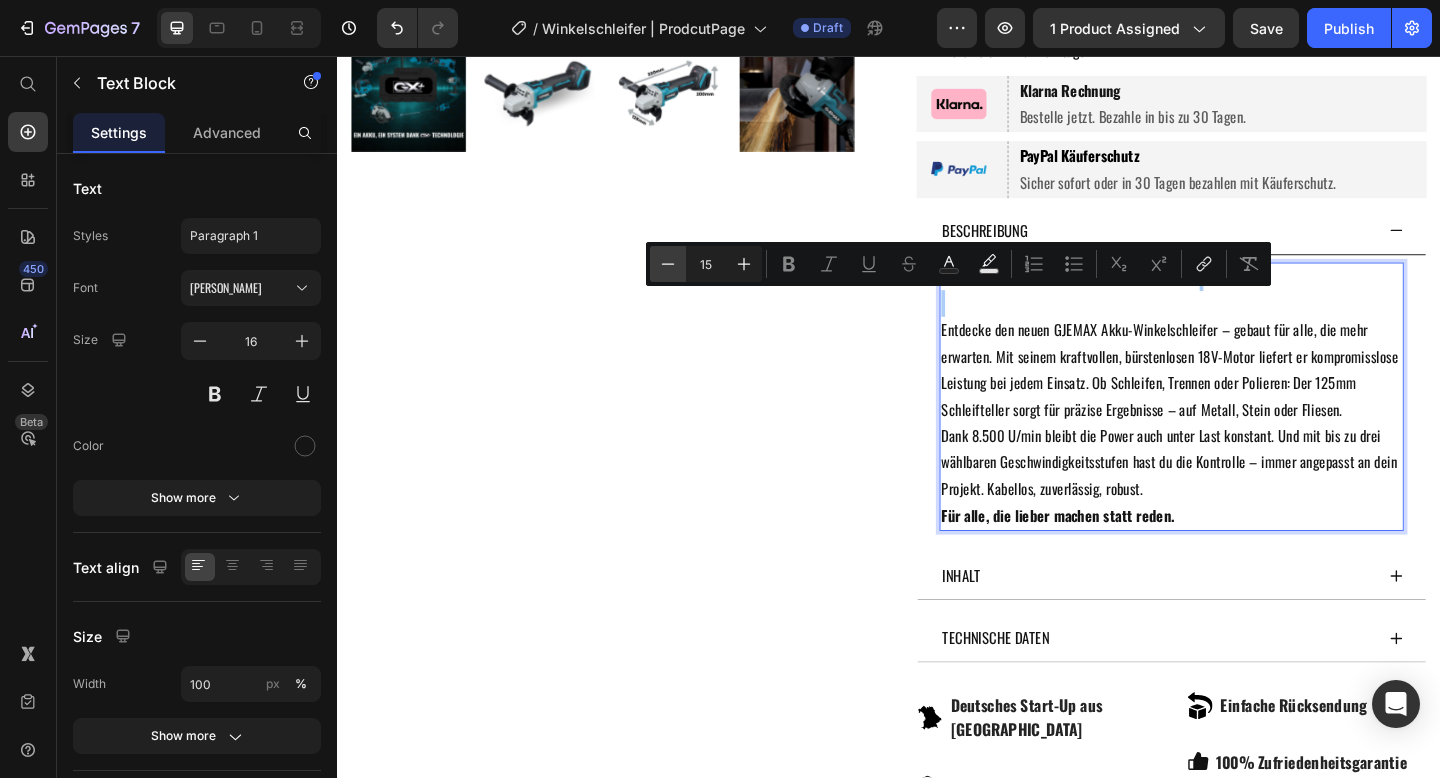 click 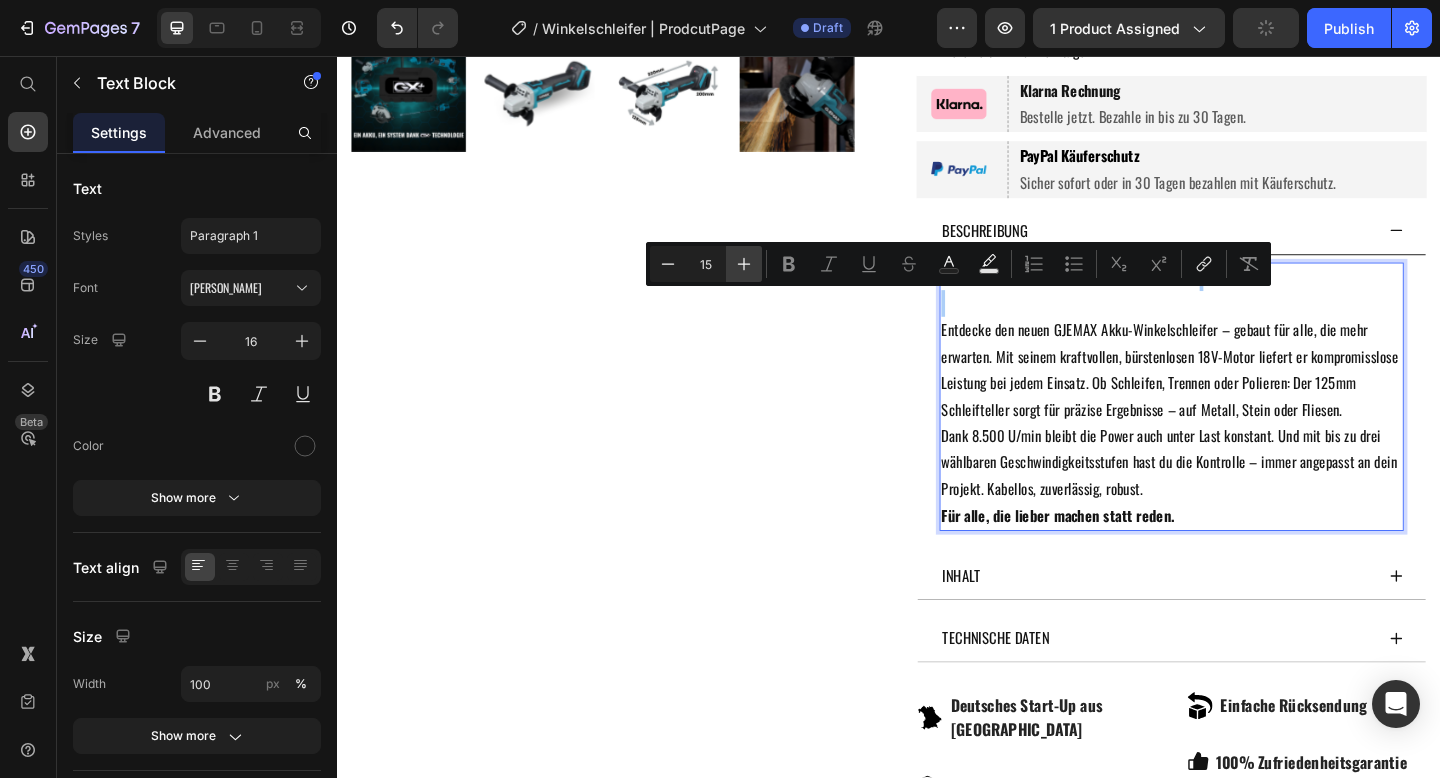 click 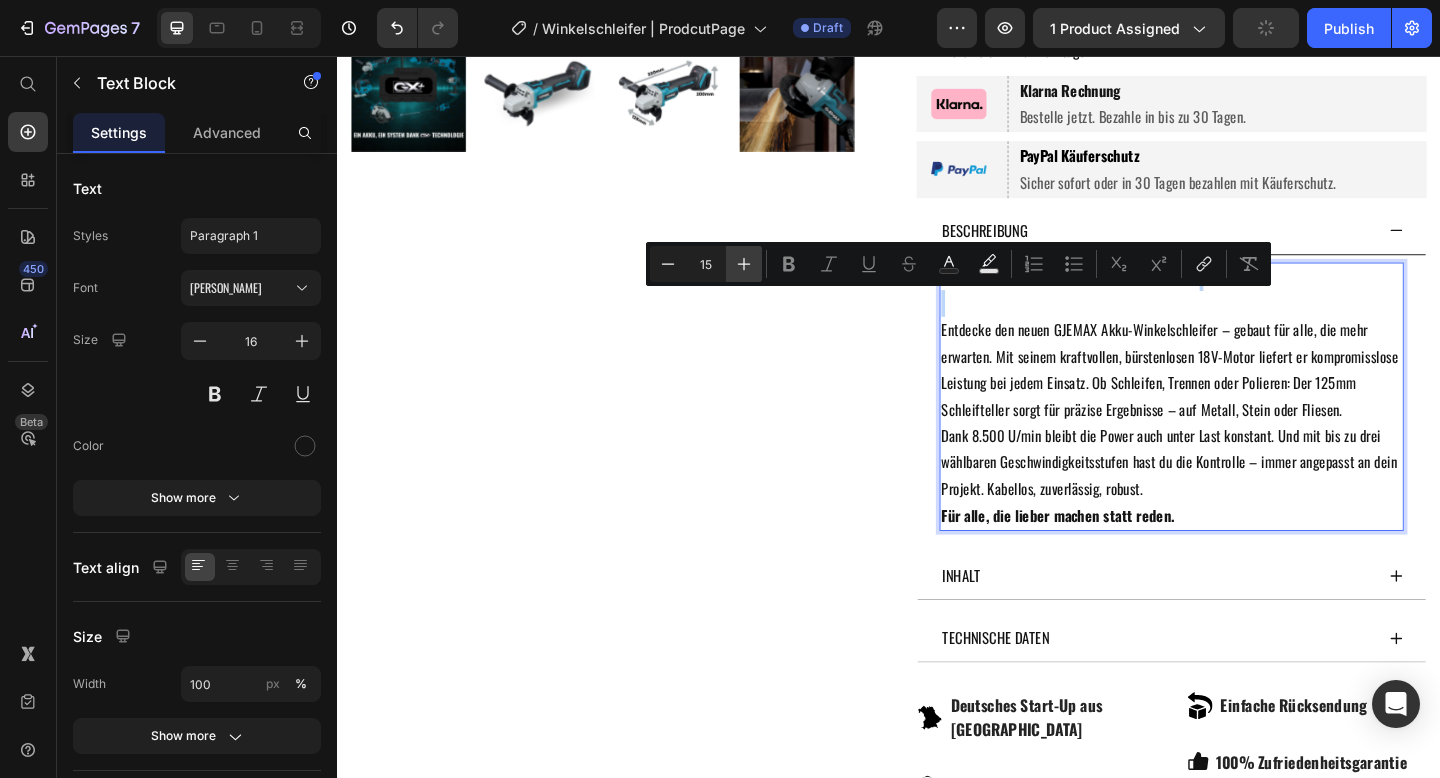 type on "15" 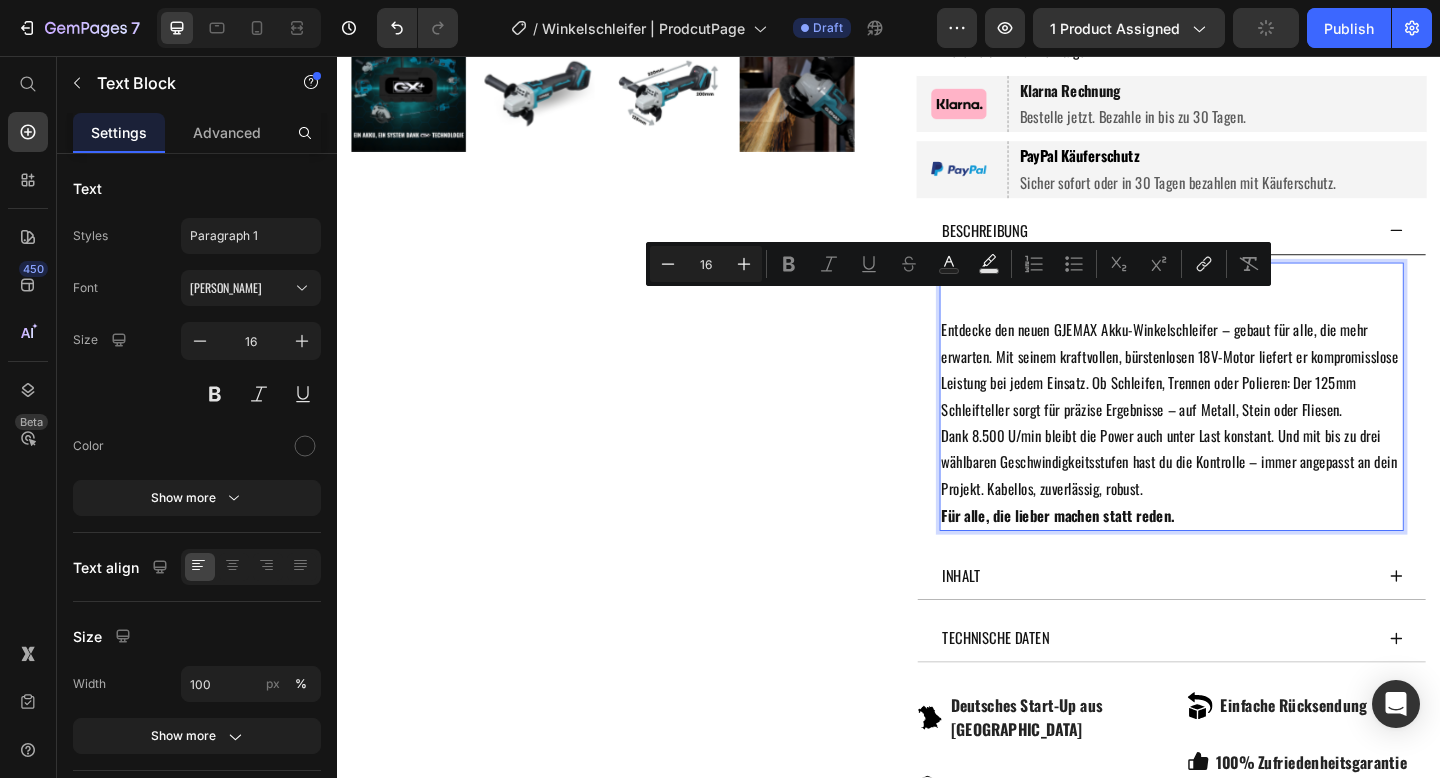 click on "Dank 8.500 U/min bleibt die Power auch unter Last konstant. Und mit bis zu drei wählbaren Geschwindigkeitsstufen hast du die Kontrolle – immer angepasst an dein Projekt. Kabellos, zuverlässig, robust." at bounding box center [1244, 498] 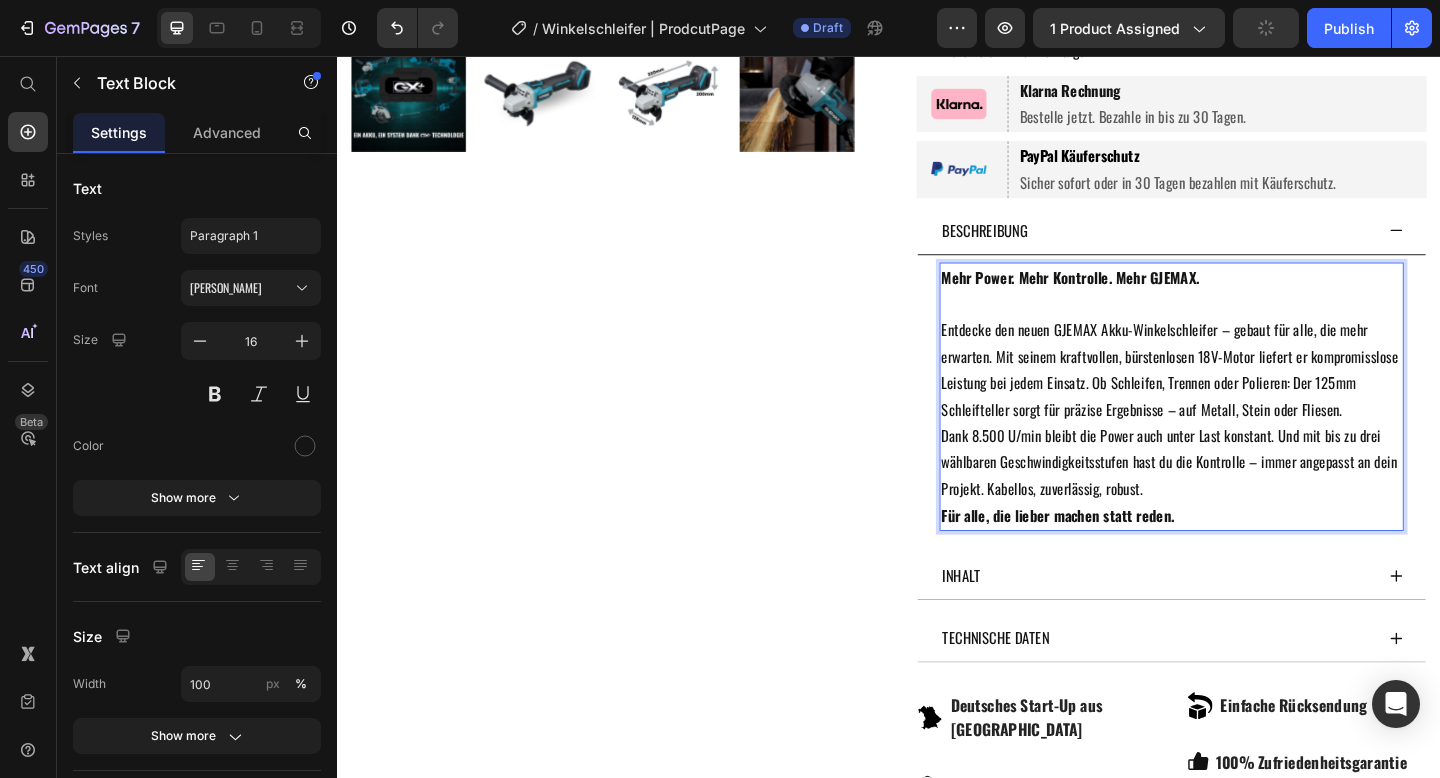 click on "Dank 8.500 U/min bleibt die Power auch unter Last konstant. Und mit bis zu drei wählbaren Geschwindigkeitsstufen hast du die Kontrolle – immer angepasst an dein Projekt. Kabellos, zuverlässig, robust." at bounding box center [1244, 498] 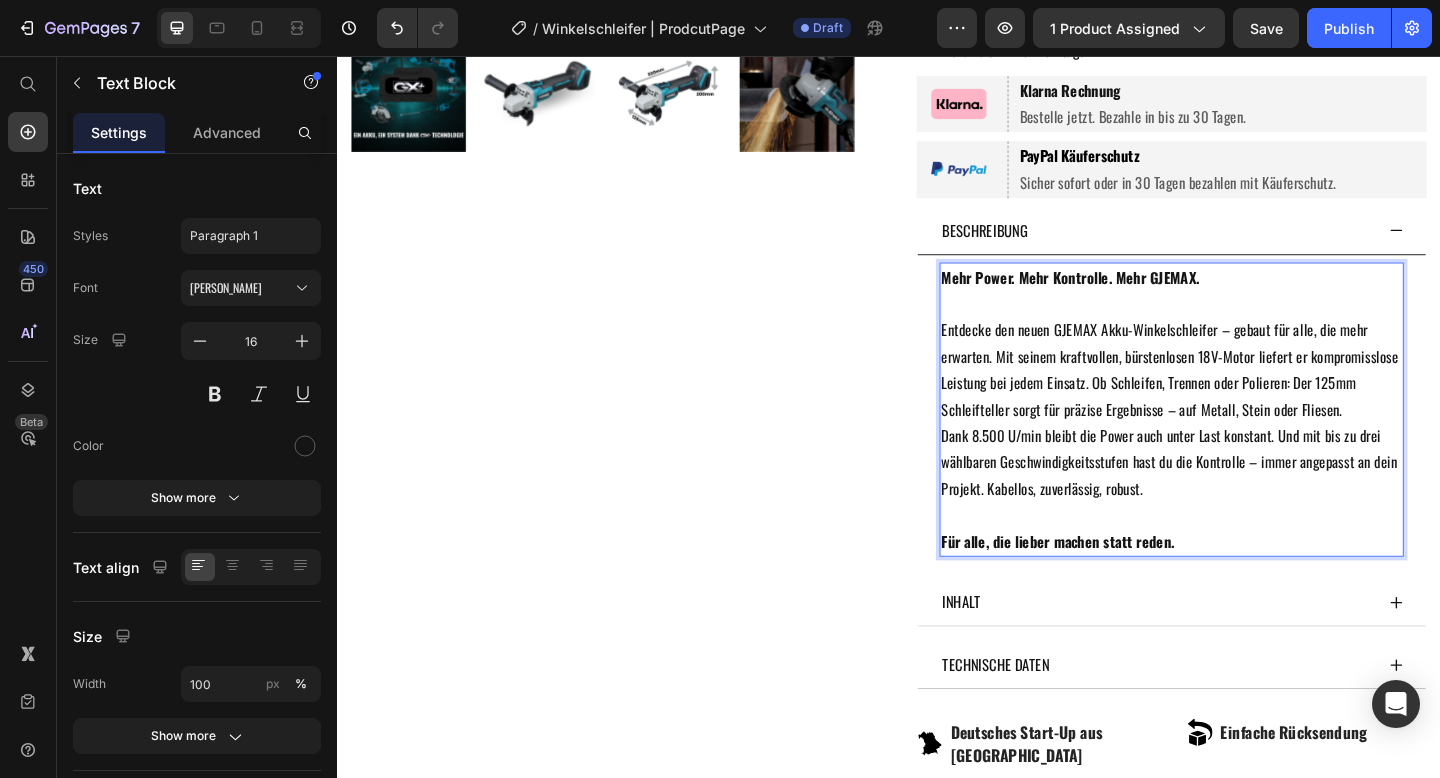 click on "Product Images GJEMAX AKKU-WINKELSCHLEIFER 18V | 800W | Ø125MM (P) Title                Icon                Icon                Icon                Icon                Icon Icon List Hoz 4.5/5 (736) |  +50.000  zufriedene Kunden Text block Row
18V • 125MM • 8.500 U/MIN
2 JAHRE HERSTELLERGARANTIE
Leicht & Kompakt Item List €69,99 Product Price €0,00 Product Price Row
Drop element here Row Row VARIANTE: NUR WERKZEUG NUR WERKZEUG NUR WERKZEUG NUR WERKZEUG Product Variants & Swatches Row
in den Warenkorb legen (P) Cart Button
Lieferzeit in 2-5 Werktagen Item List Image Klarna Rechnung Bestelle jetzt. Bezahle in bis zu 30 Tagen. Text Block Row Image PayPal Käuferschutz Sicher sofort oder in 30 Tagen bezahlen mit Käuferschutz. Text Block Row
Icon Deutsches Start-Up aus Bayern Text block
Icon Einfache Rücksendung Text block Row
Icon Text block Row" at bounding box center [937, 195] 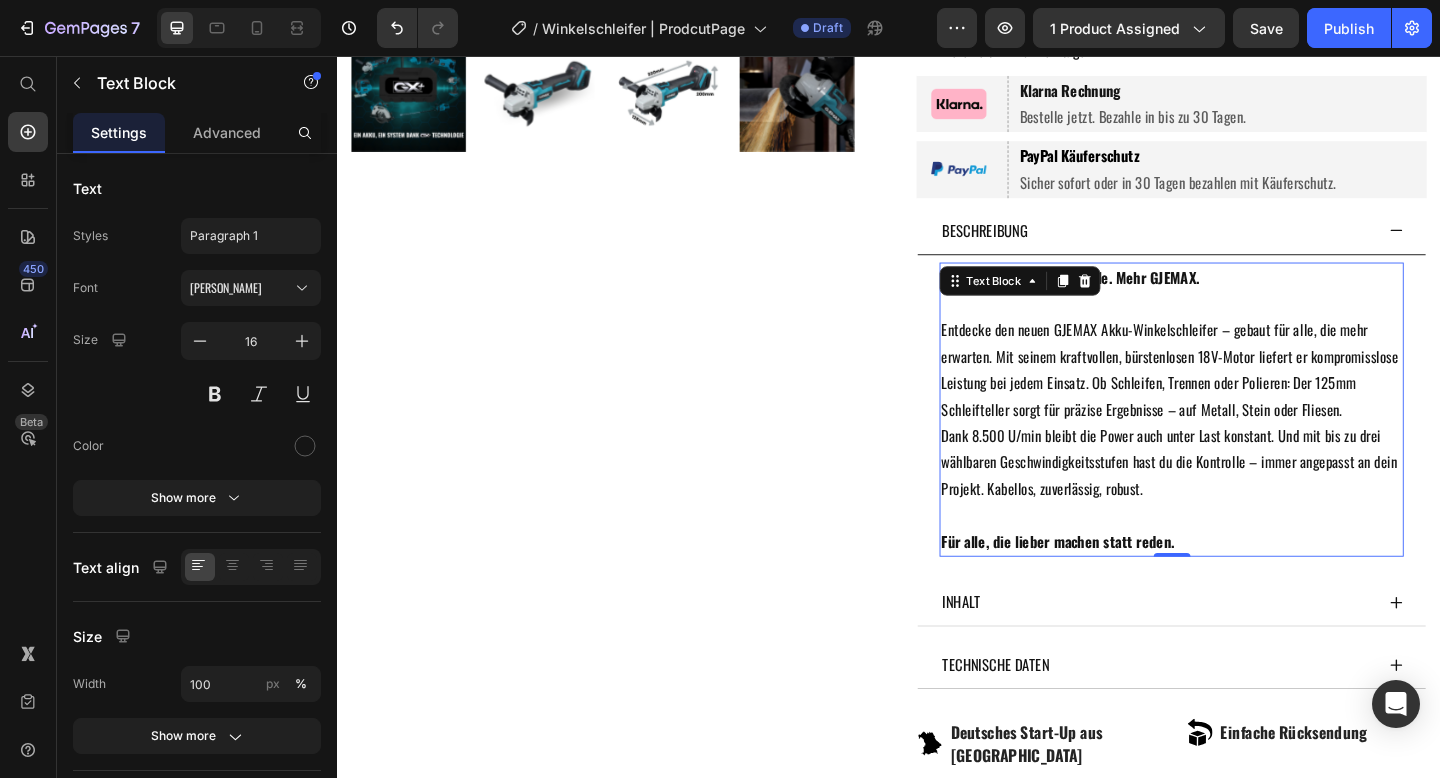 click on "Dank 8.500 U/min bleibt die Power auch unter Last konstant. Und mit bis zu drei wählbaren Geschwindigkeitsstufen hast du die Kontrolle – immer angepasst an dein Projekt. Kabellos, zuverlässig, robust." at bounding box center [1244, 512] 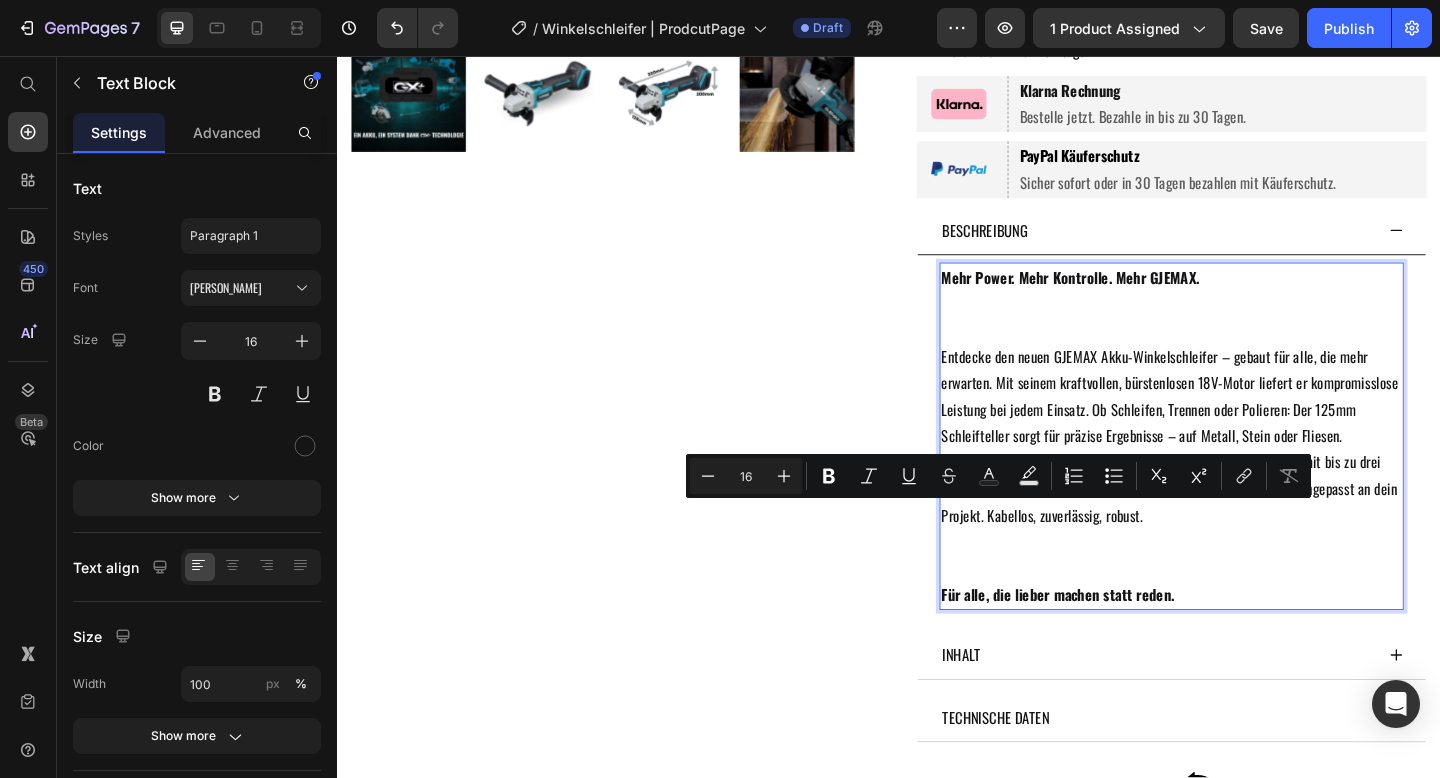 click on "Dank 8.500 U/min bleibt die Power auch unter Last konstant. Und mit bis zu drei wählbaren Geschwindigkeitsstufen hast du die Kontrolle – immer angepasst an dein Projekt. Kabellos, zuverlässig, robust." at bounding box center (1244, 556) 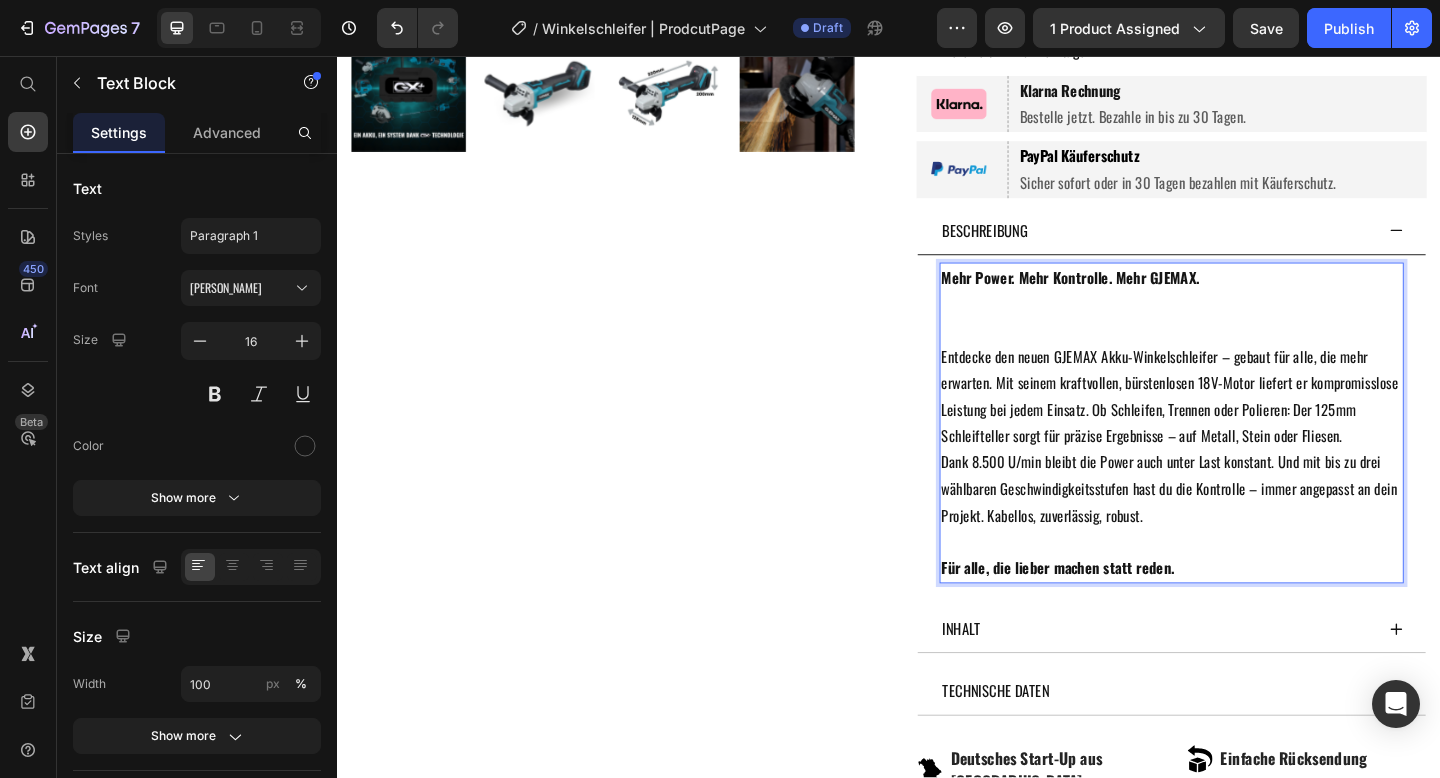click on "Mehr Power. Mehr Kontrolle. Mehr GJEMAX." at bounding box center [1244, 326] 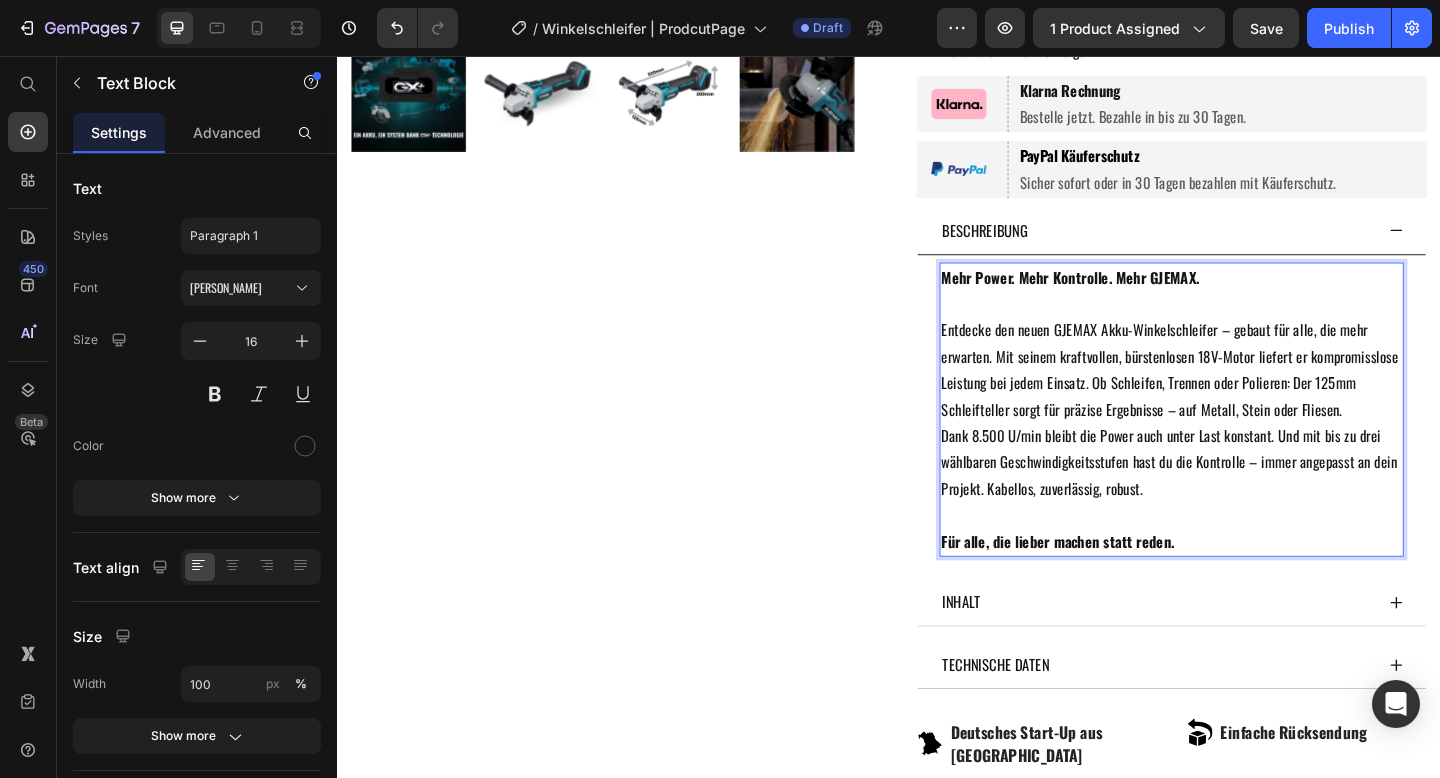 click on "Entdecke den neuen GJEMAX Akku-Winkelschleifer – gebaut für alle, die mehr erwarten. Mit seinem kraftvollen, bürstenlosen 18V-Motor liefert er kompromisslose Leistung bei jedem Einsatz. Ob Schleifen, Trennen oder Polieren: Der 125mm Schleifteller sorgt für präzise Ergebnisse – auf Metall, Stein oder Fliesen." at bounding box center [1244, 397] 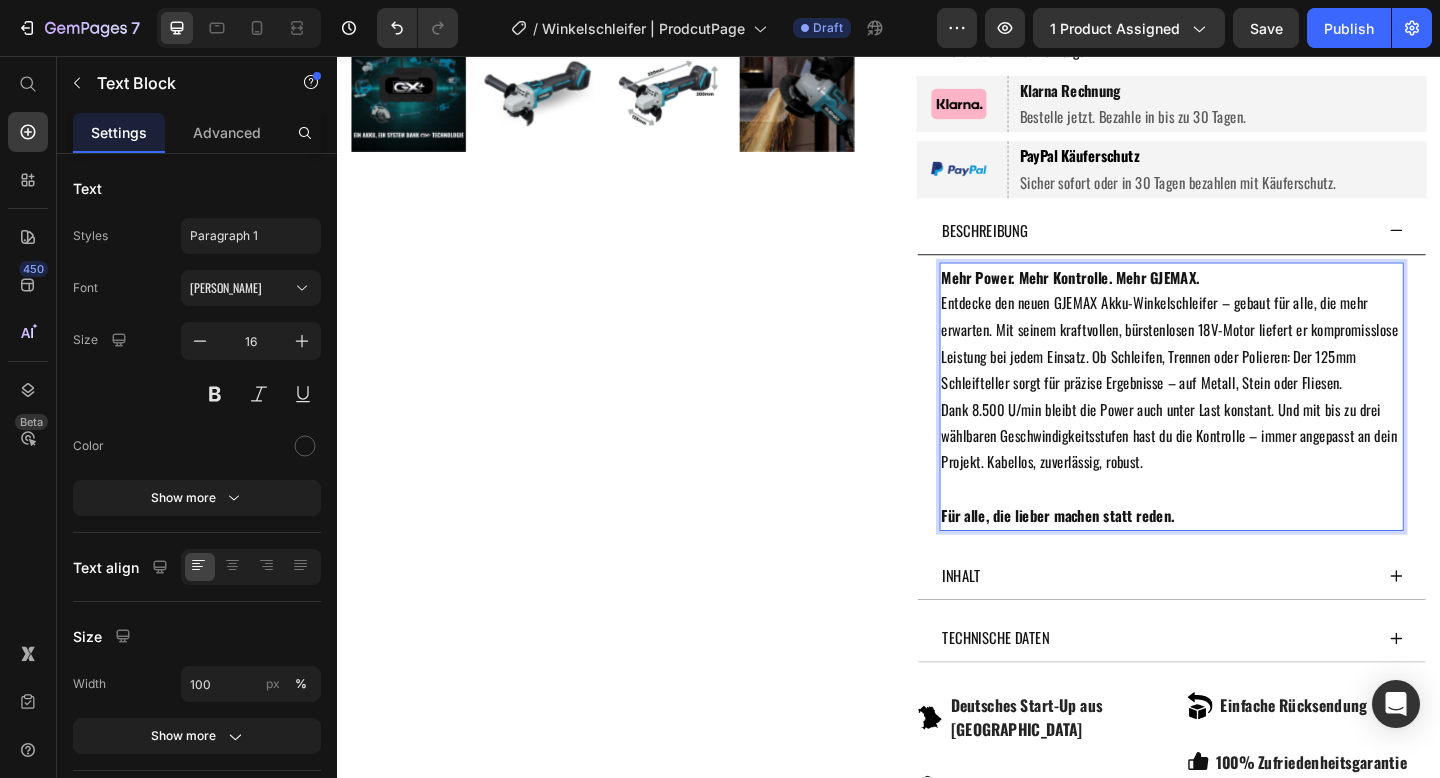 click on "Dank 8.500 U/min bleibt die Power auch unter Last konstant. Und mit bis zu drei wählbaren Geschwindigkeitsstufen hast du die Kontrolle – immer angepasst an dein Projekt. Kabellos, zuverlässig, robust." at bounding box center (1244, 484) 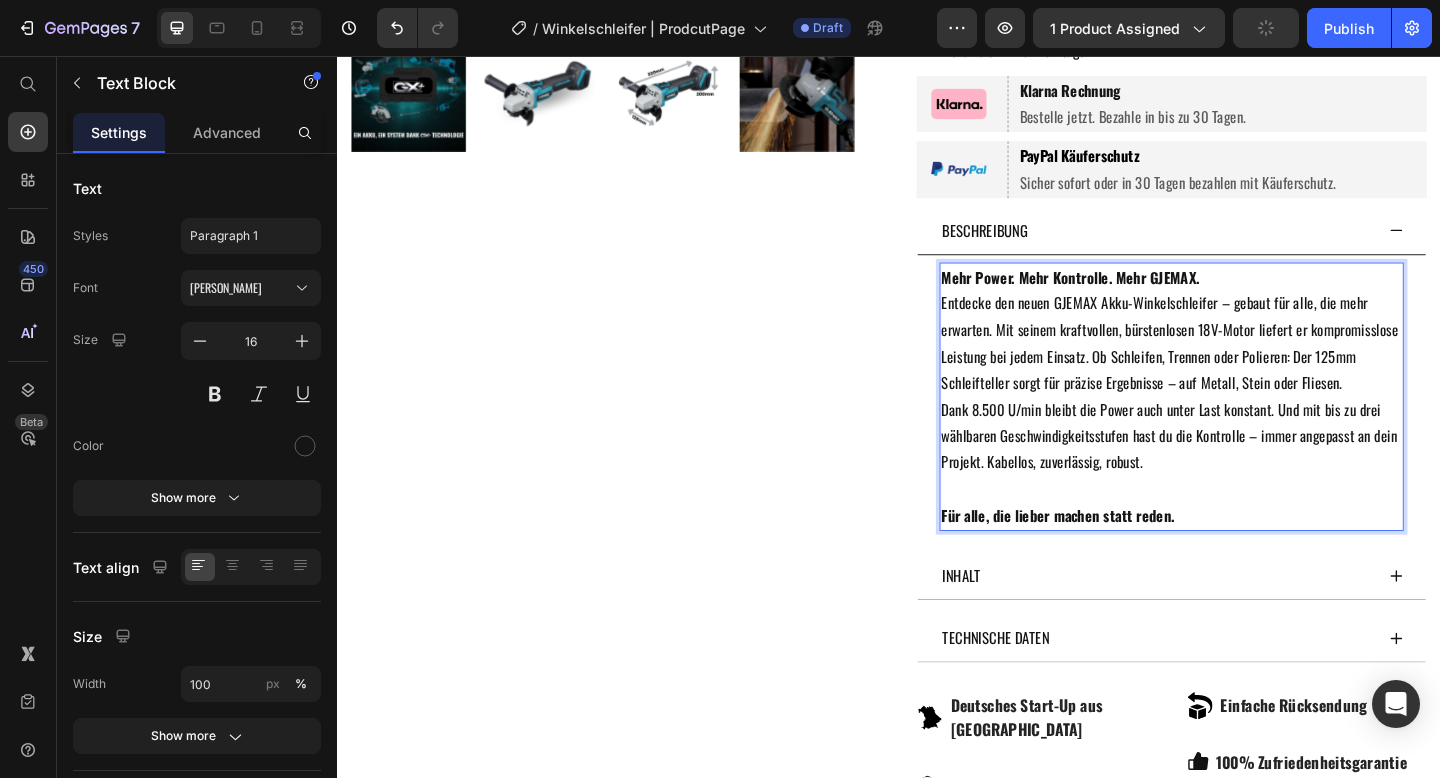 click on "Mehr Power. Mehr Kontrolle. Mehr GJEMAX." at bounding box center (1244, 297) 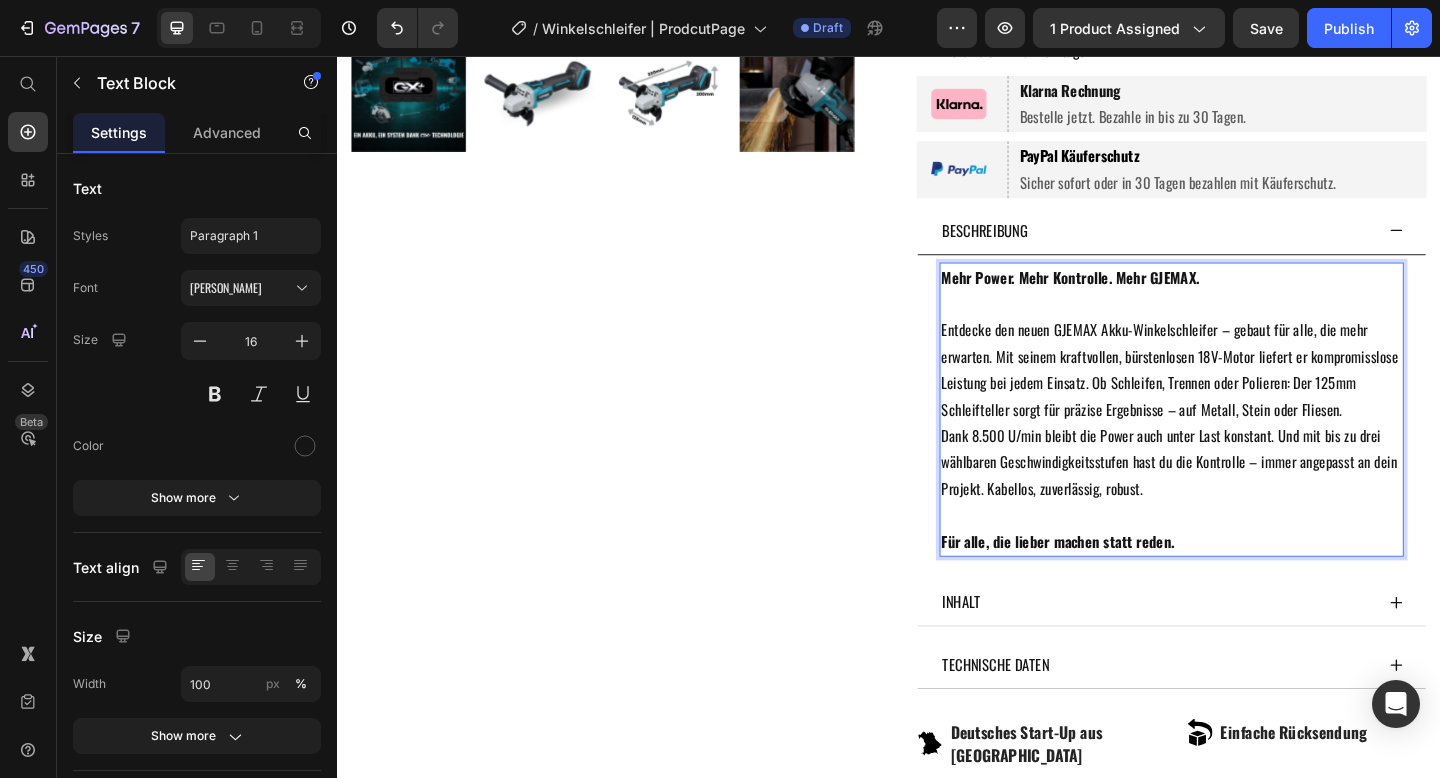 click on "Entdecke den neuen GJEMAX Akku-Winkelschleifer – gebaut für alle, die mehr erwarten. Mit seinem kraftvollen, bürstenlosen 18V-Motor liefert er kompromisslose Leistung bei jedem Einsatz. Ob Schleifen, Trennen oder Polieren: Der 125mm Schleifteller sorgt für präzise Ergebnisse – auf Metall, Stein oder Fliesen." at bounding box center (1244, 397) 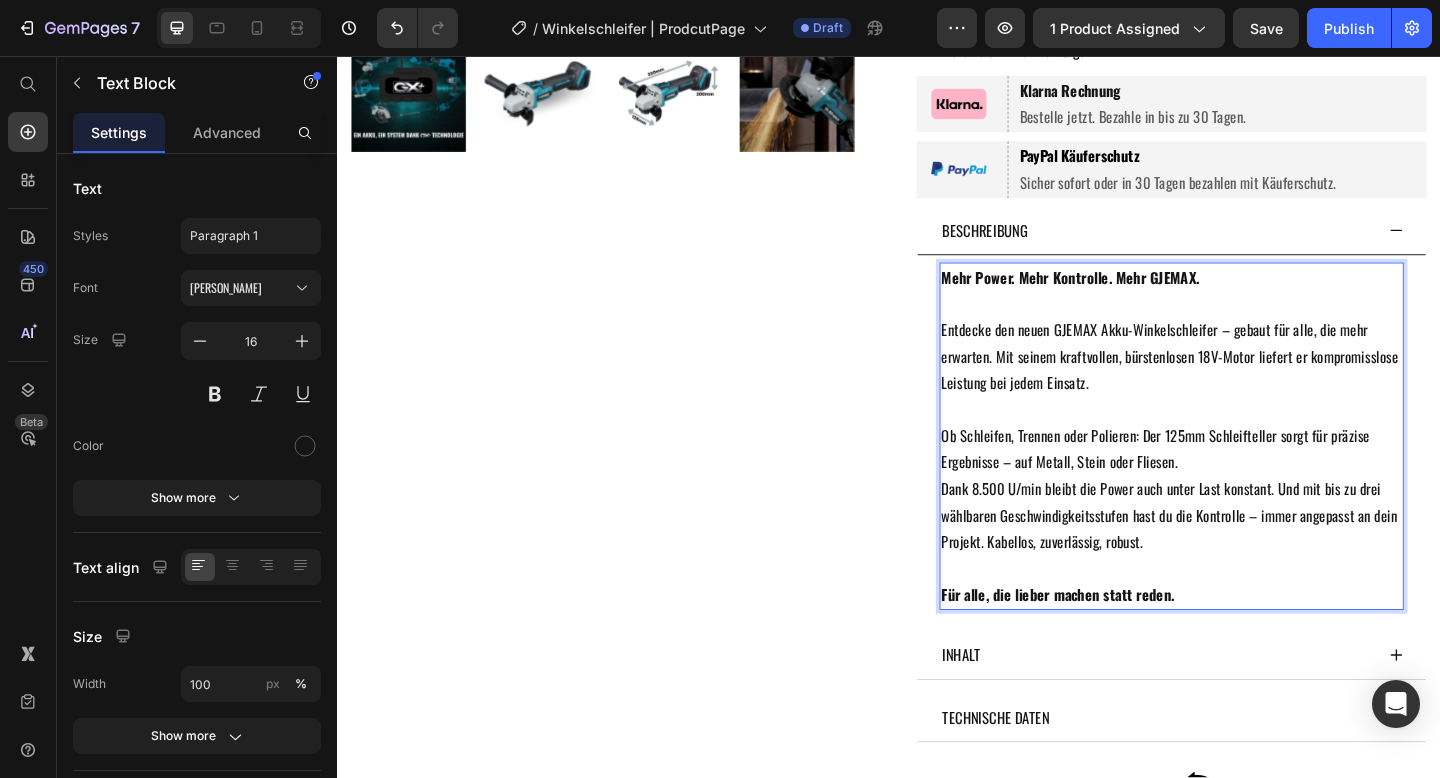 click on "Dank 8.500 U/min bleibt die Power auch unter Last konstant. Und mit bis zu drei wählbaren Geschwindigkeitsstufen hast du die Kontrolle – immer angepasst an dein Projekt. Kabellos, zuverlässig, robust." at bounding box center (1244, 556) 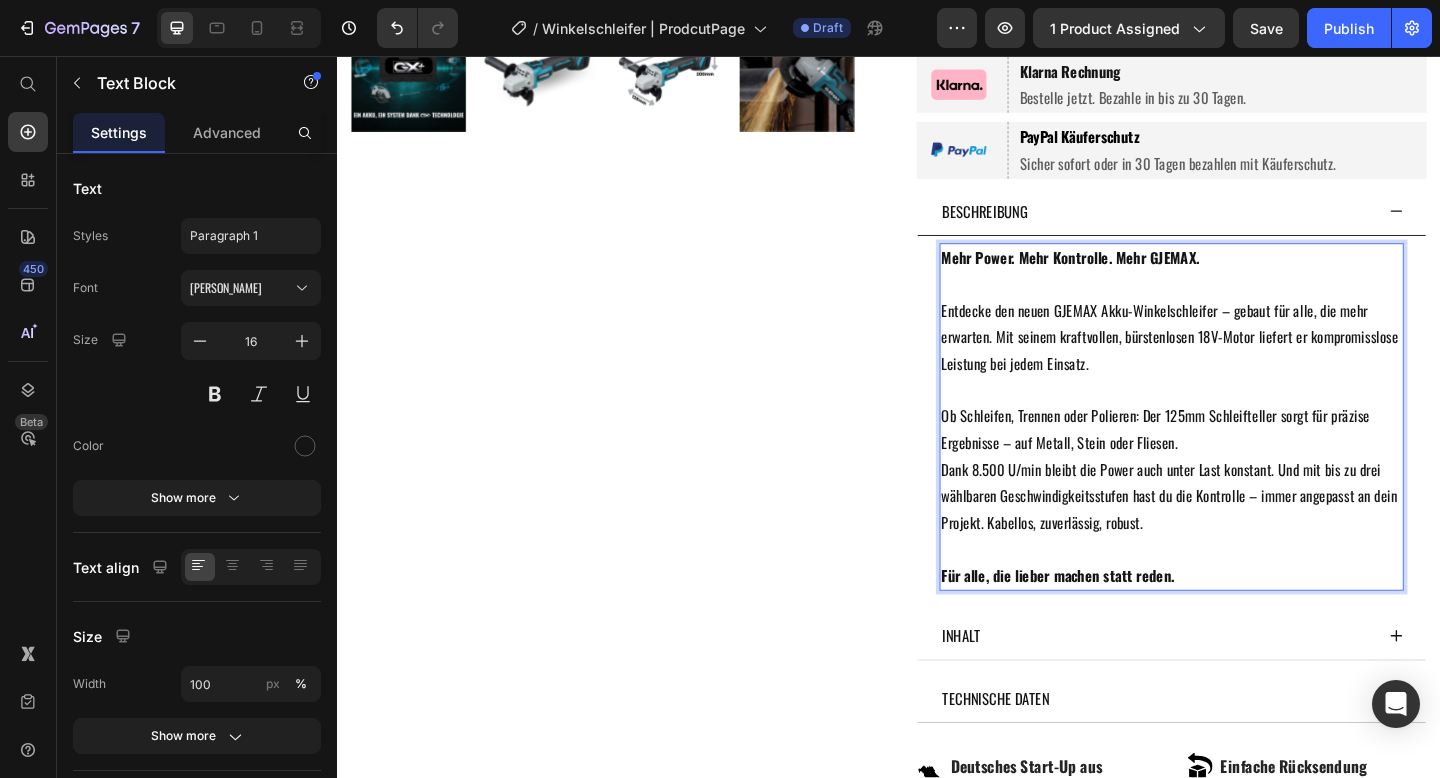 scroll, scrollTop: 732, scrollLeft: 0, axis: vertical 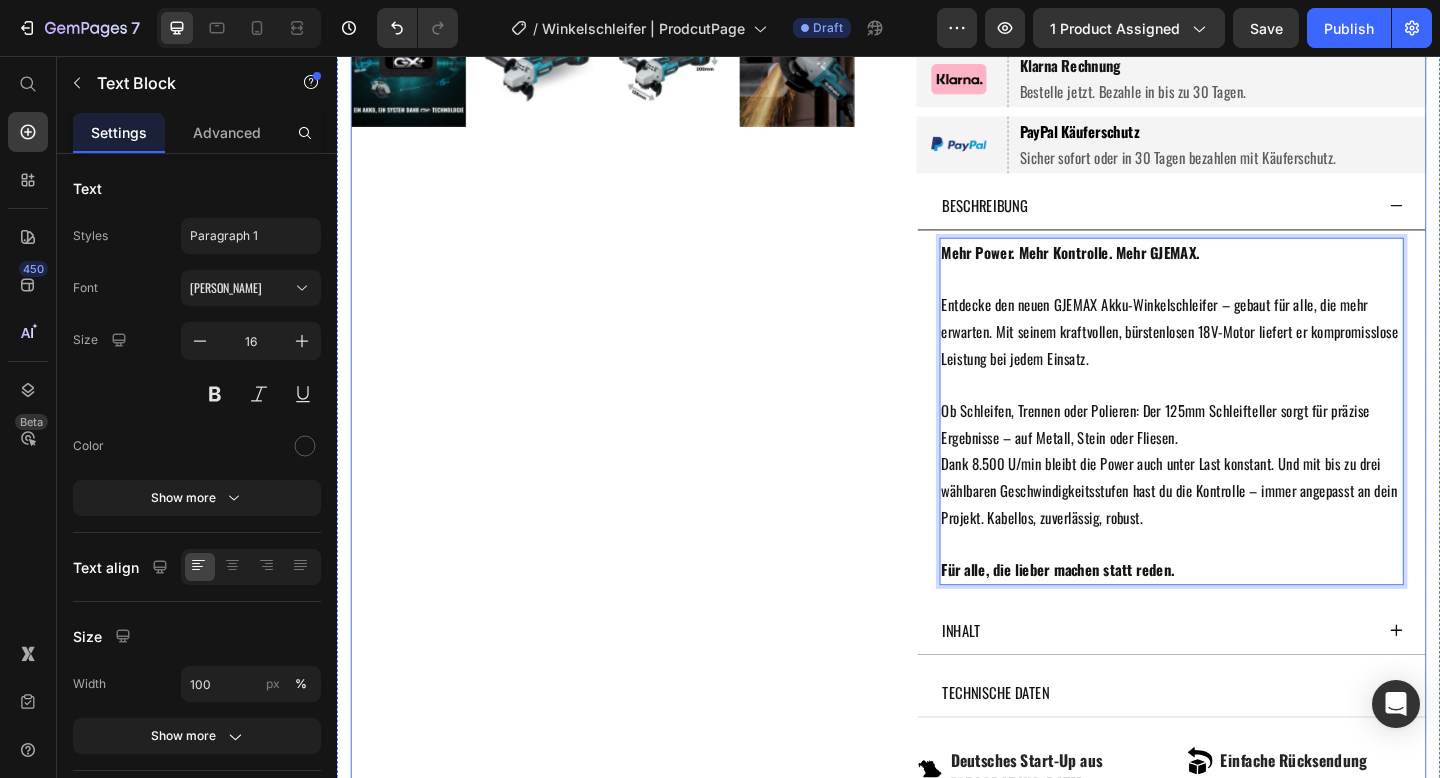 click on "Product Images" at bounding box center [629, 197] 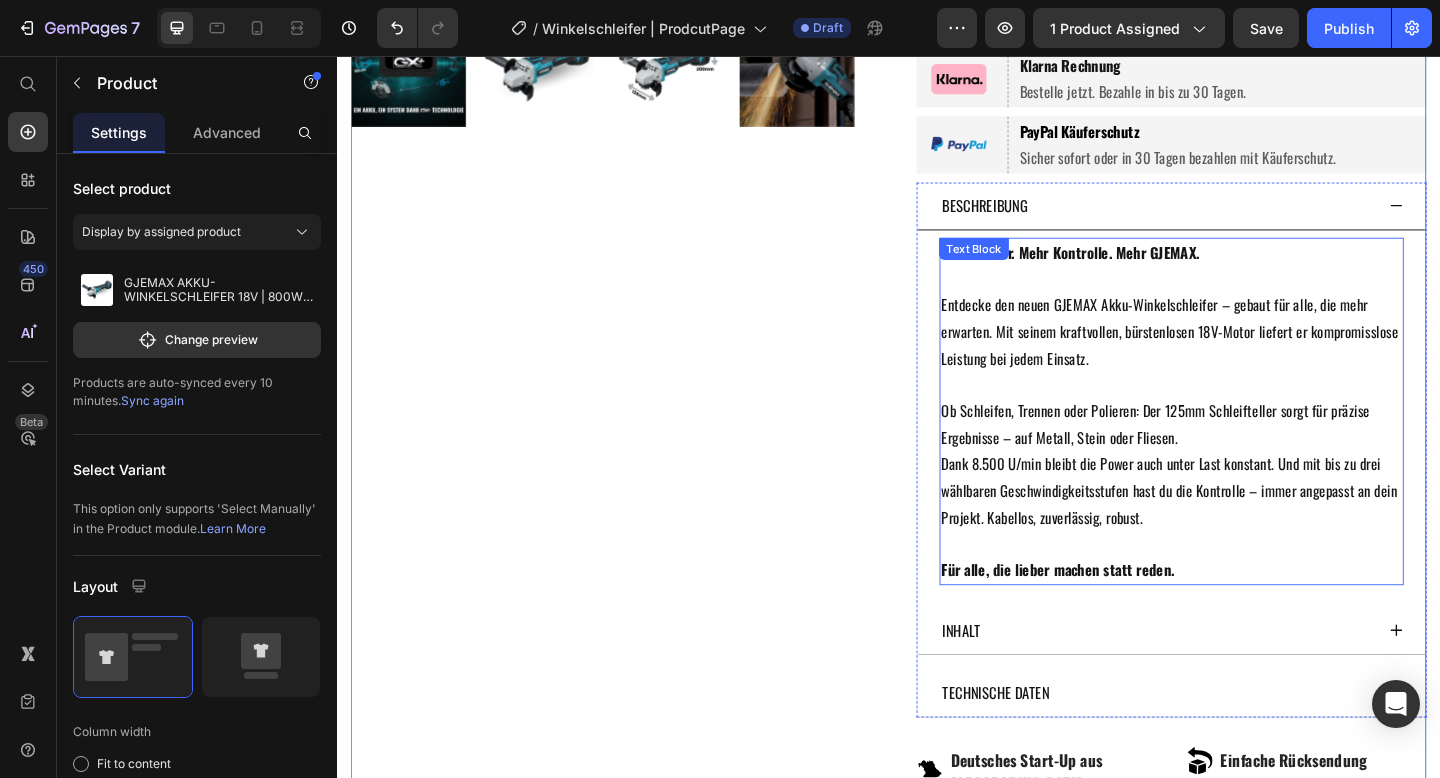 scroll, scrollTop: 747, scrollLeft: 0, axis: vertical 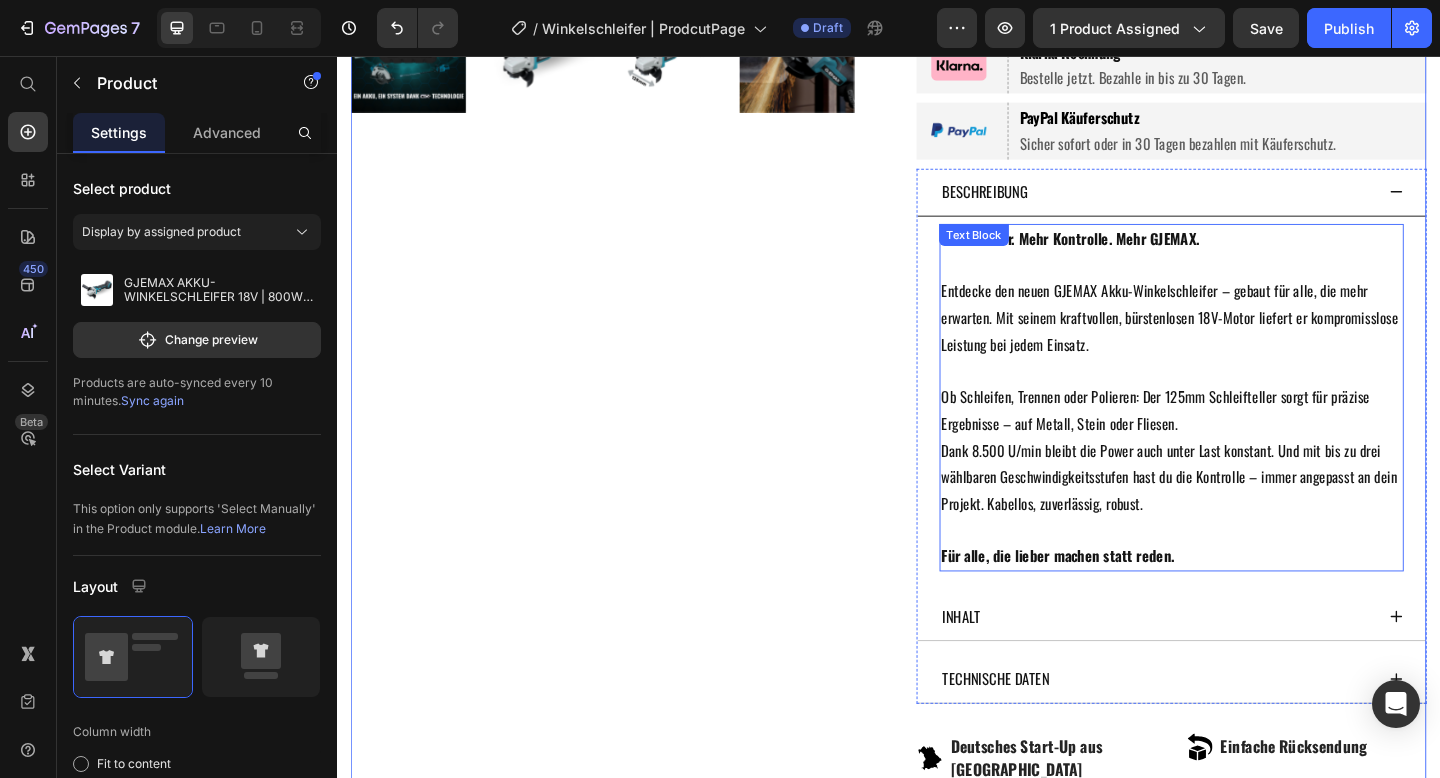 click on "Ob Schleifen, Trennen oder Polieren: Der 125mm Schleifteller sorgt für präzise Ergebnisse – auf Metall, Stein oder Fliesen." at bounding box center [1244, 442] 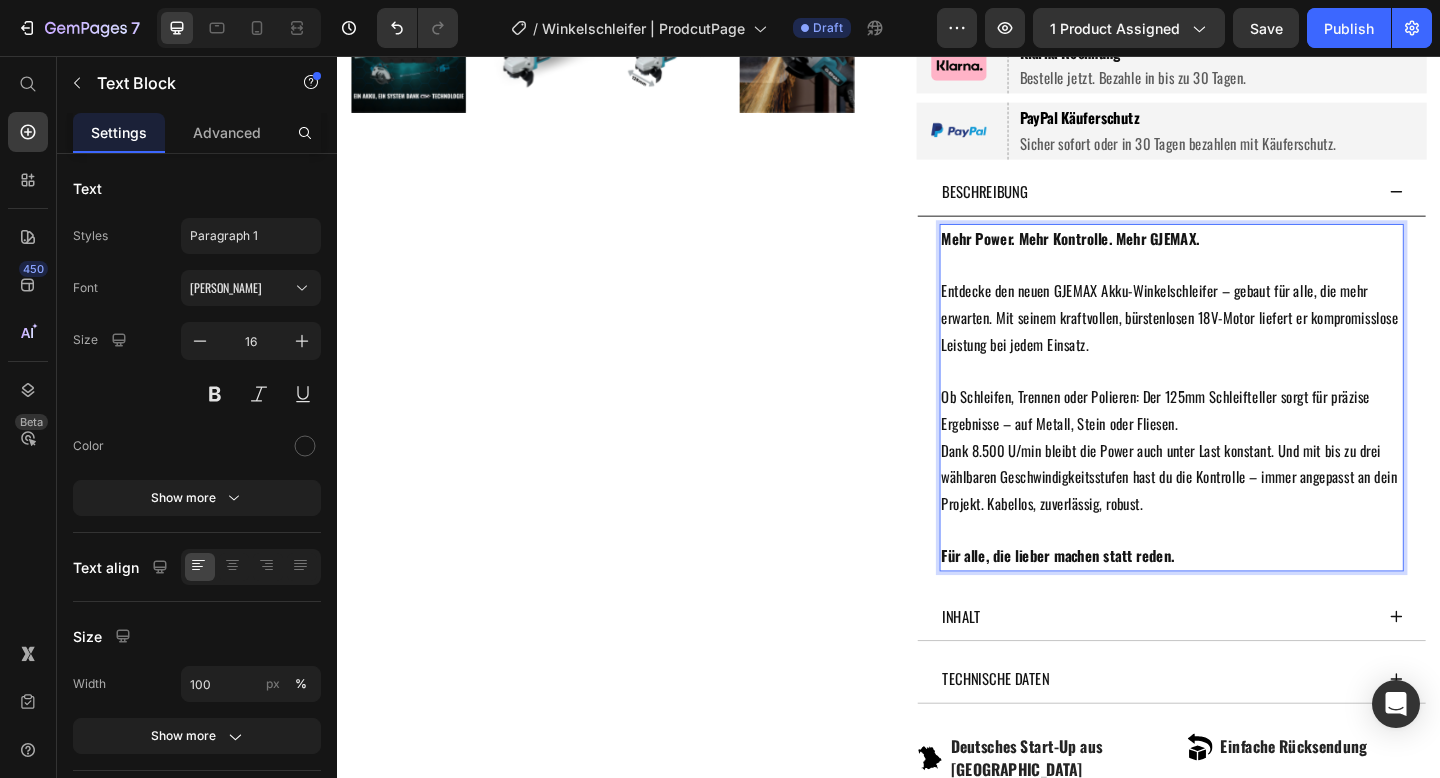 click on "Ob Schleifen, Trennen oder Polieren: Der 125mm Schleifteller sorgt für präzise Ergebnisse – auf Metall, Stein oder Fliesen." at bounding box center [1244, 442] 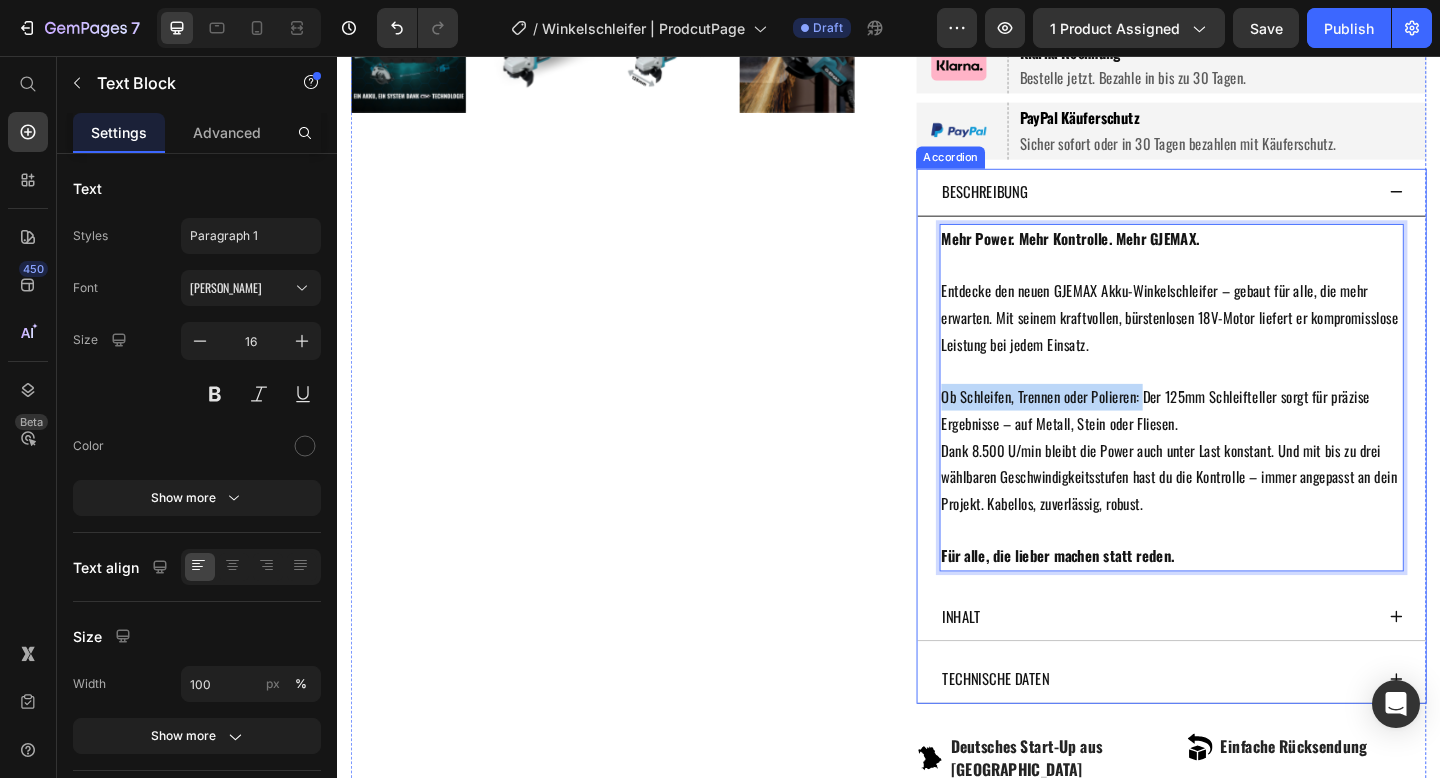 drag, startPoint x: 1193, startPoint y: 431, endPoint x: 973, endPoint y: 431, distance: 220 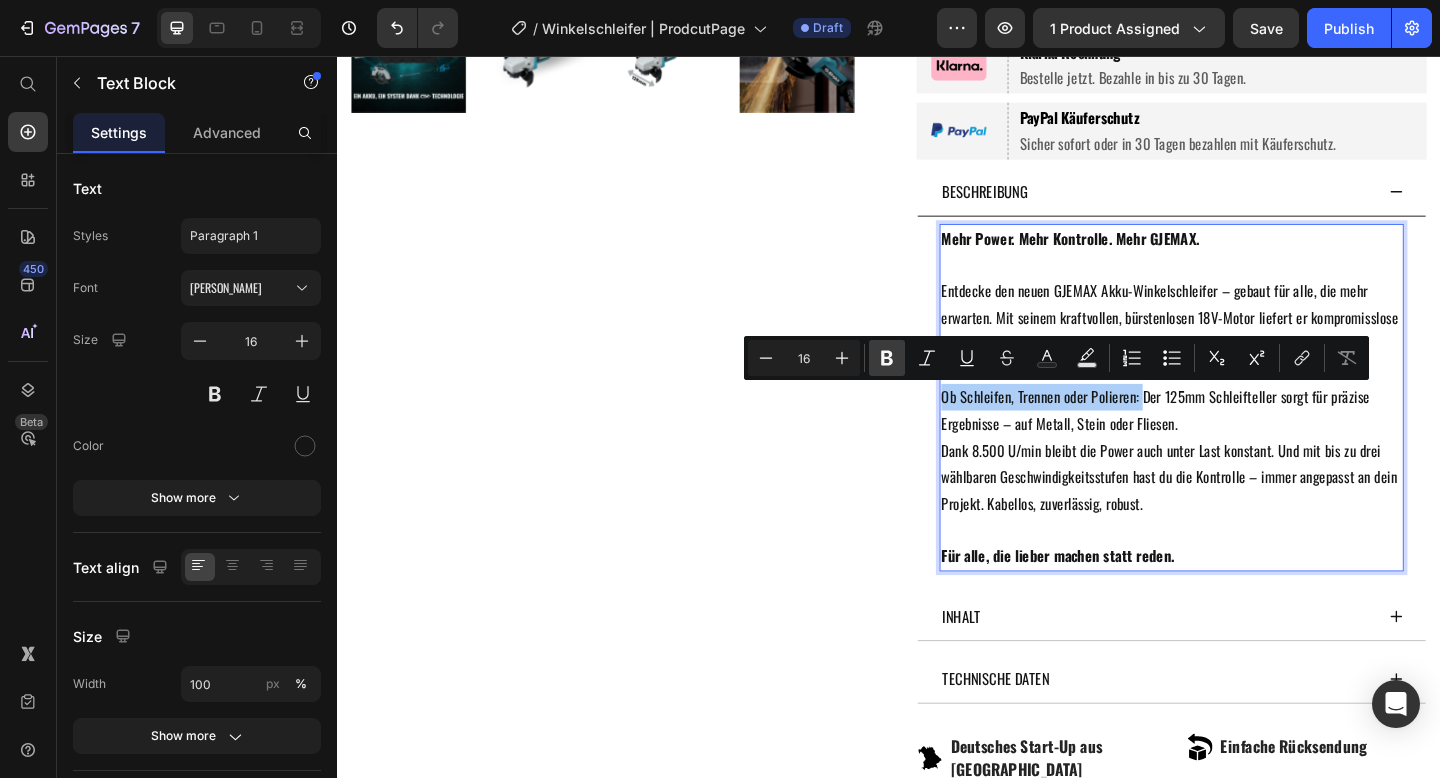 click 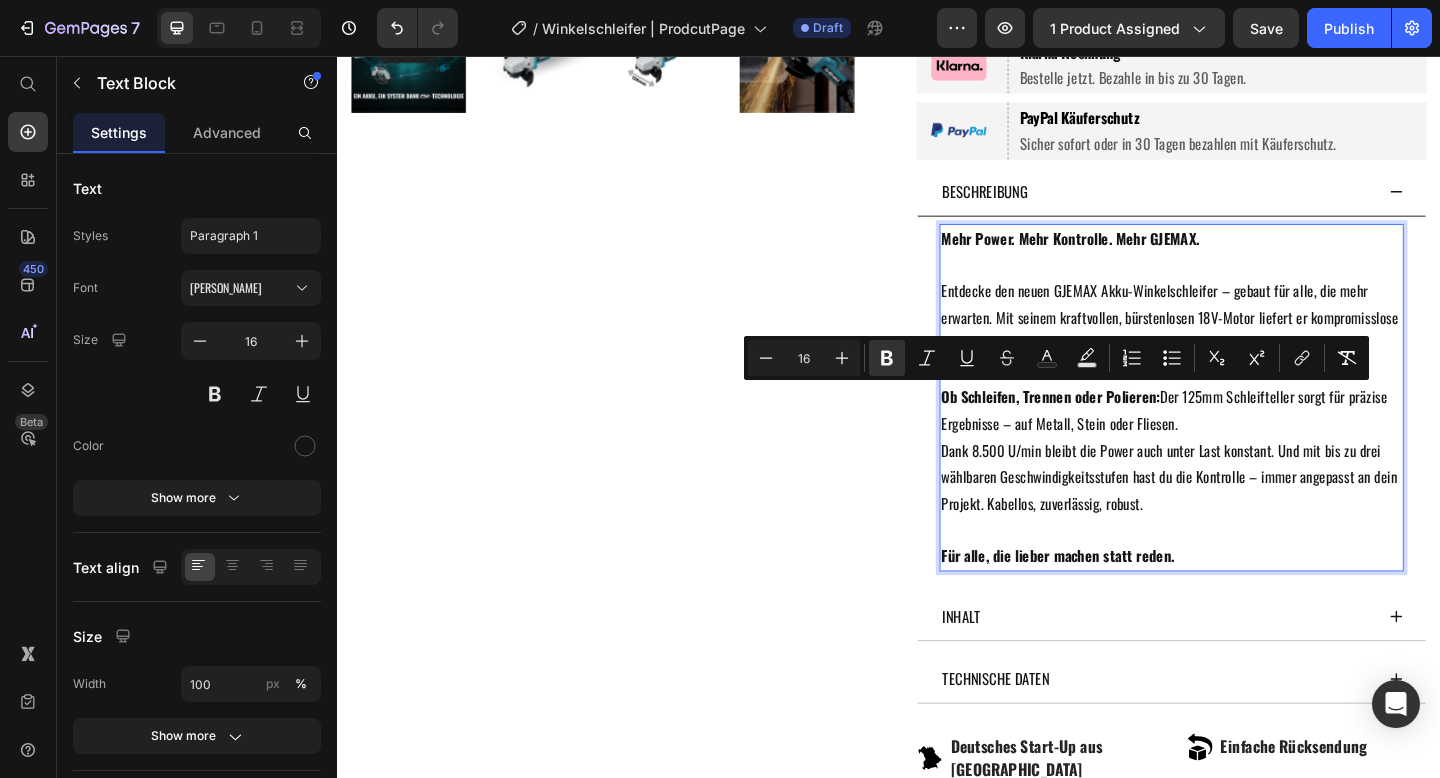 click on "Ob Schleifen, Trennen oder Polieren:  Der 125mm Schleifteller sorgt für präzise Ergebnisse – auf Metall, Stein oder Fliesen." at bounding box center (1244, 442) 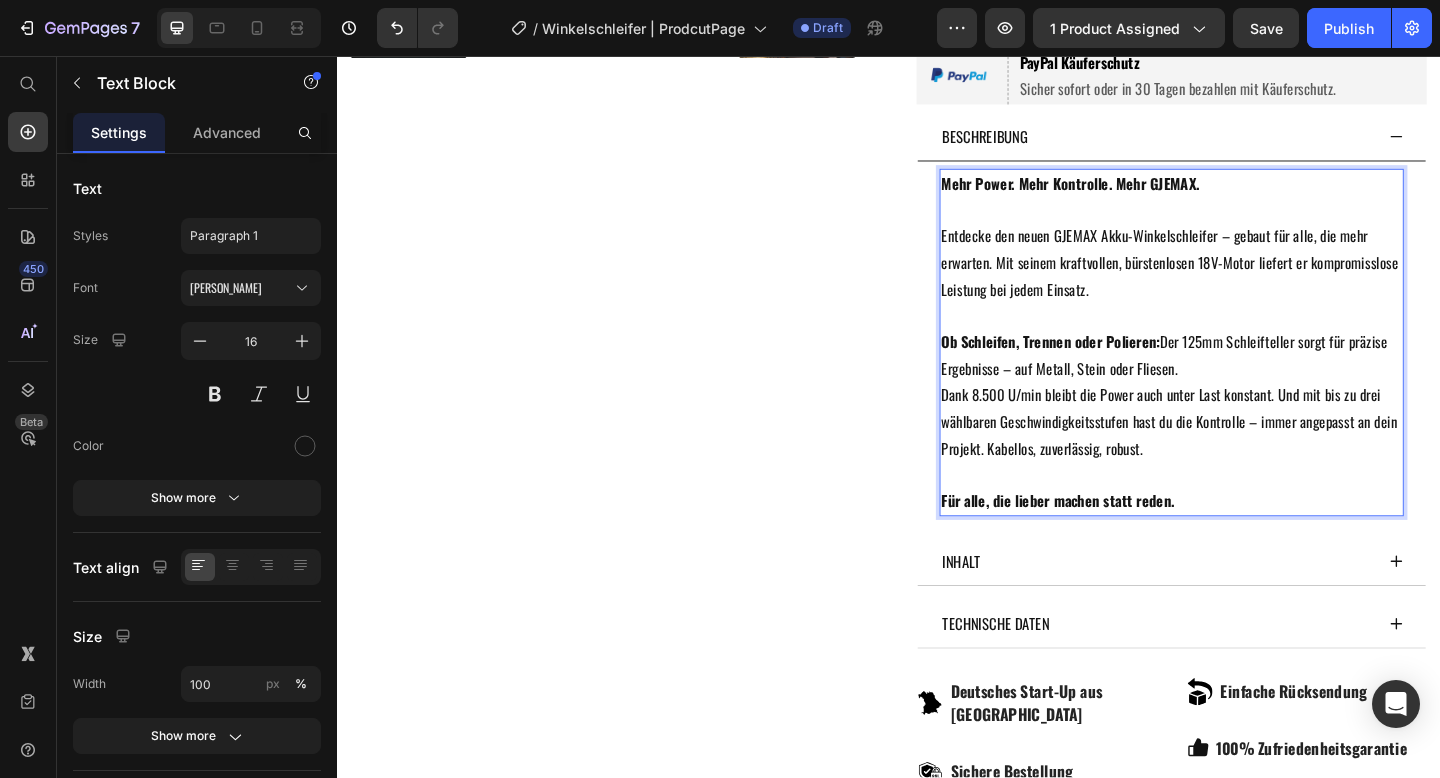 scroll, scrollTop: 809, scrollLeft: 0, axis: vertical 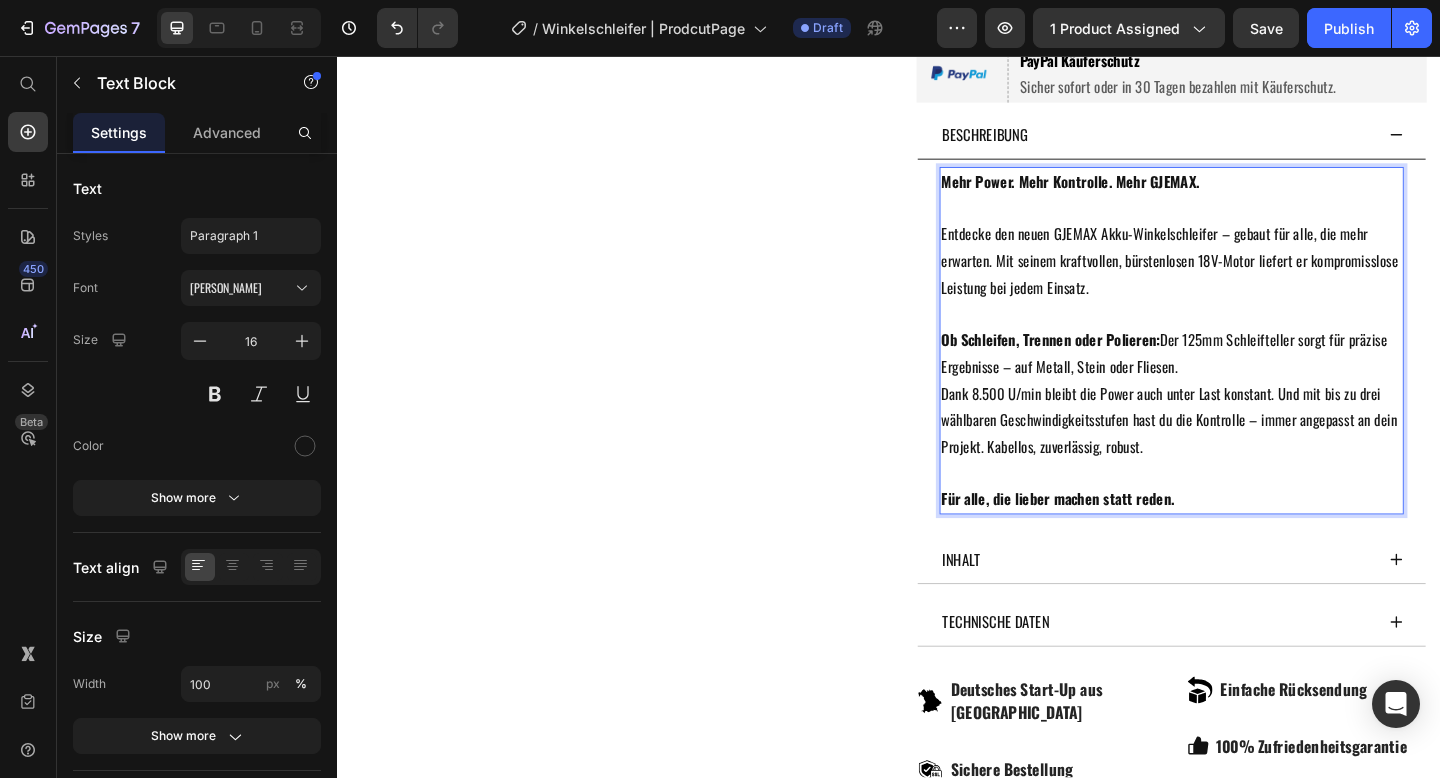 click on "Dank 8.500 U/min bleibt die Power auch unter Last konstant. Und mit bis zu drei wählbaren Geschwindigkeitsstufen hast du die Kontrolle – immer angepasst an dein Projekt. Kabellos, zuverlässig, robust." at bounding box center (1244, 452) 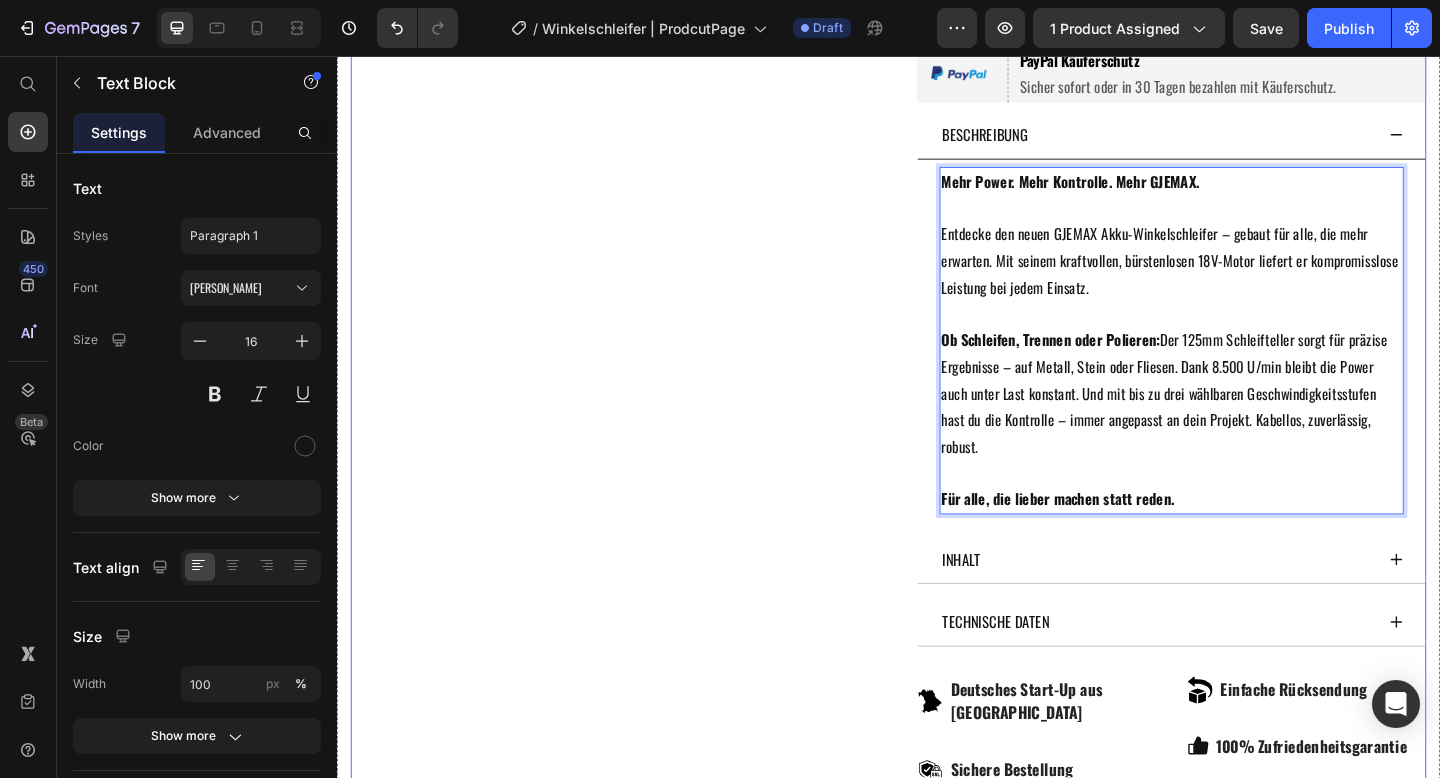 click on "Product Images" at bounding box center [629, 120] 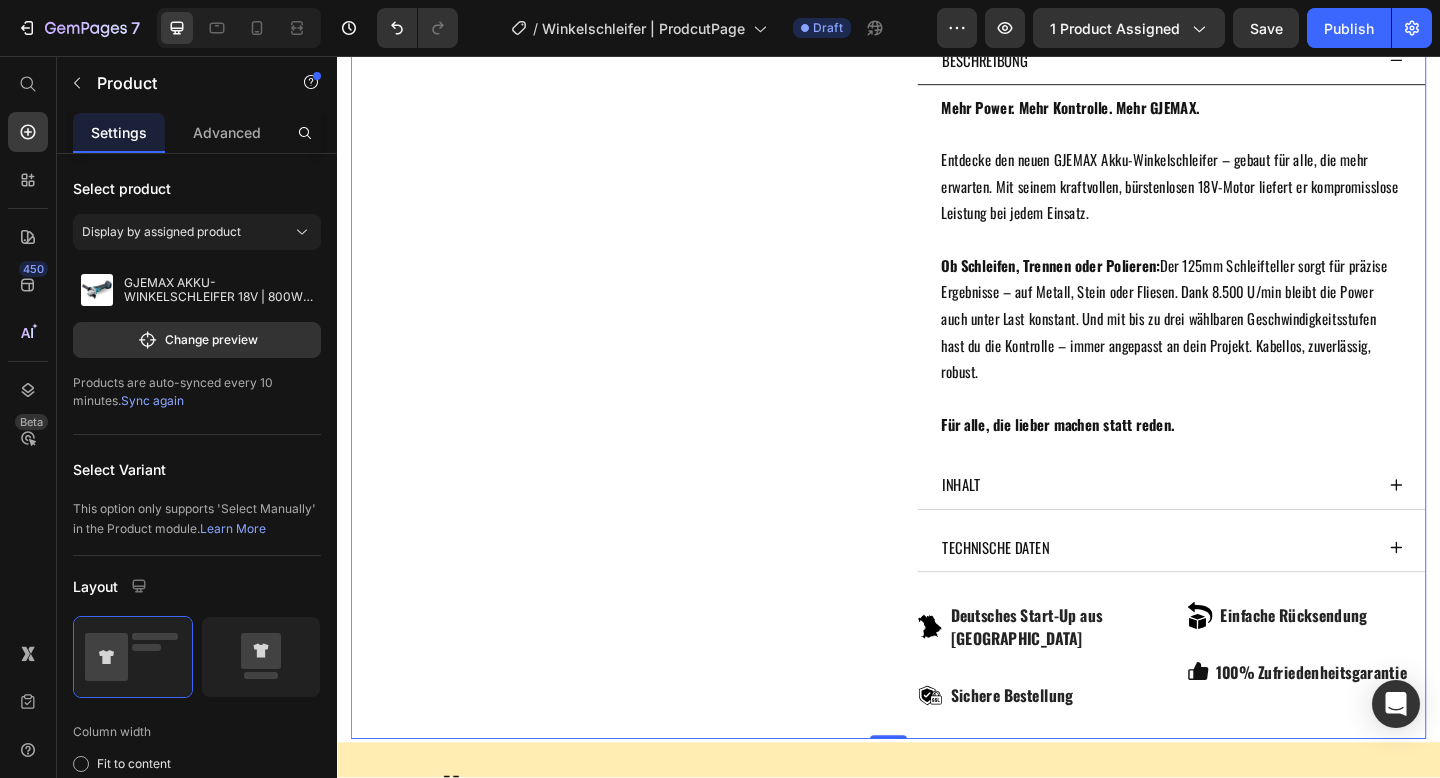 scroll, scrollTop: 897, scrollLeft: 0, axis: vertical 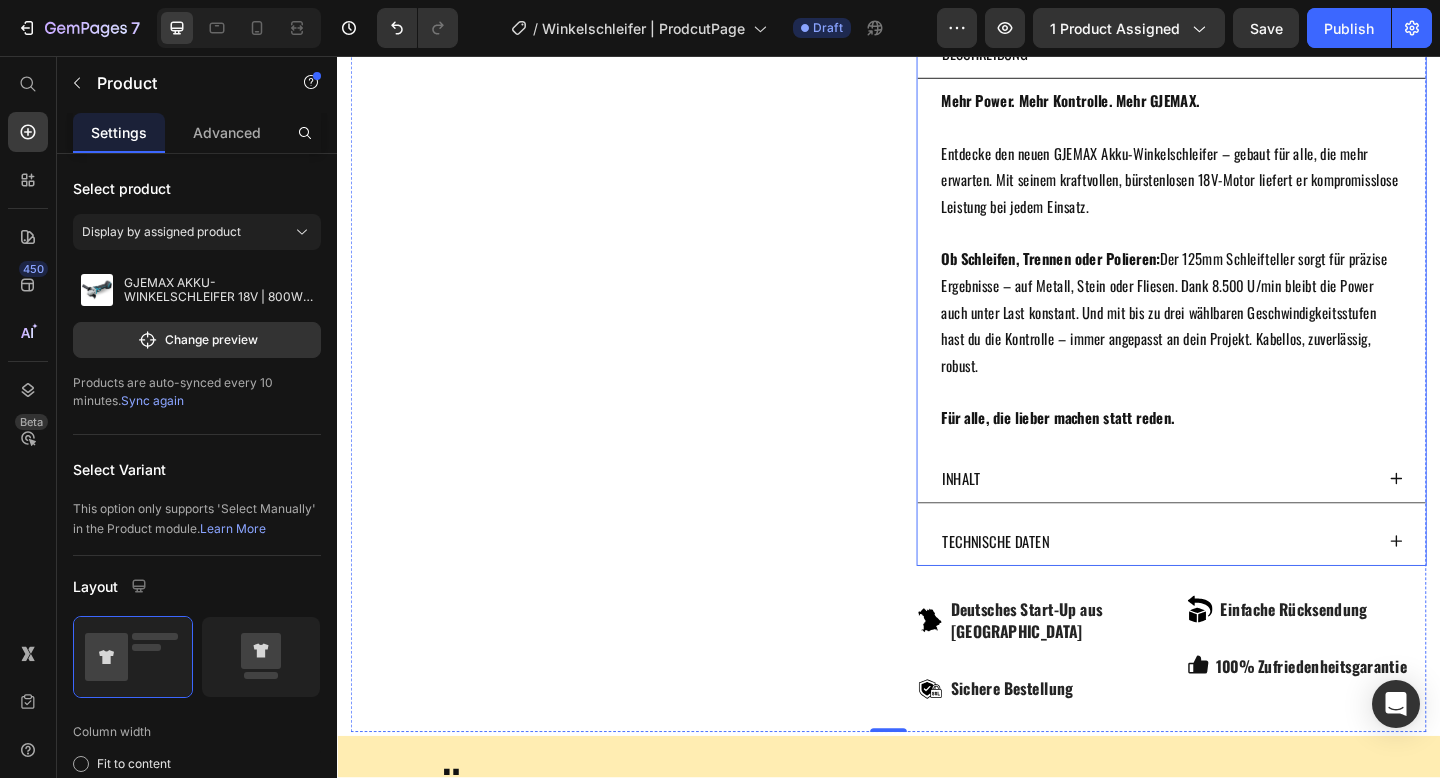 click on "INHALT" at bounding box center [1015, 516] 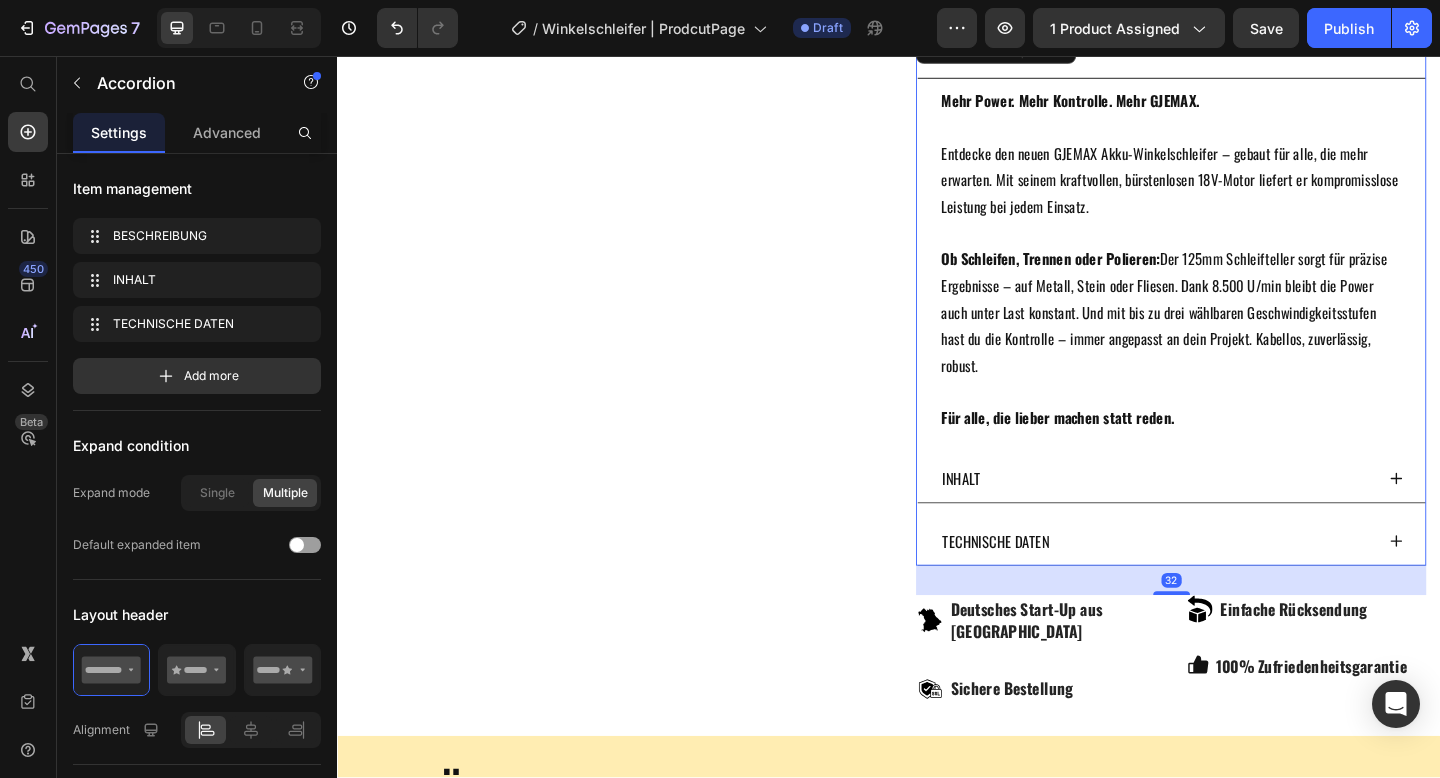 click on "INHALT" at bounding box center (1228, 516) 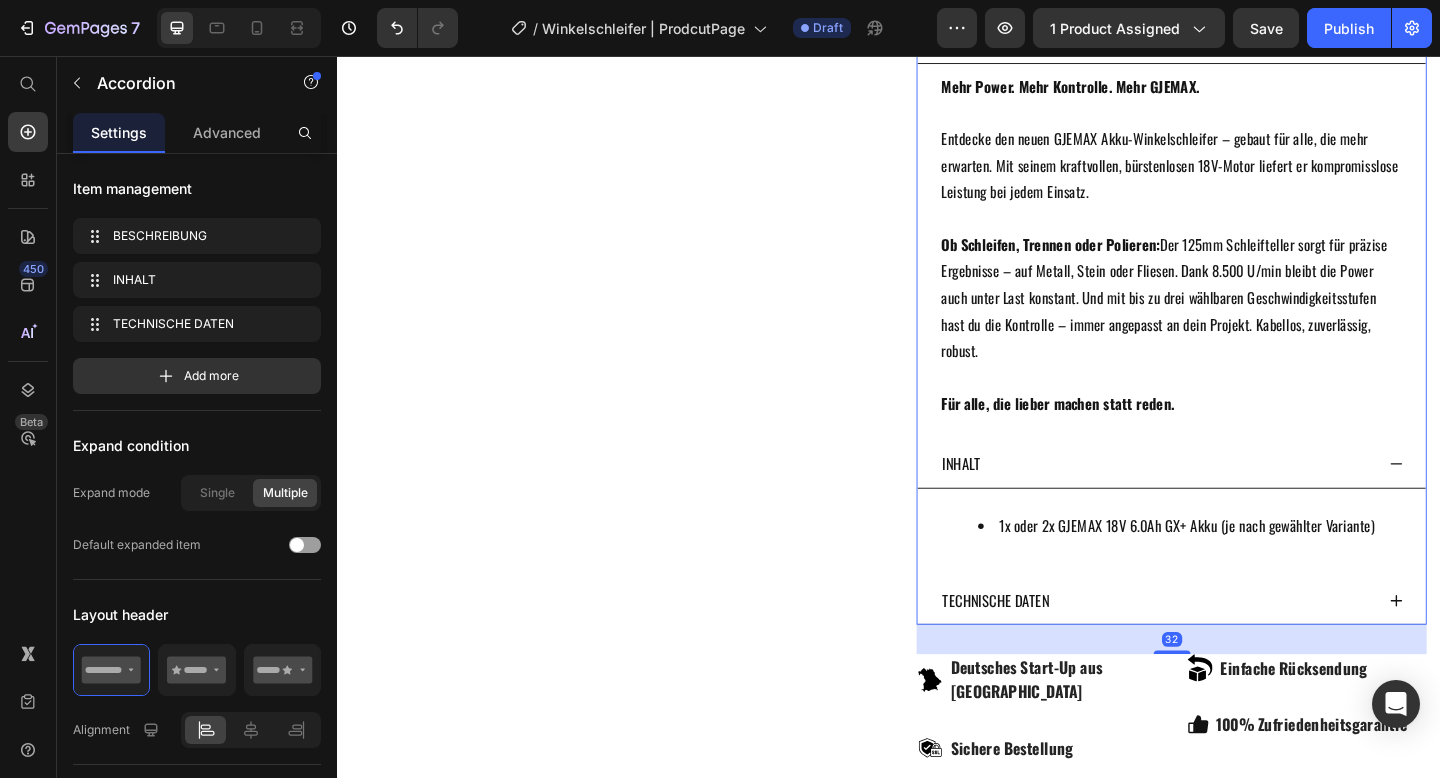 scroll, scrollTop: 915, scrollLeft: 0, axis: vertical 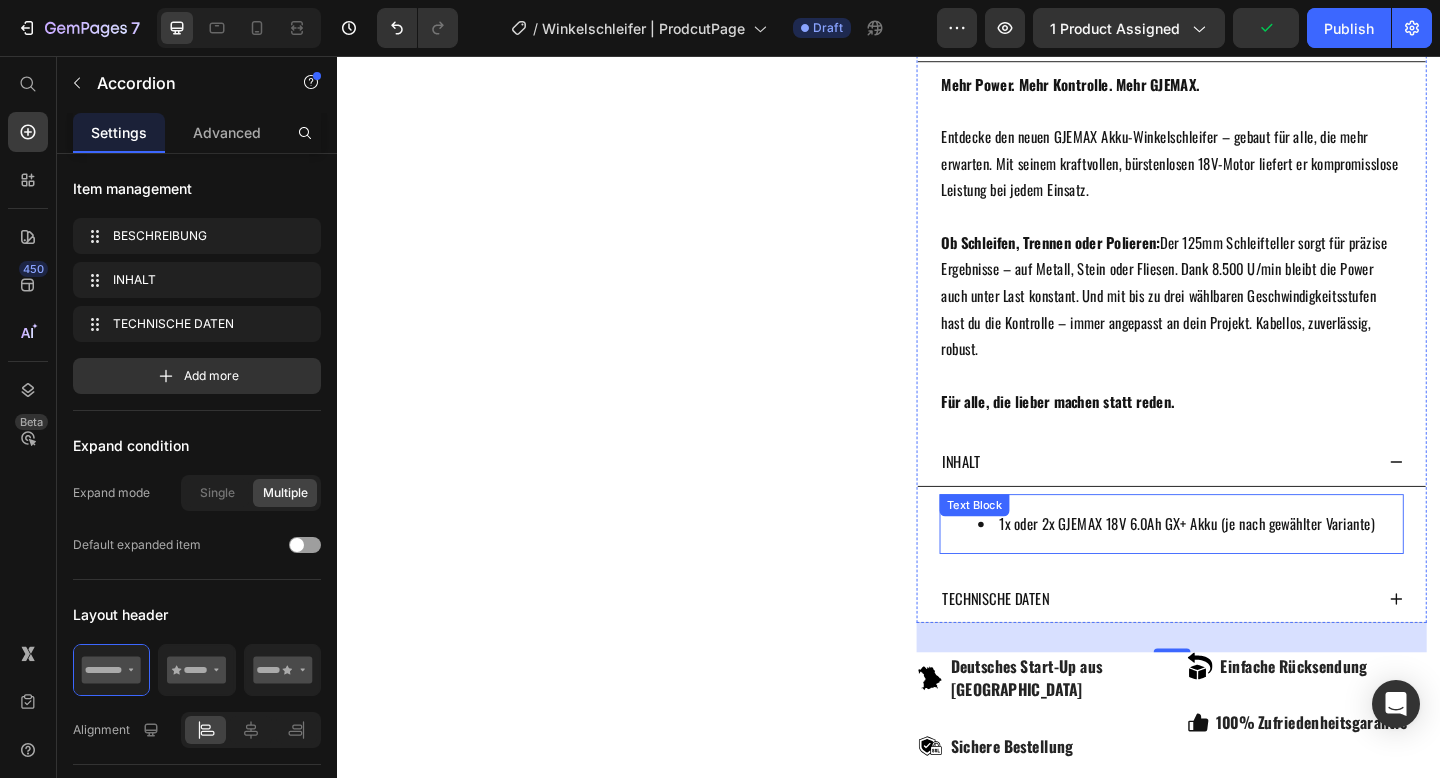 click on "1x oder 2x GJEMAX 18V 6.0Ah GX+ Akku (je nach gewählter Variante)" at bounding box center (1264, 565) 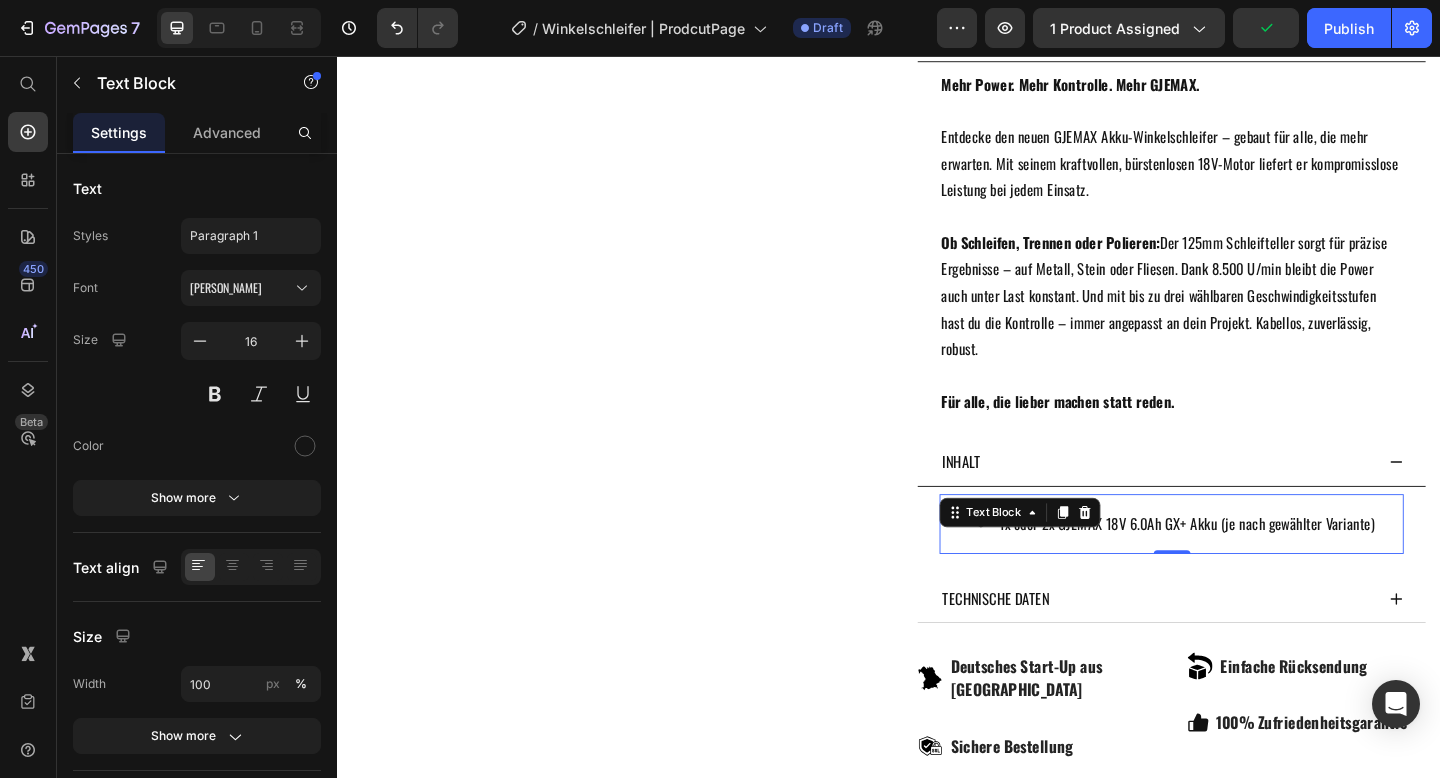 click on "1x oder 2x GJEMAX 18V 6.0Ah GX+ Akku (je nach gewählter Variante)" at bounding box center (1264, 565) 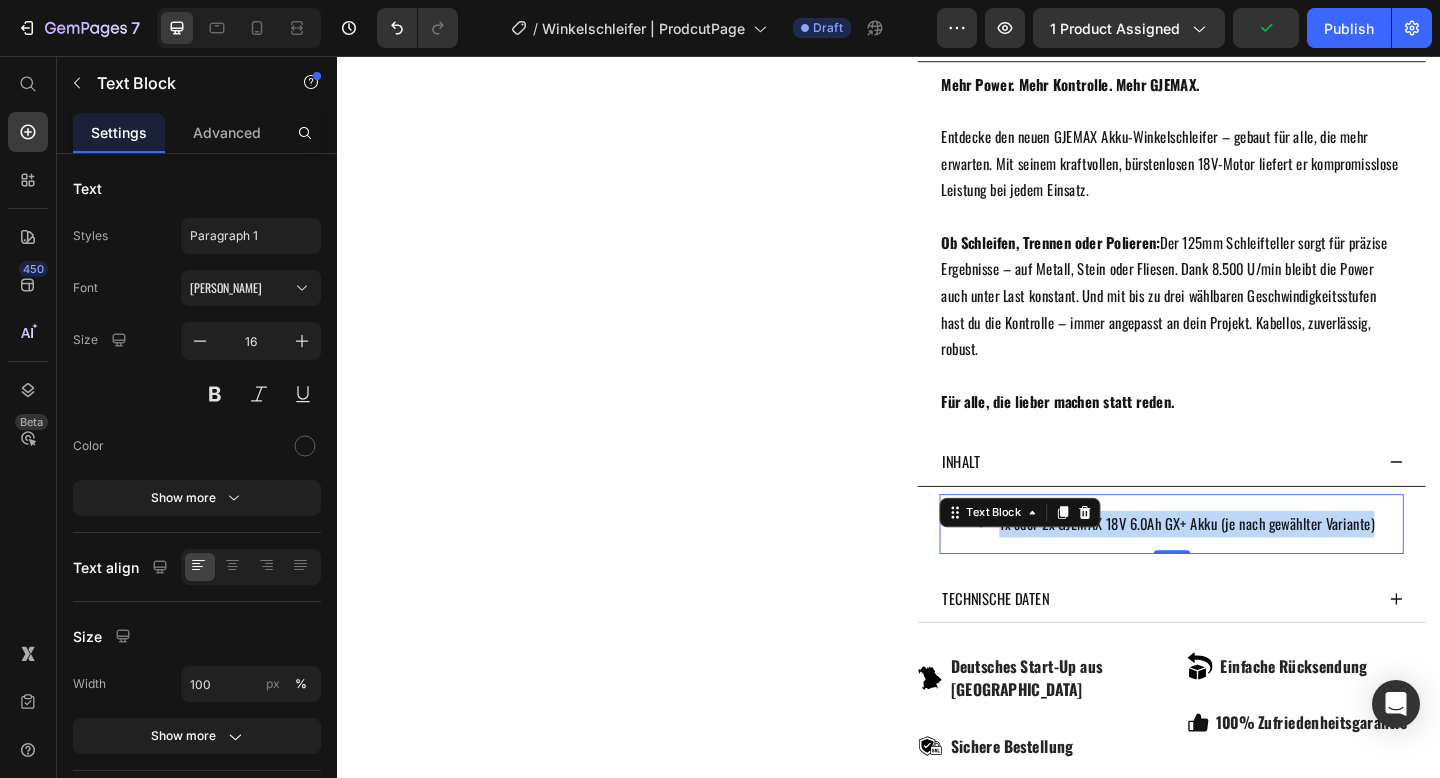 click on "1x oder 2x GJEMAX 18V 6.0Ah GX+ Akku (je nach gewählter Variante)" at bounding box center [1264, 565] 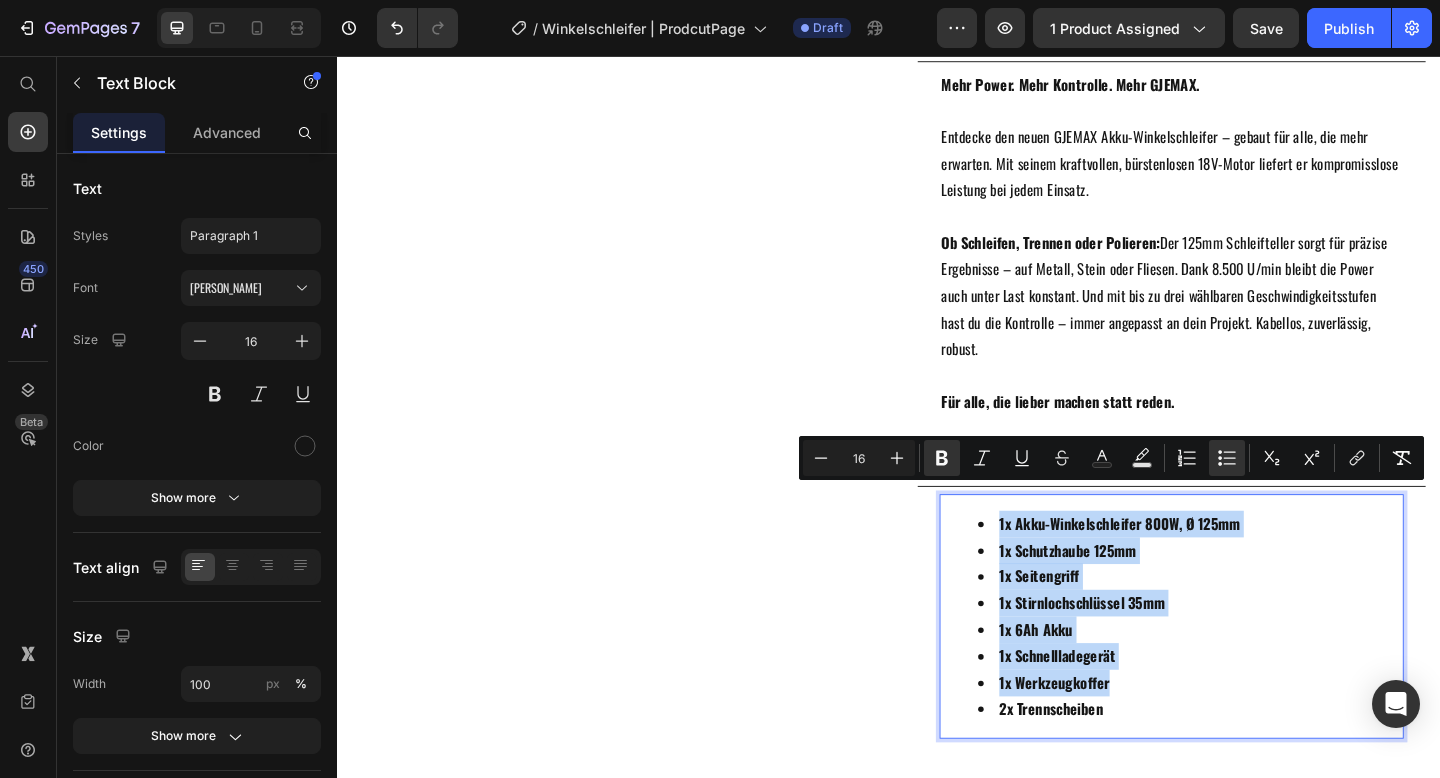 click on "1x Stirnlochschlüssel 35mm" at bounding box center [1147, 651] 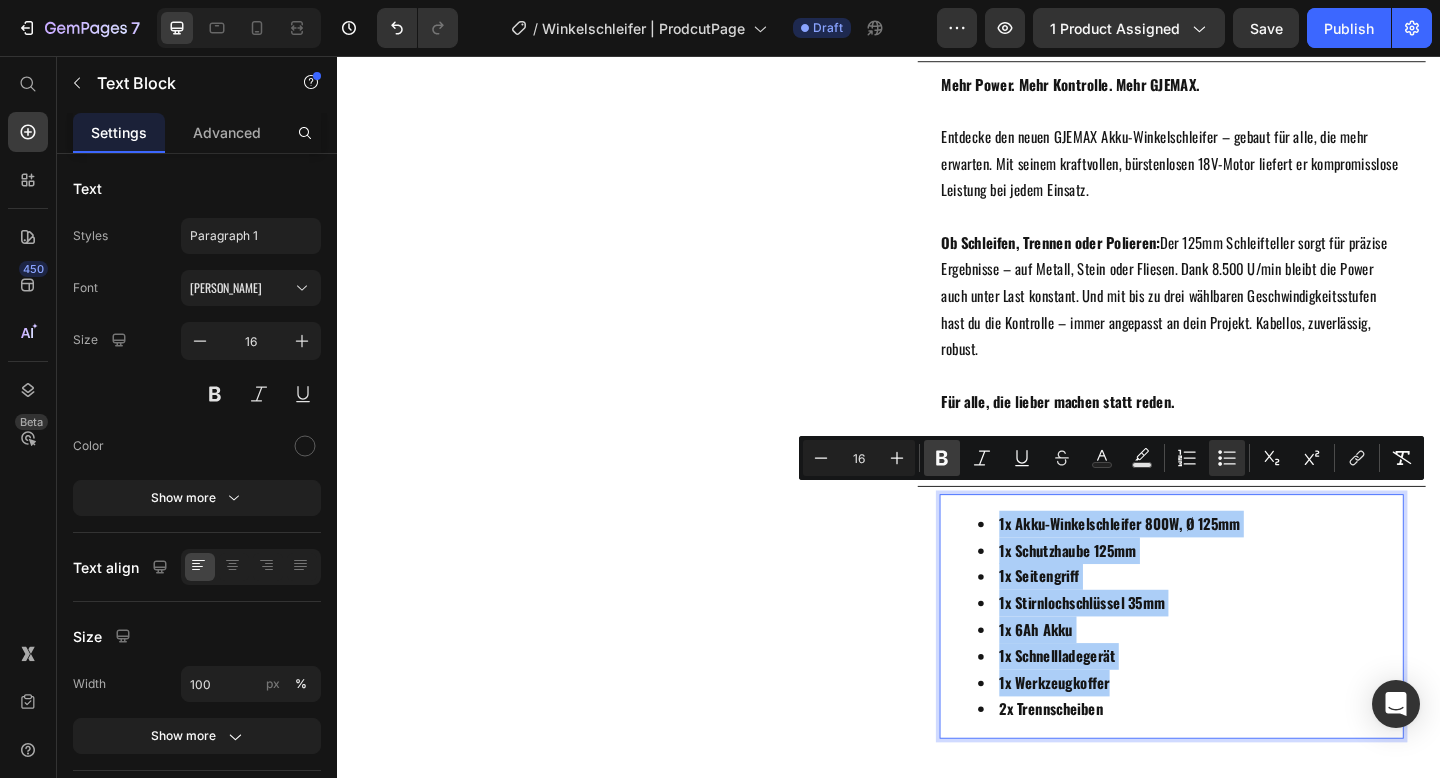 click on "Bold" at bounding box center [942, 458] 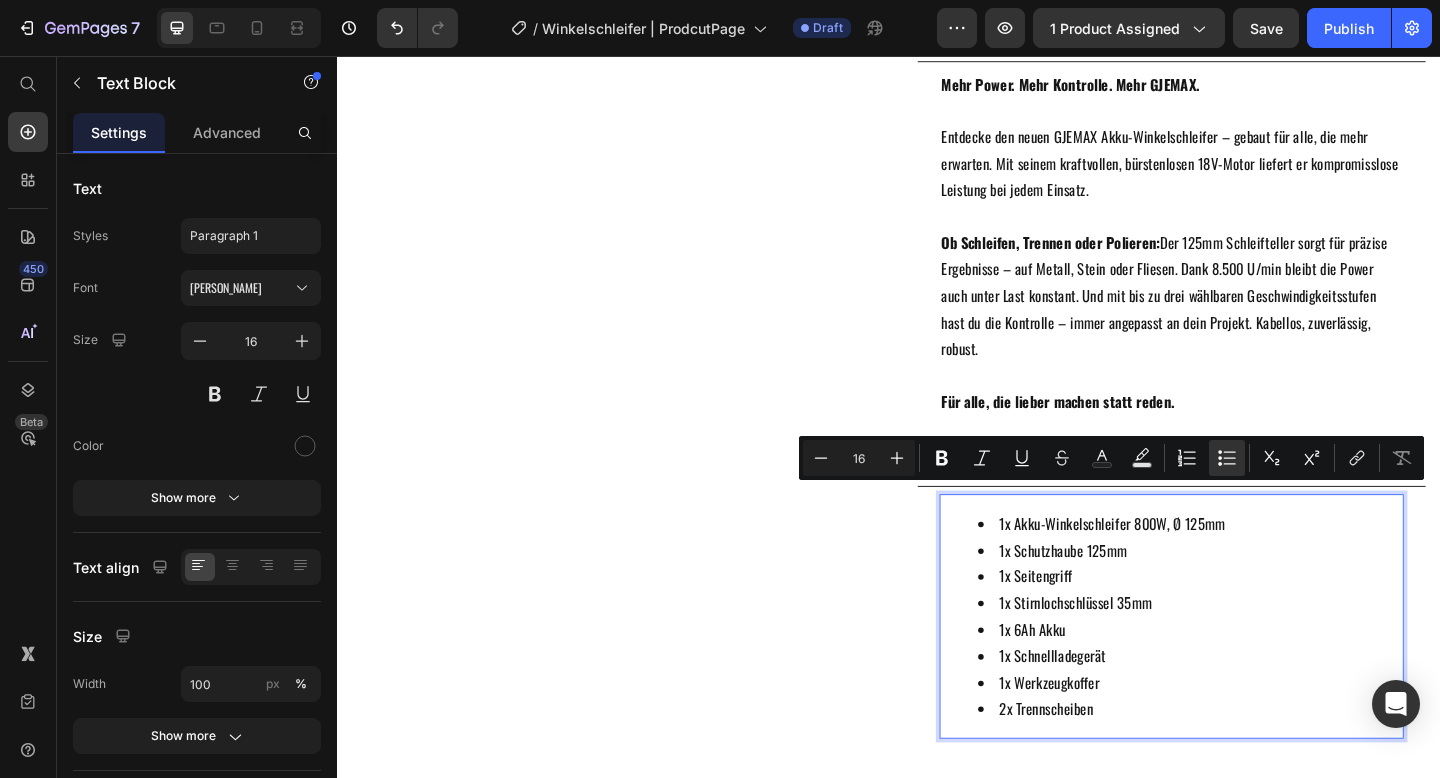 click on "1x Schutzhaube 125mm" at bounding box center [1264, 594] 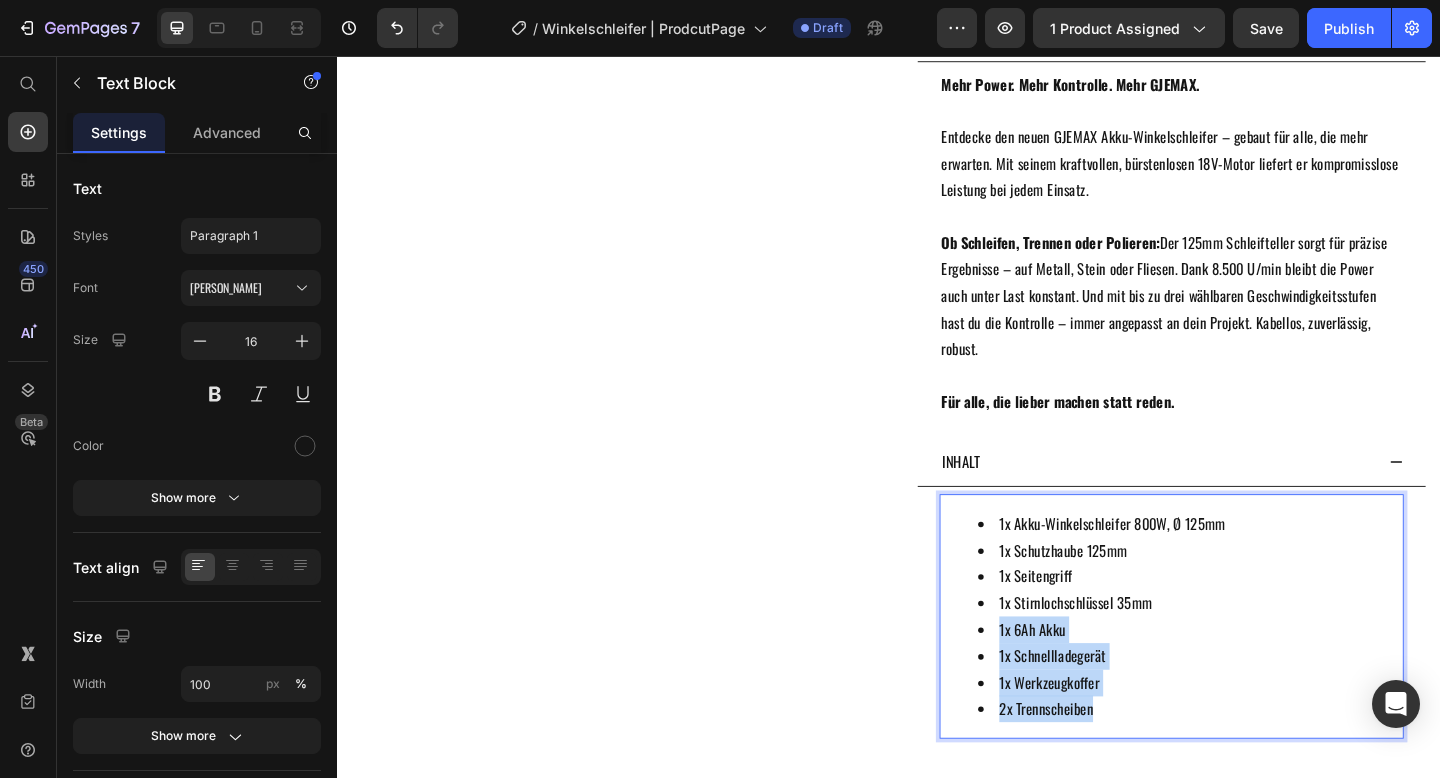 drag, startPoint x: 1164, startPoint y: 735, endPoint x: 1044, endPoint y: 660, distance: 141.50972 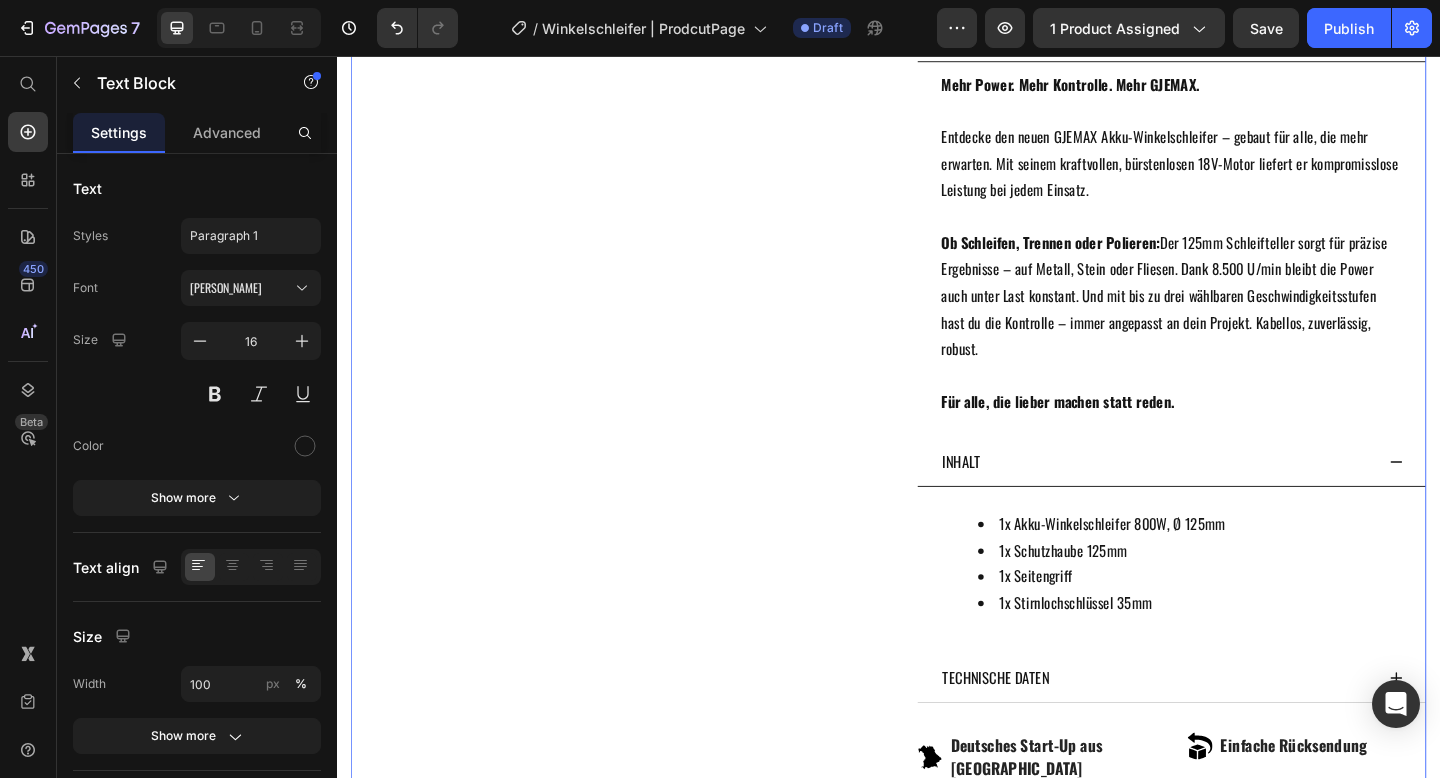 click on "Product Images" at bounding box center (629, 97) 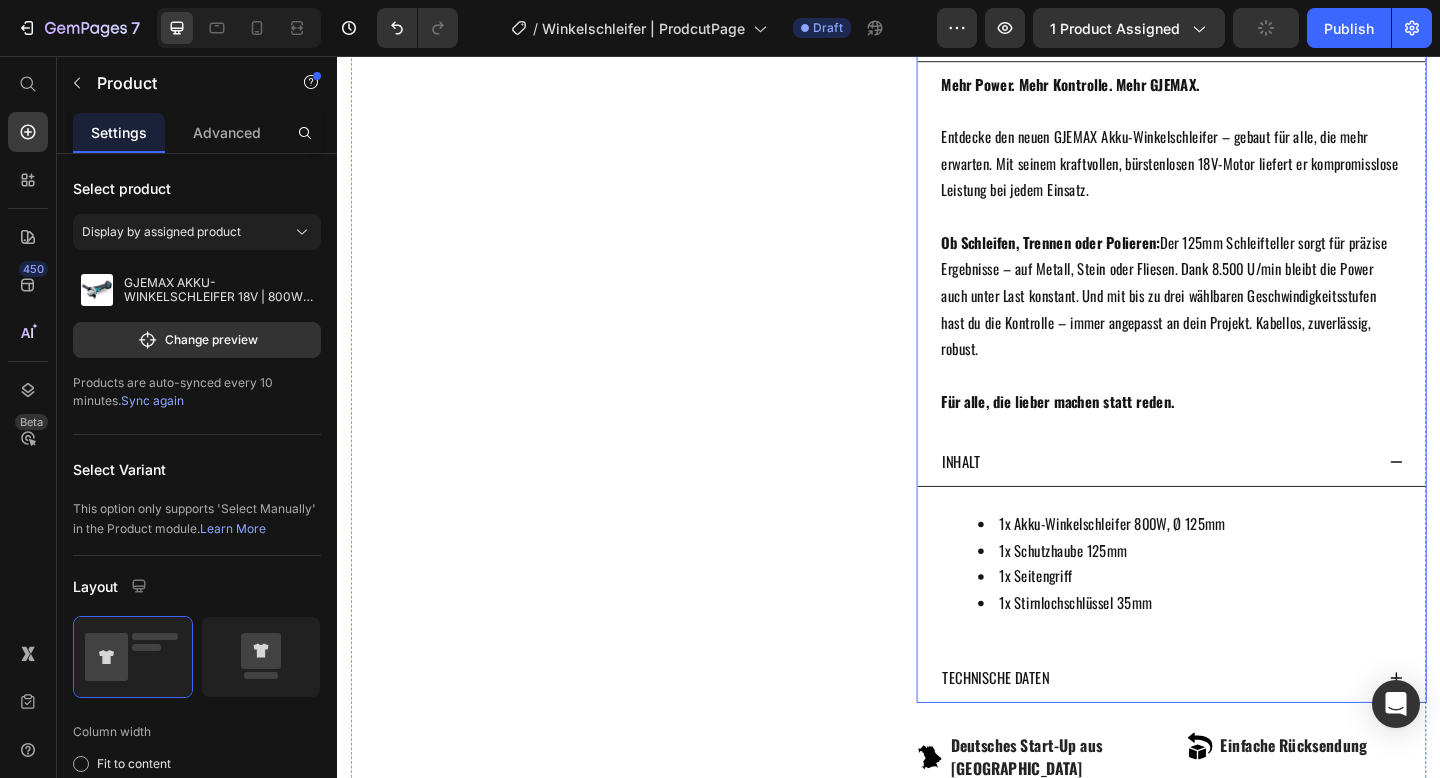 click on "INHALT" at bounding box center [1228, 498] 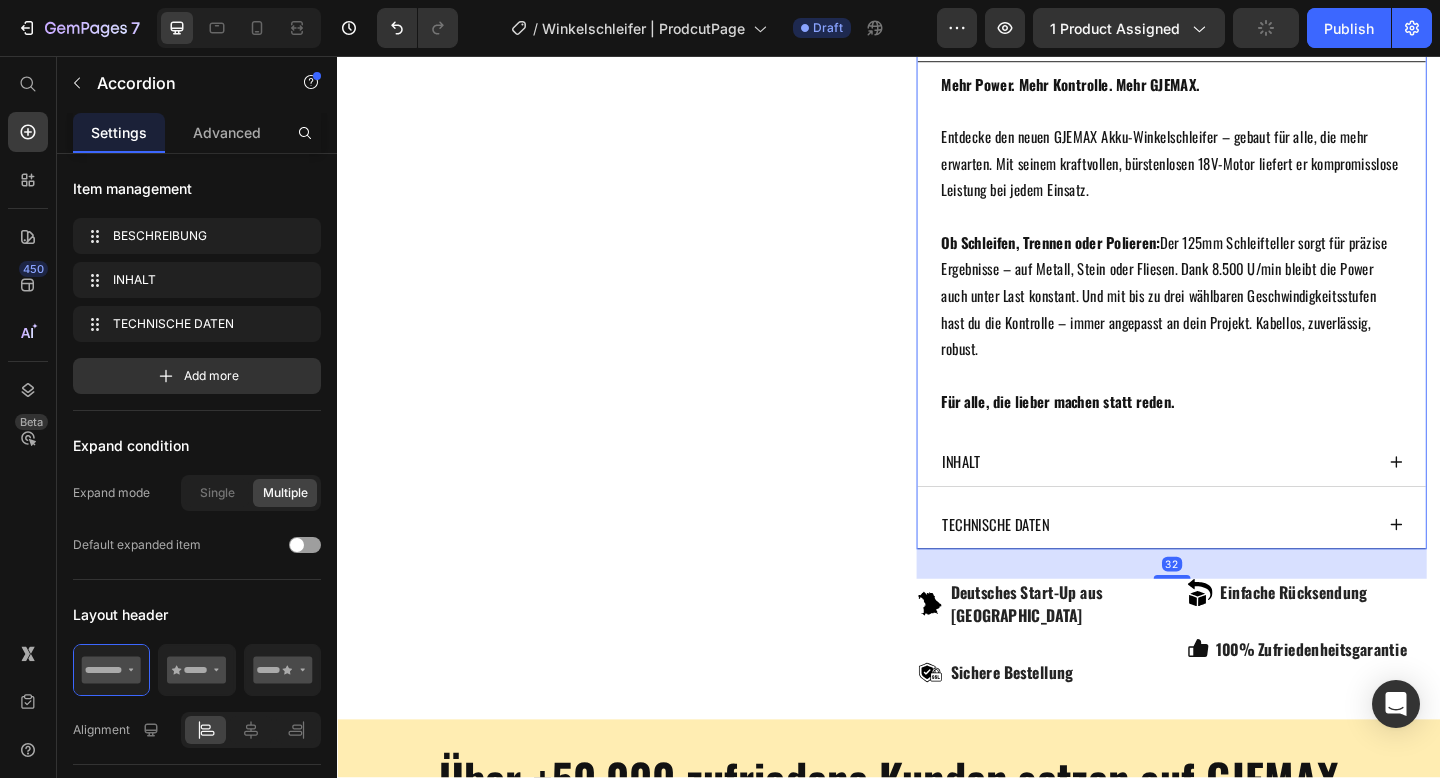 click on "TECHNISCHE DATEN" at bounding box center [1244, 567] 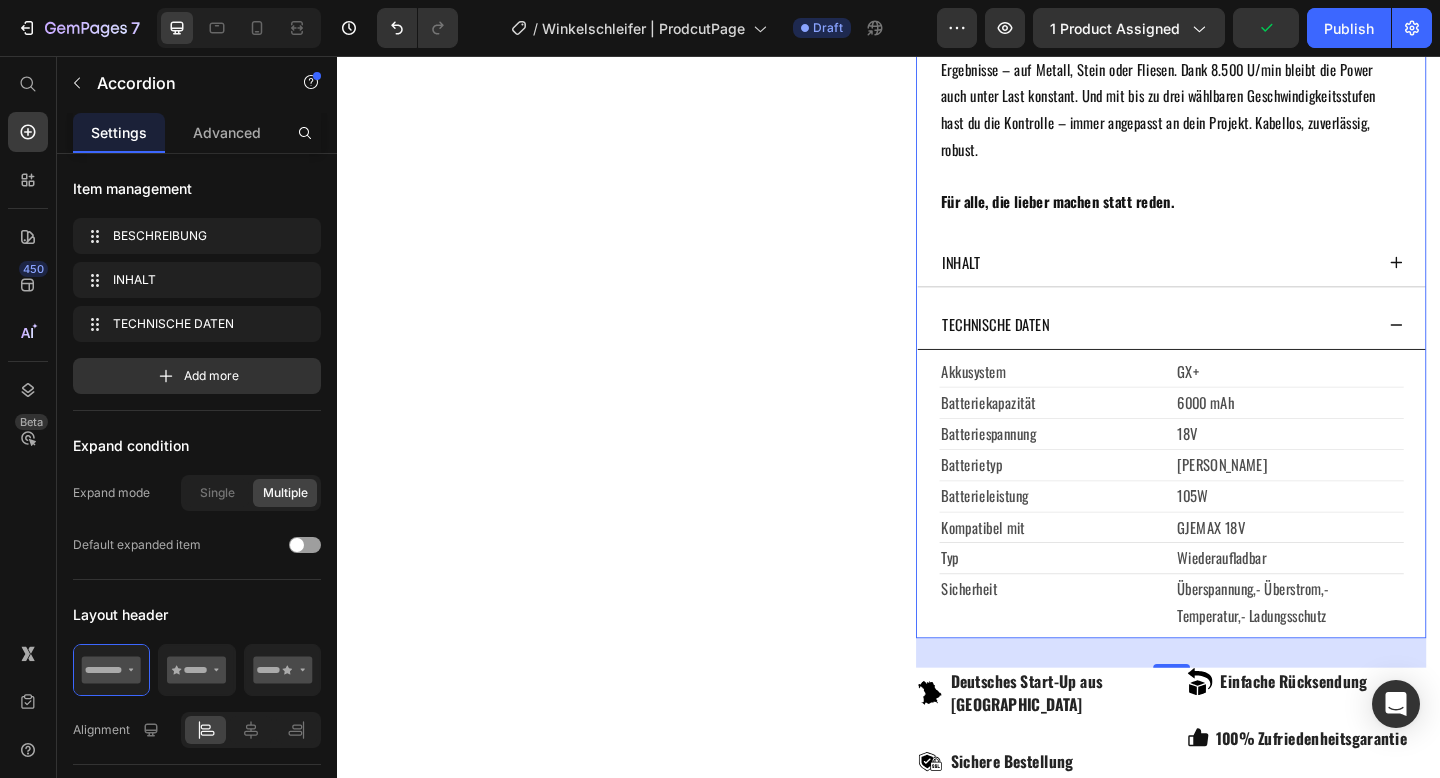scroll, scrollTop: 1142, scrollLeft: 0, axis: vertical 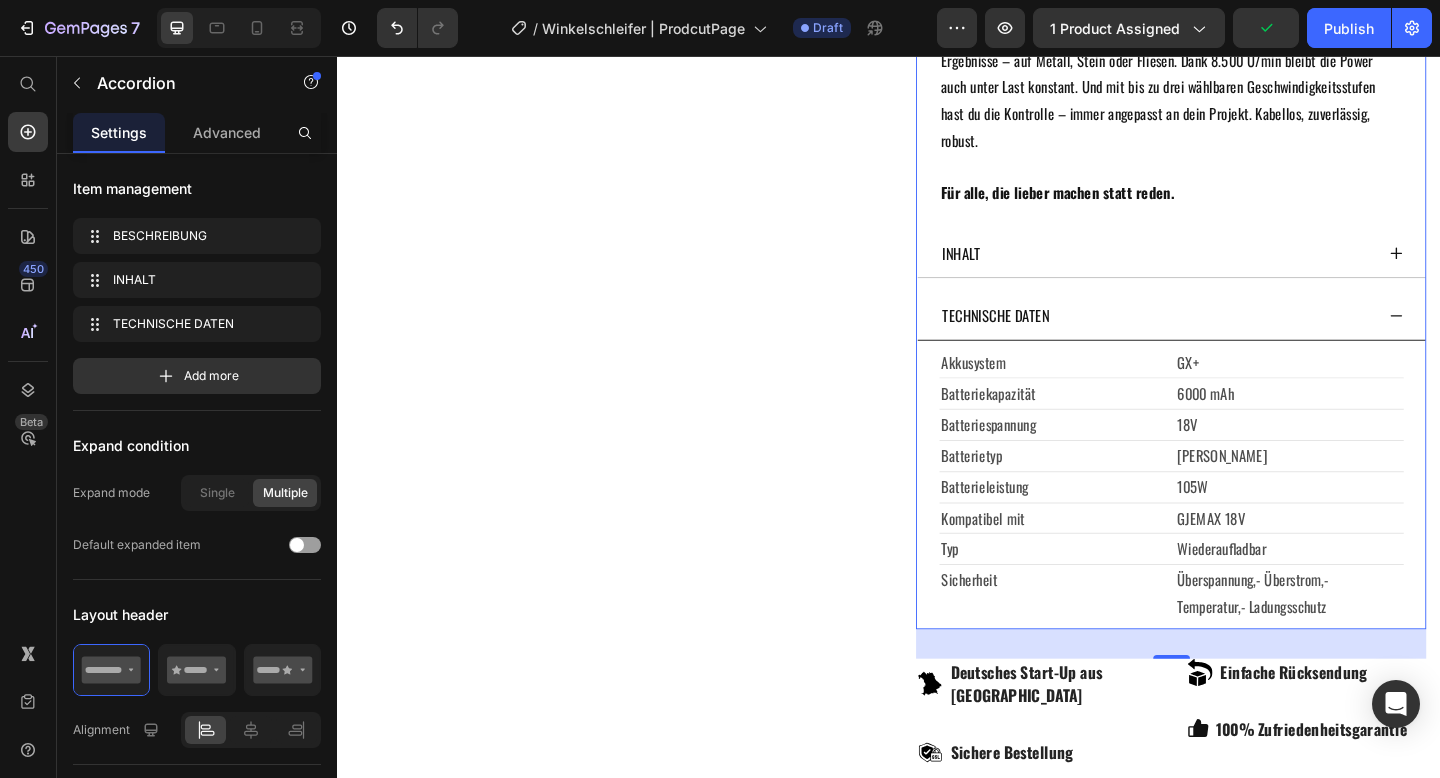 click on "Typ" at bounding box center (1116, 592) 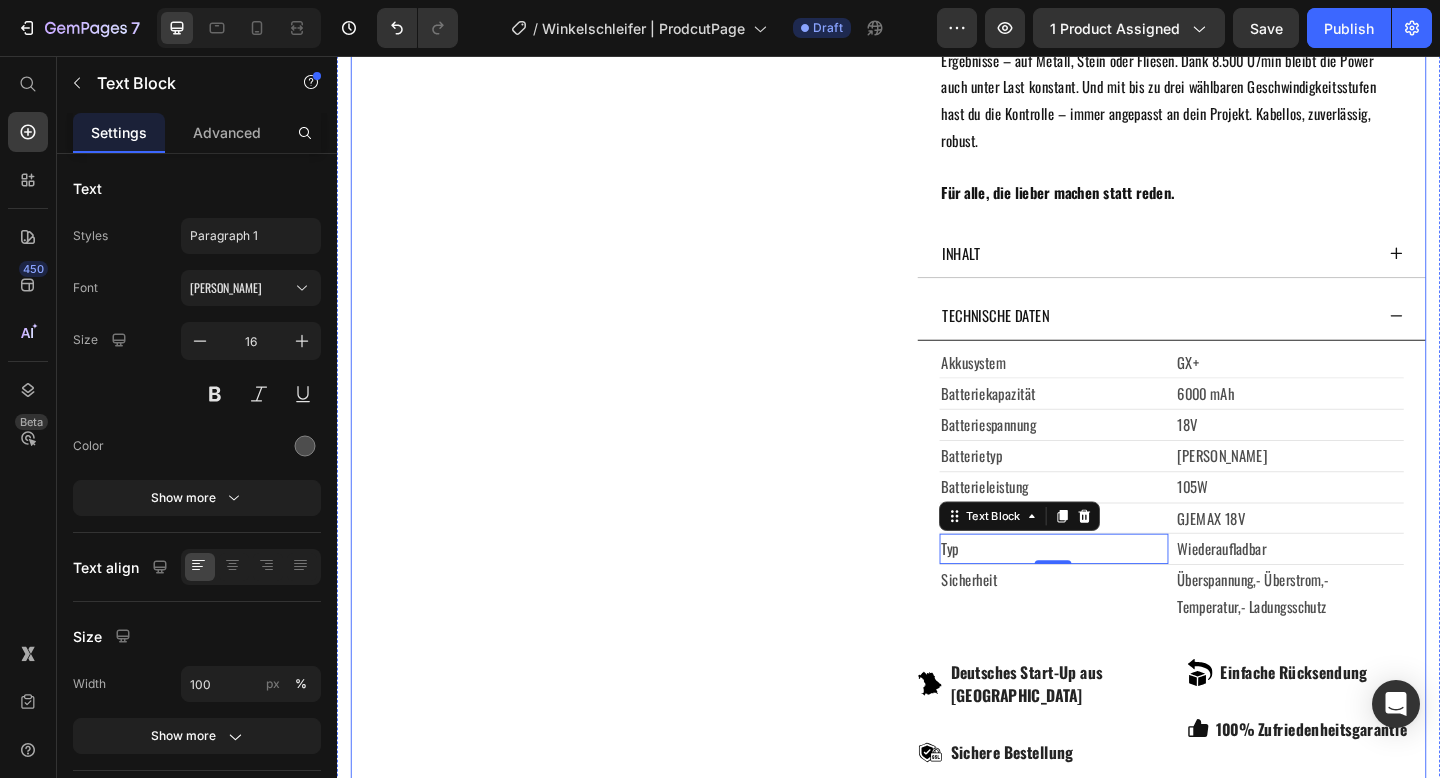 click on "Product Images" at bounding box center [629, -56] 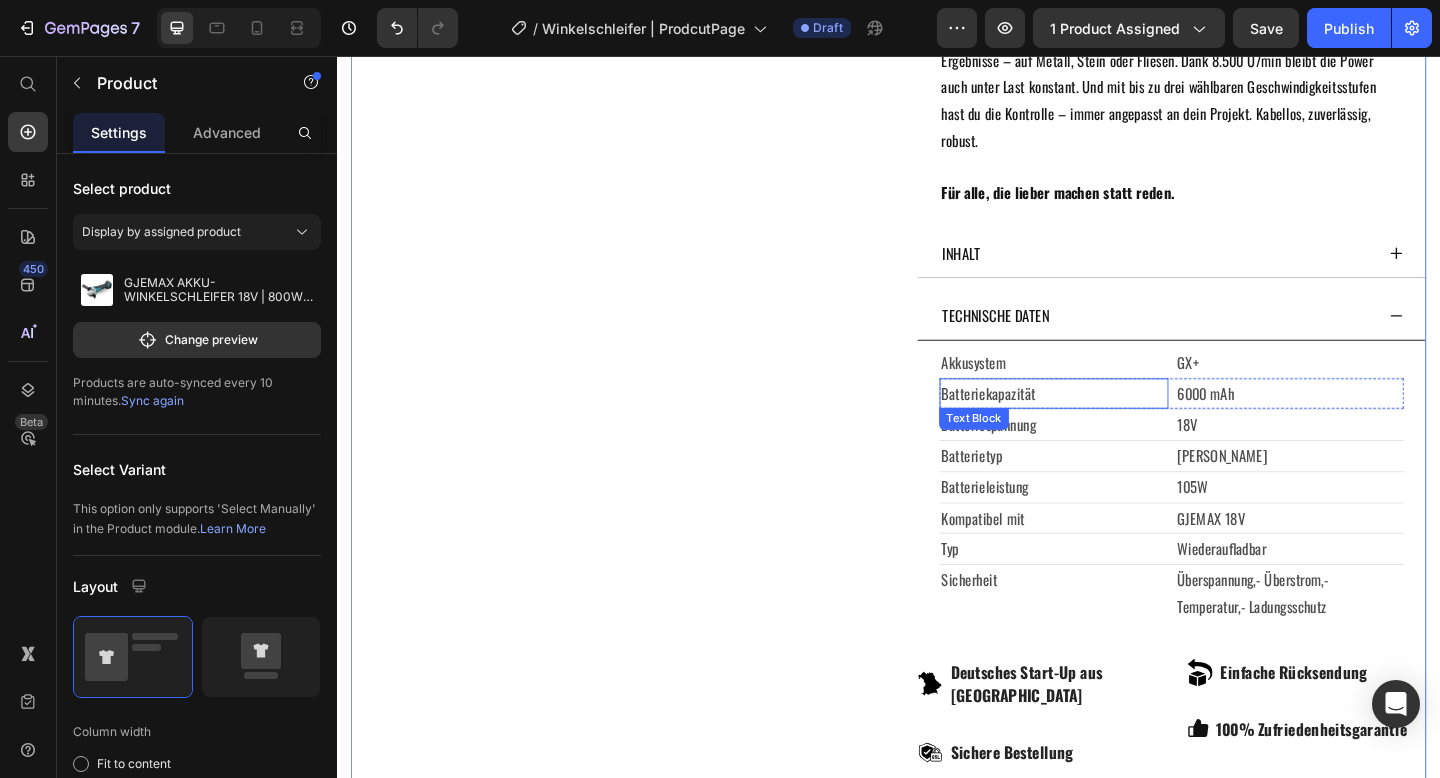 click on "Batteriekapazität" at bounding box center (1116, 423) 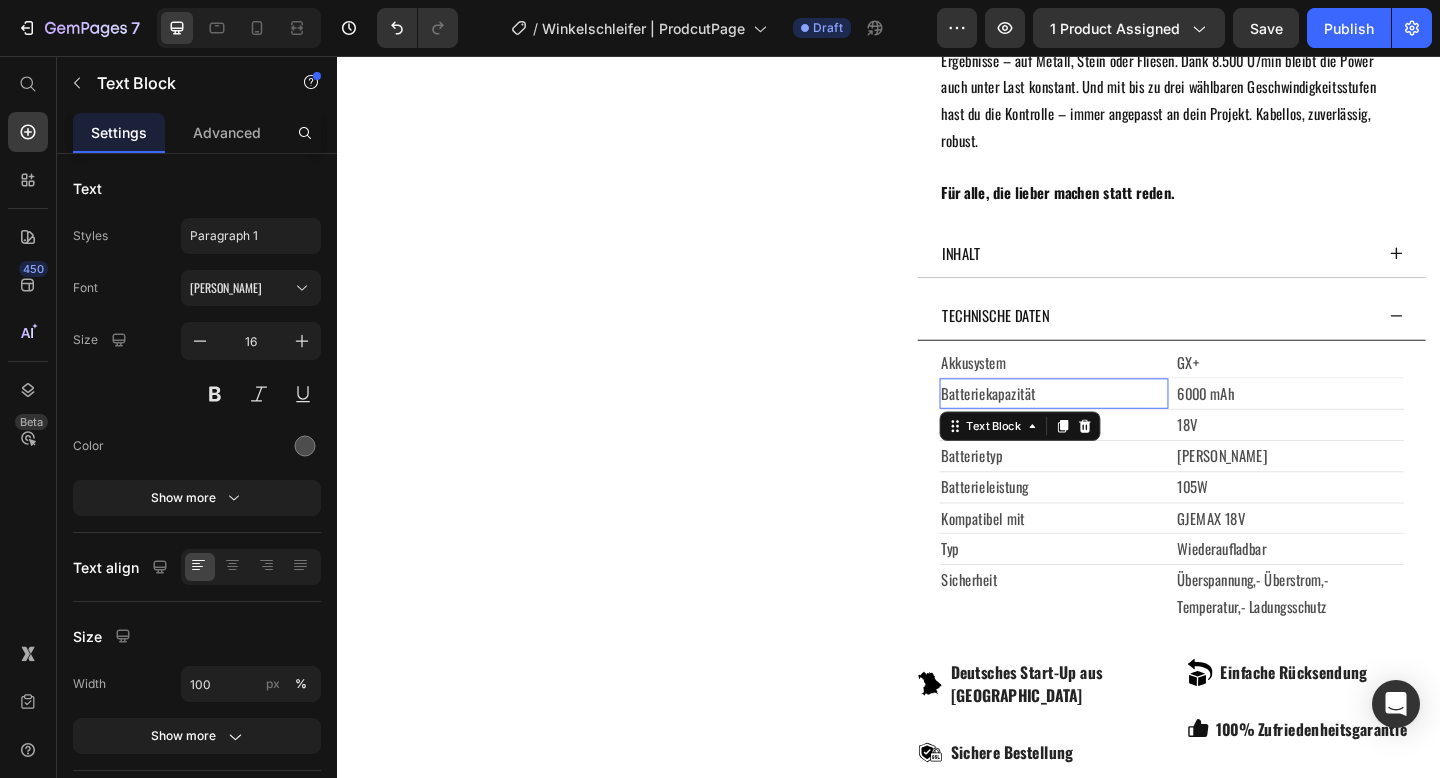 click on "Batteriekapazität" at bounding box center (1116, 423) 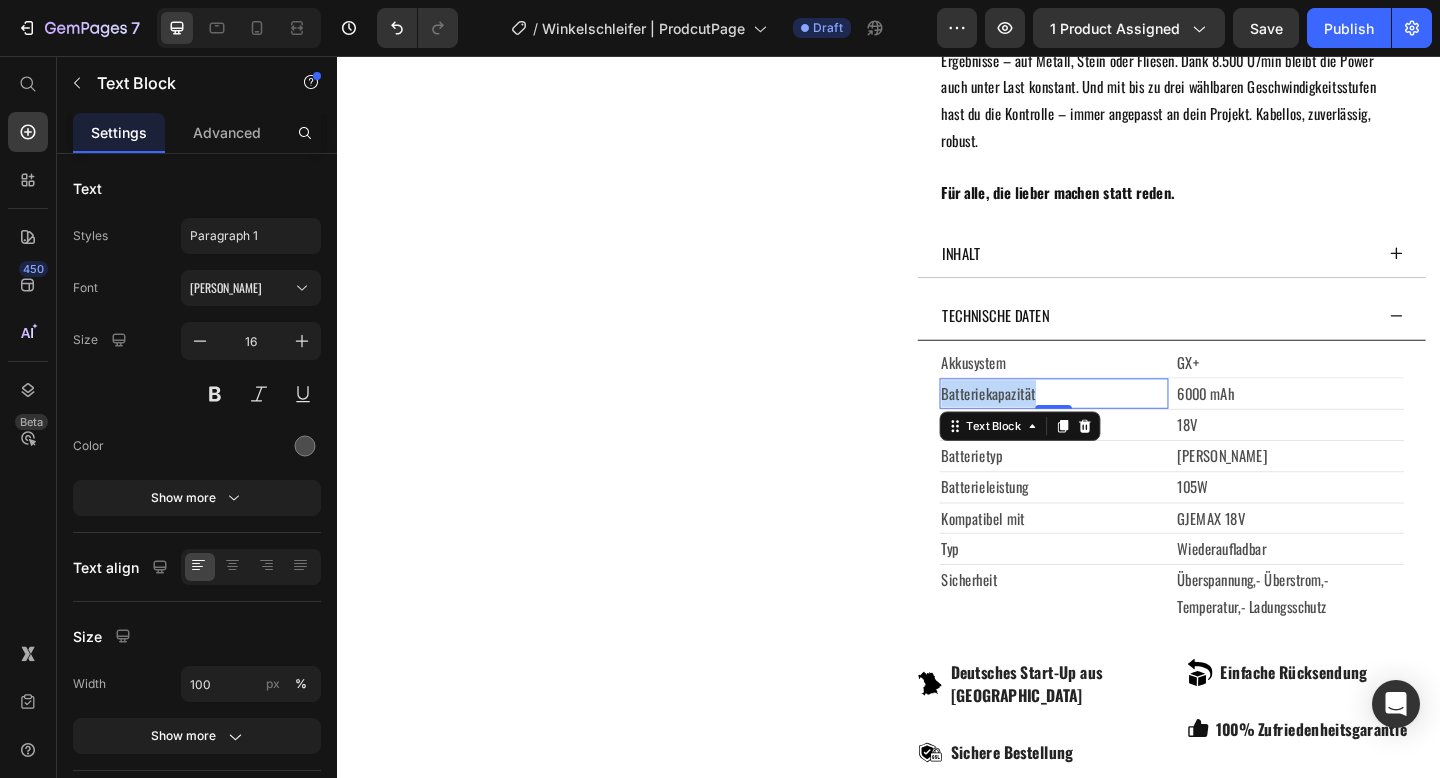 click on "Batteriekapazität" at bounding box center [1116, 423] 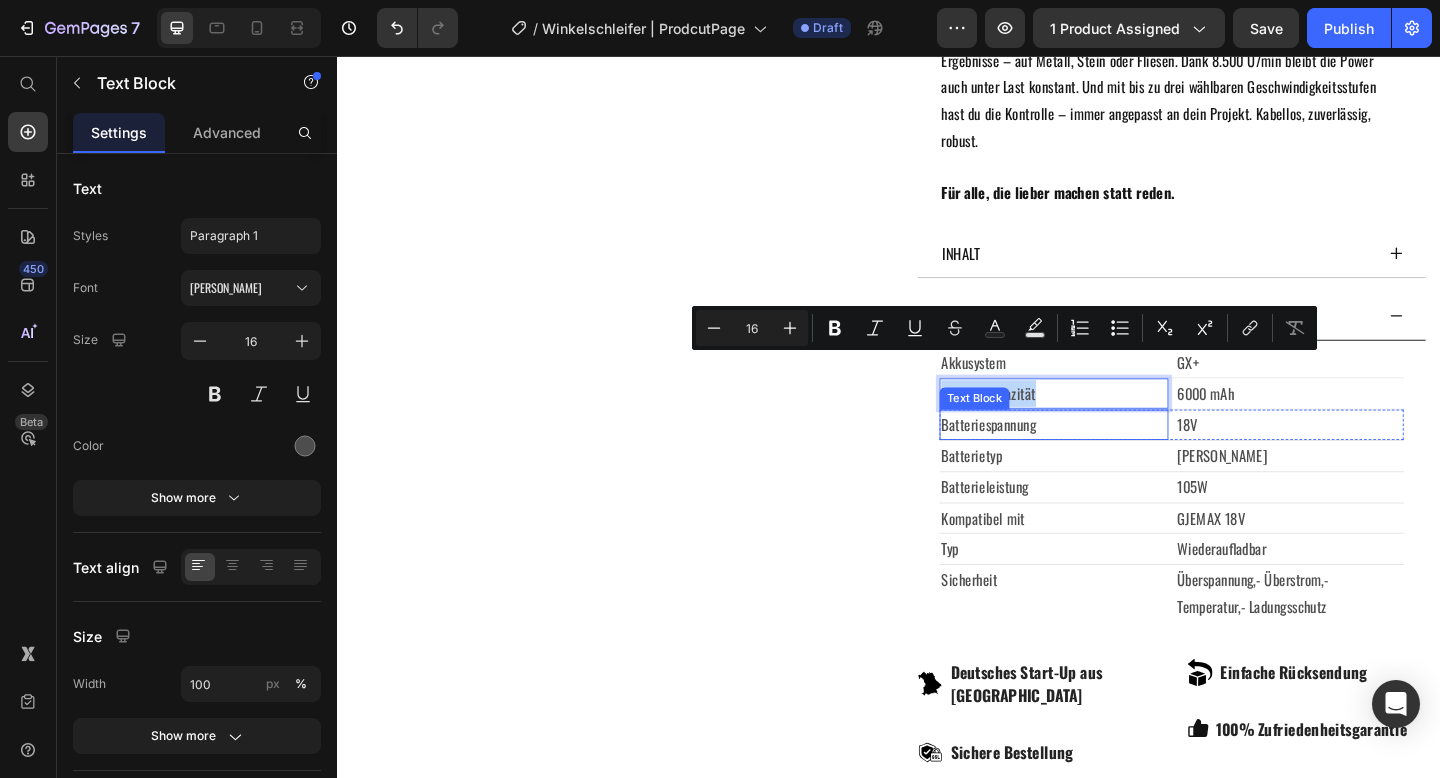 click on "Text Block" at bounding box center [1030, 429] 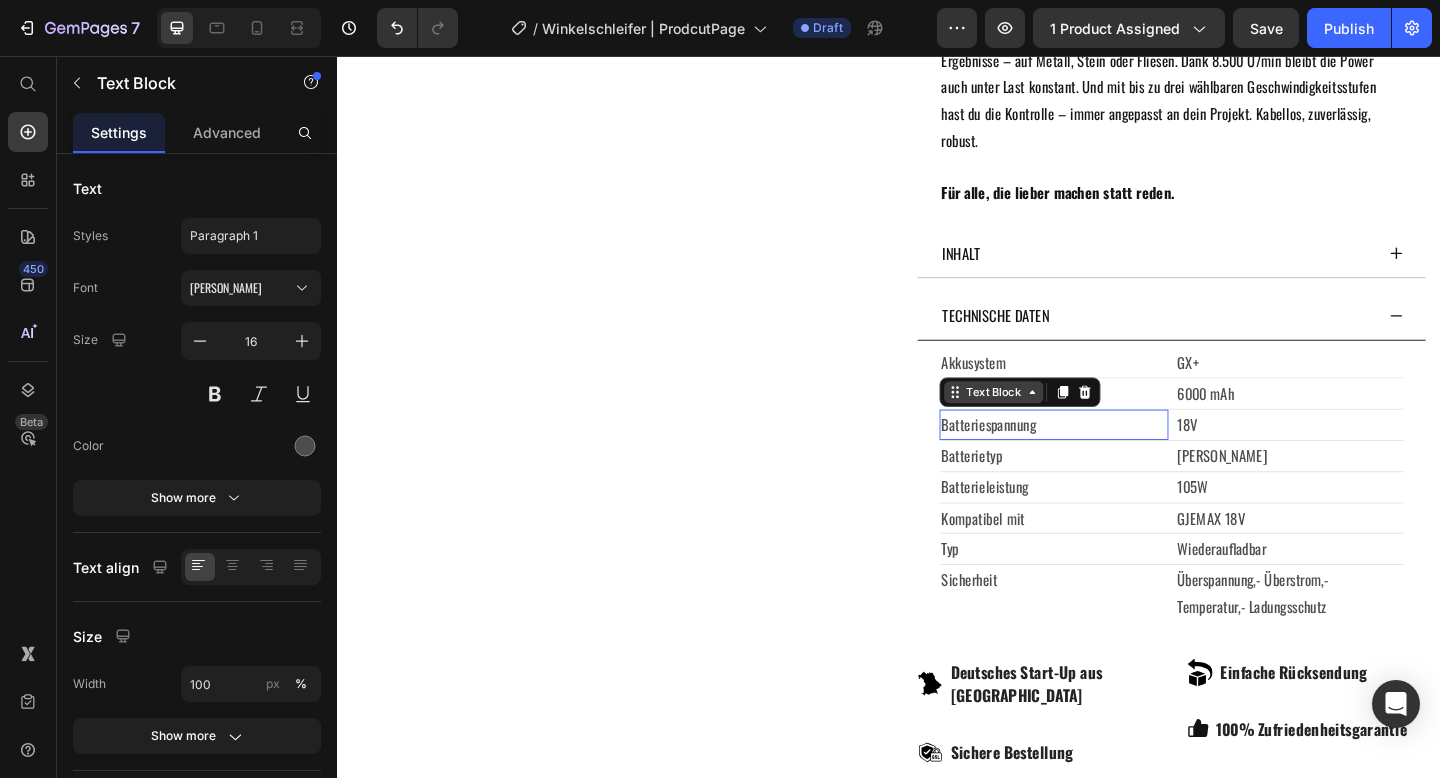 click on "Text Block" at bounding box center [1051, 422] 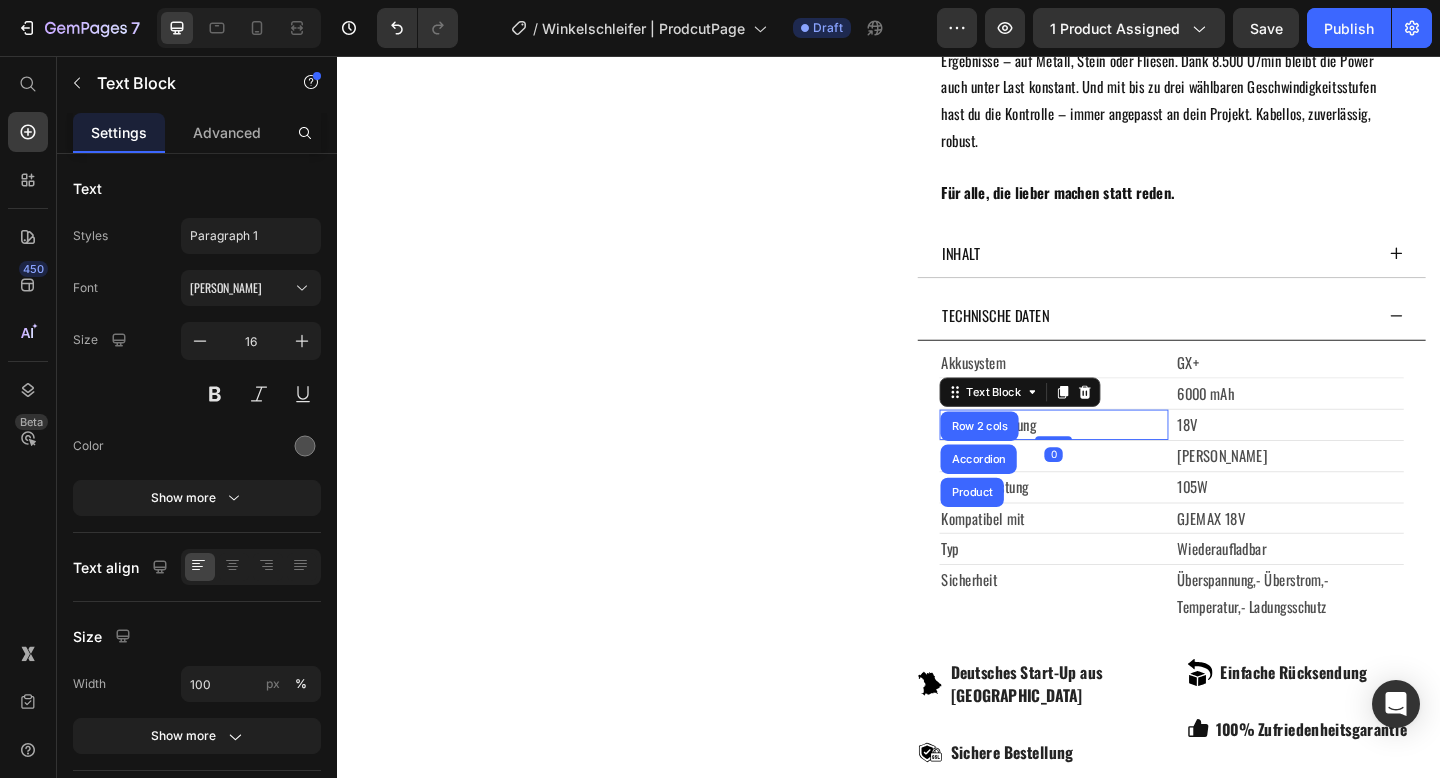 click on "Product Images" at bounding box center [629, -56] 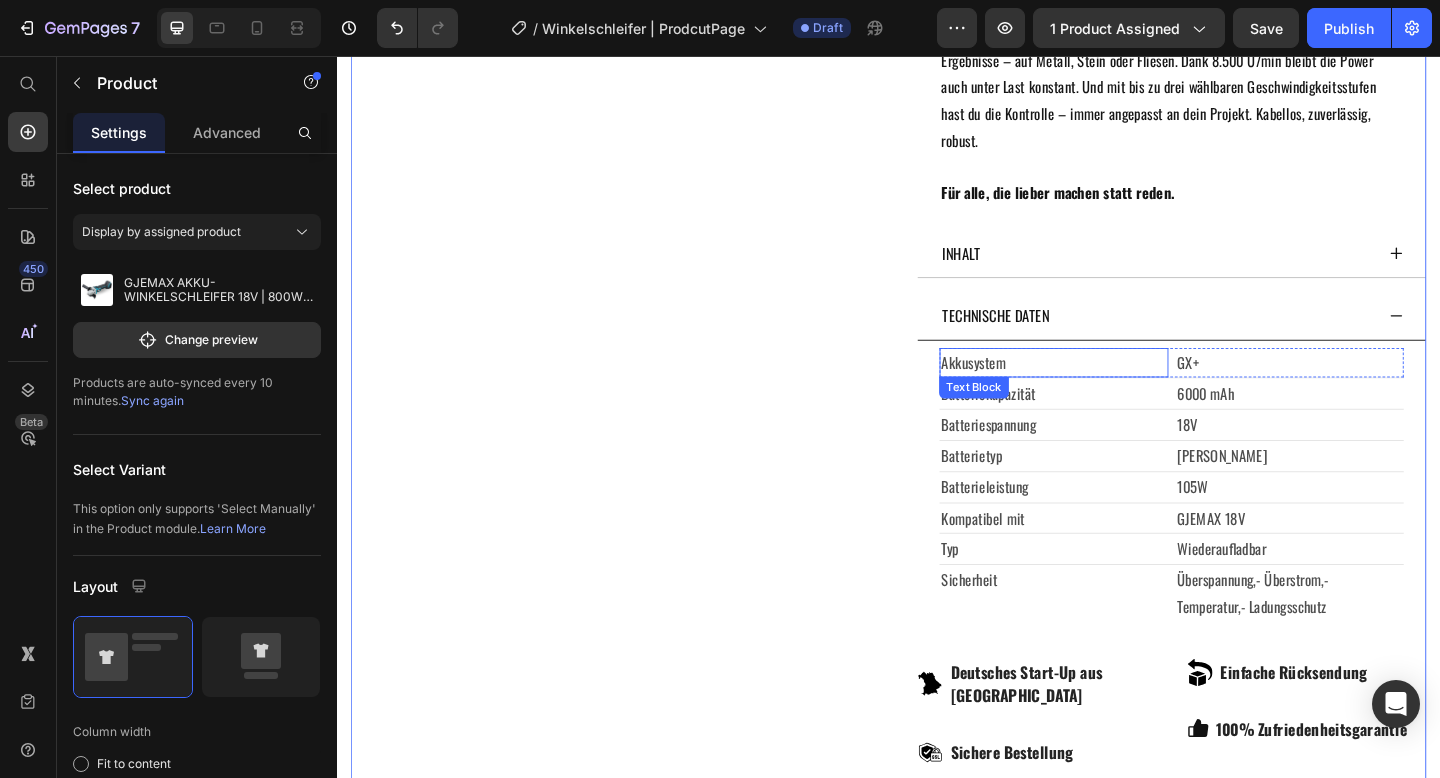 click on "Akkusystem Text Block GX+ Text Block Row                Title Line Batteriekapazität Text Block 6000 mAh Text Block Row                Title Line Batteriespannung Text Block 18V Text Block Row                Title Line Batterietyp Text Block Li-Ionen Text Block Row                Title Line Batterieleistung Text Block 105W Text Block Row                Title Line Kompatibel mit Text Block GJEMAX 18V Text Block Row                Title Line Typ Text Block Wiederaufladbar Text Block Row                Title Line Sicherheit Text Block Überspannung,- Überstrom,-  Temperatur,- Ladungsschutz Text Block Row" at bounding box center (1244, 523) 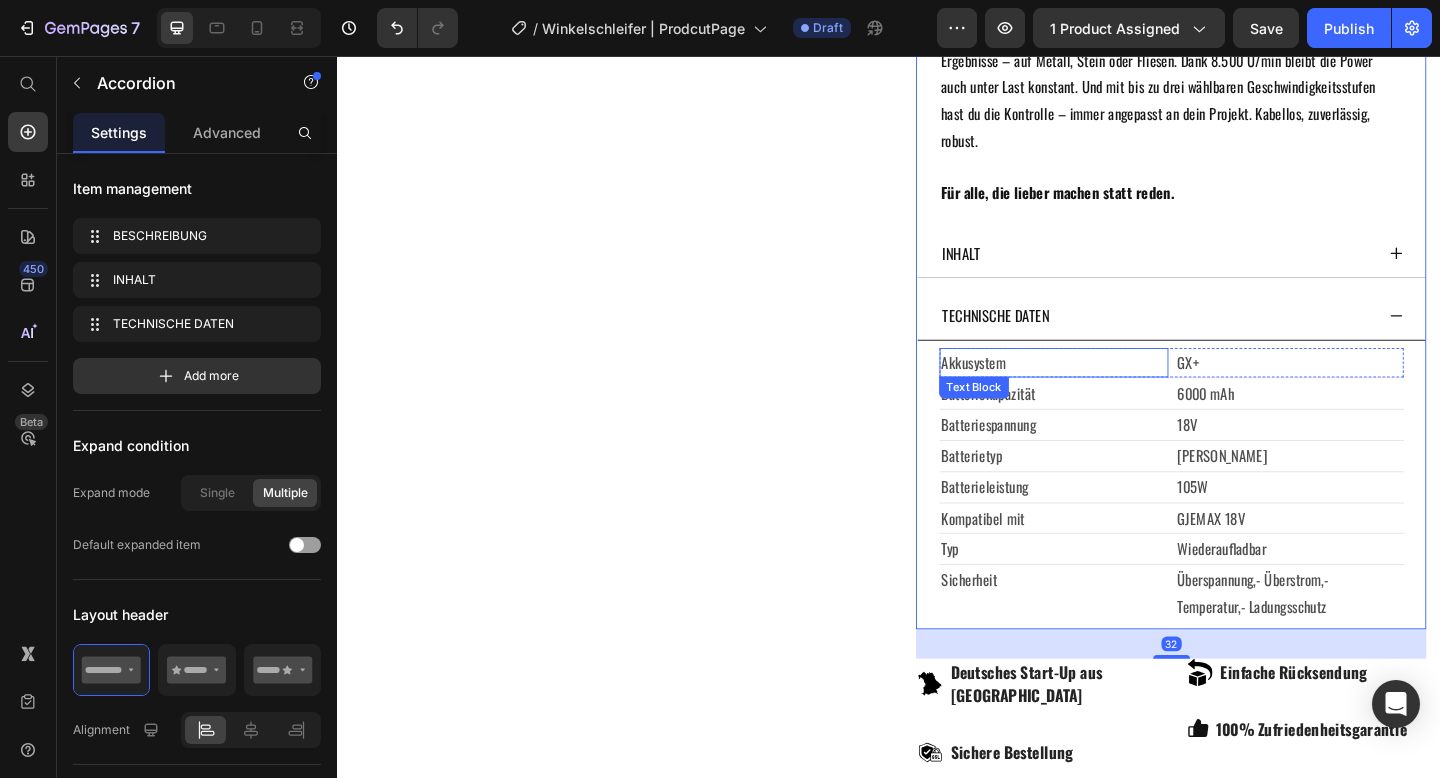 click on "Akkusystem" at bounding box center [1116, 390] 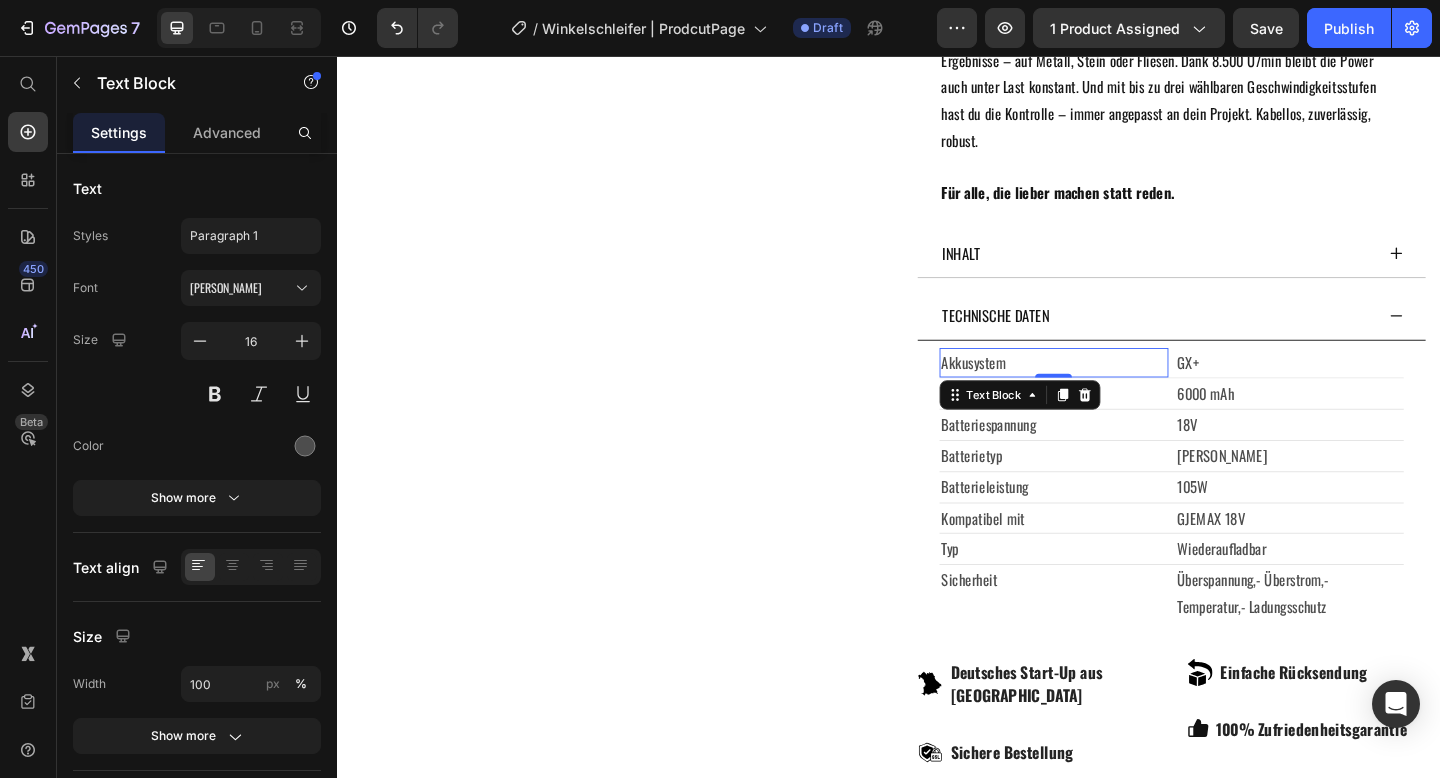 click on "Akkusystem" at bounding box center (1116, 390) 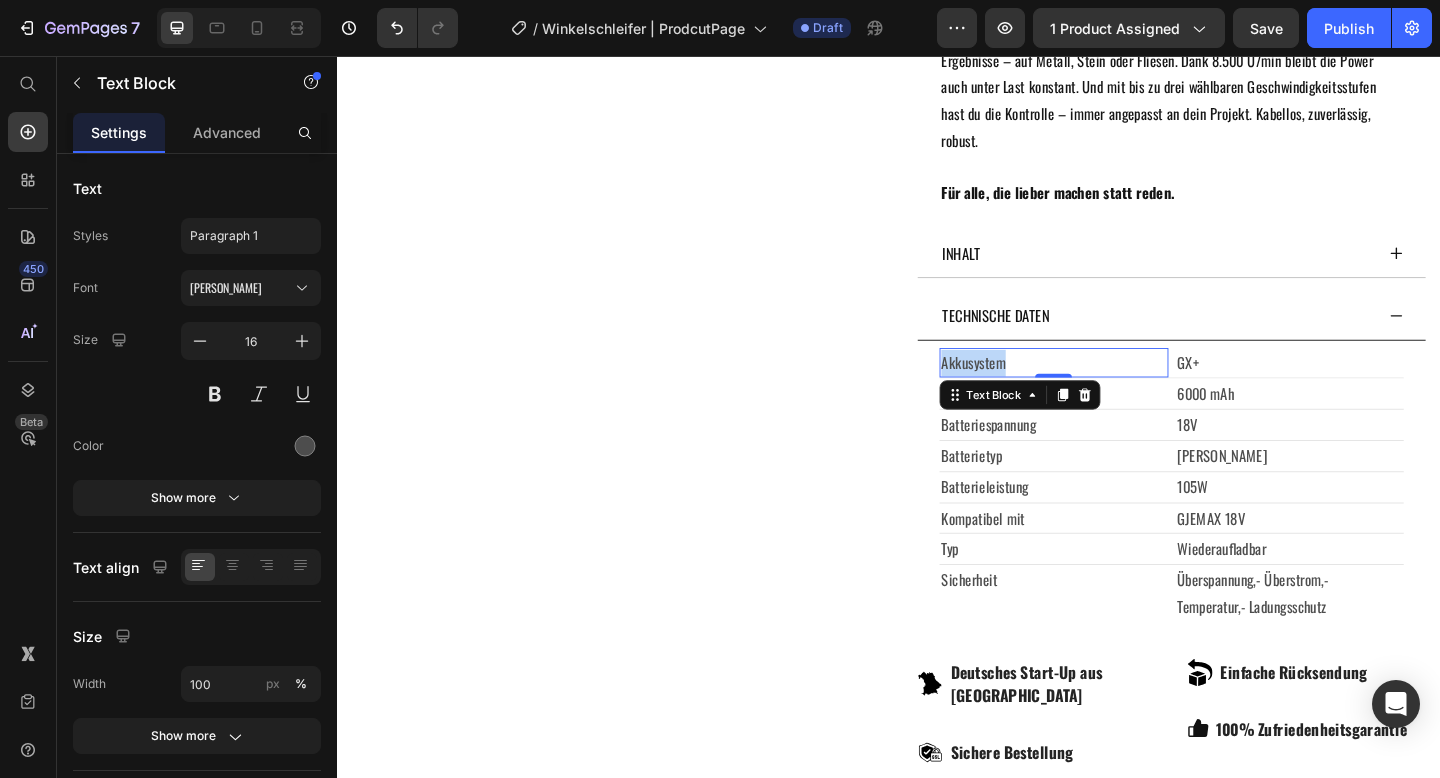 click on "Akkusystem" at bounding box center [1116, 390] 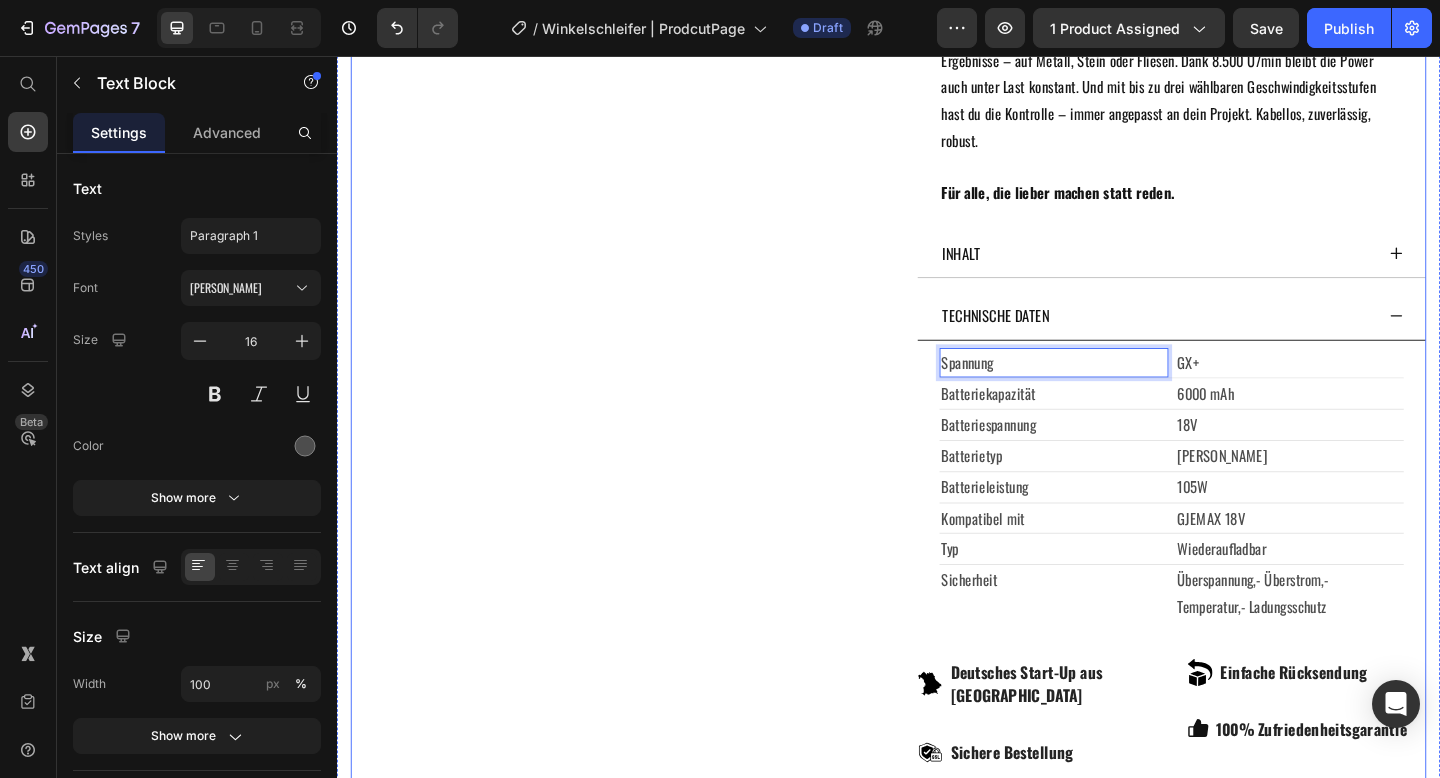 click on "Product Images" at bounding box center (629, -56) 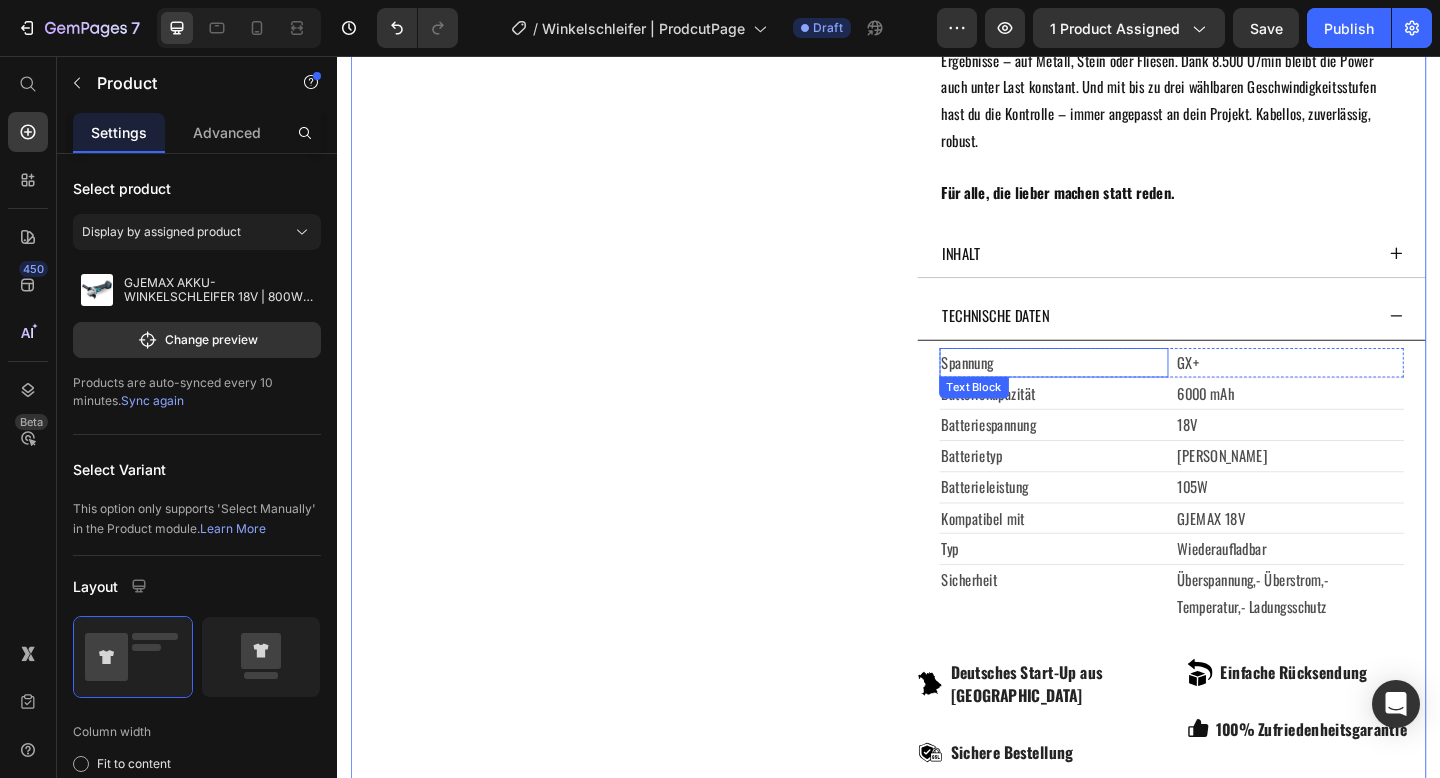 click on "GX+" at bounding box center [1373, 390] 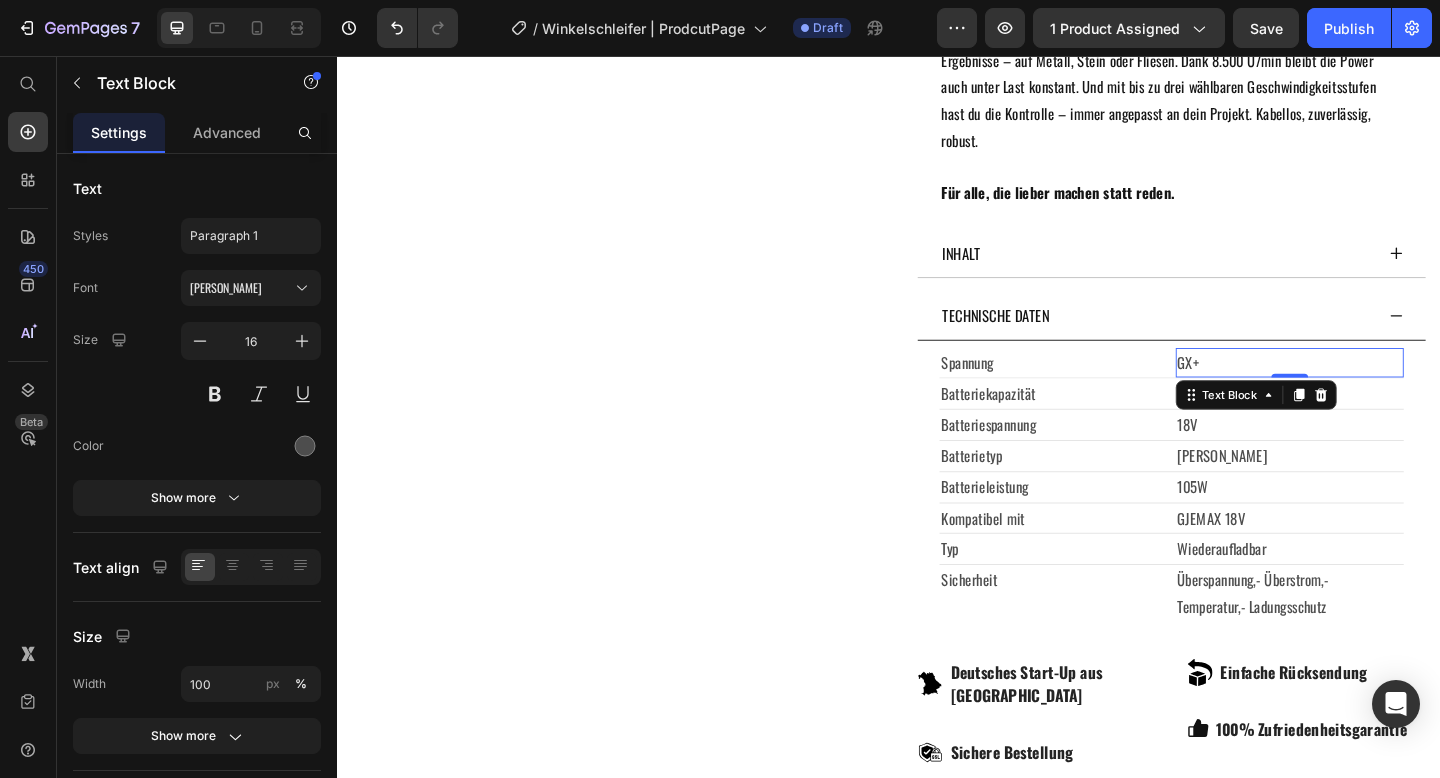 click on "GX+" at bounding box center (1373, 390) 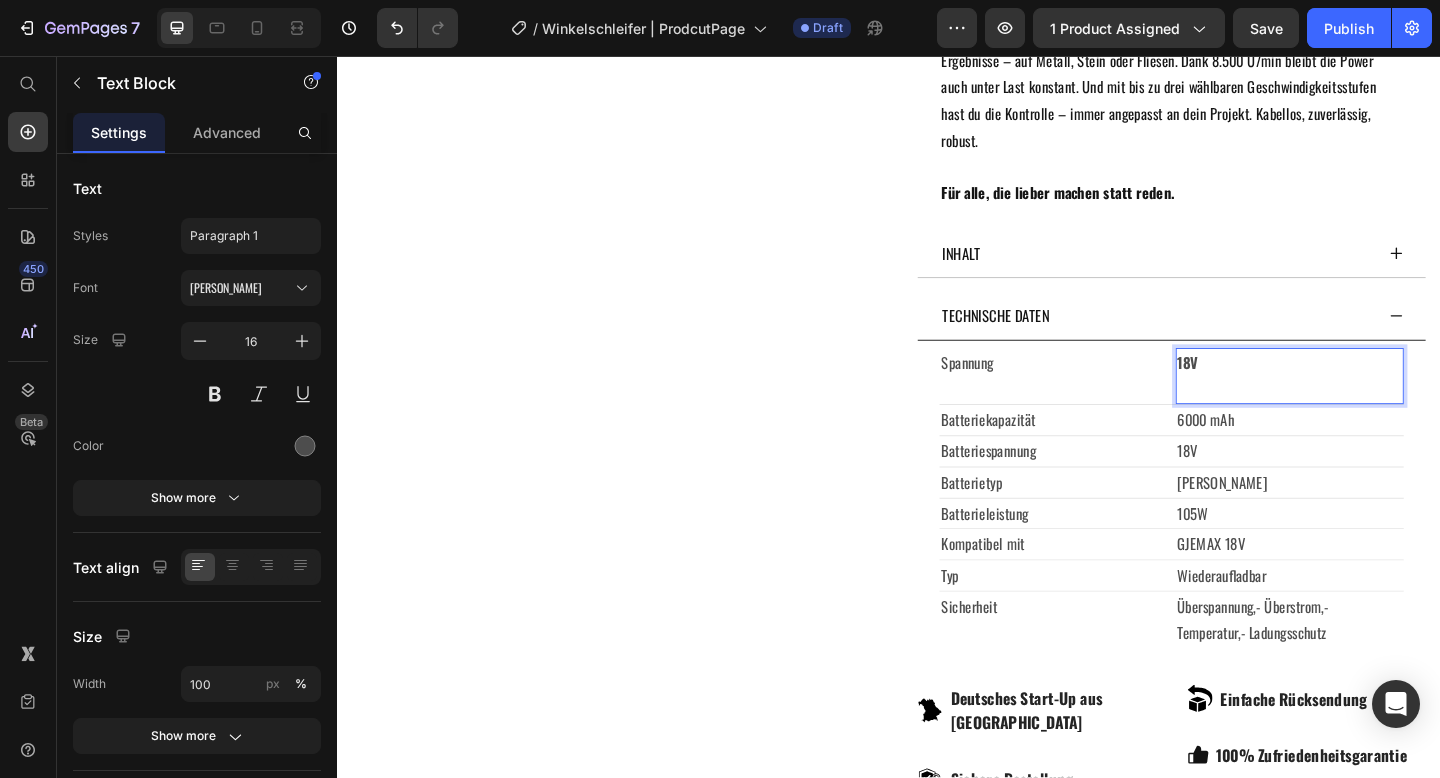 click at bounding box center [1373, 418] 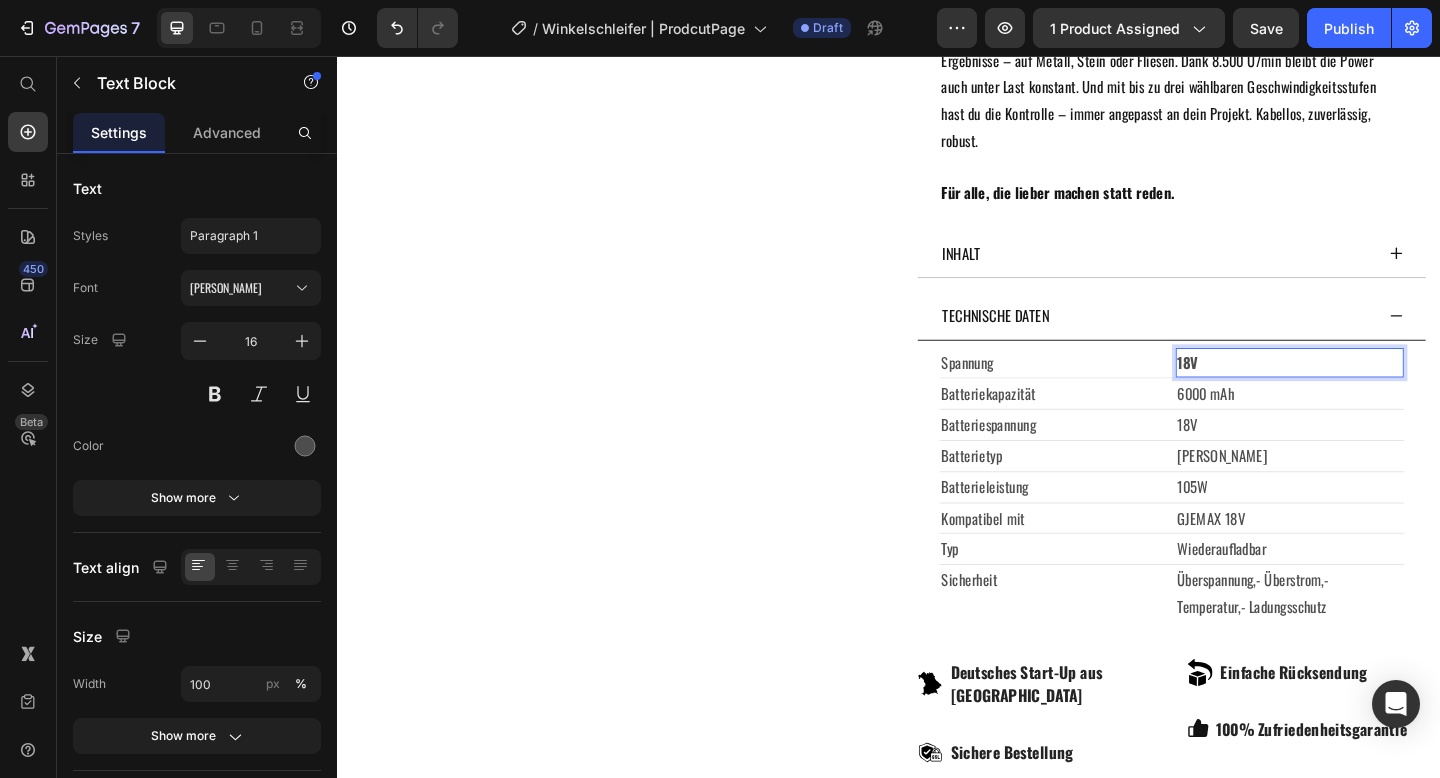 click on "18V" at bounding box center (1262, 390) 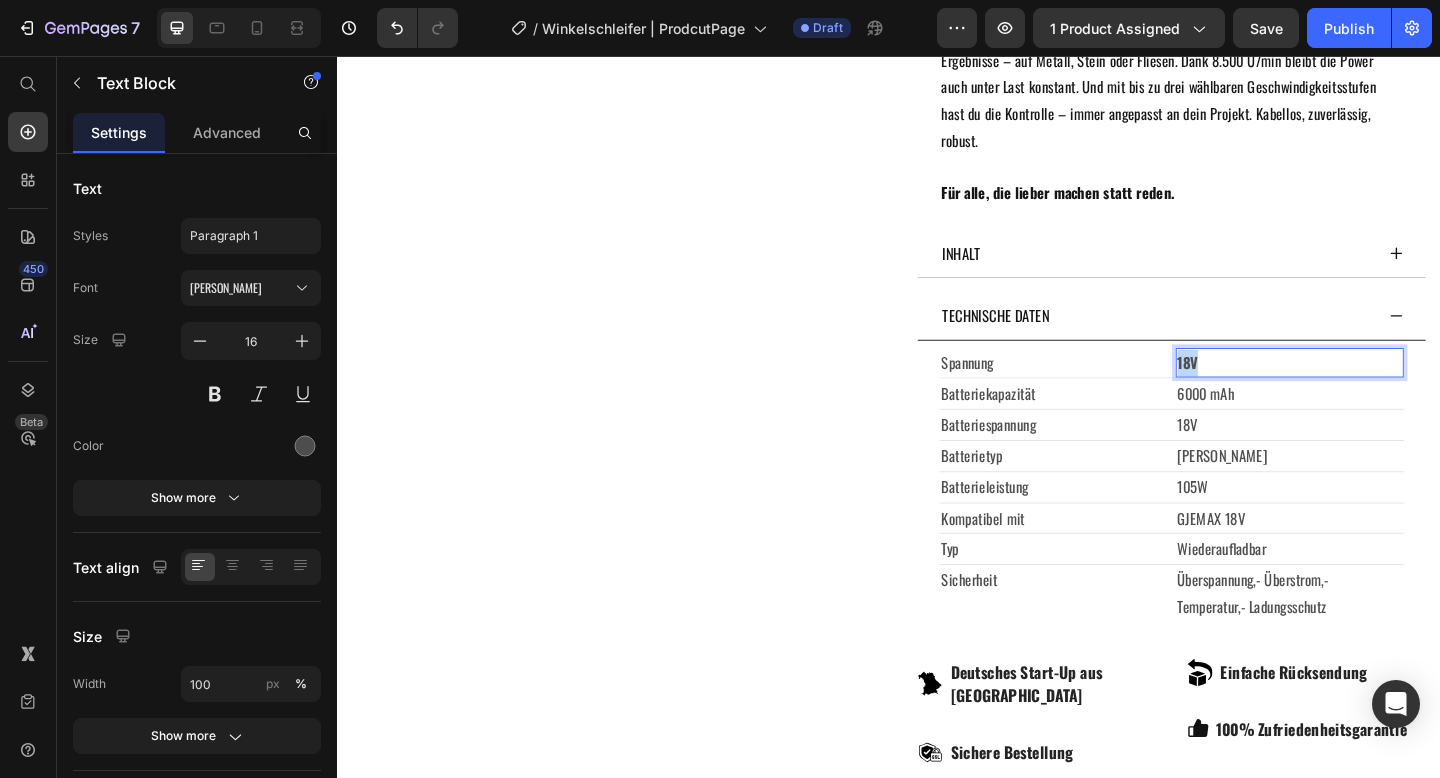 click on "18V" at bounding box center [1262, 390] 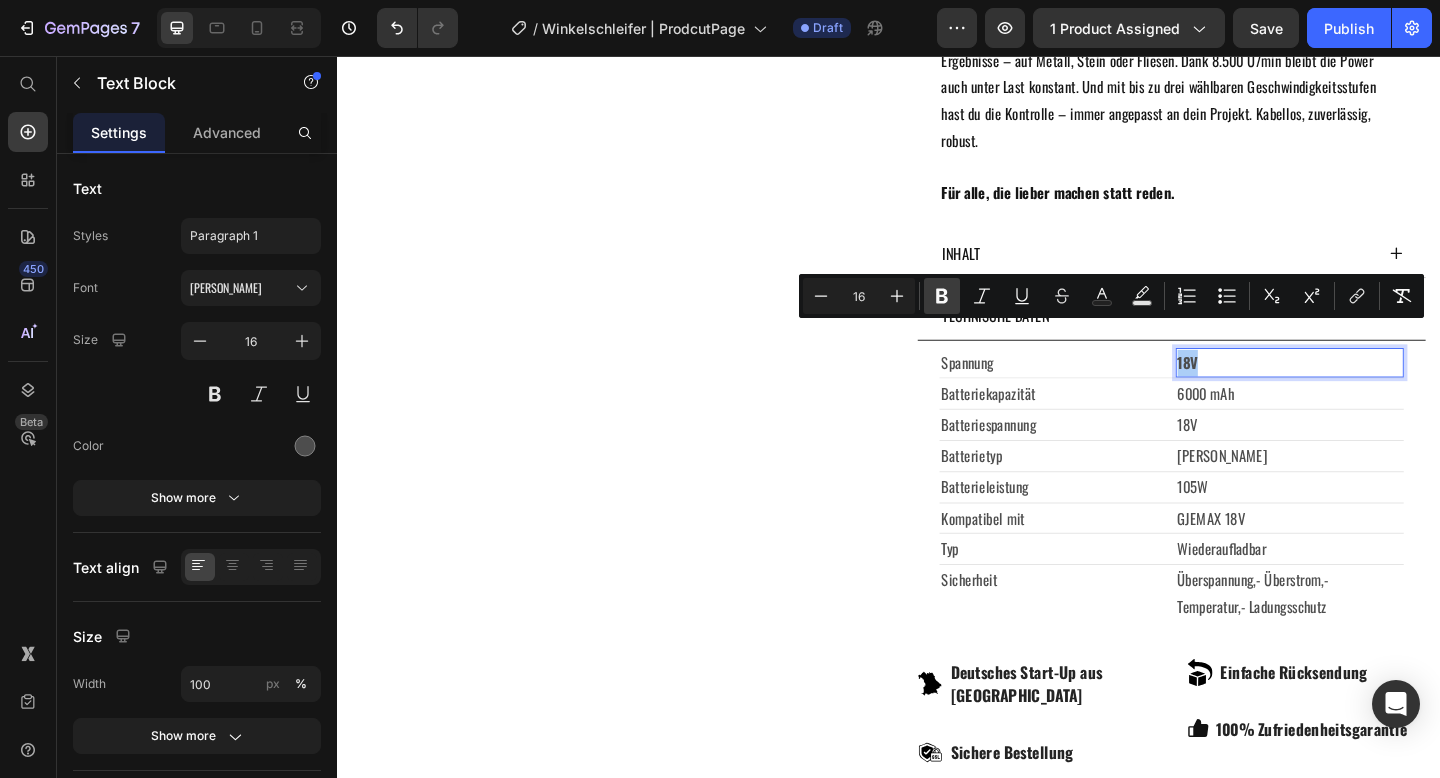click 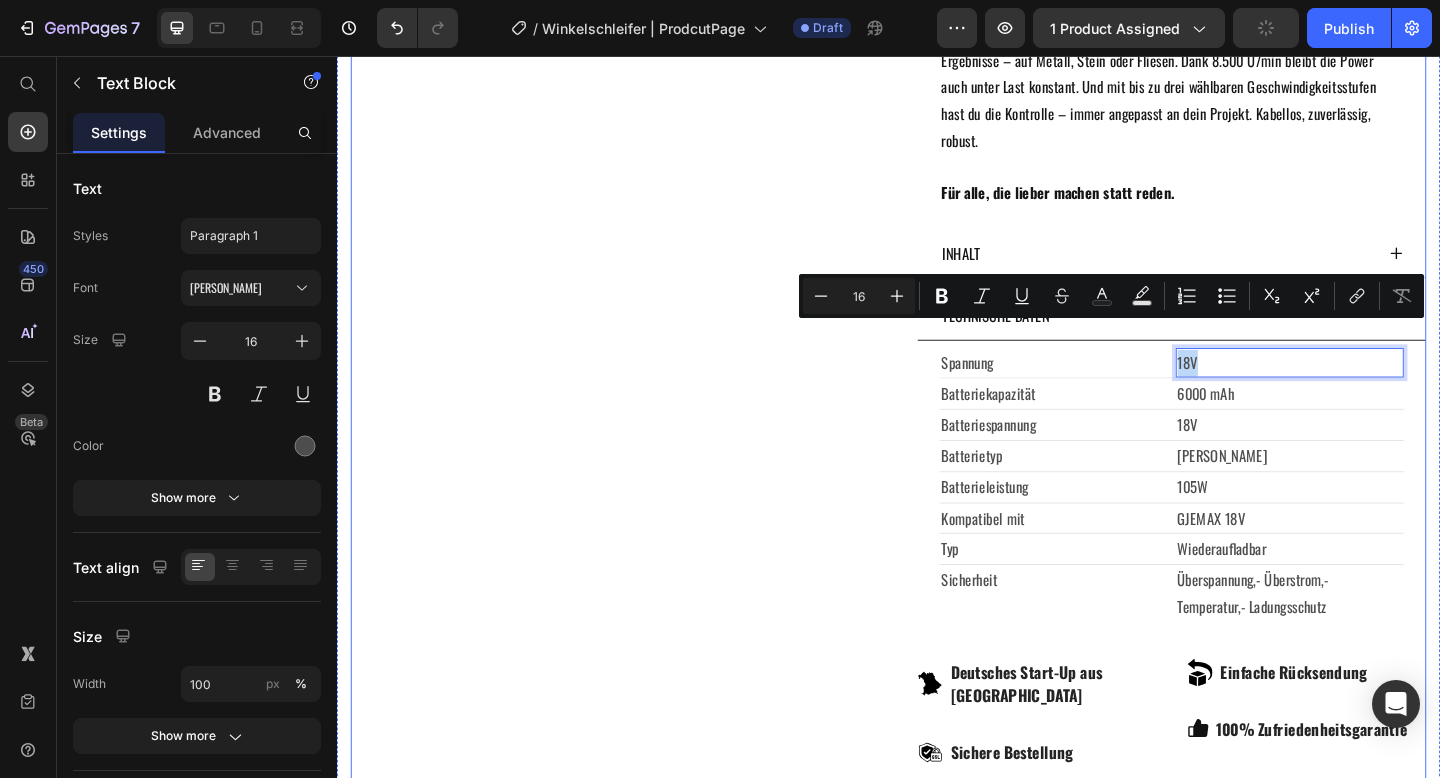 click on "Product Images" at bounding box center (629, -56) 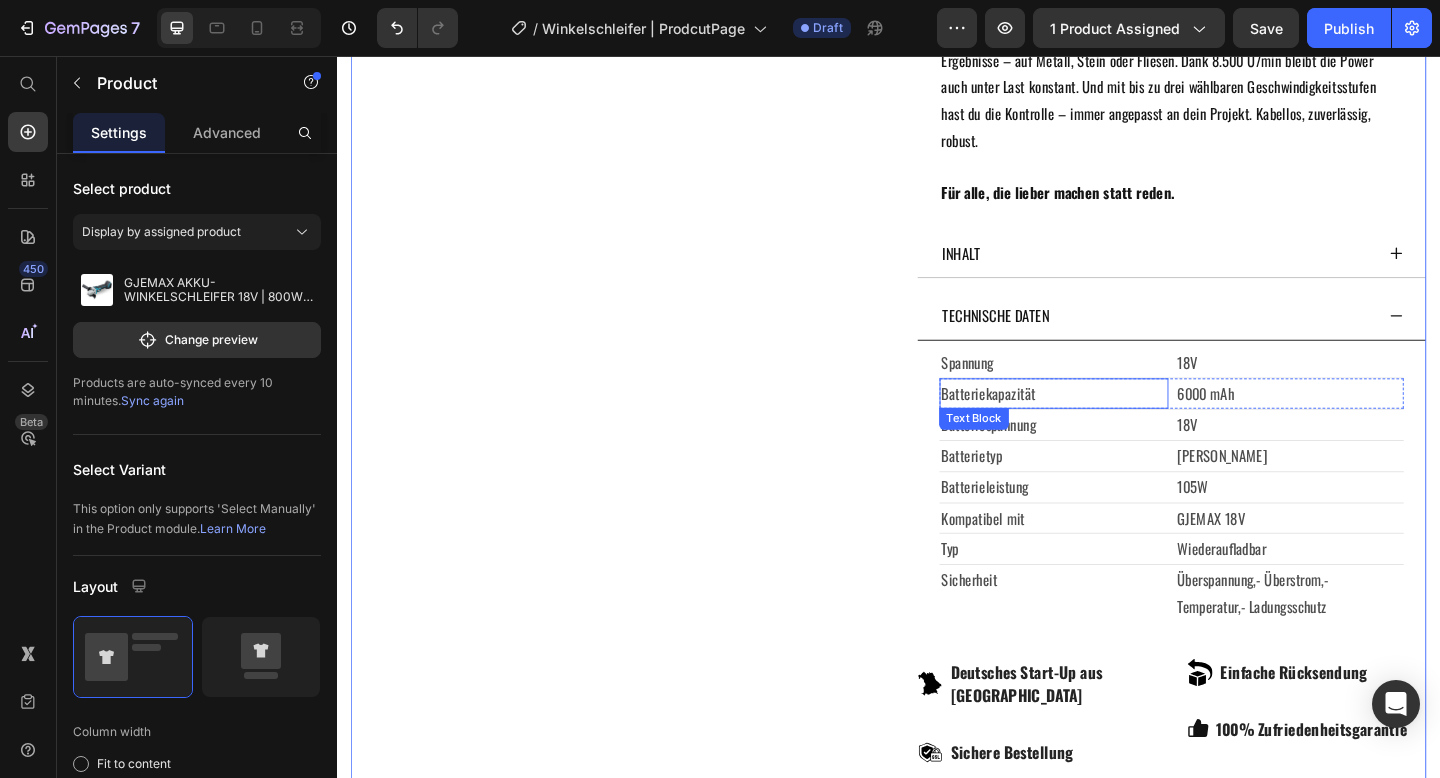 click on "Batteriekapazität" at bounding box center (1116, 423) 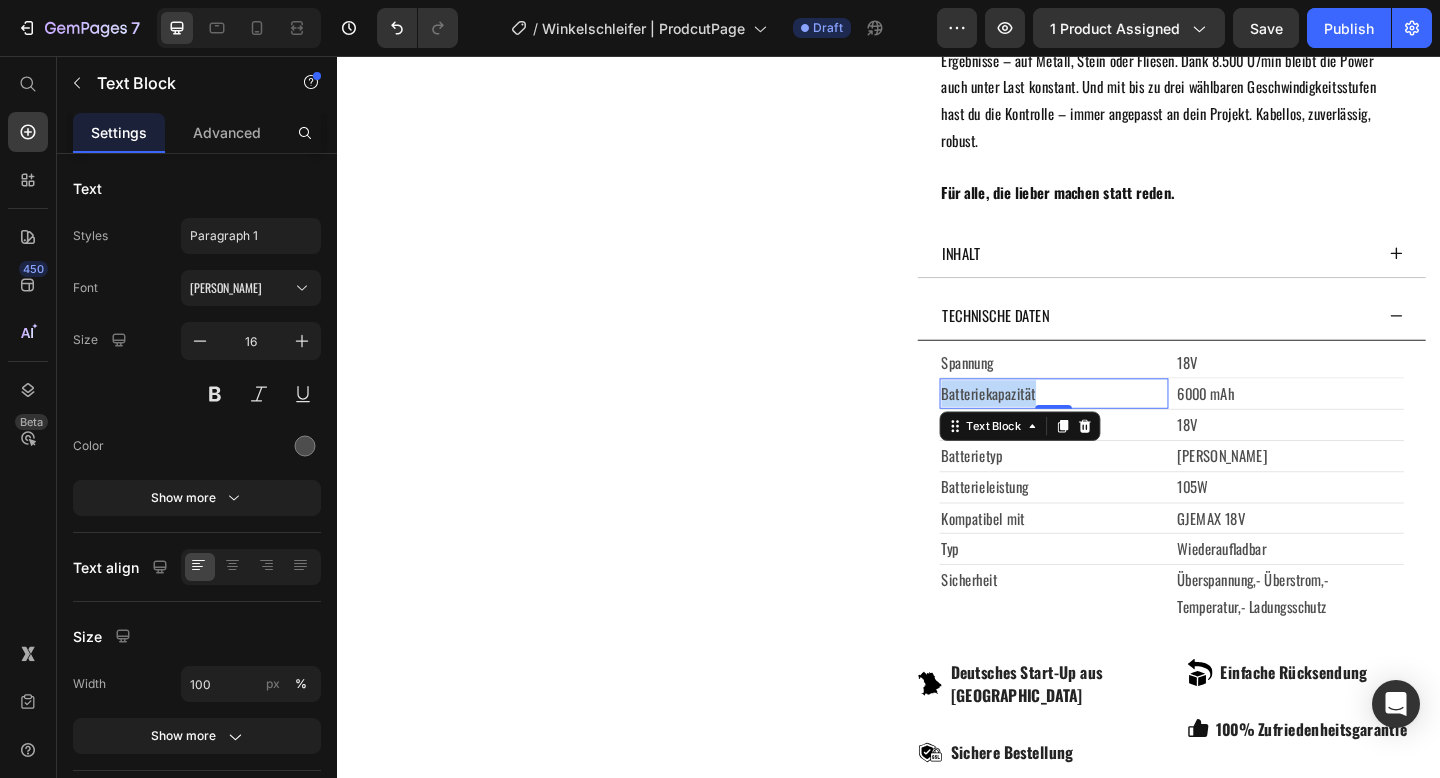 click on "Batteriekapazität" at bounding box center [1116, 423] 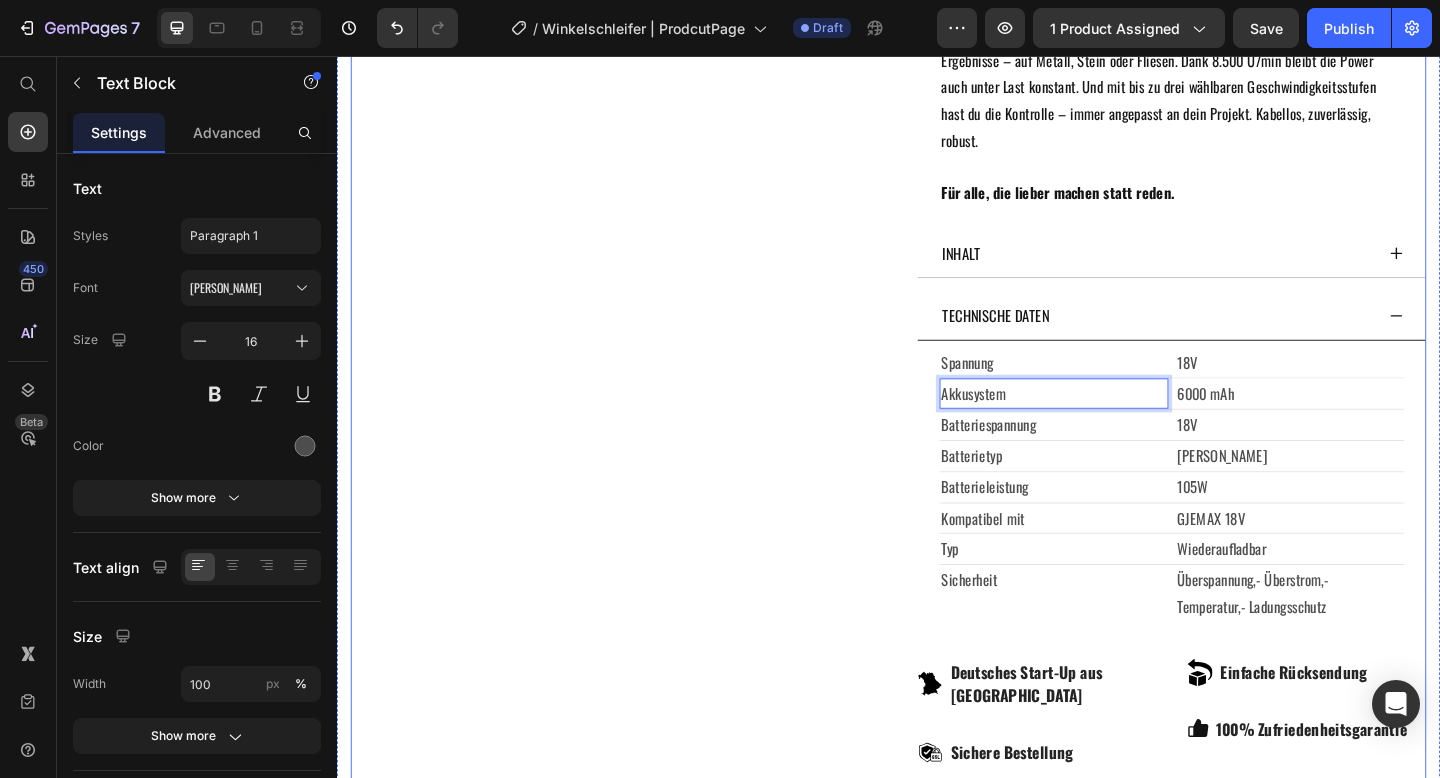 click on "Product Images" at bounding box center (629, -56) 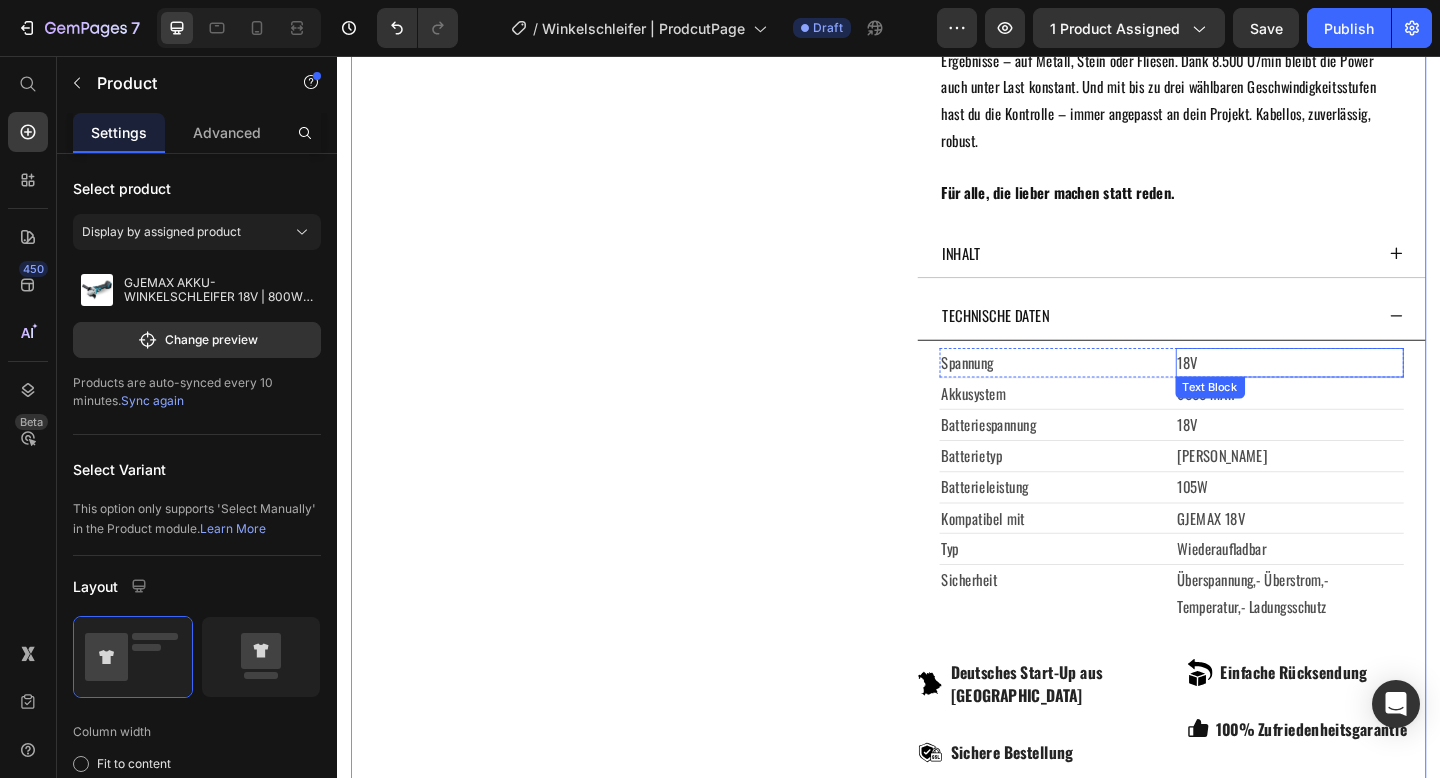 click on "Text Block" at bounding box center [1287, 417] 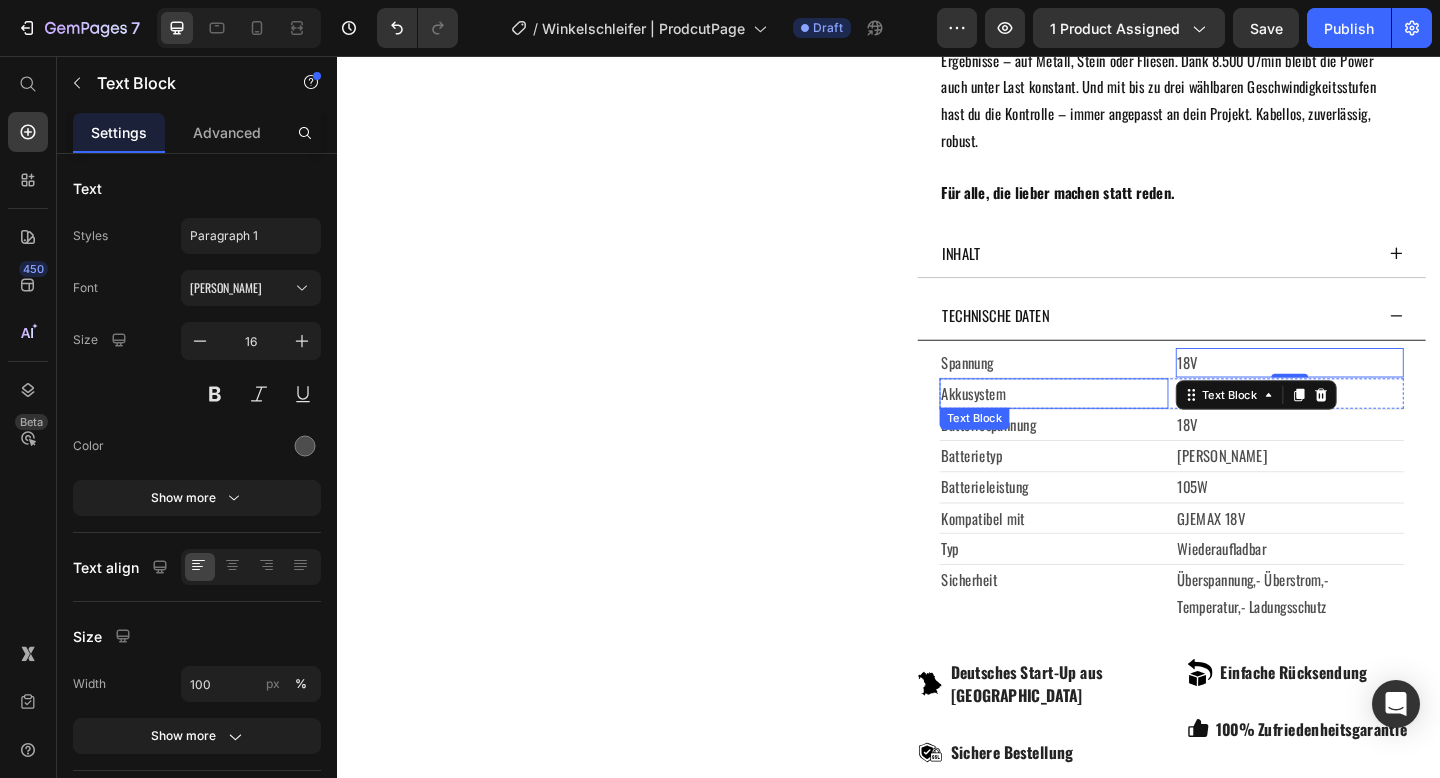 click on "Akkusystem" at bounding box center [1116, 423] 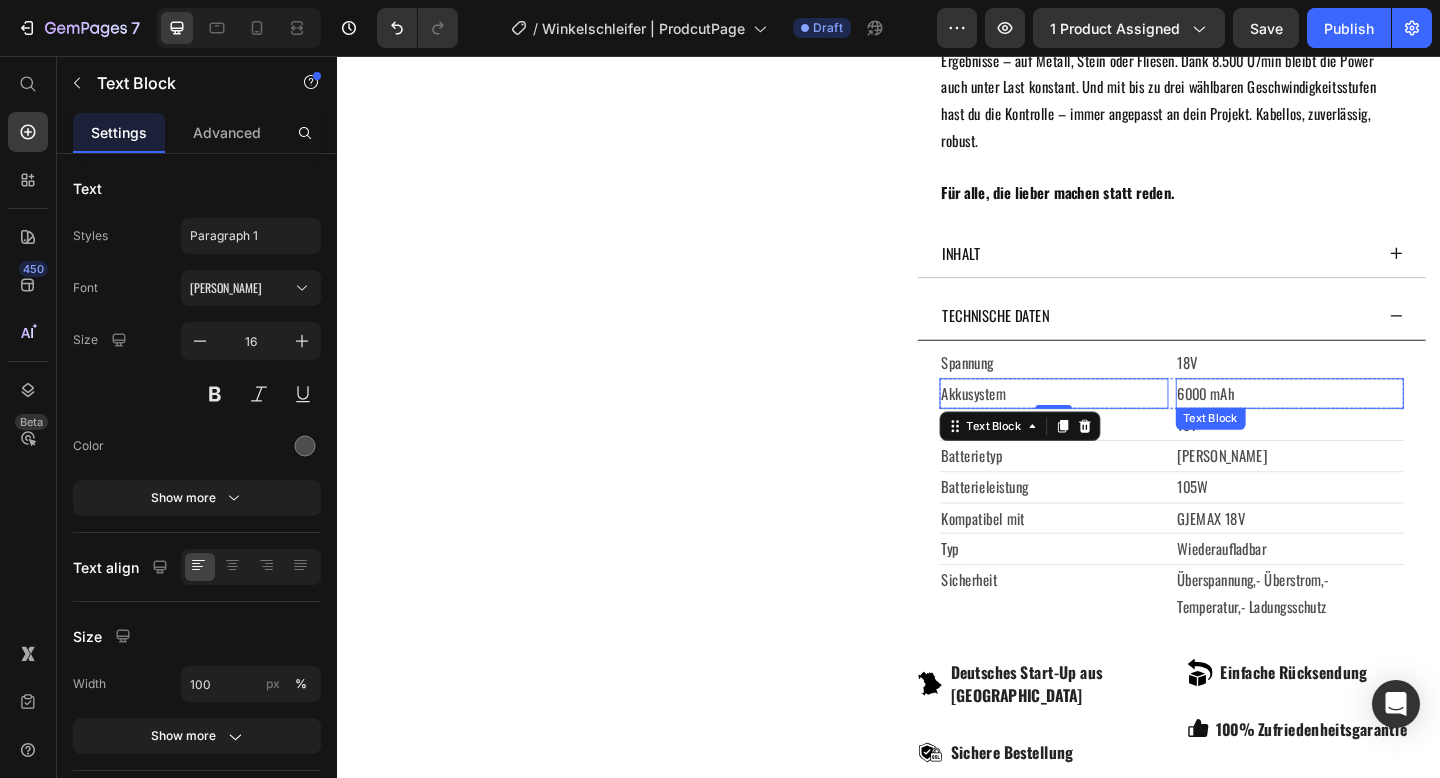 click on "6000 mAh" at bounding box center (1373, 423) 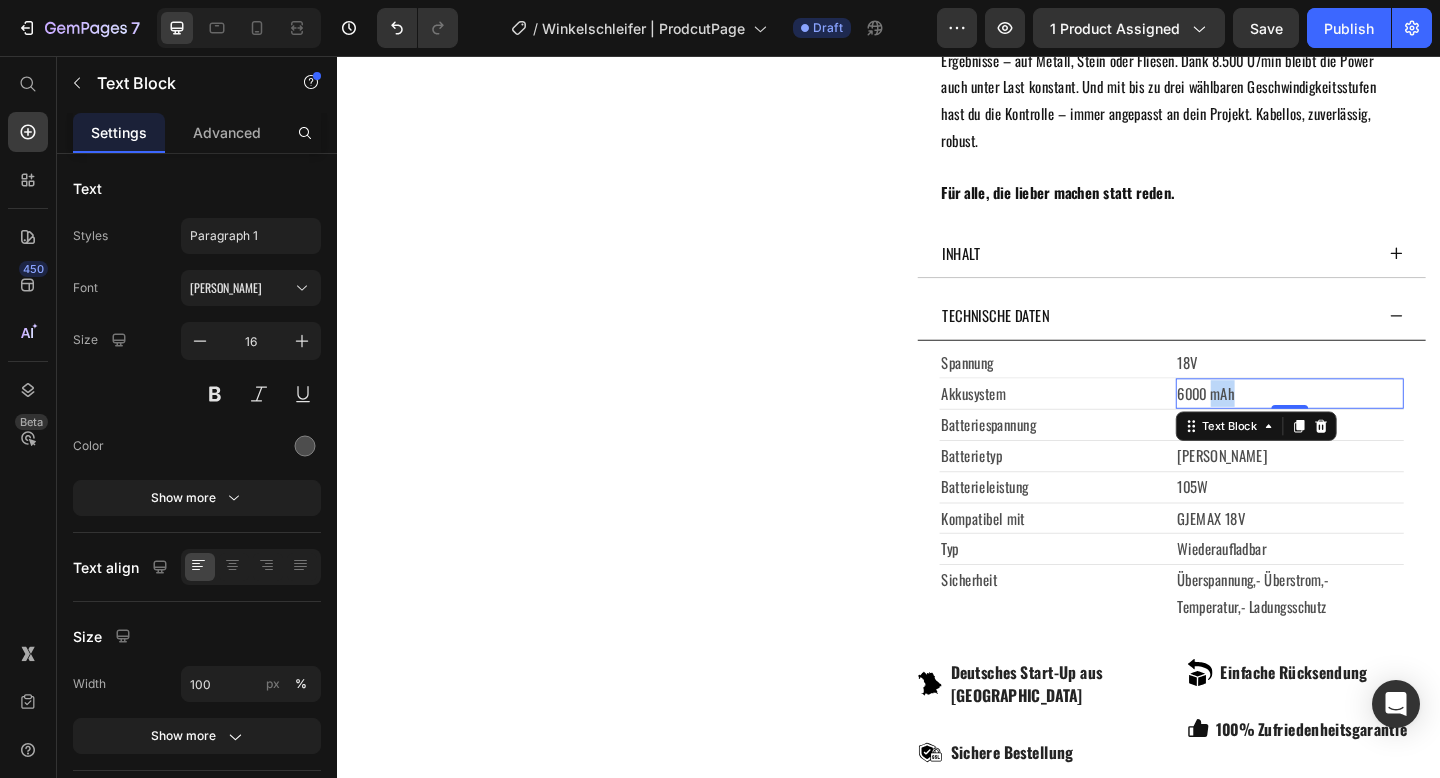 click on "6000 mAh" at bounding box center (1373, 423) 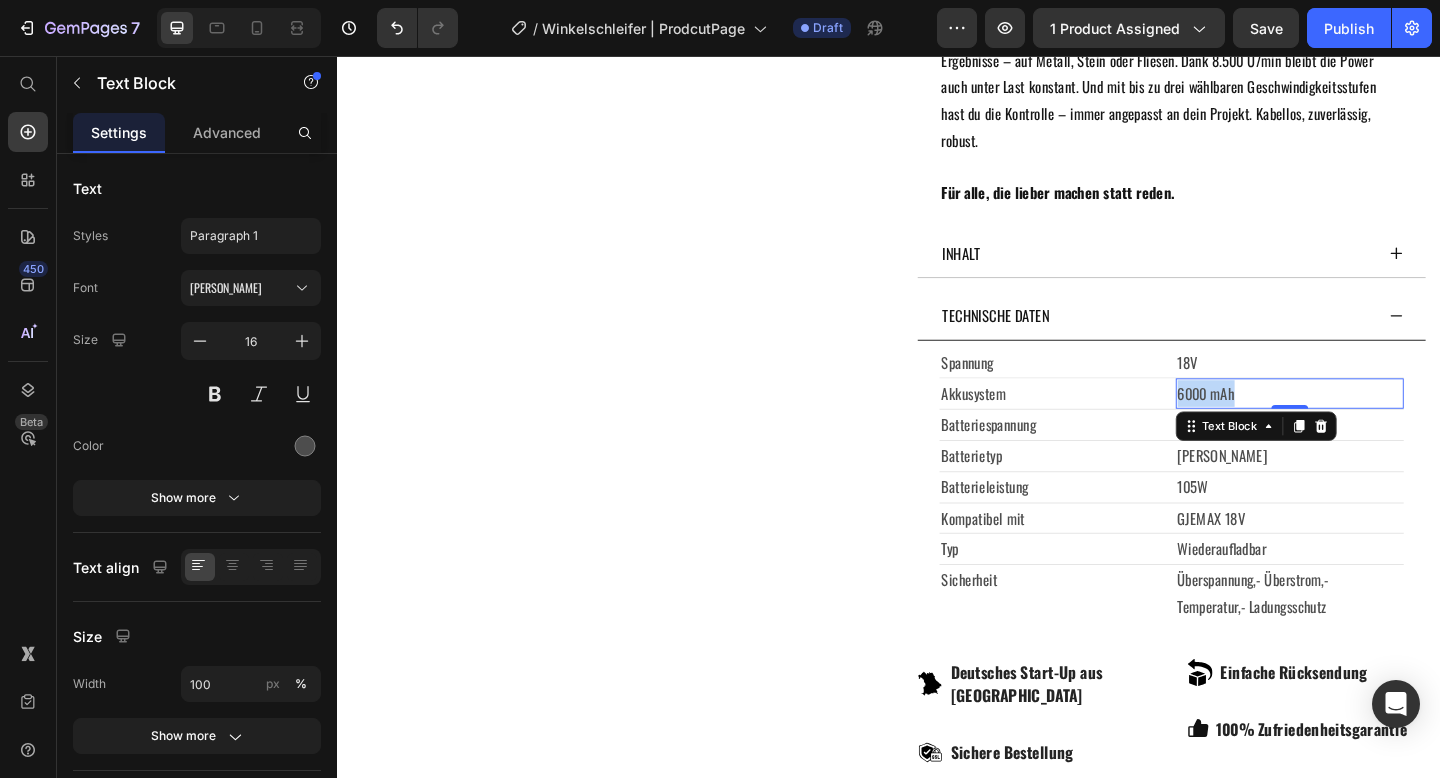 click on "6000 mAh" at bounding box center (1373, 423) 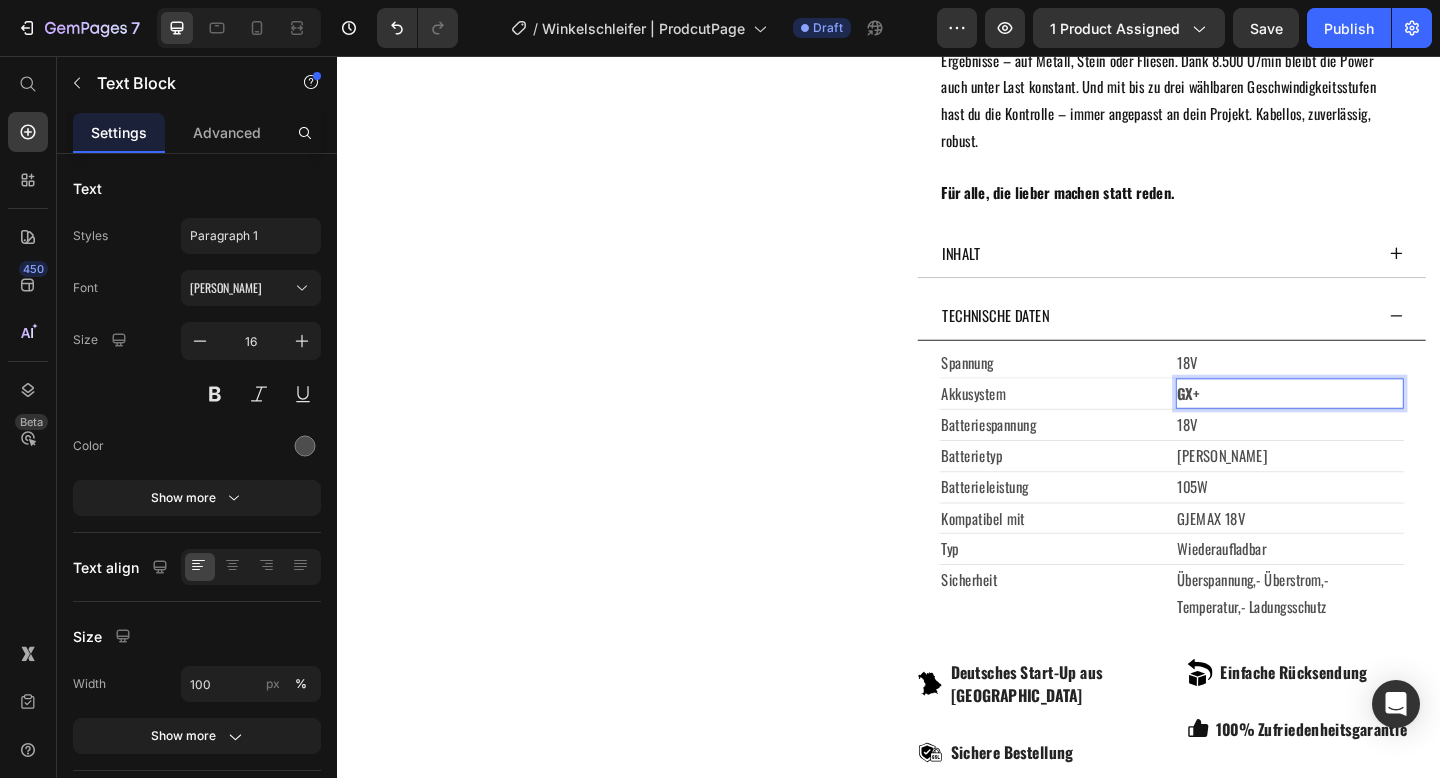 click on "GX+" at bounding box center [1263, 423] 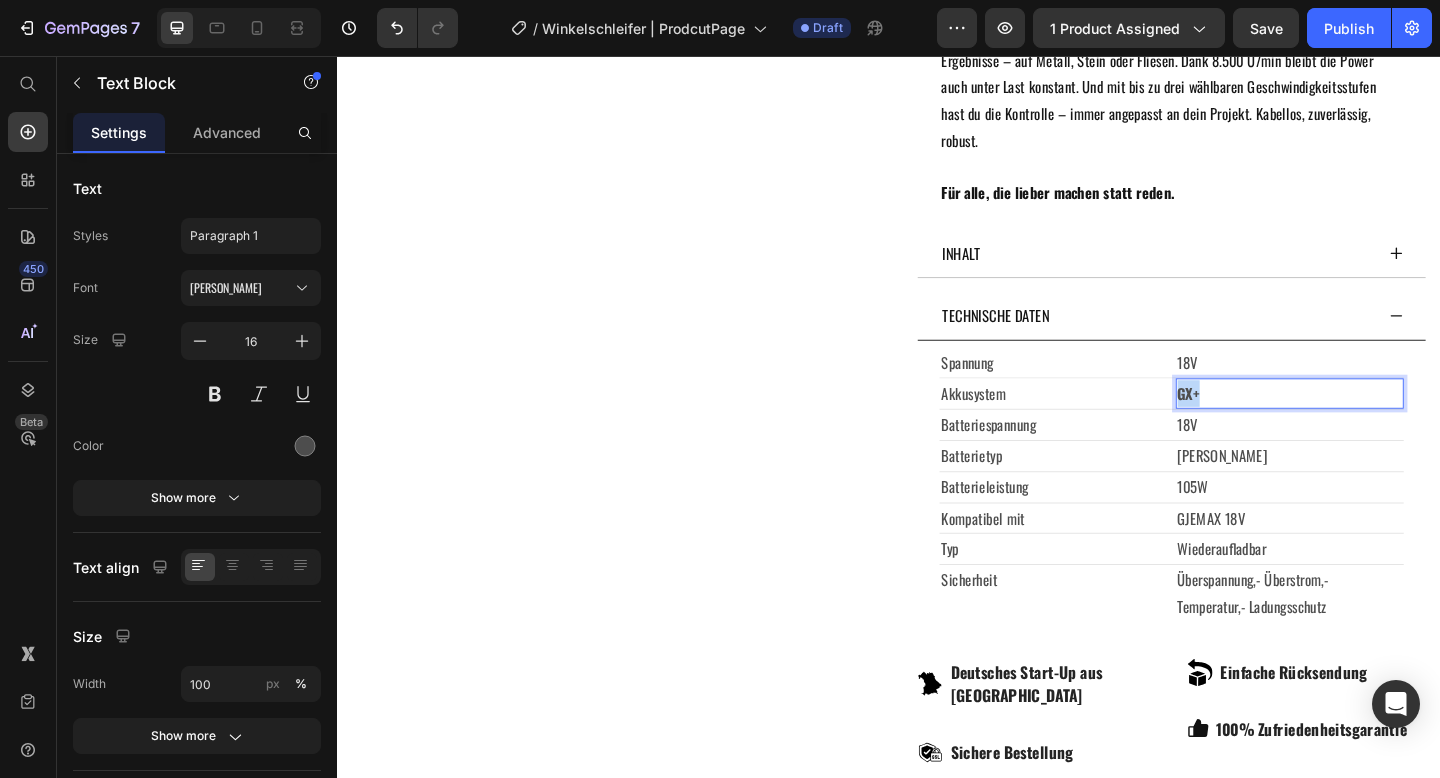 click on "GX+" at bounding box center (1263, 423) 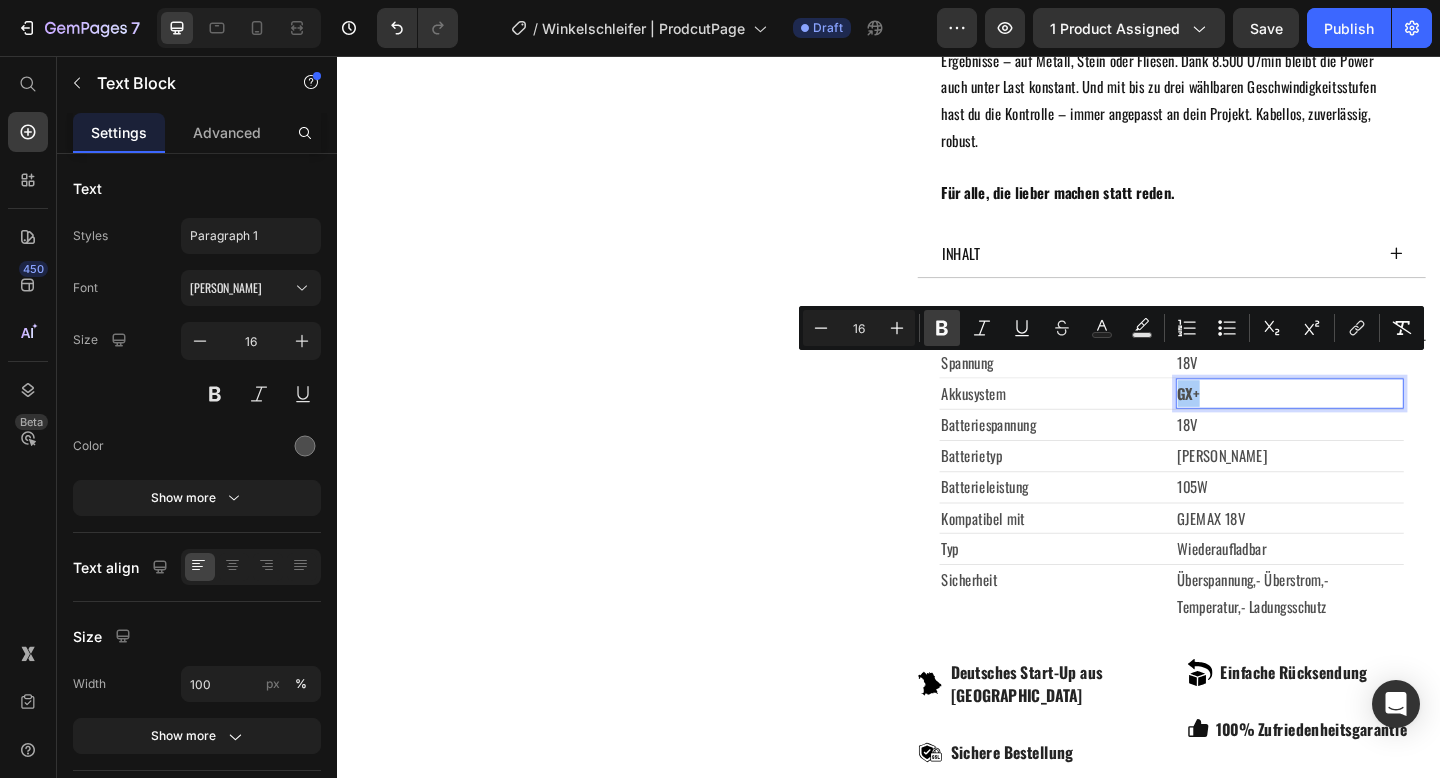 click 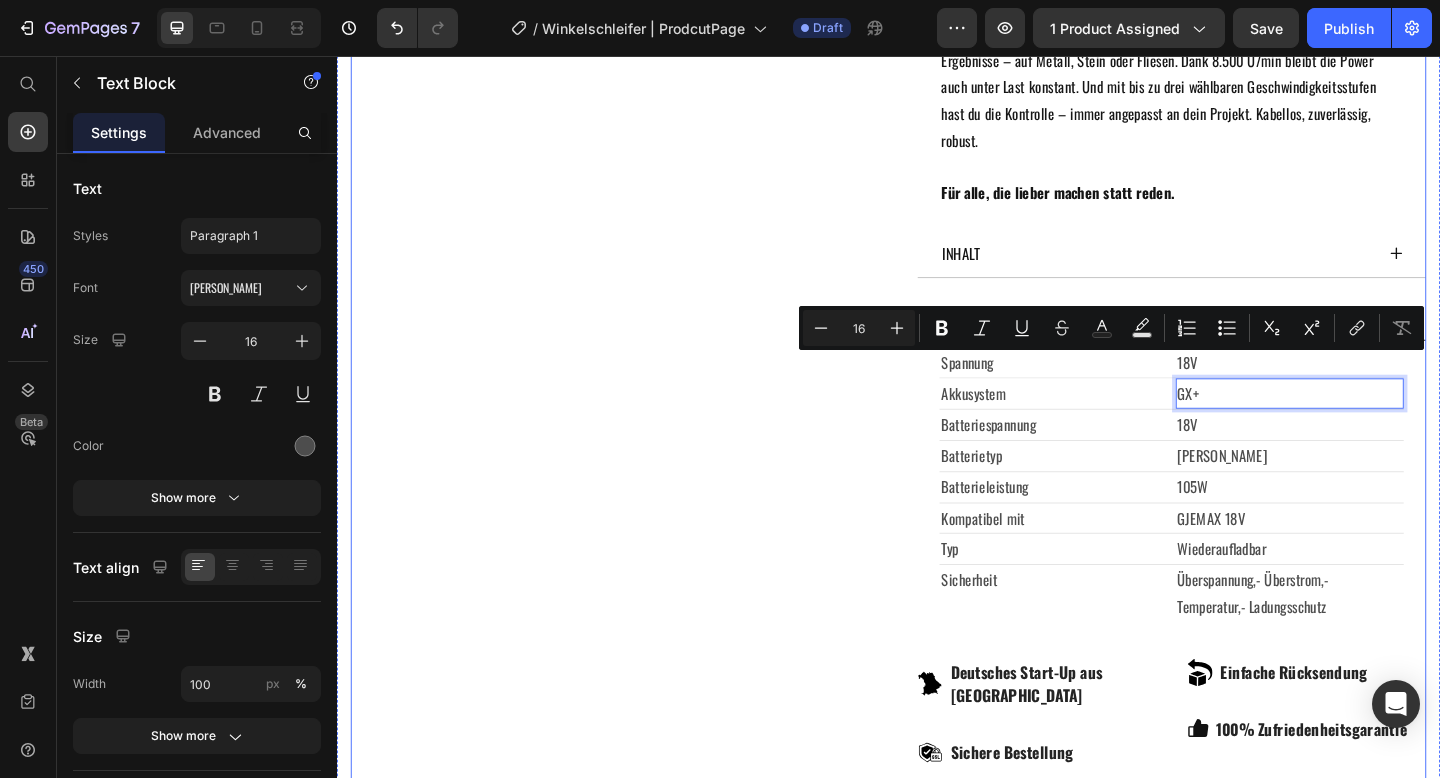 click on "Product Images" at bounding box center (629, -56) 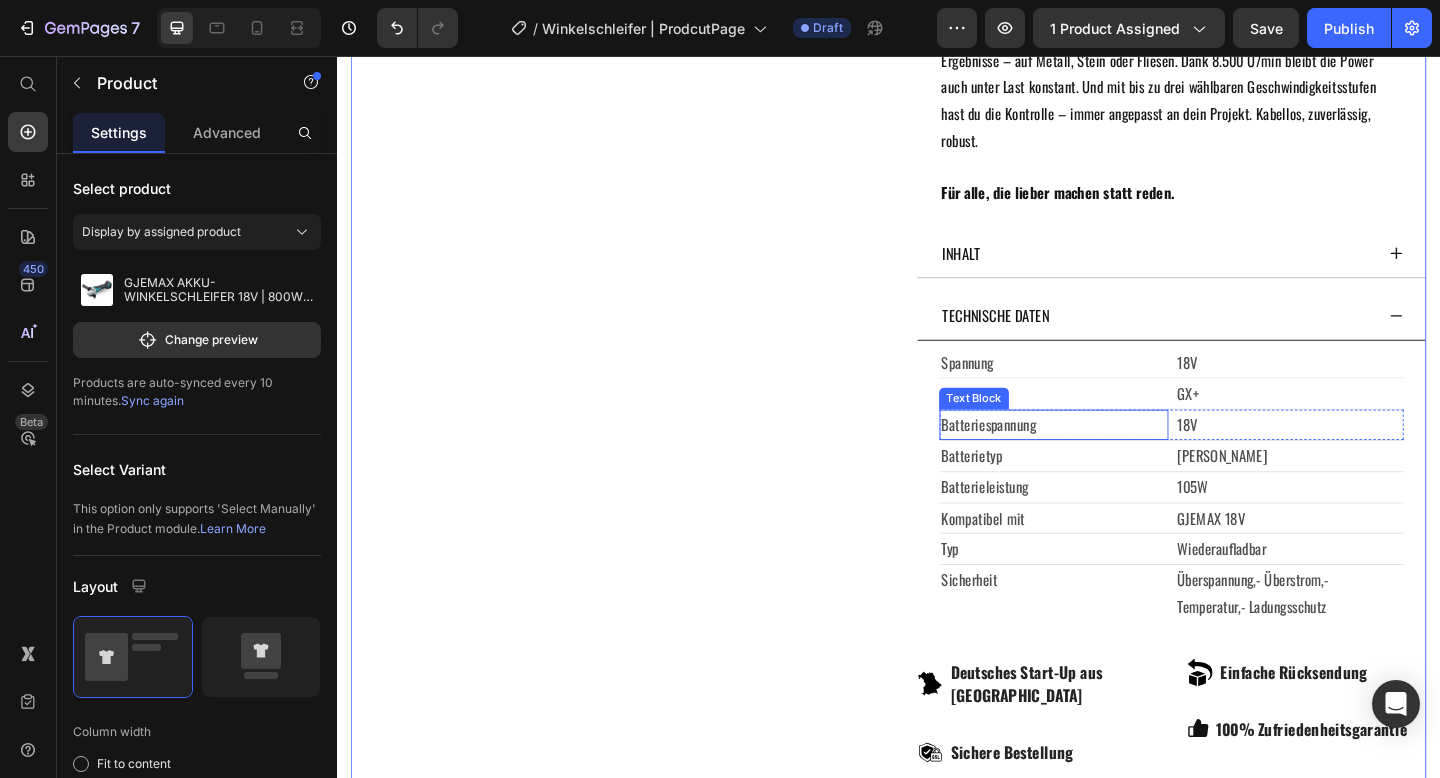 click on "Batteriespannung" at bounding box center [1116, 457] 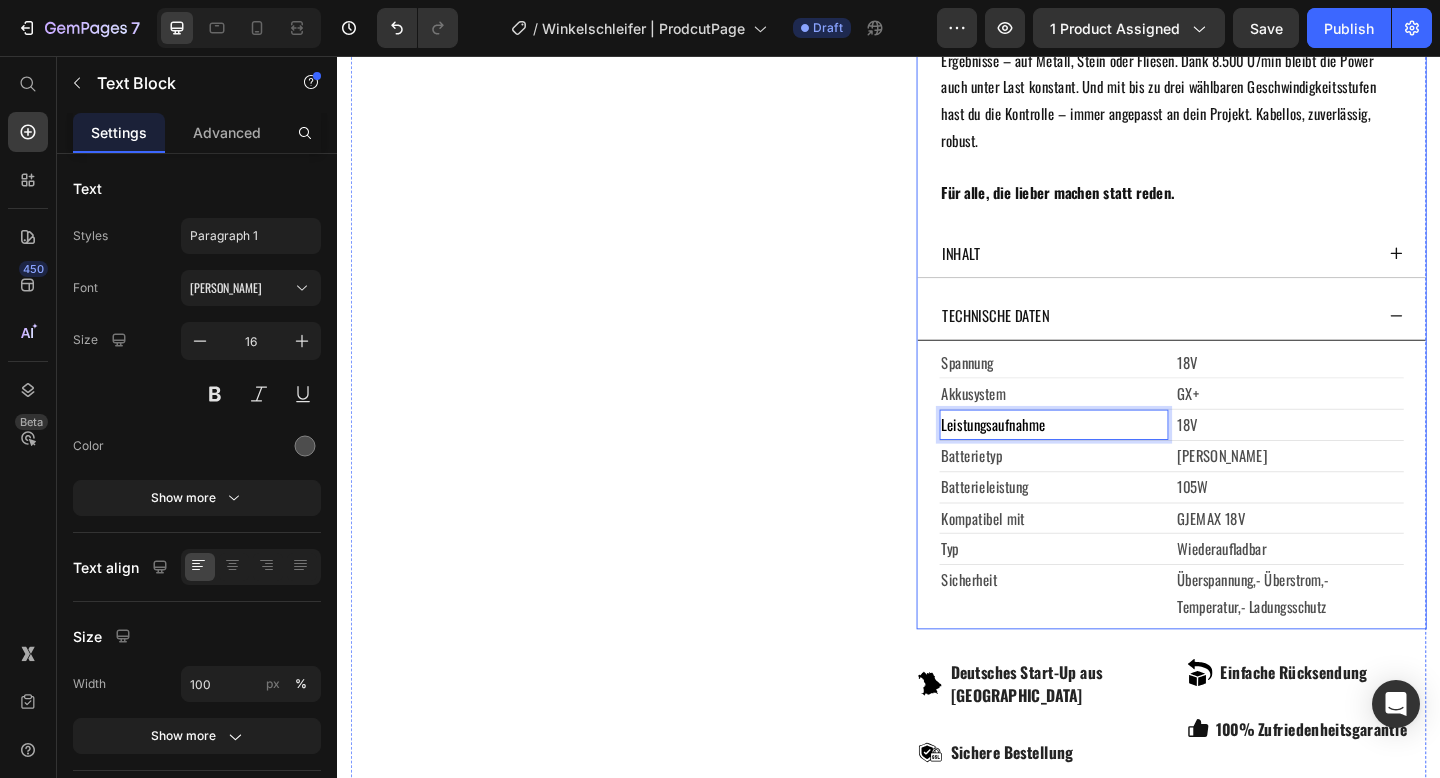 click on "Akkusystem" at bounding box center [1116, 423] 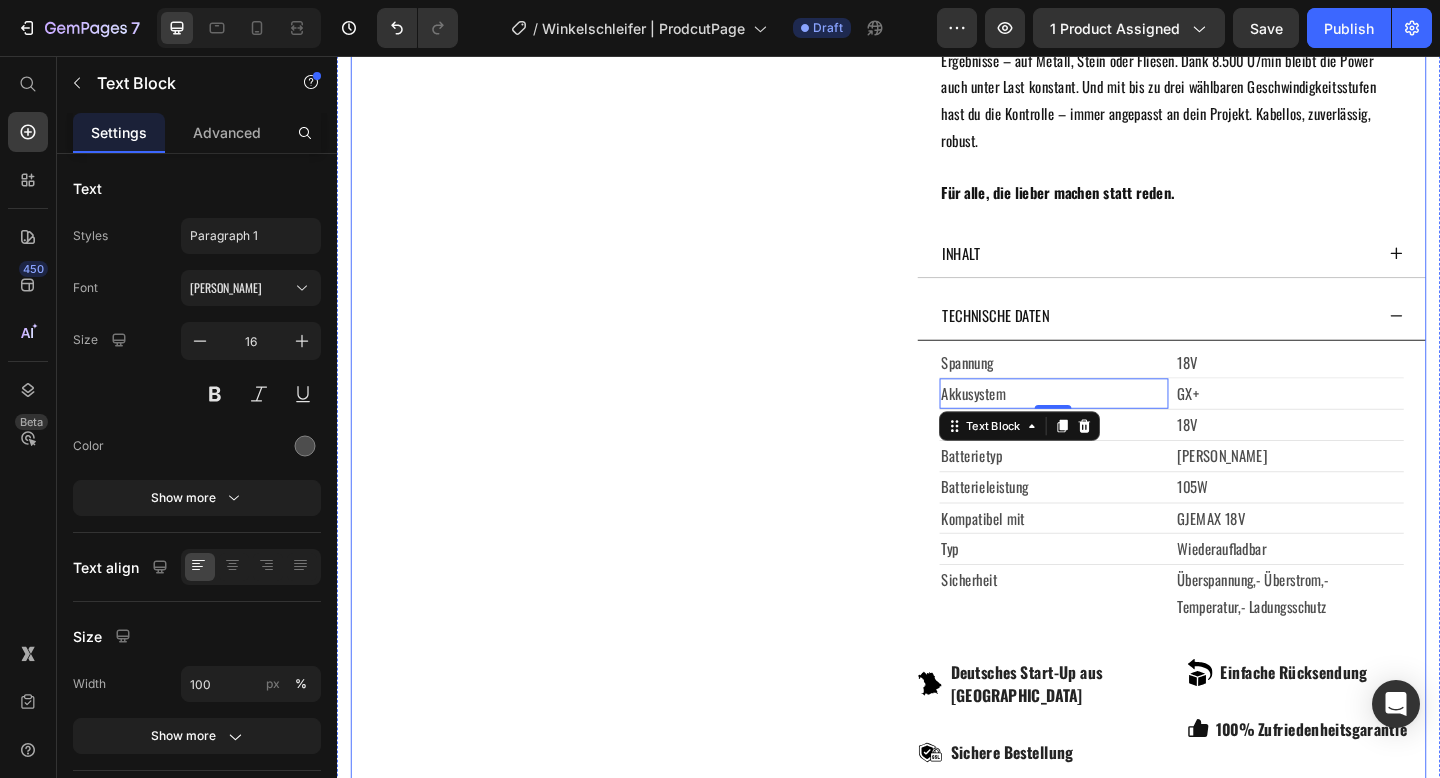 drag, startPoint x: 901, startPoint y: 436, endPoint x: 993, endPoint y: 436, distance: 92 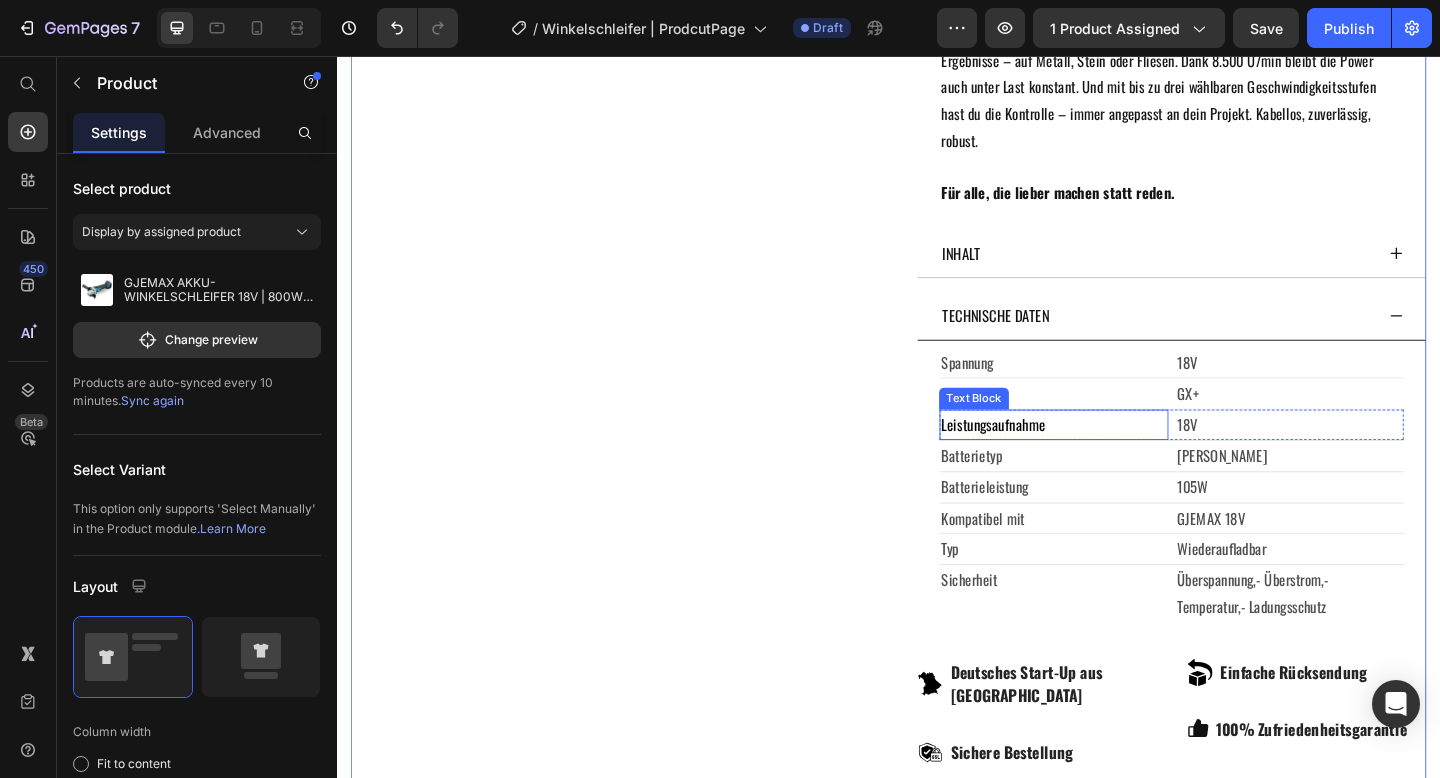 click on "Leistungsaufnahme" at bounding box center [1050, 457] 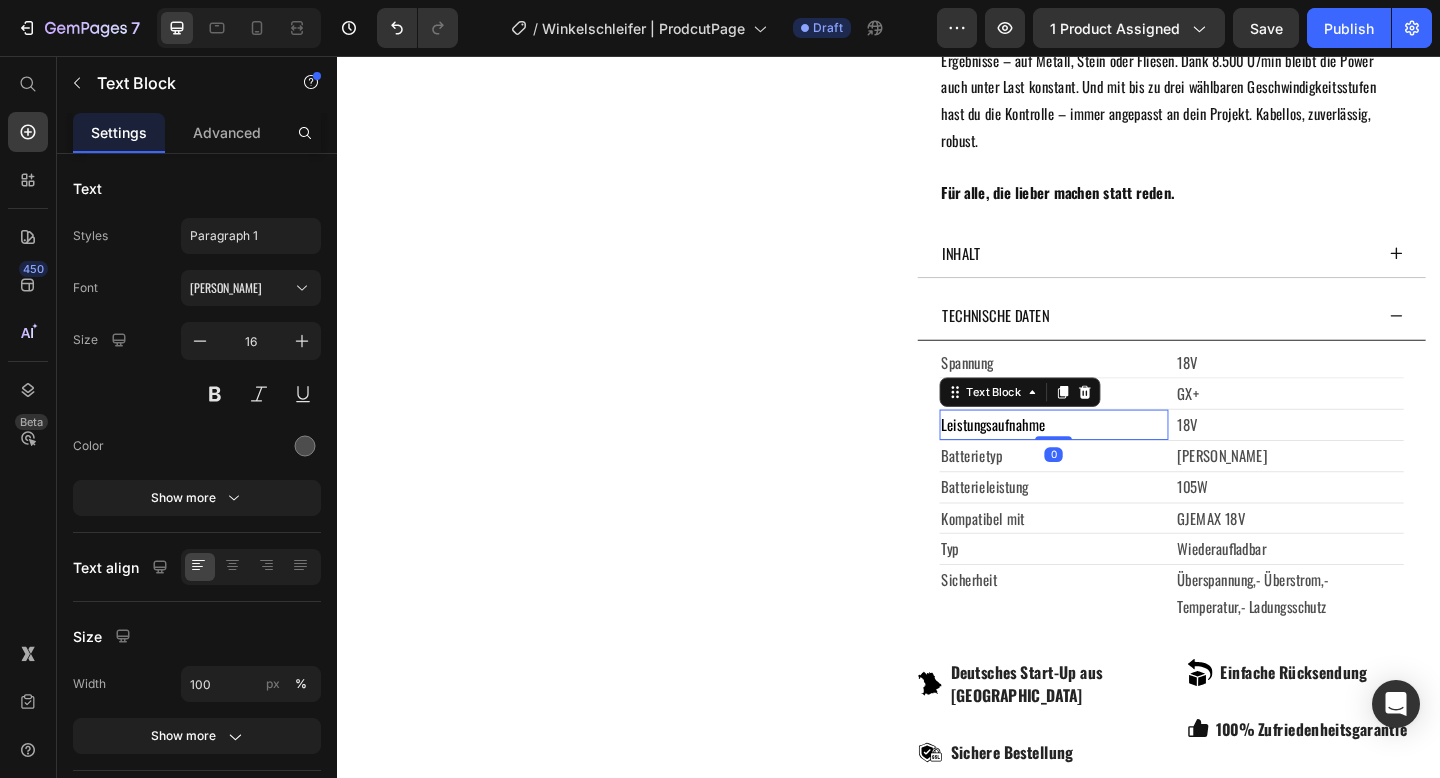 click on "Leistungsaufnahme" at bounding box center (1050, 457) 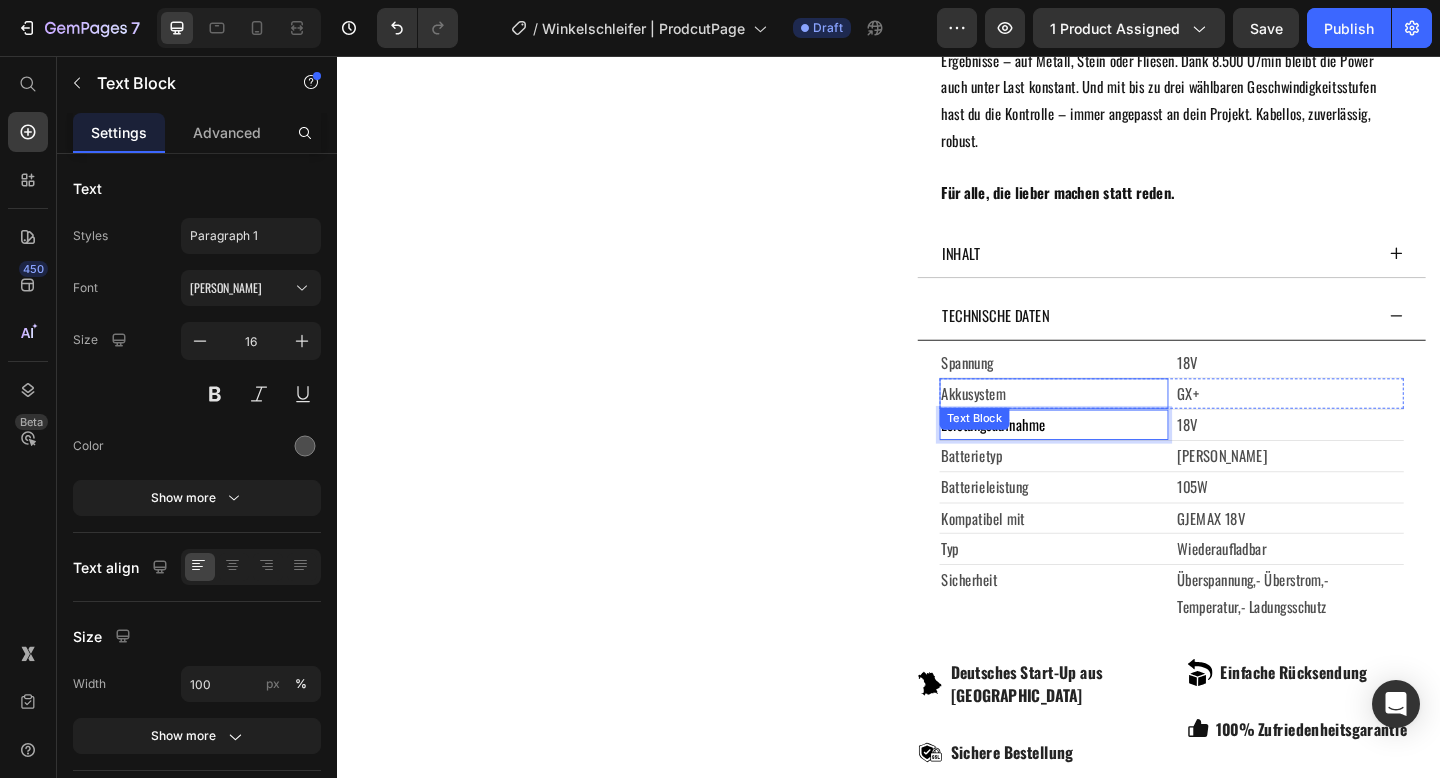 click on "Akkusystem" at bounding box center (1116, 423) 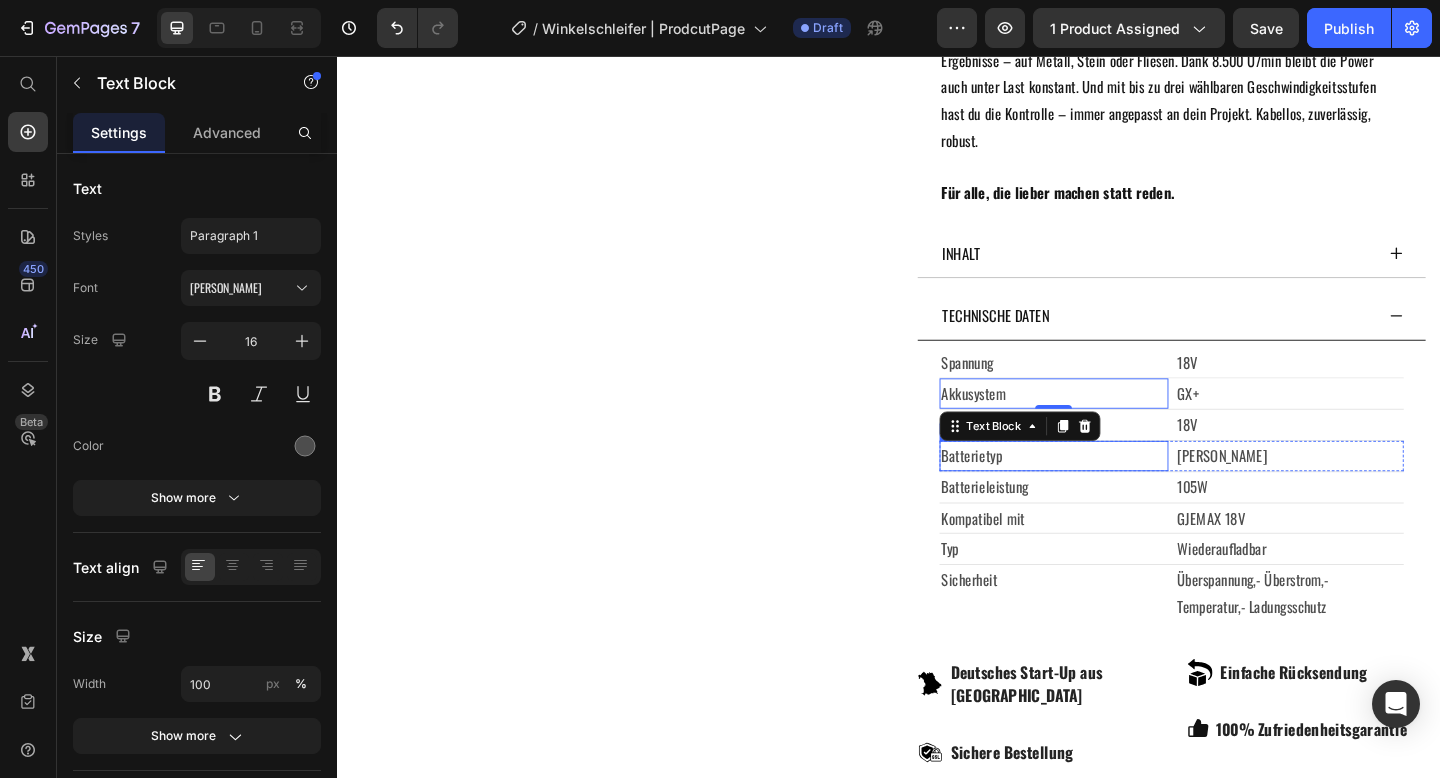 click on "Product Images" at bounding box center [629, -56] 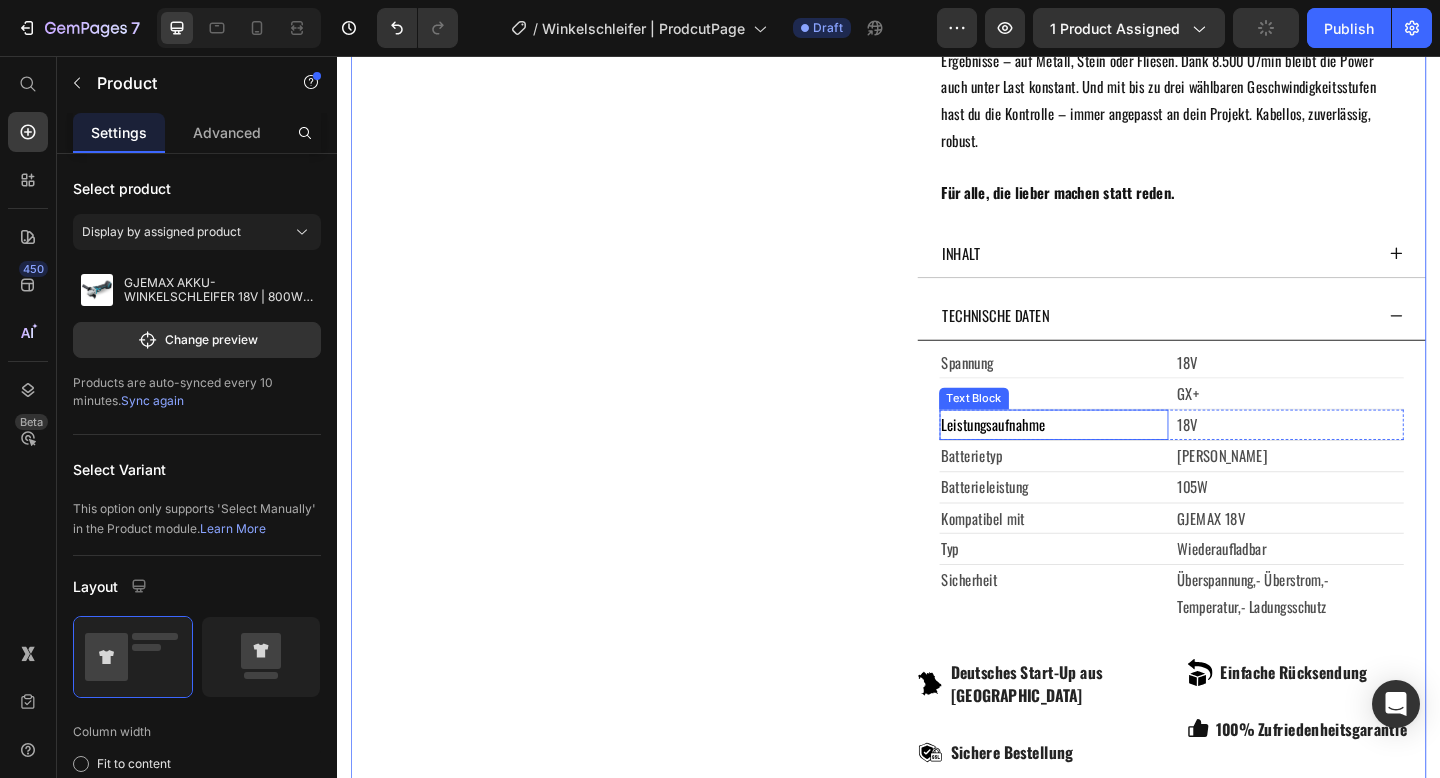 click on "Leistungsaufnahme" at bounding box center (1050, 457) 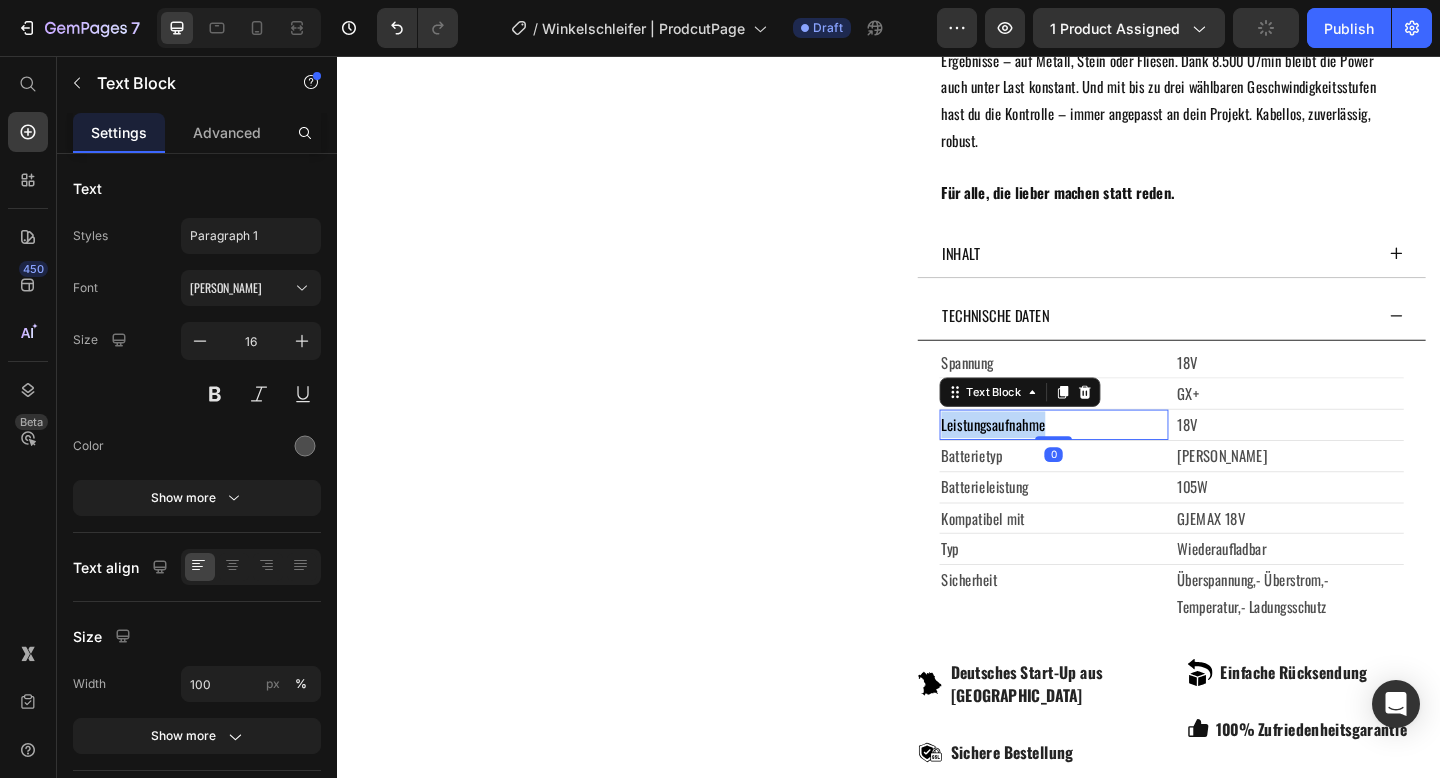 click on "Leistungsaufnahme" at bounding box center [1050, 457] 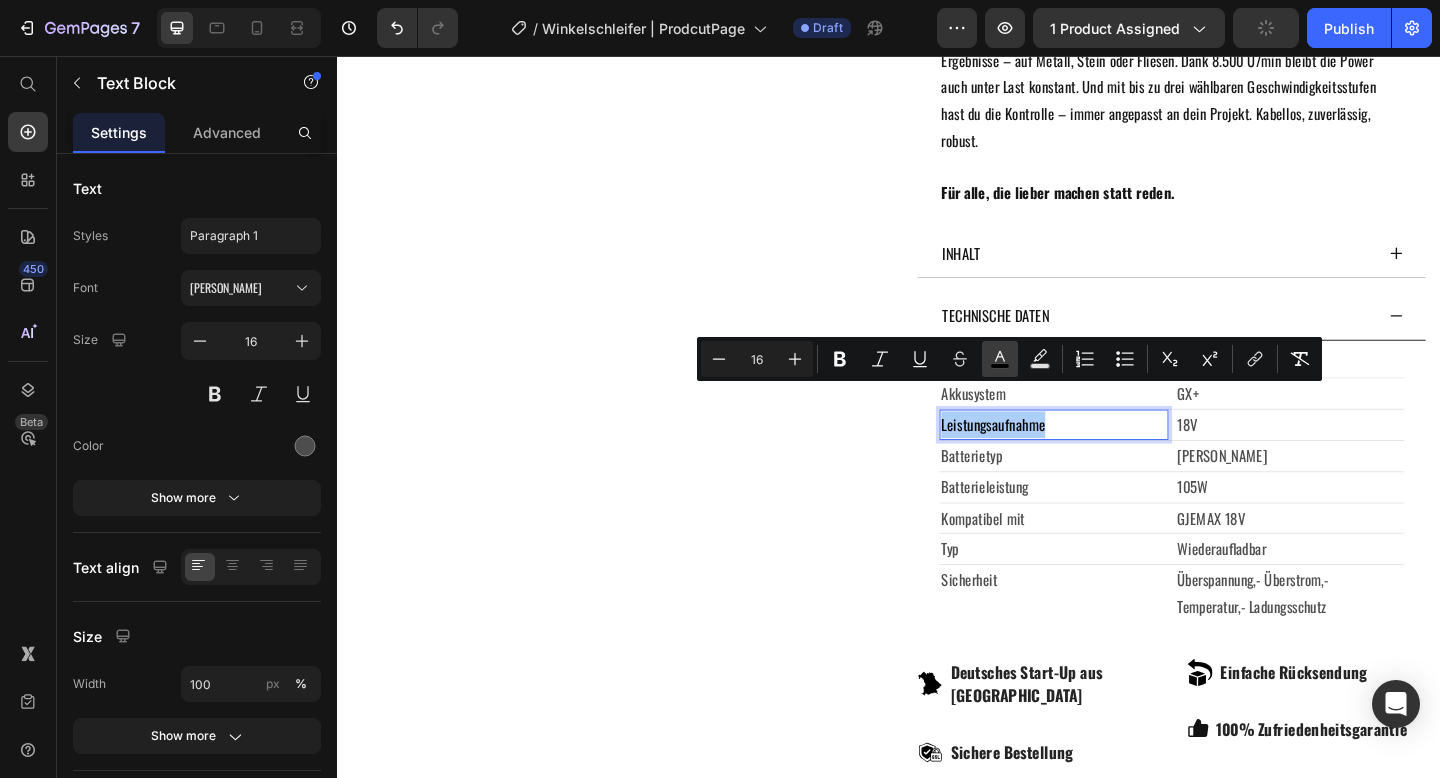 click on "color" at bounding box center (1000, 359) 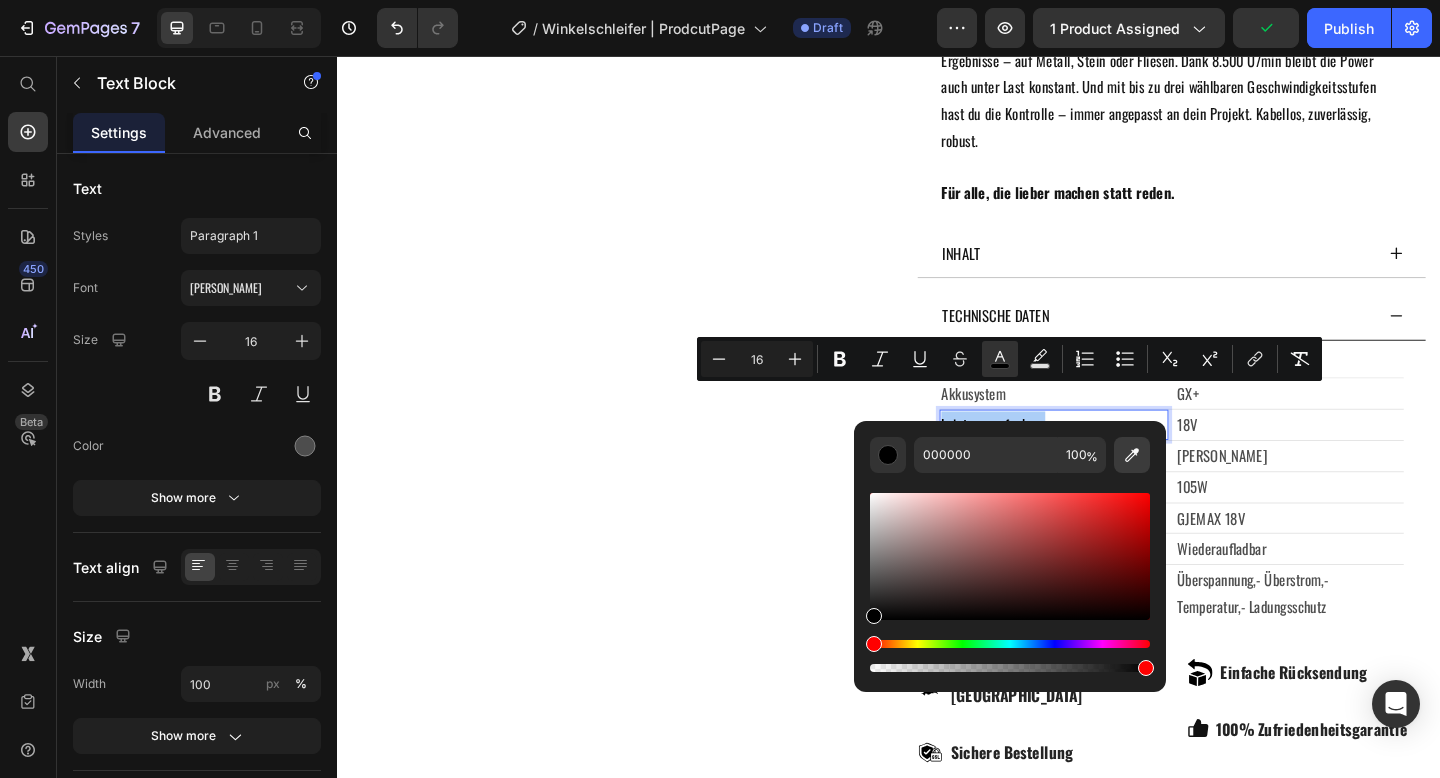click 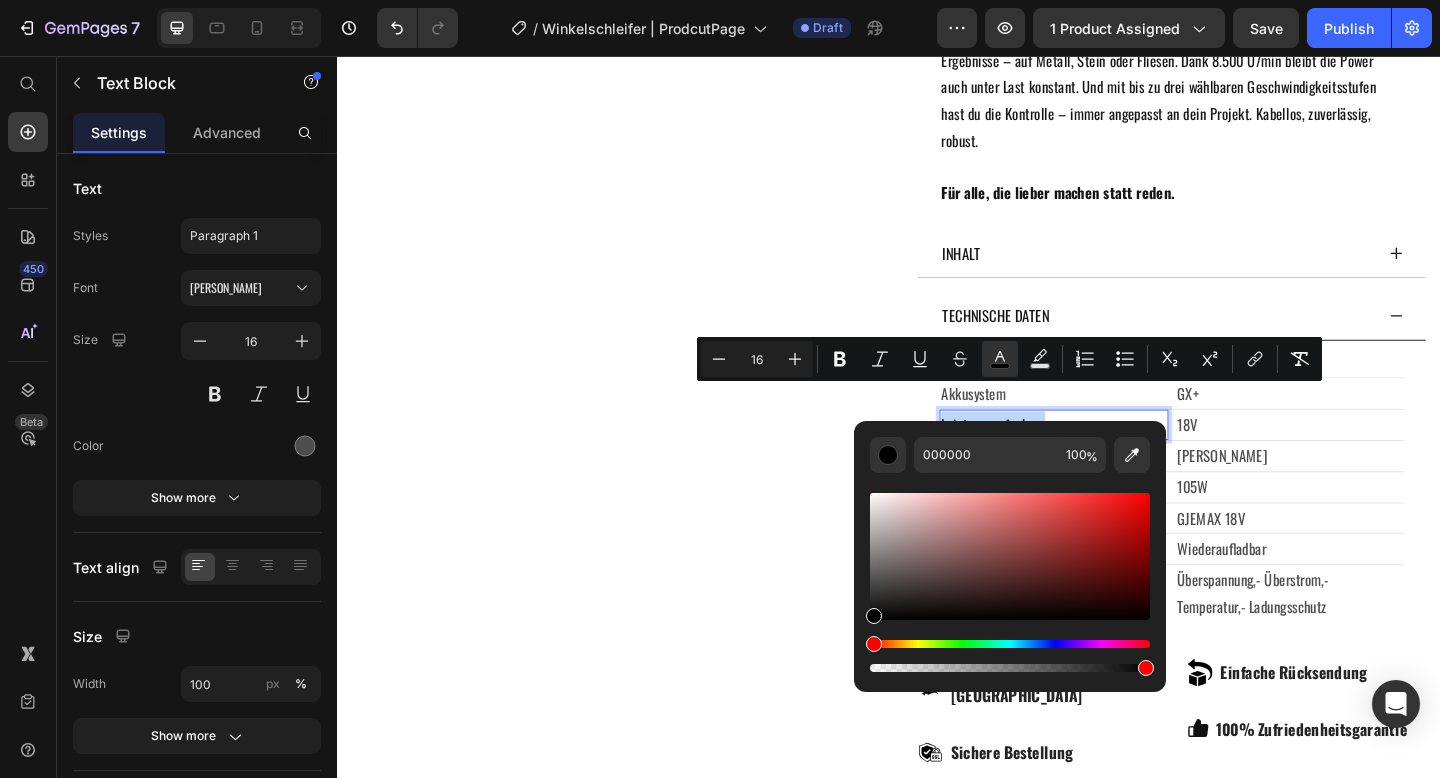 type on "4D4D4D" 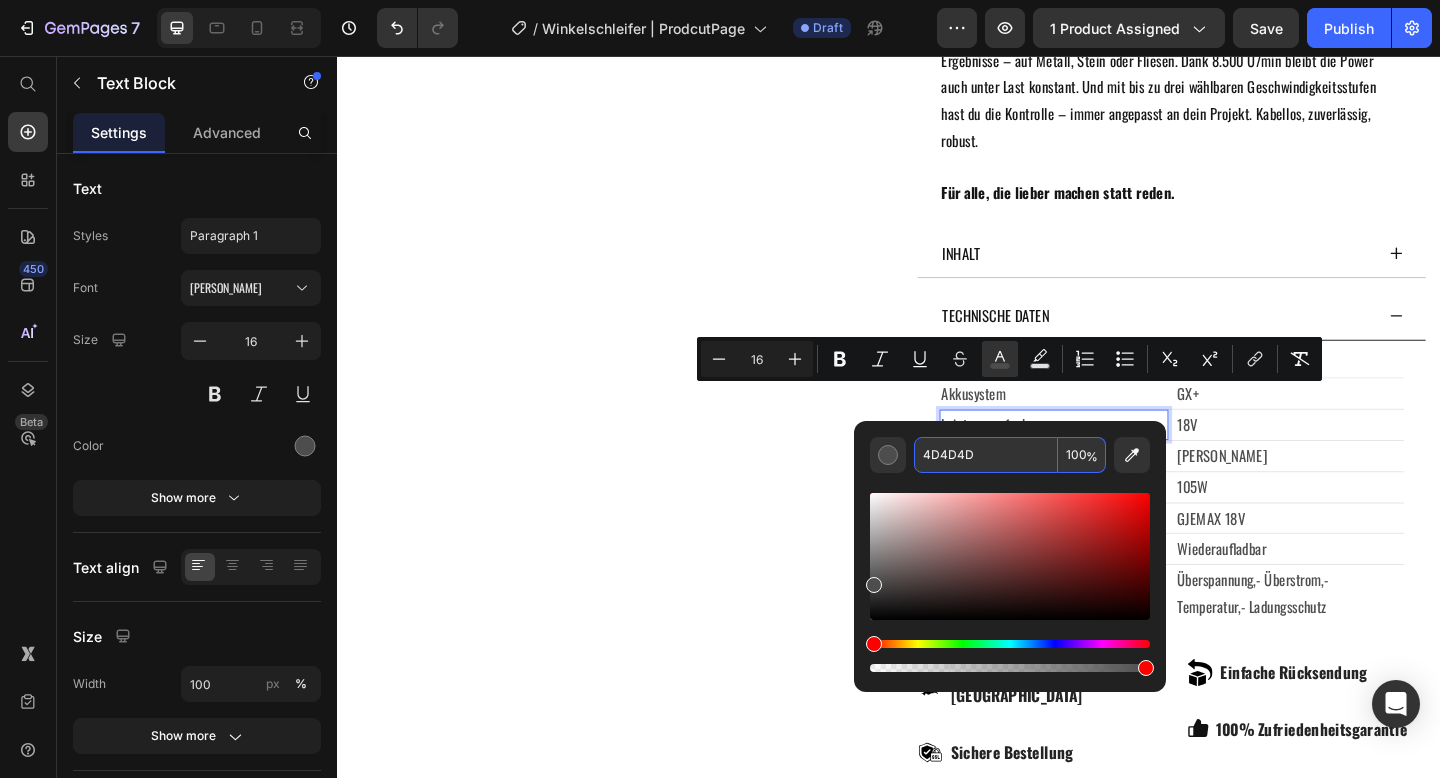 click on "4D4D4D" at bounding box center [986, 455] 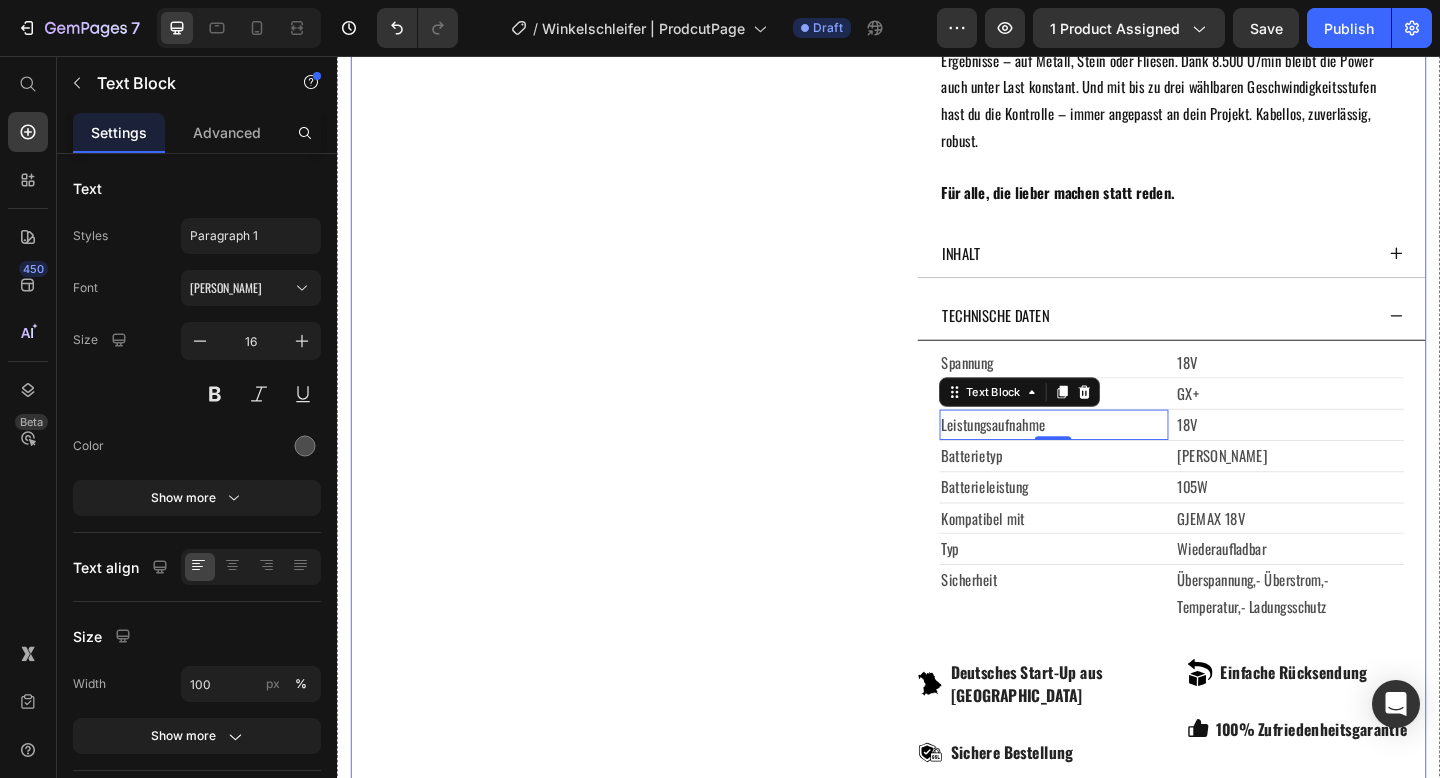 click on "Product Images" at bounding box center [629, -56] 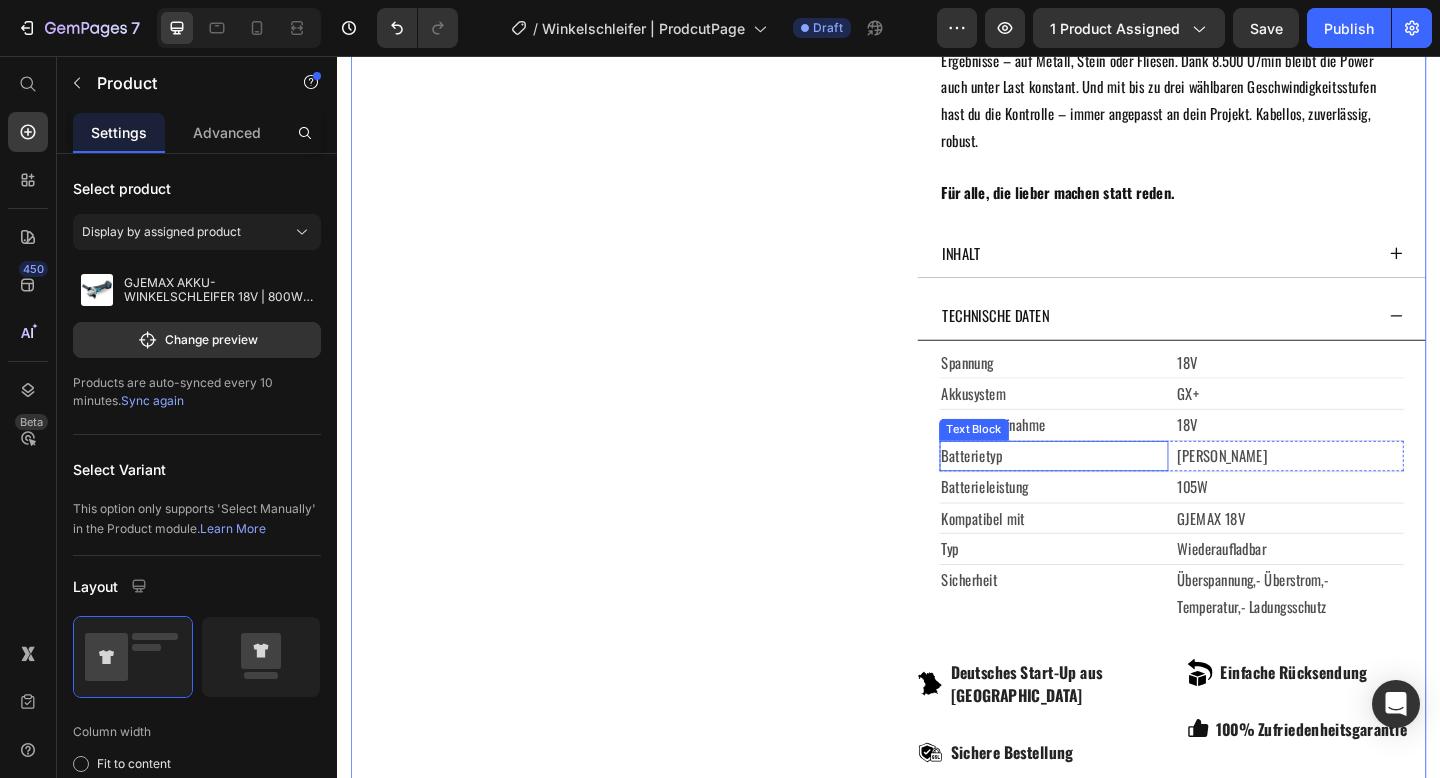 click on "Batterietyp" at bounding box center [1116, 491] 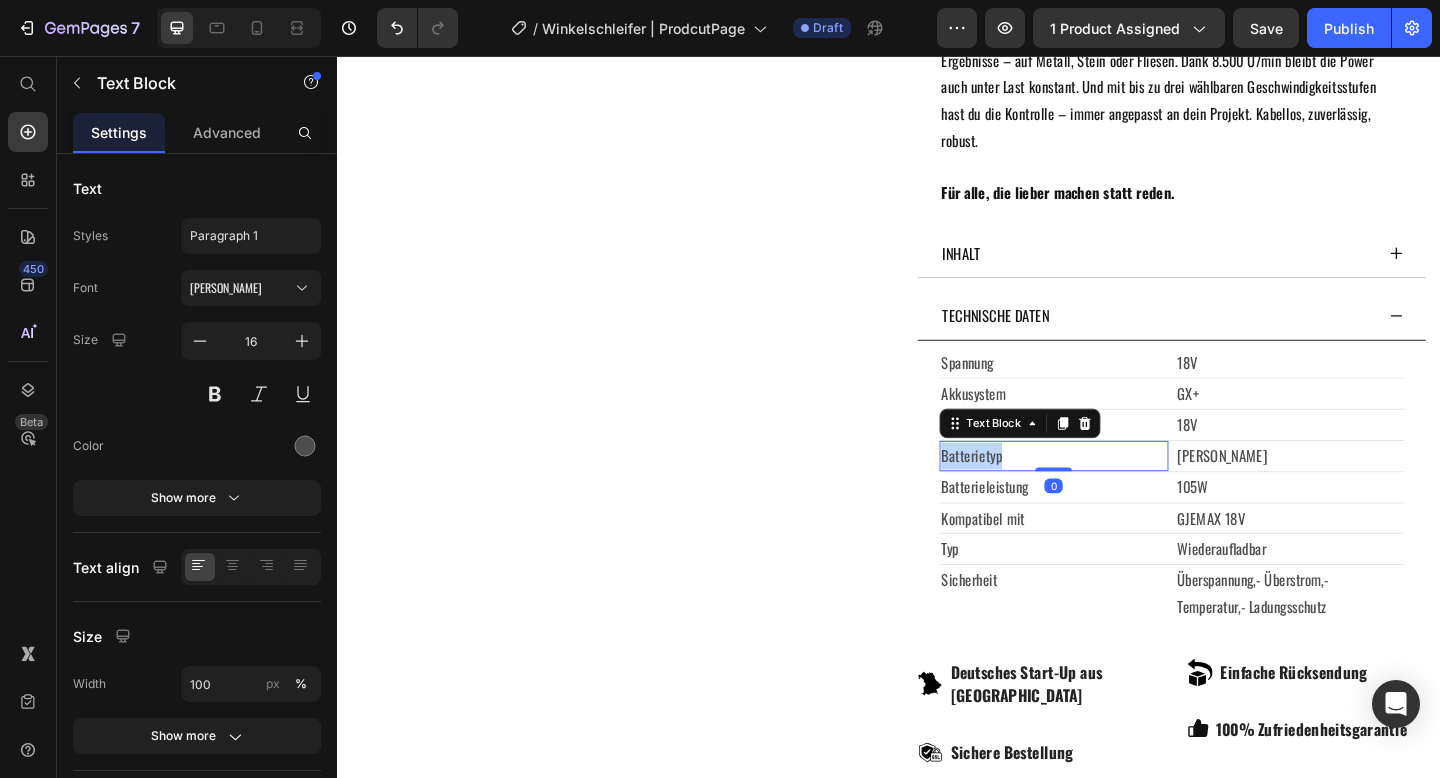 click on "Batterietyp" at bounding box center [1116, 491] 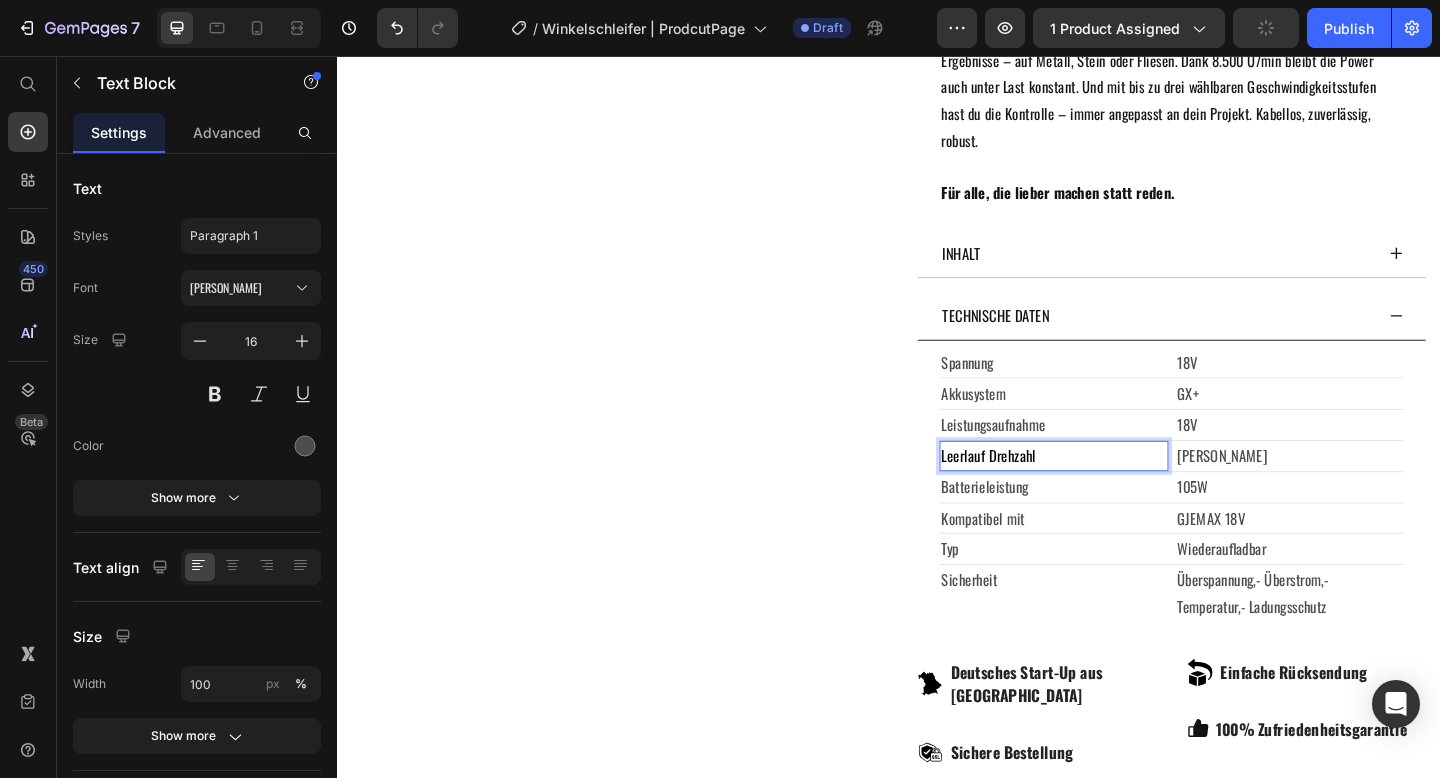 click on "Leerlauf Drehzahl" at bounding box center (1045, 491) 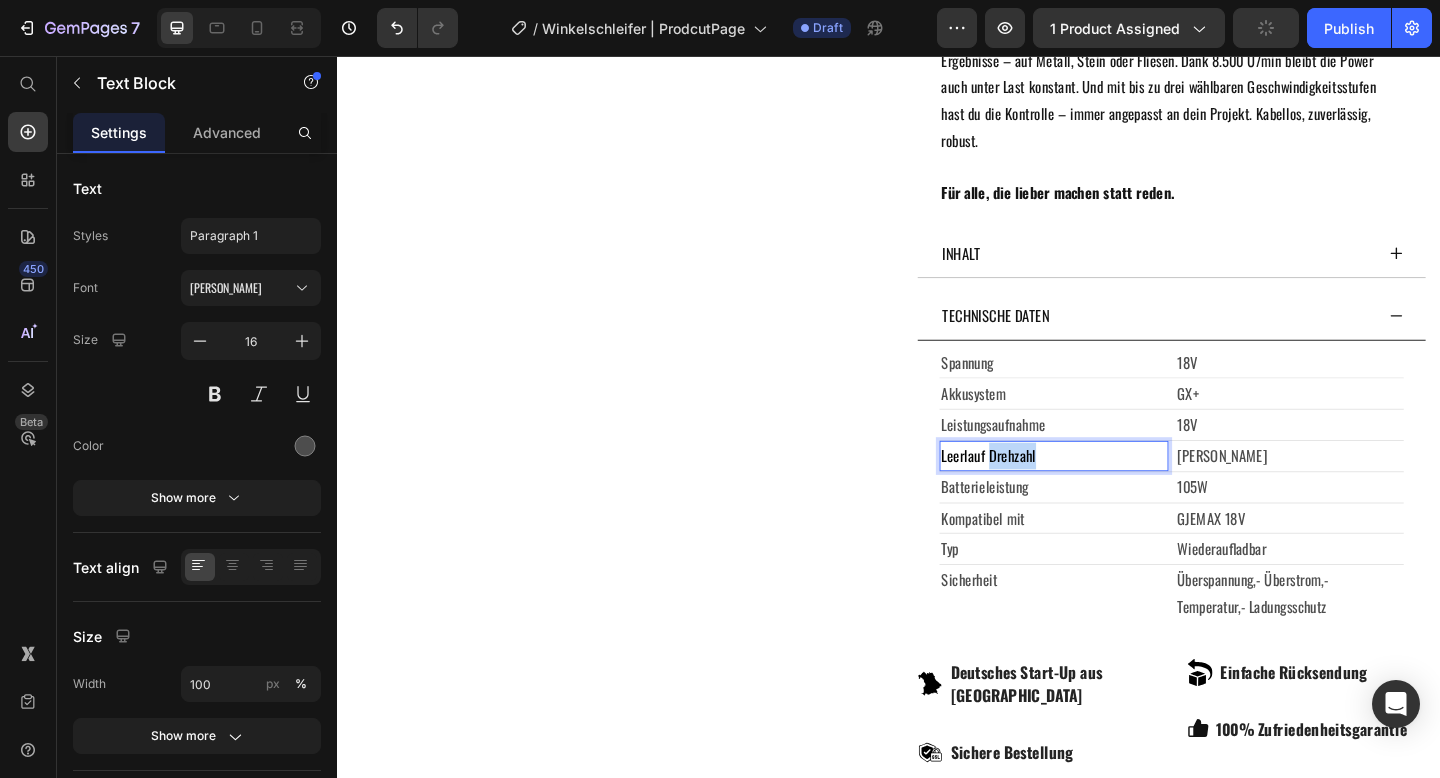click on "Leerlauf Drehzahl" at bounding box center (1045, 491) 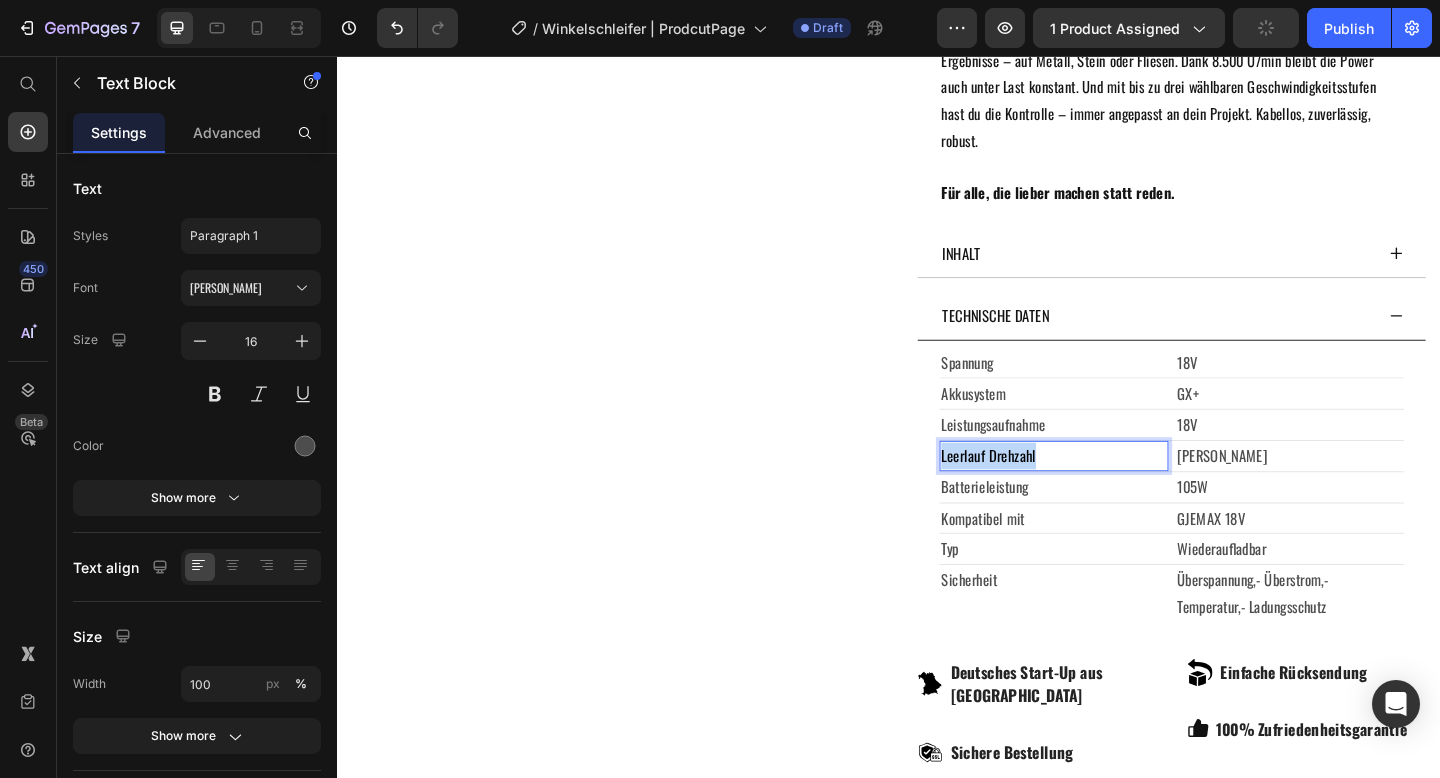 click on "Leerlauf Drehzahl" at bounding box center (1045, 491) 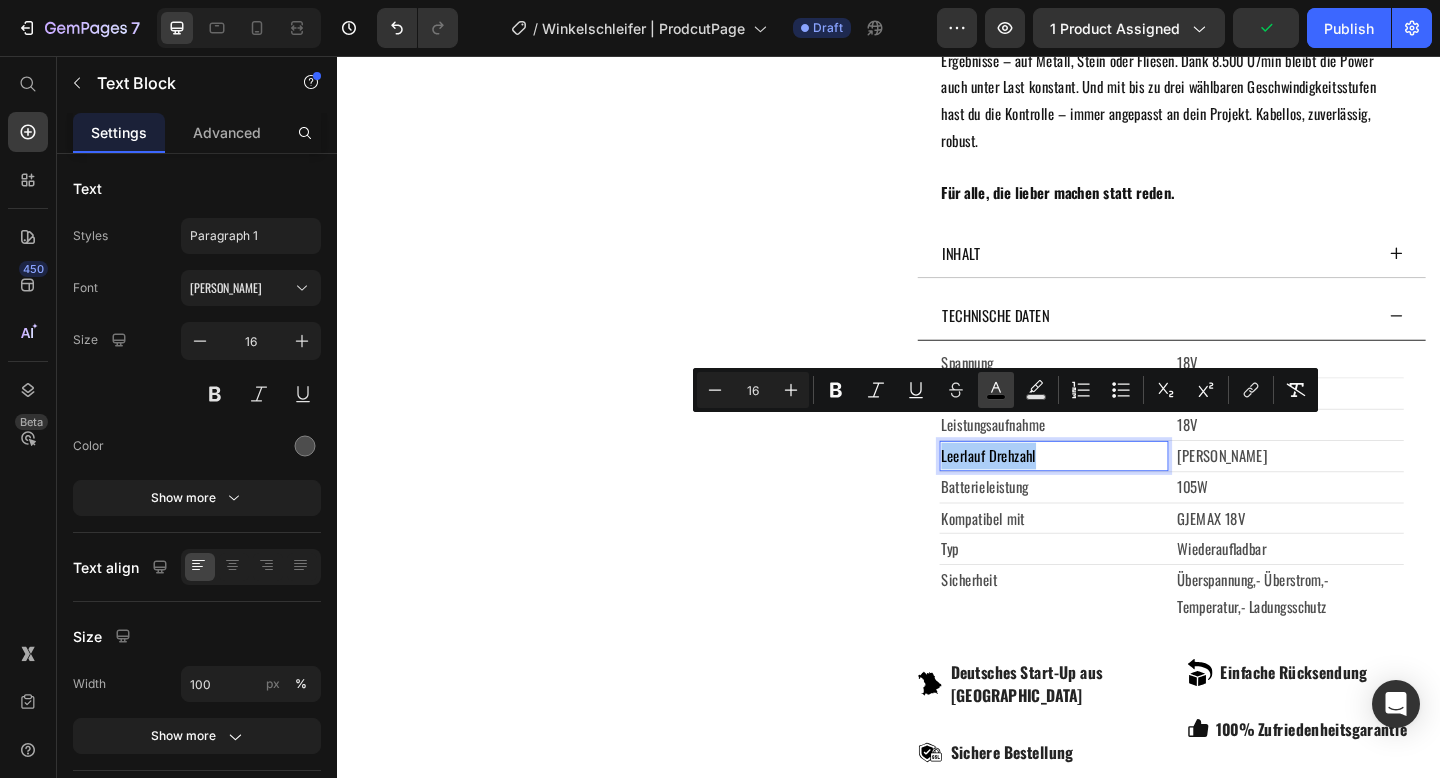 click 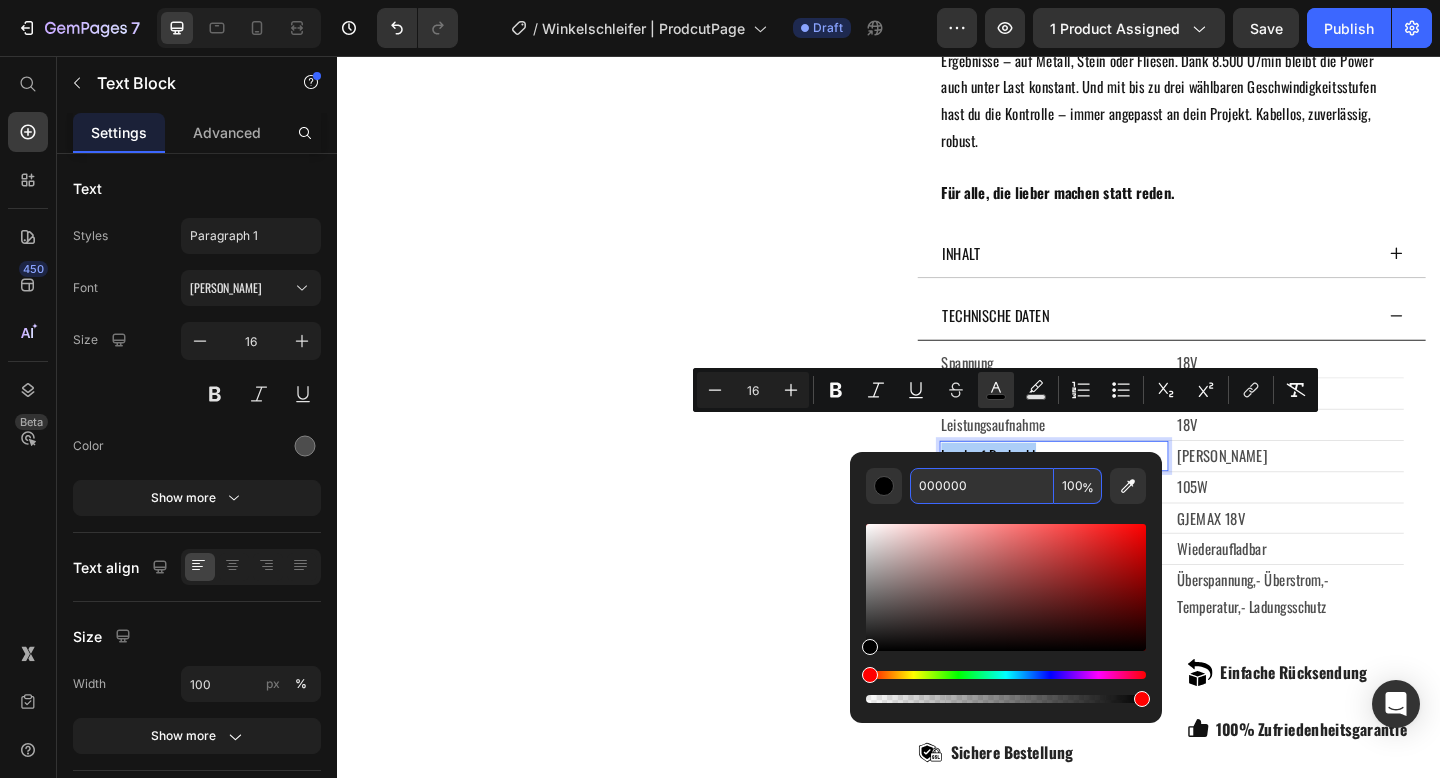 click on "000000" at bounding box center [982, 486] 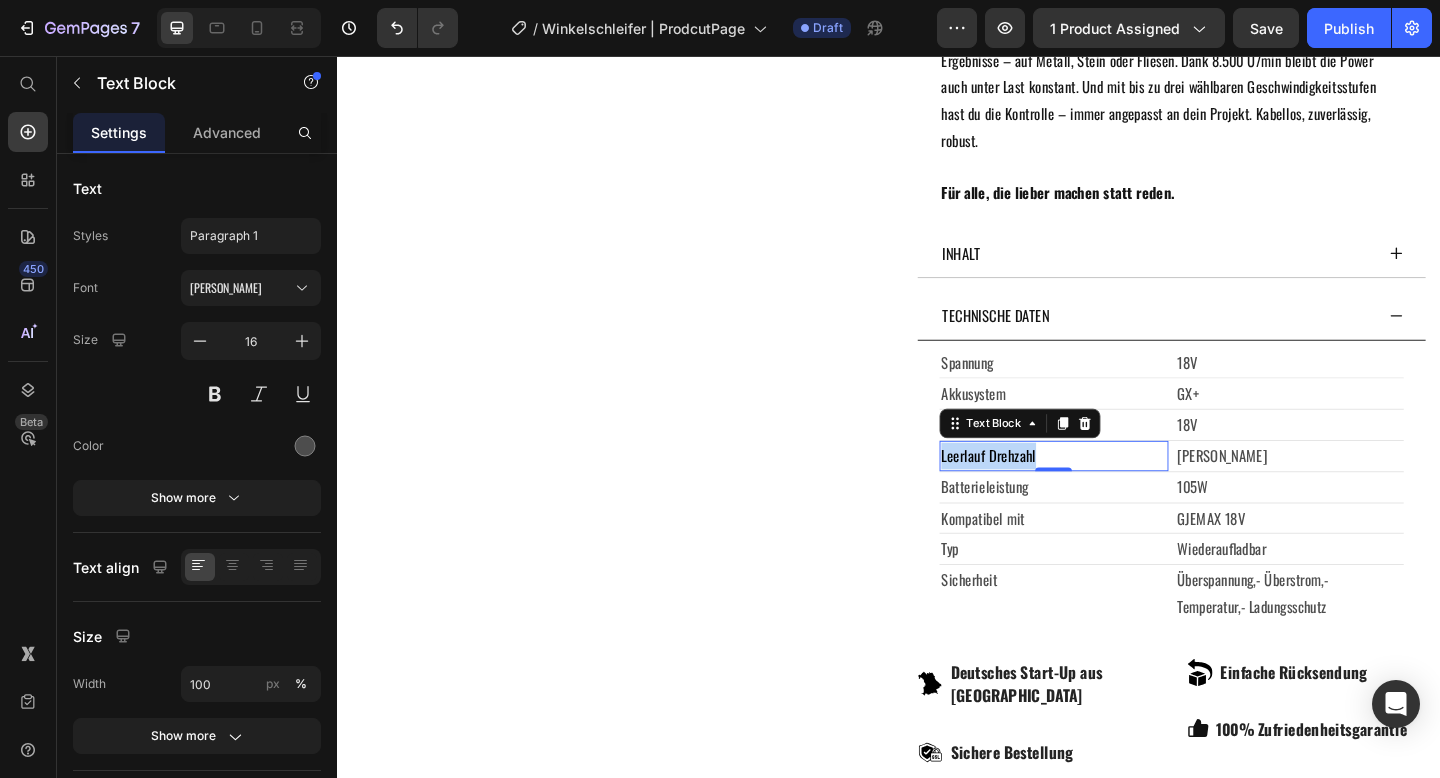 click on "Leerlauf Drehzahl" at bounding box center [1045, 491] 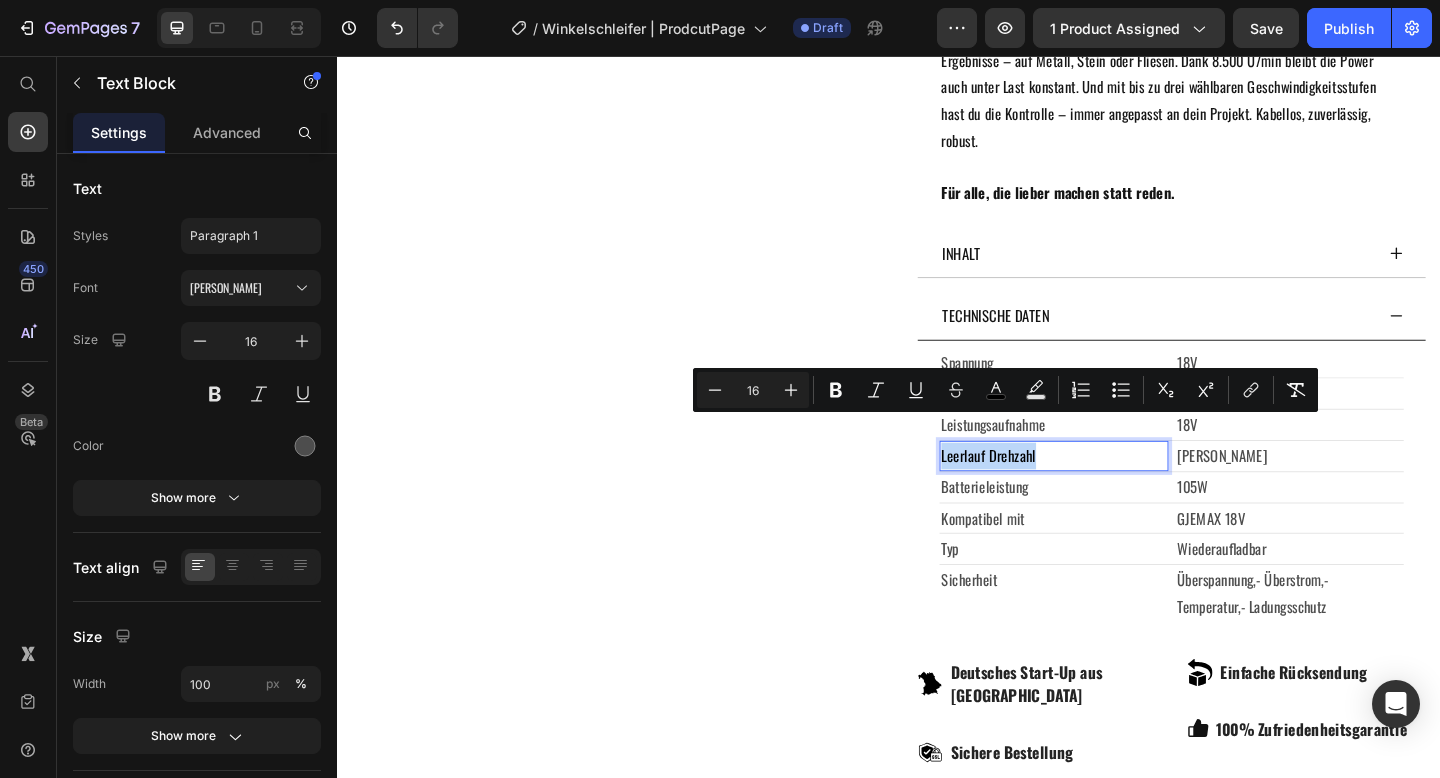 click on "Leerlauf Drehzahl" at bounding box center [1045, 491] 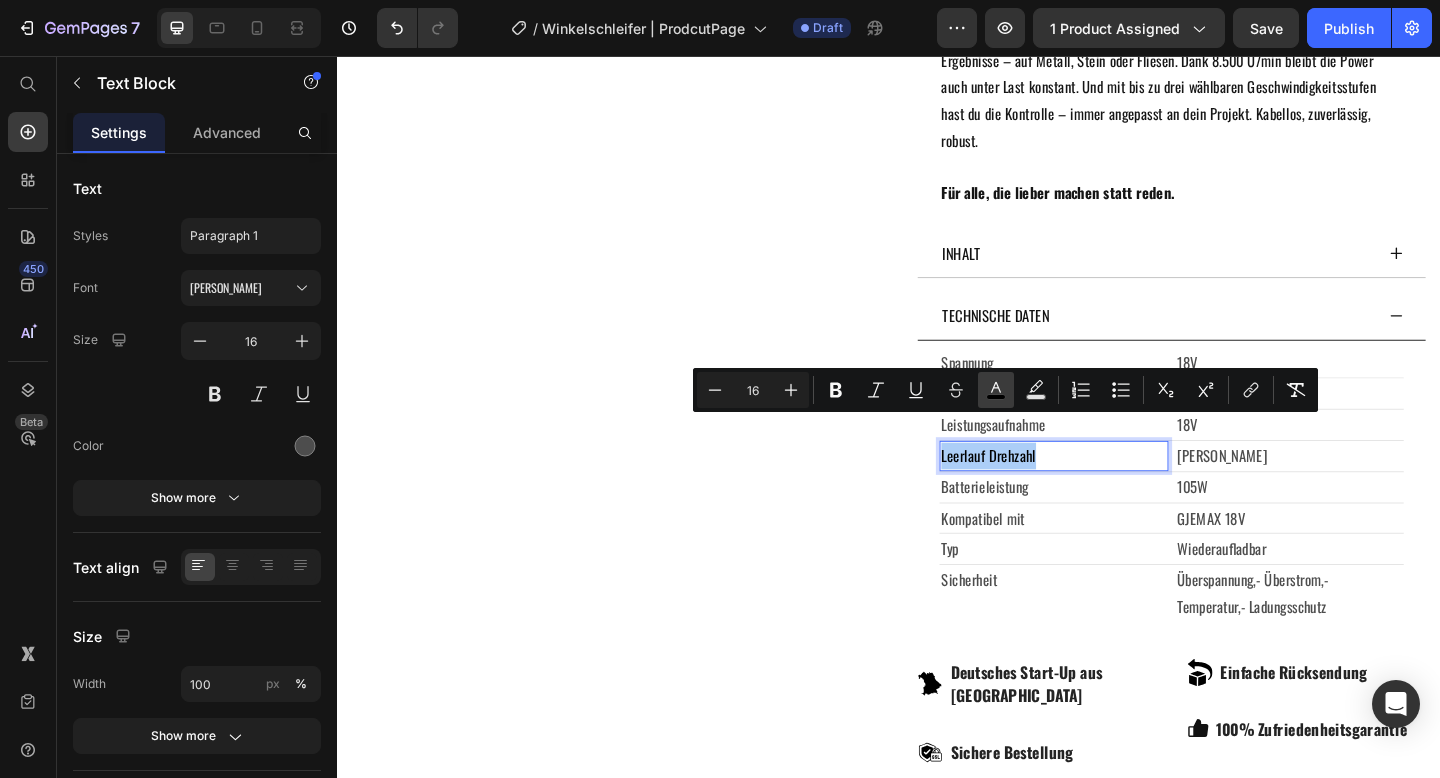 click 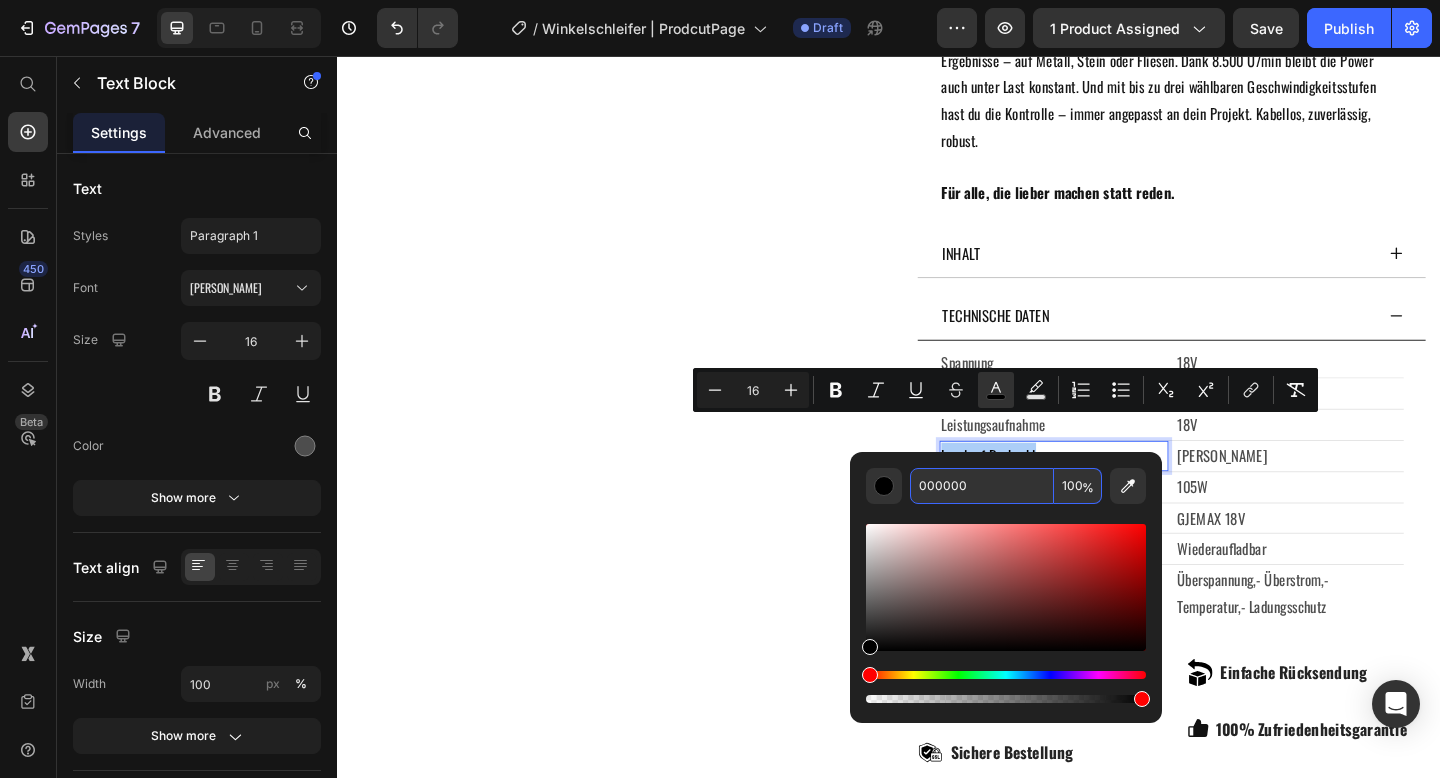 click on "000000" at bounding box center (982, 486) 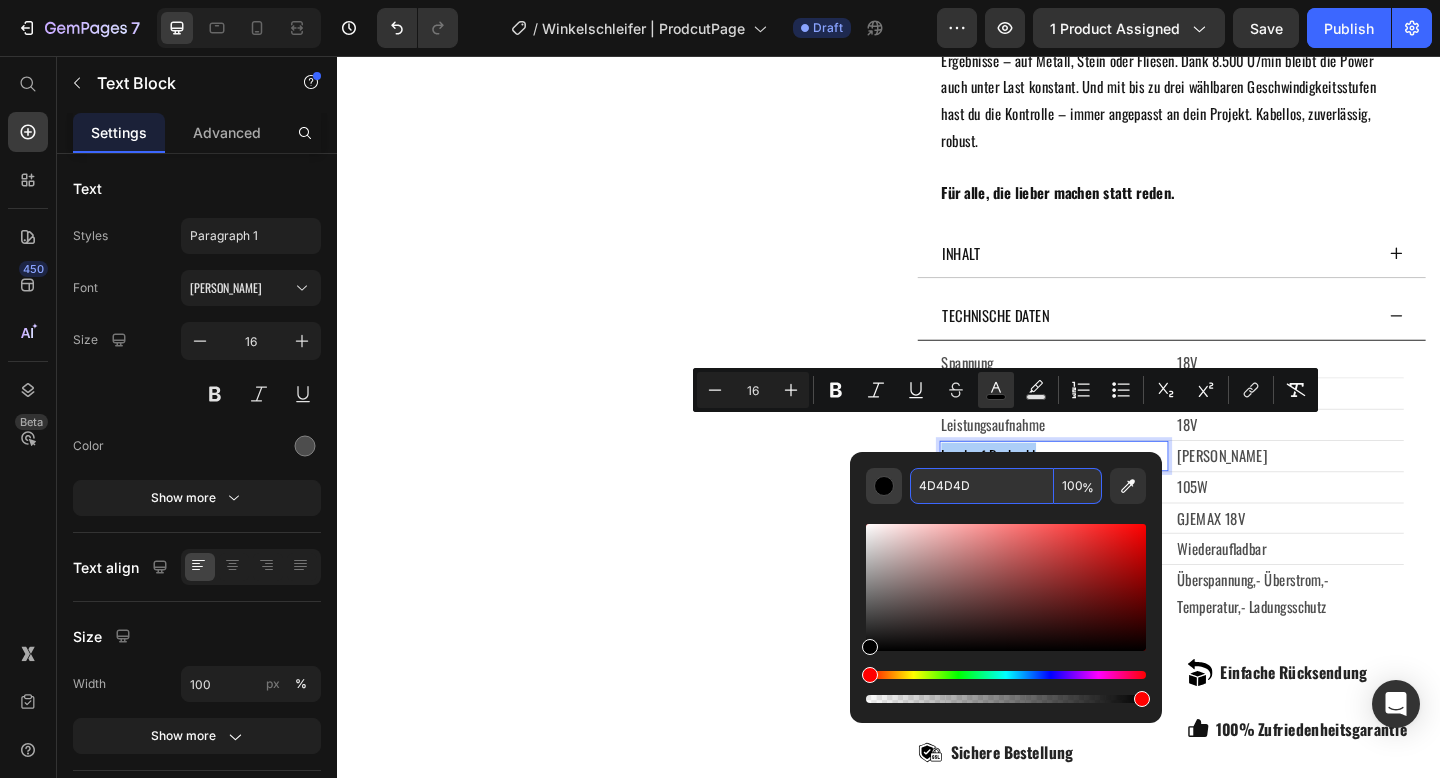 type on "4D4D4D" 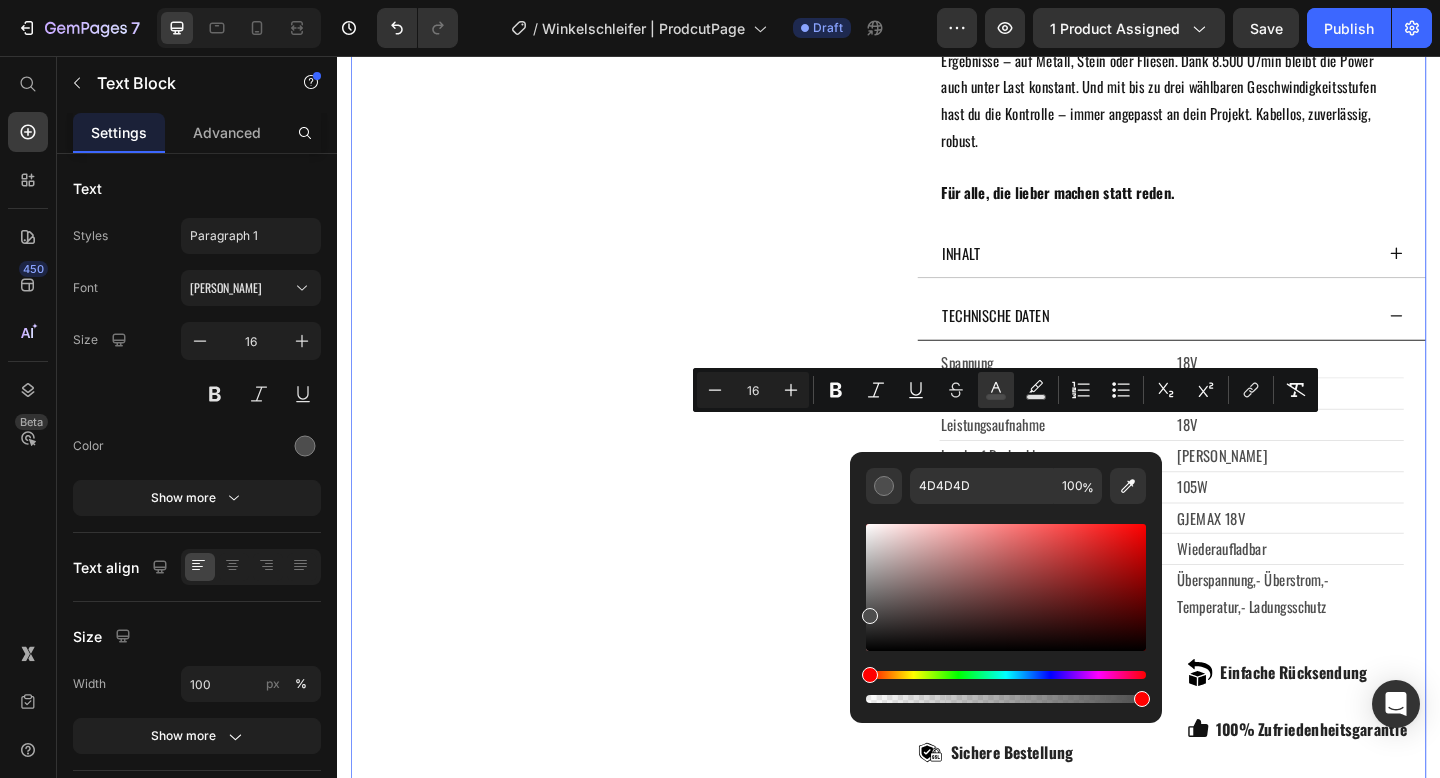 click on "Product Images" at bounding box center (629, -56) 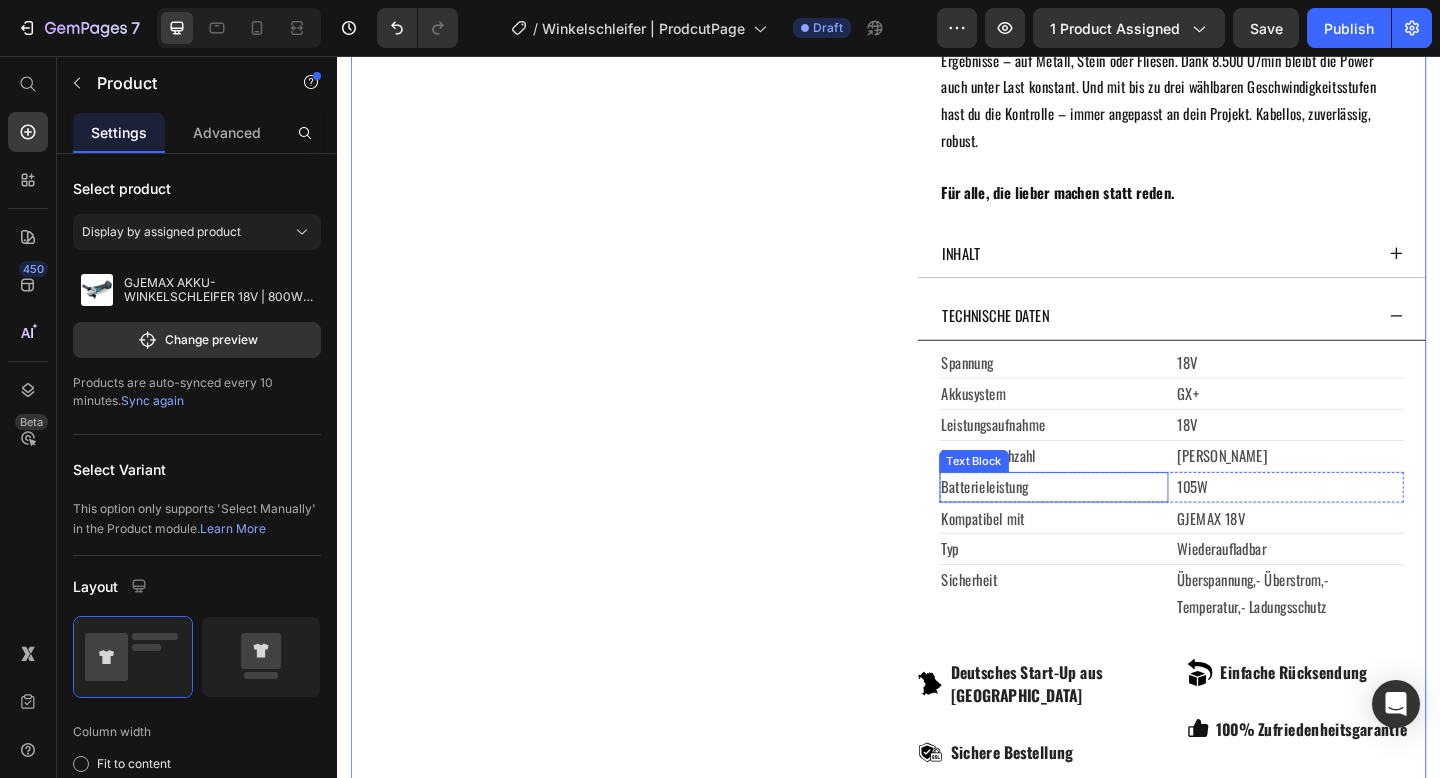 click on "Batterieleistung" at bounding box center [1116, 525] 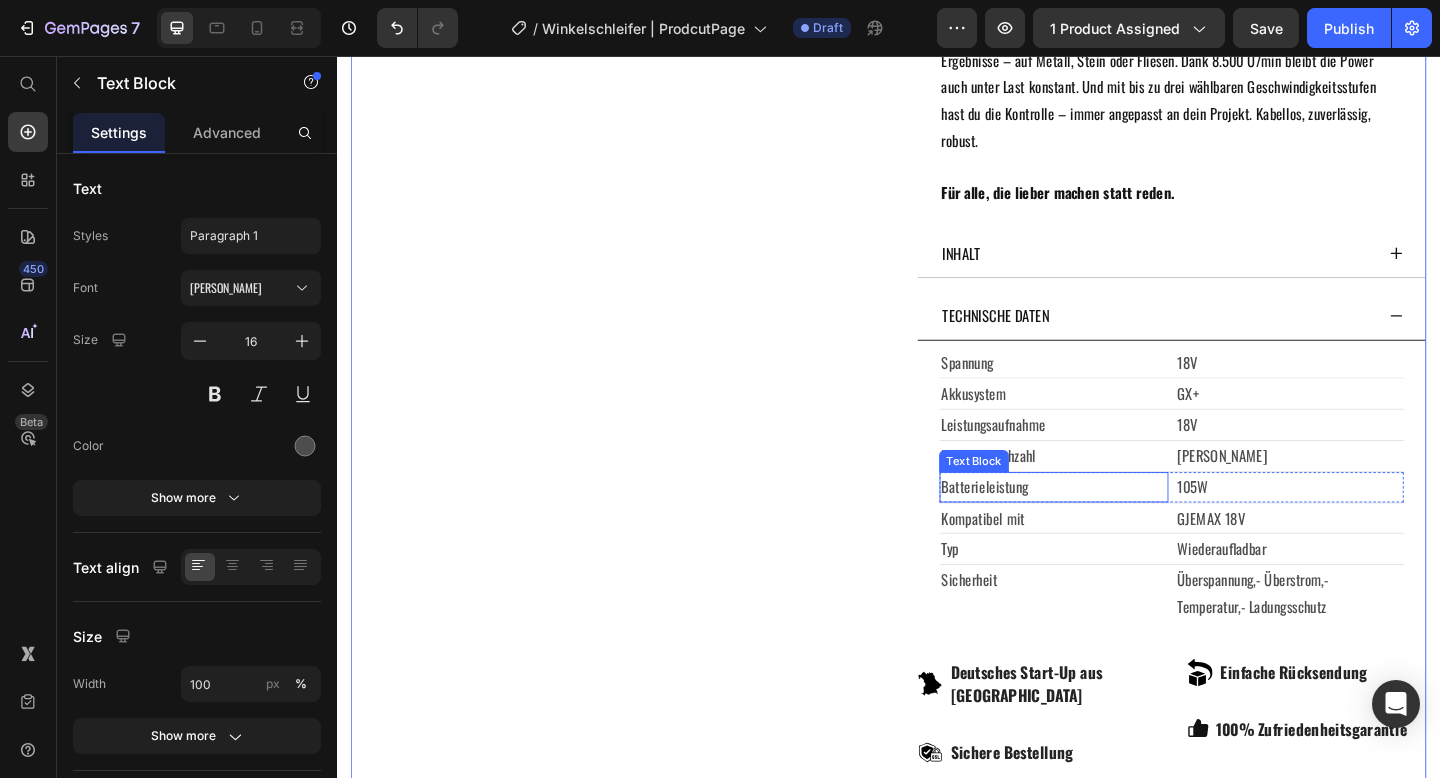 click on "Batterieleistung" at bounding box center [1116, 525] 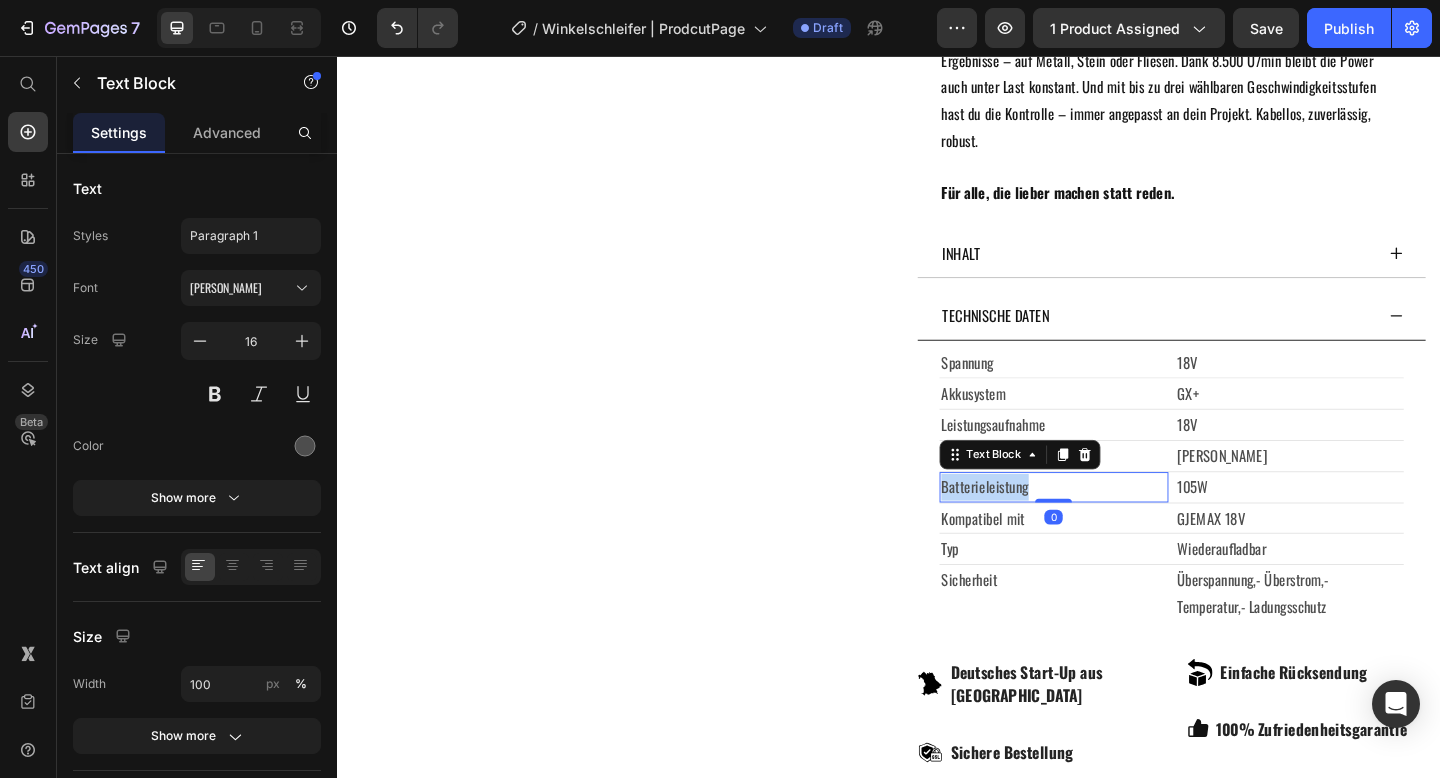 click on "Batterieleistung" at bounding box center [1116, 525] 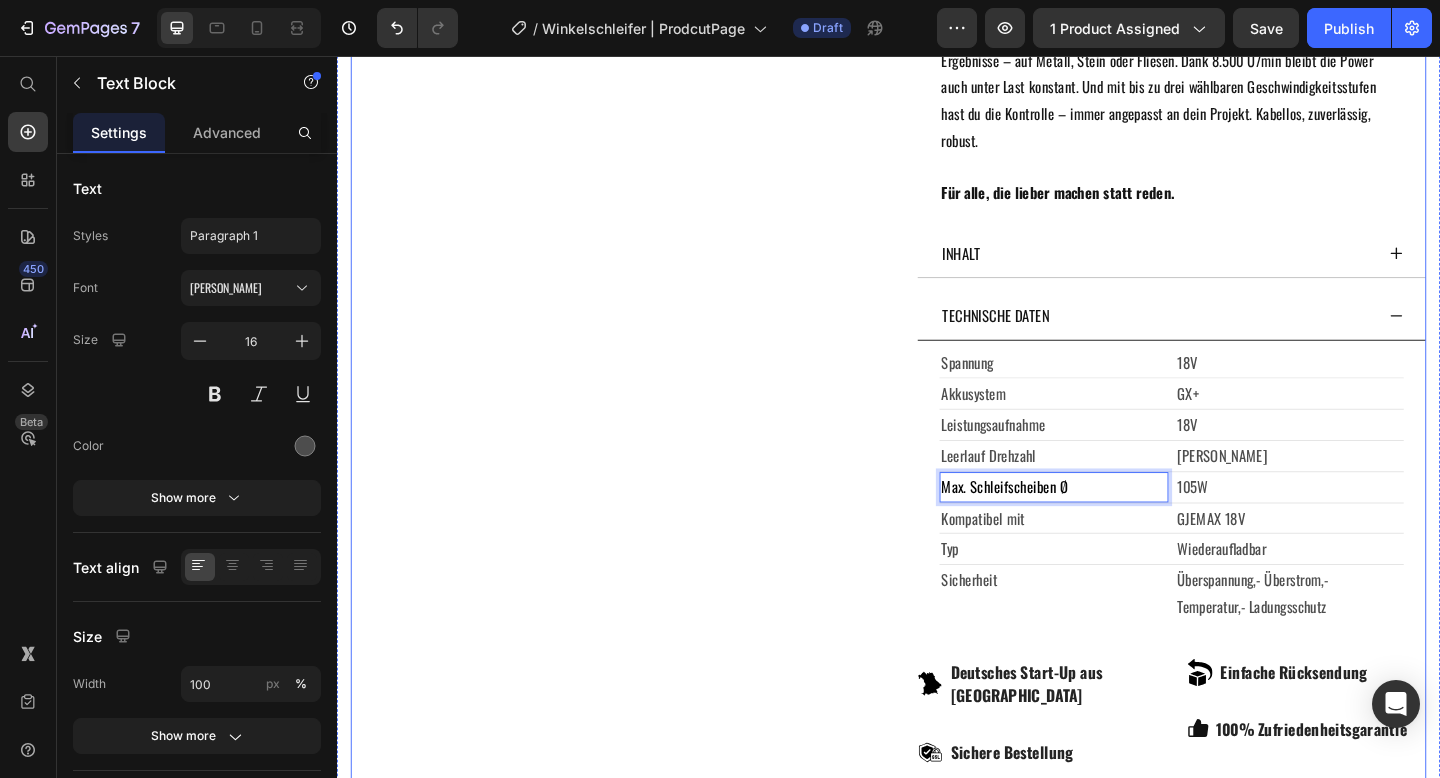 click on "Product Images" at bounding box center [629, -56] 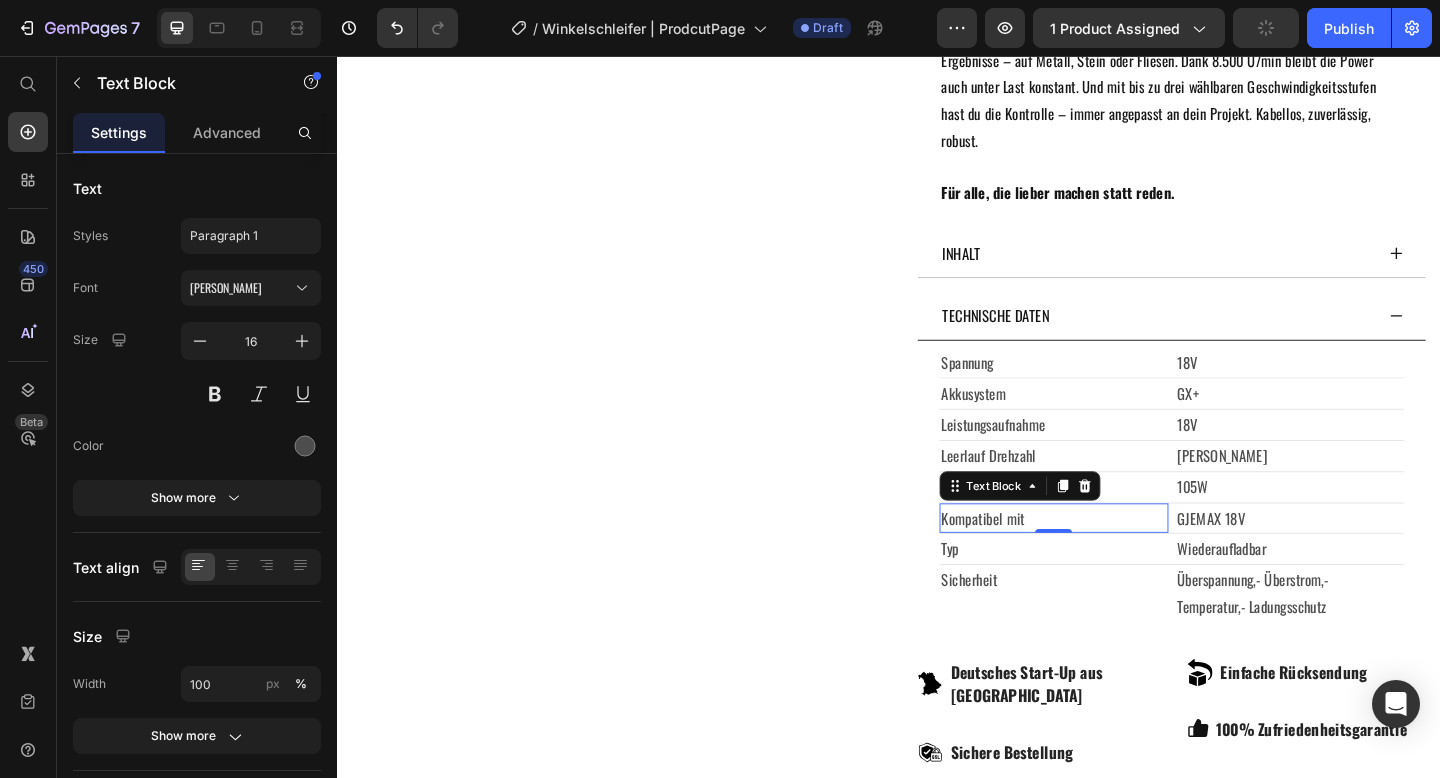 click on "Kompatibel mit" at bounding box center (1116, 559) 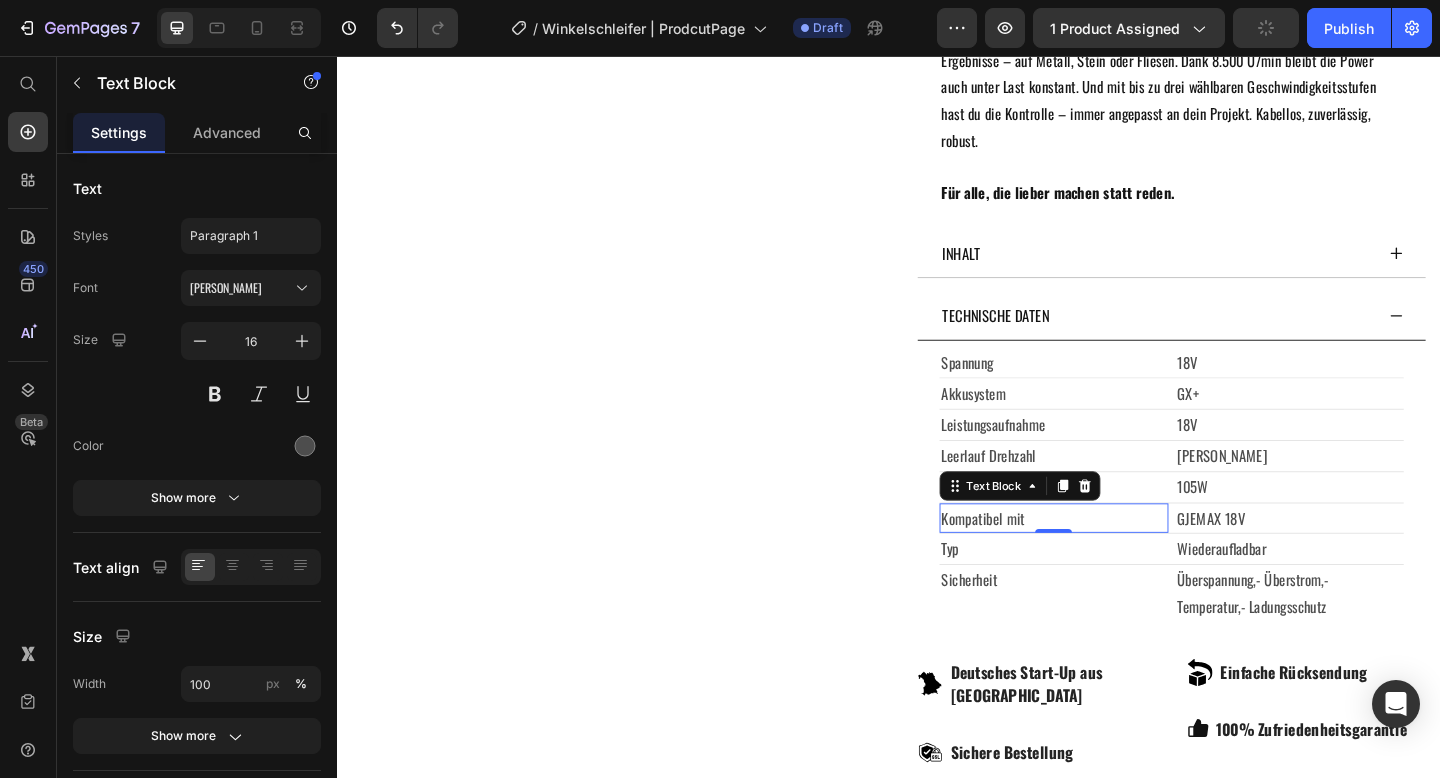 click on "Kompatibel mit" at bounding box center [1116, 559] 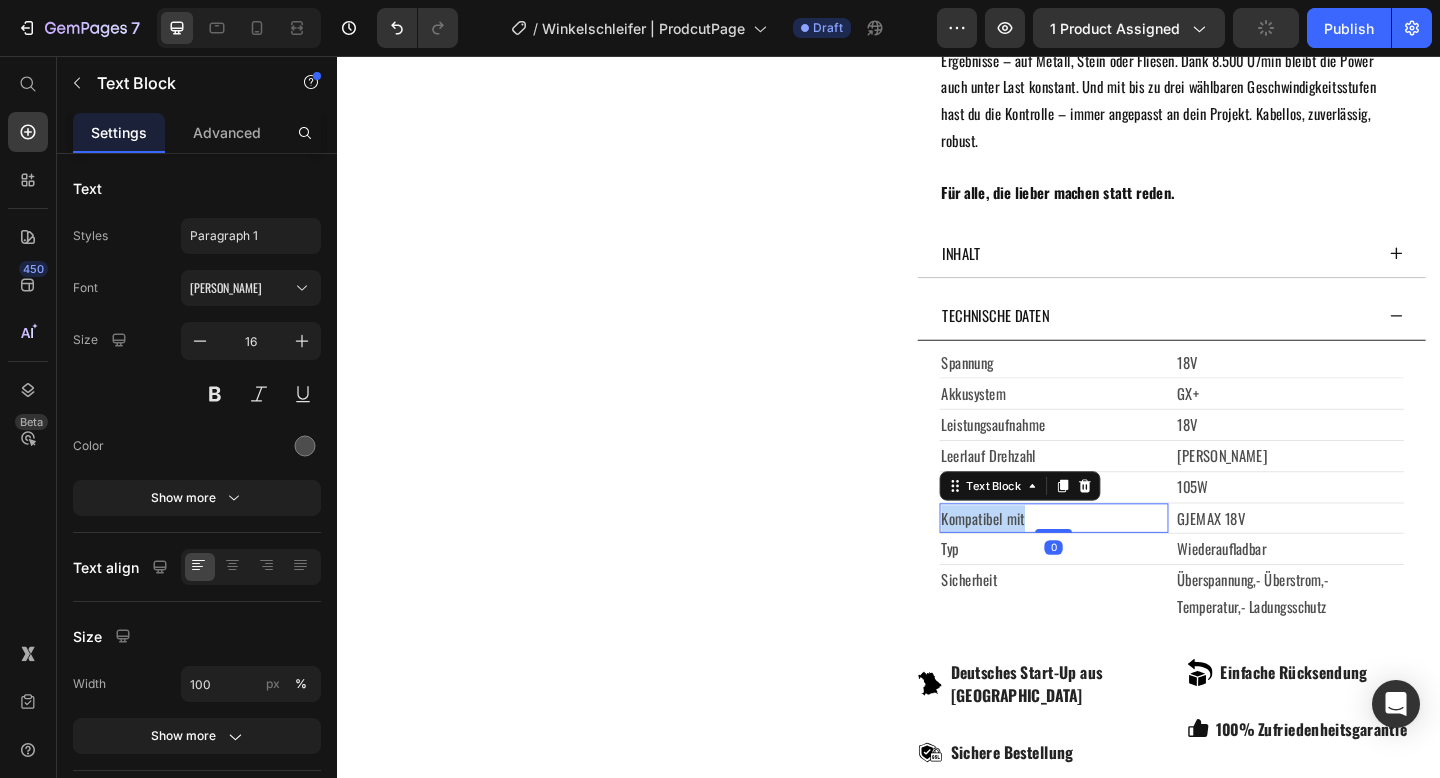 click on "Kompatibel mit" at bounding box center [1116, 559] 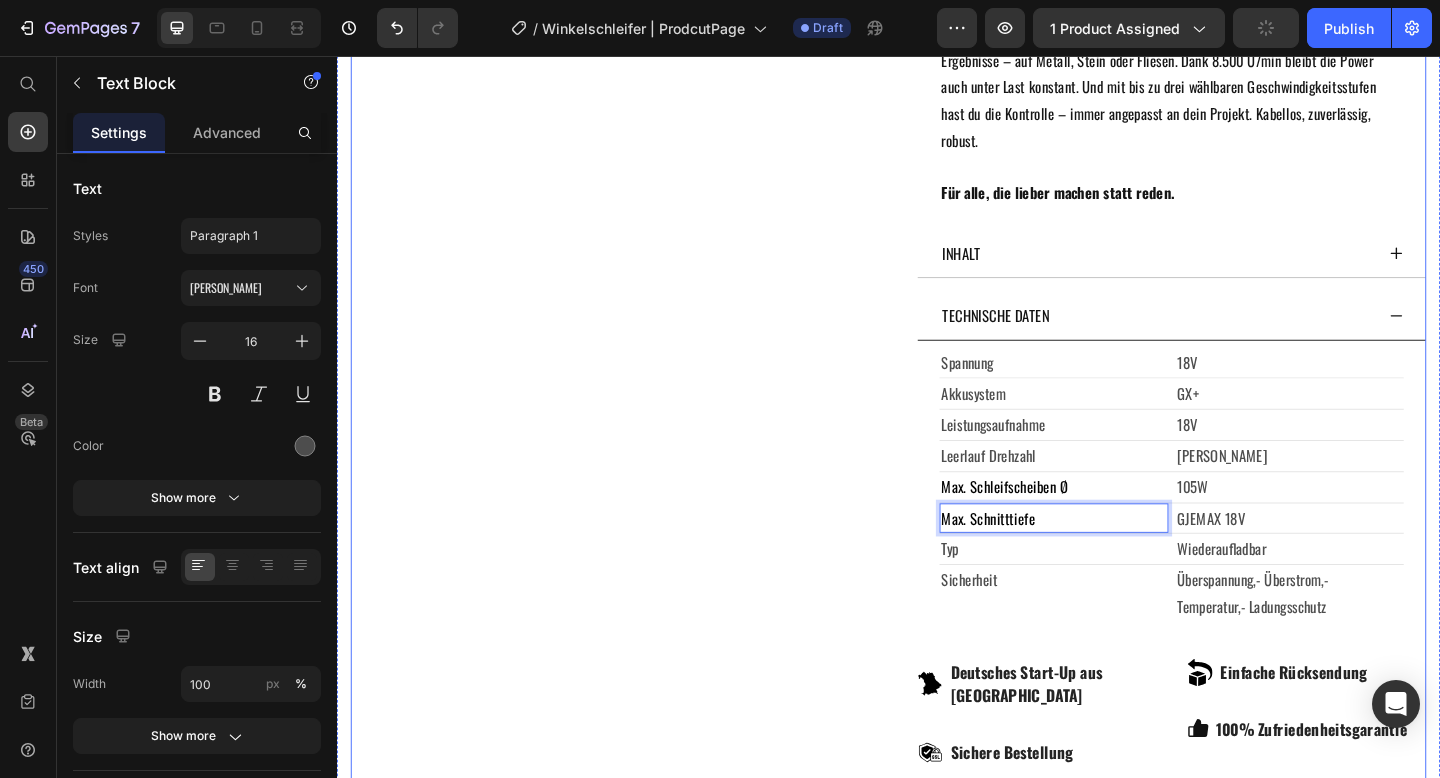 click on "Product Images" at bounding box center [629, -56] 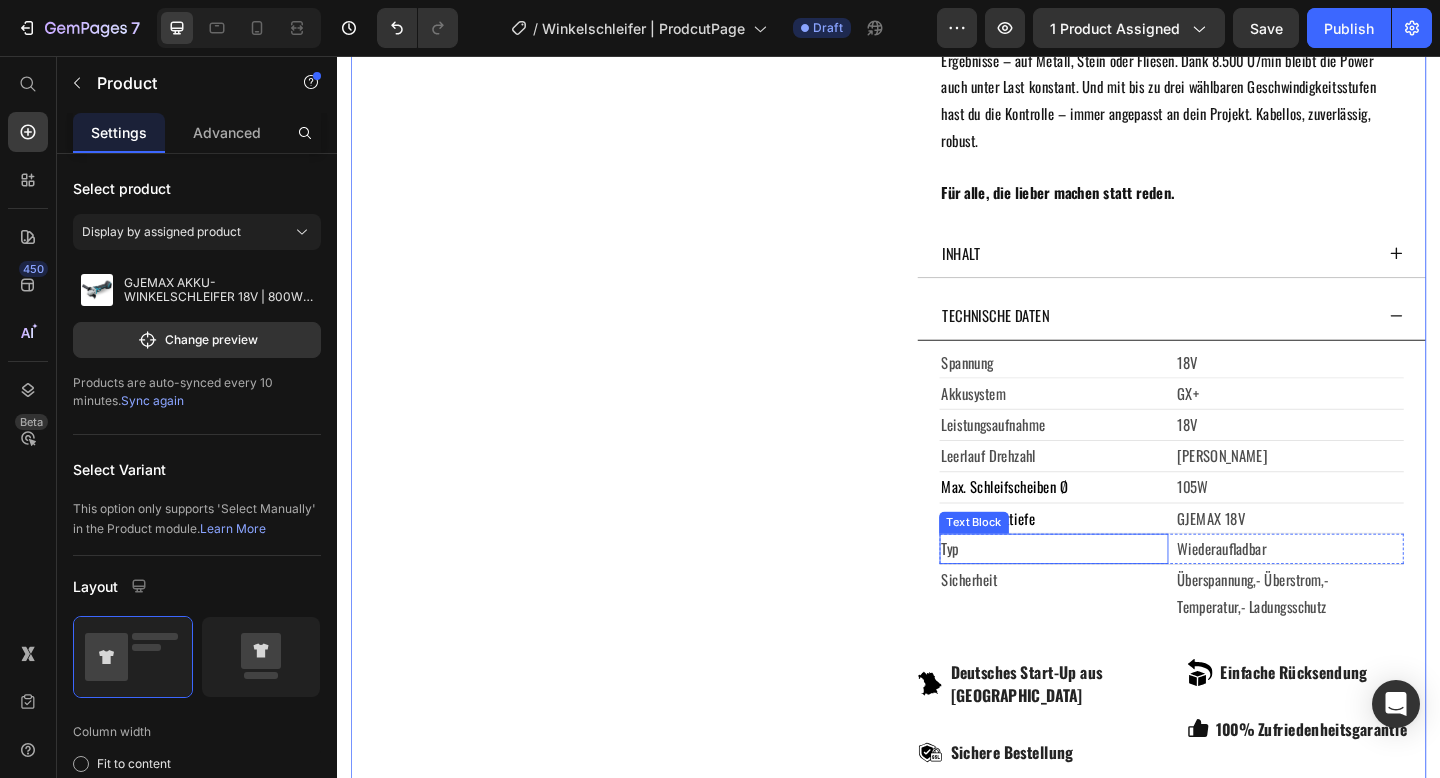click on "Typ" at bounding box center (1116, 592) 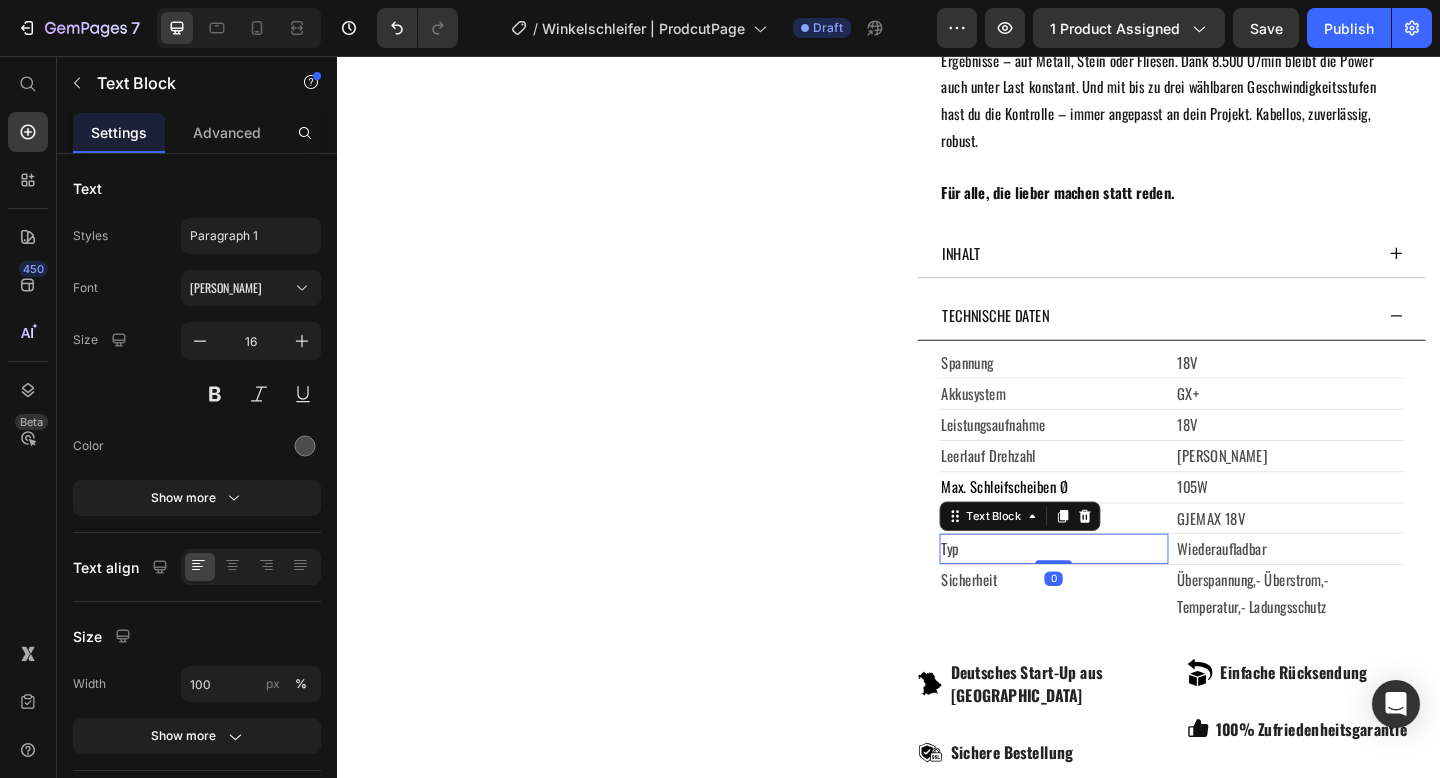 click on "Typ" at bounding box center [1116, 592] 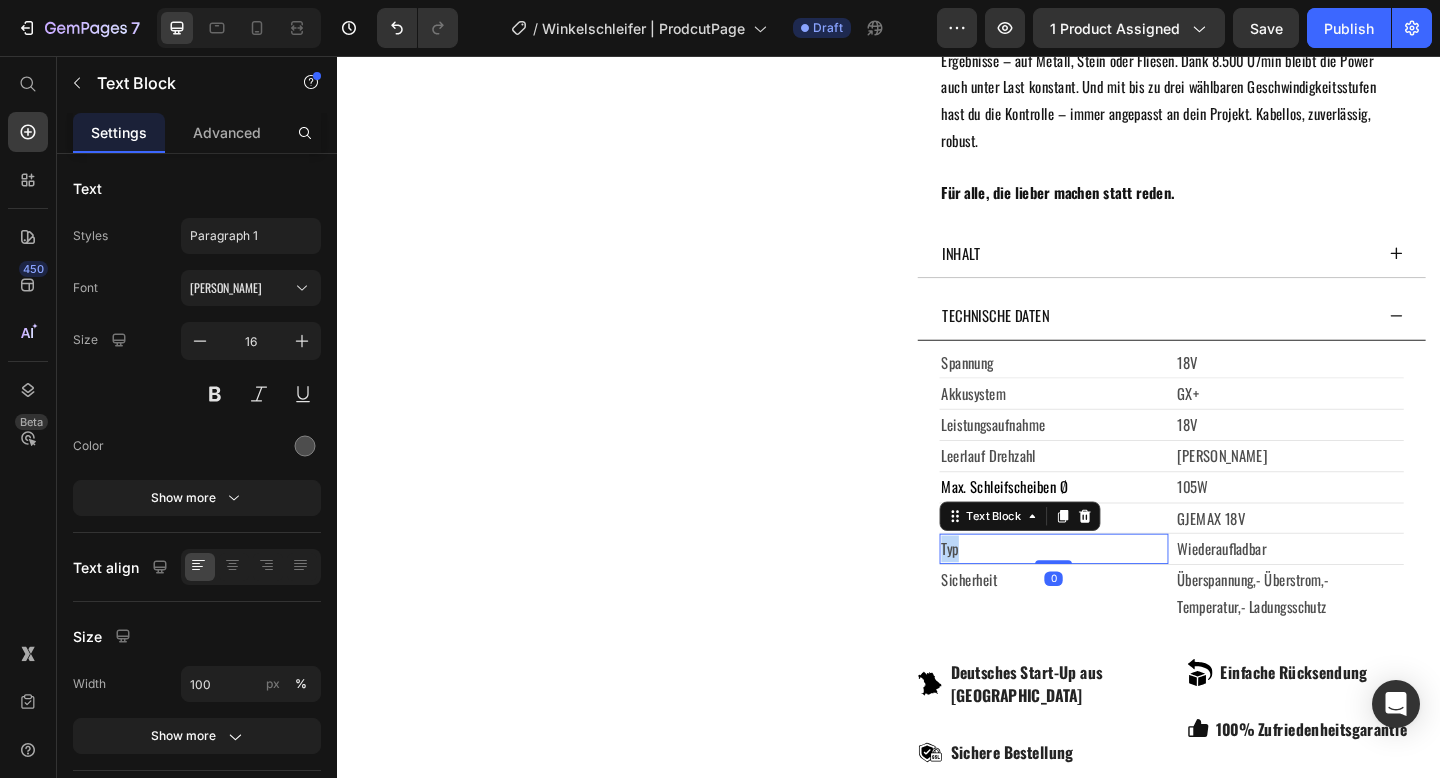 click on "Typ" at bounding box center [1116, 592] 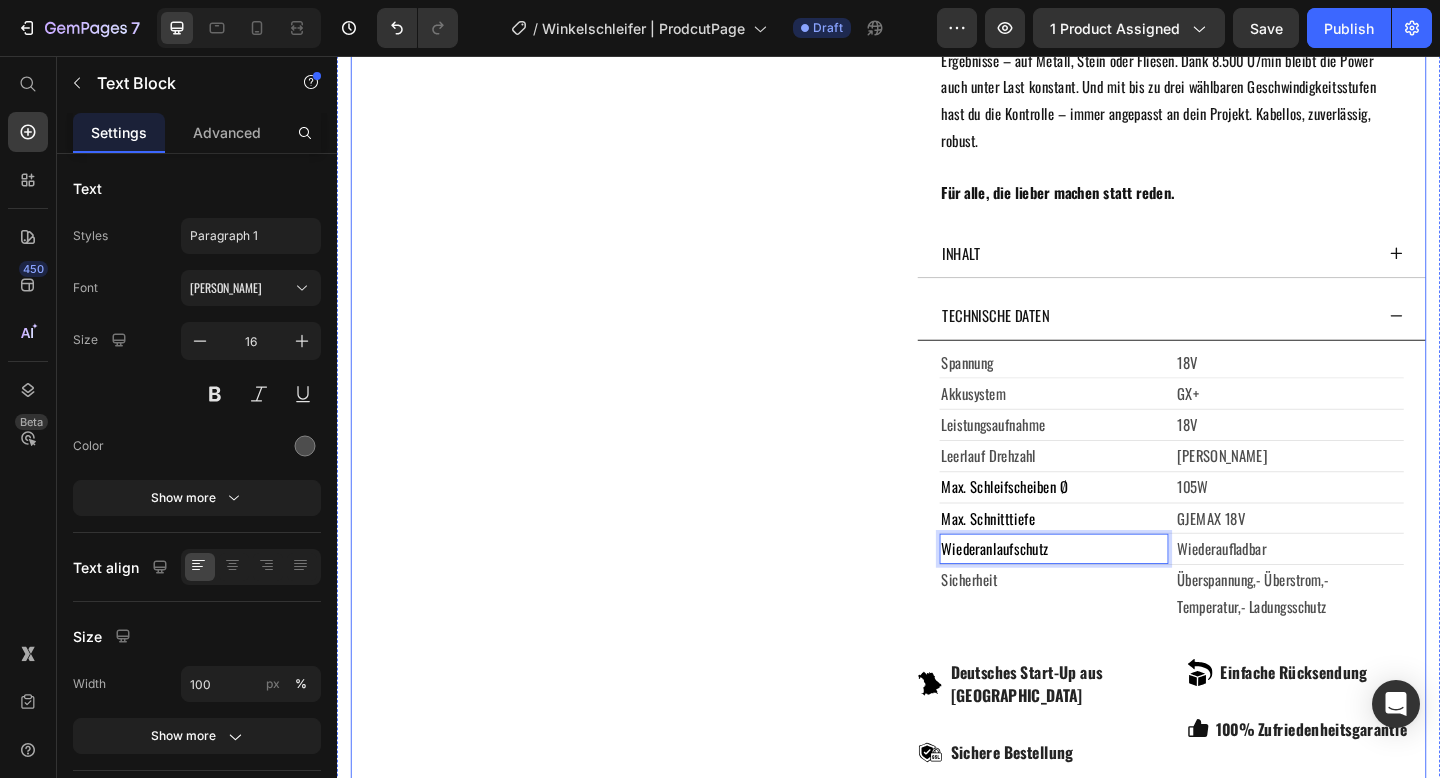 click on "Product Images" at bounding box center (629, -56) 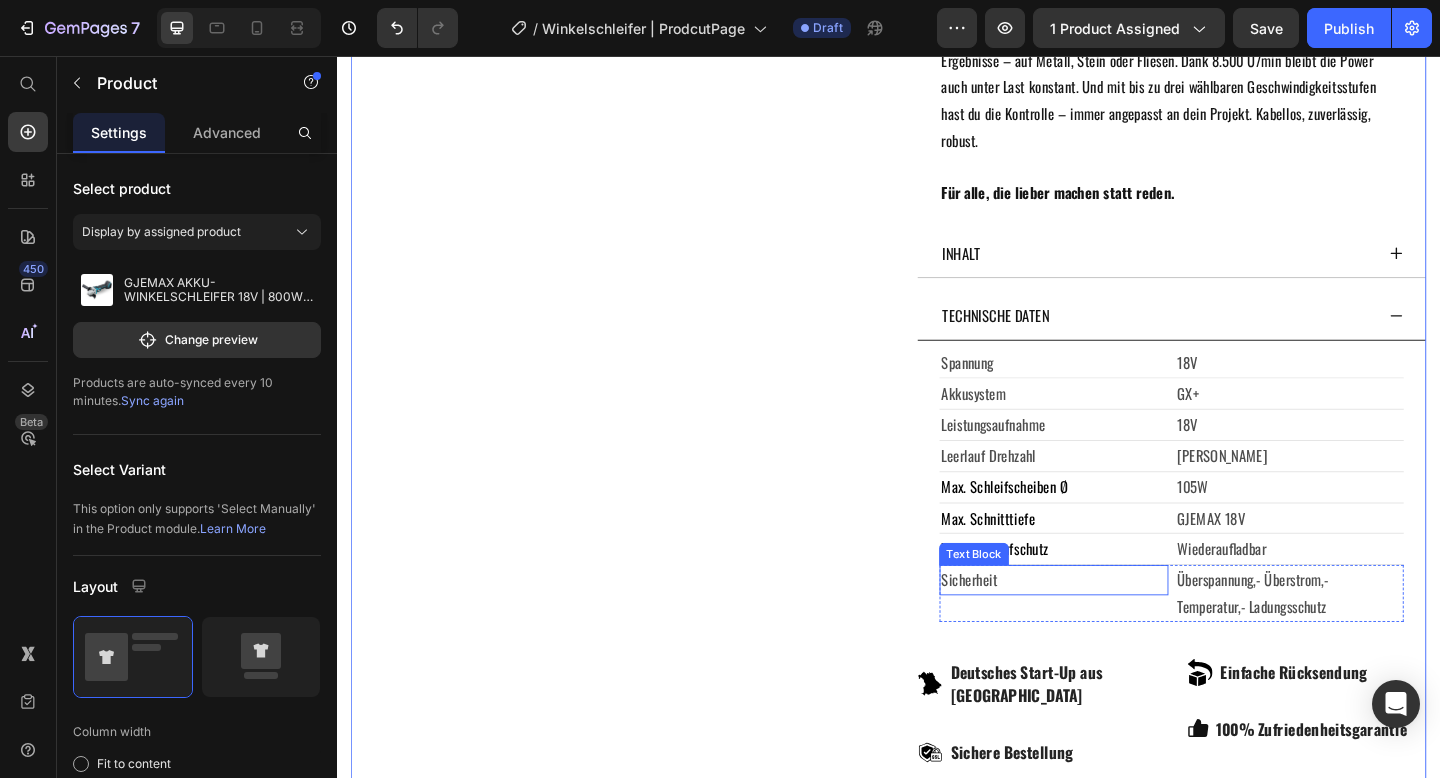 click on "Sicherheit" at bounding box center (1116, 626) 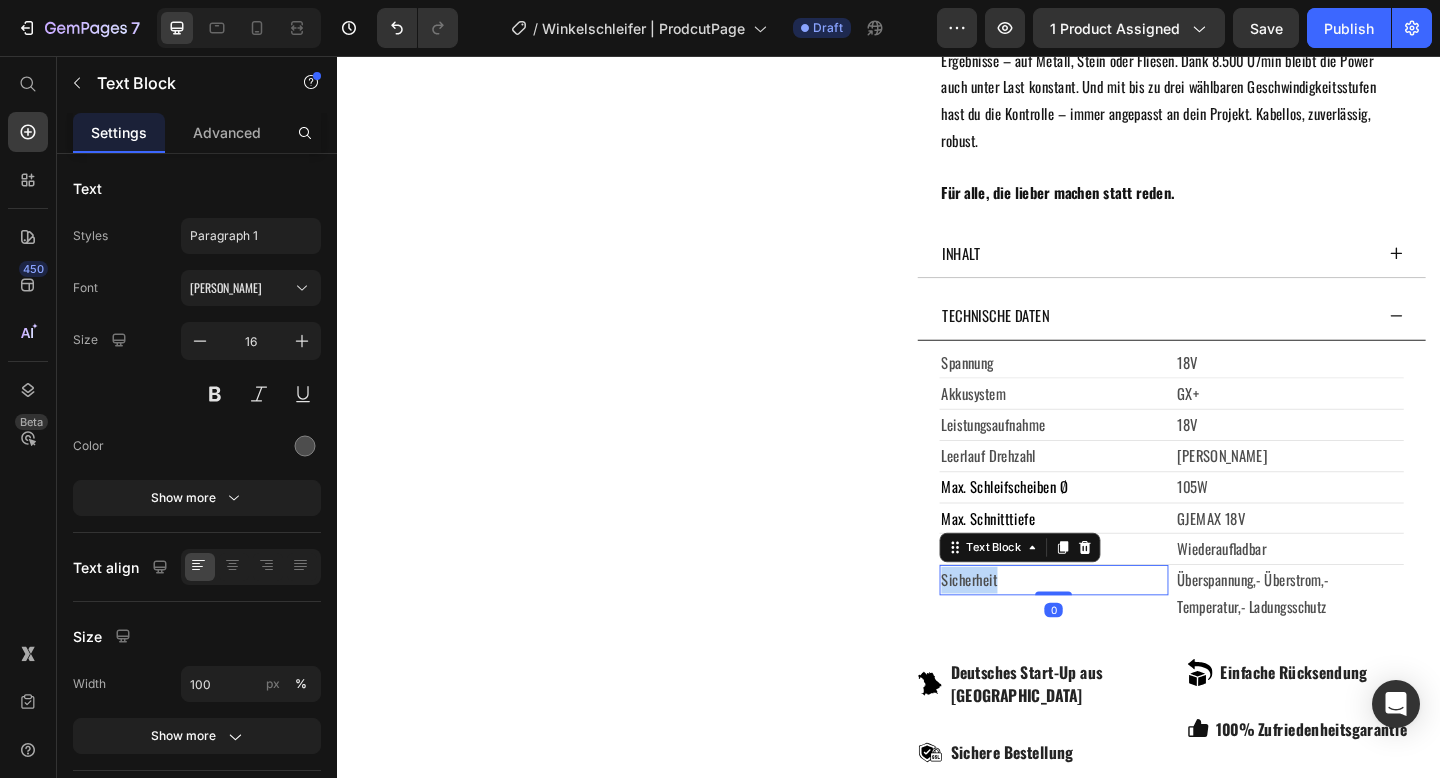 click on "Sicherheit" at bounding box center [1116, 626] 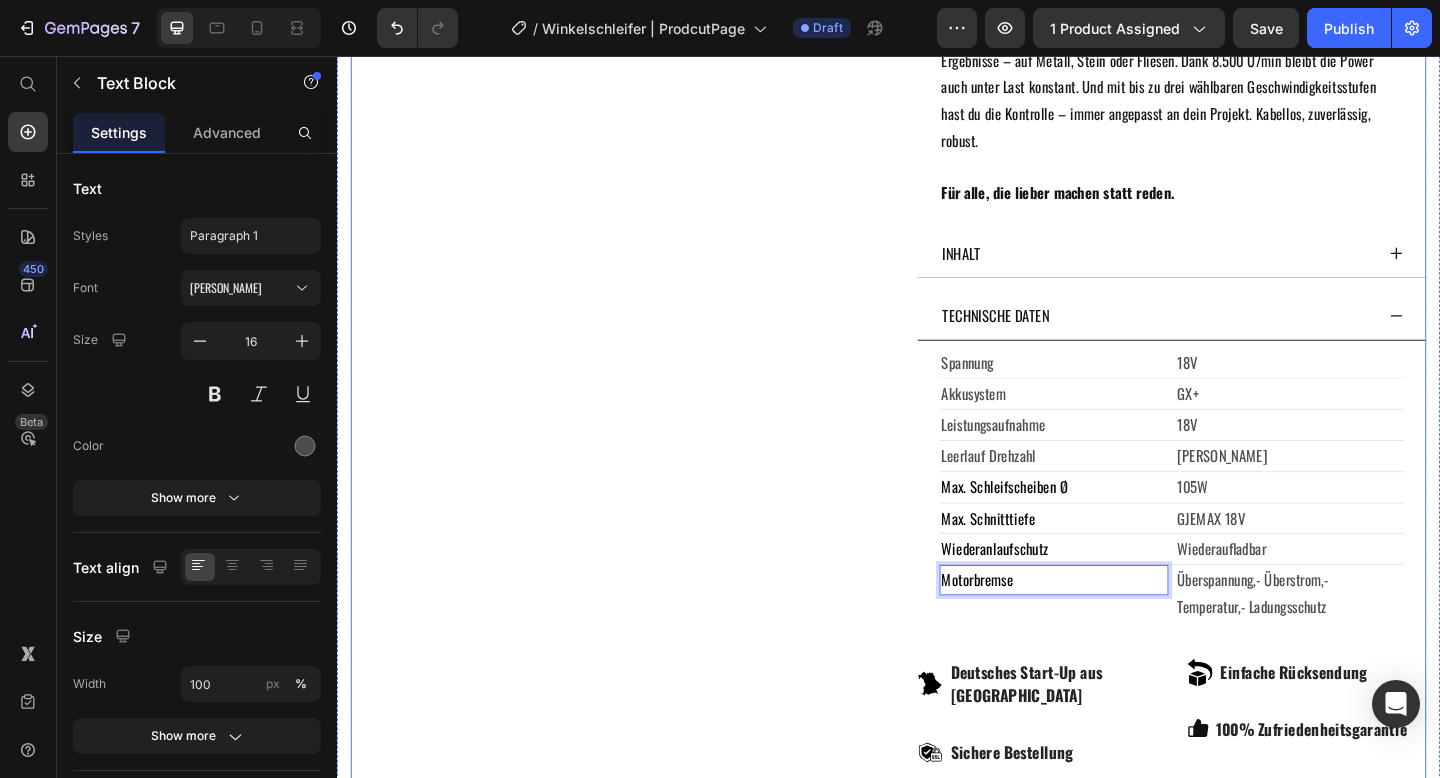 click on "Product Images" at bounding box center (629, -56) 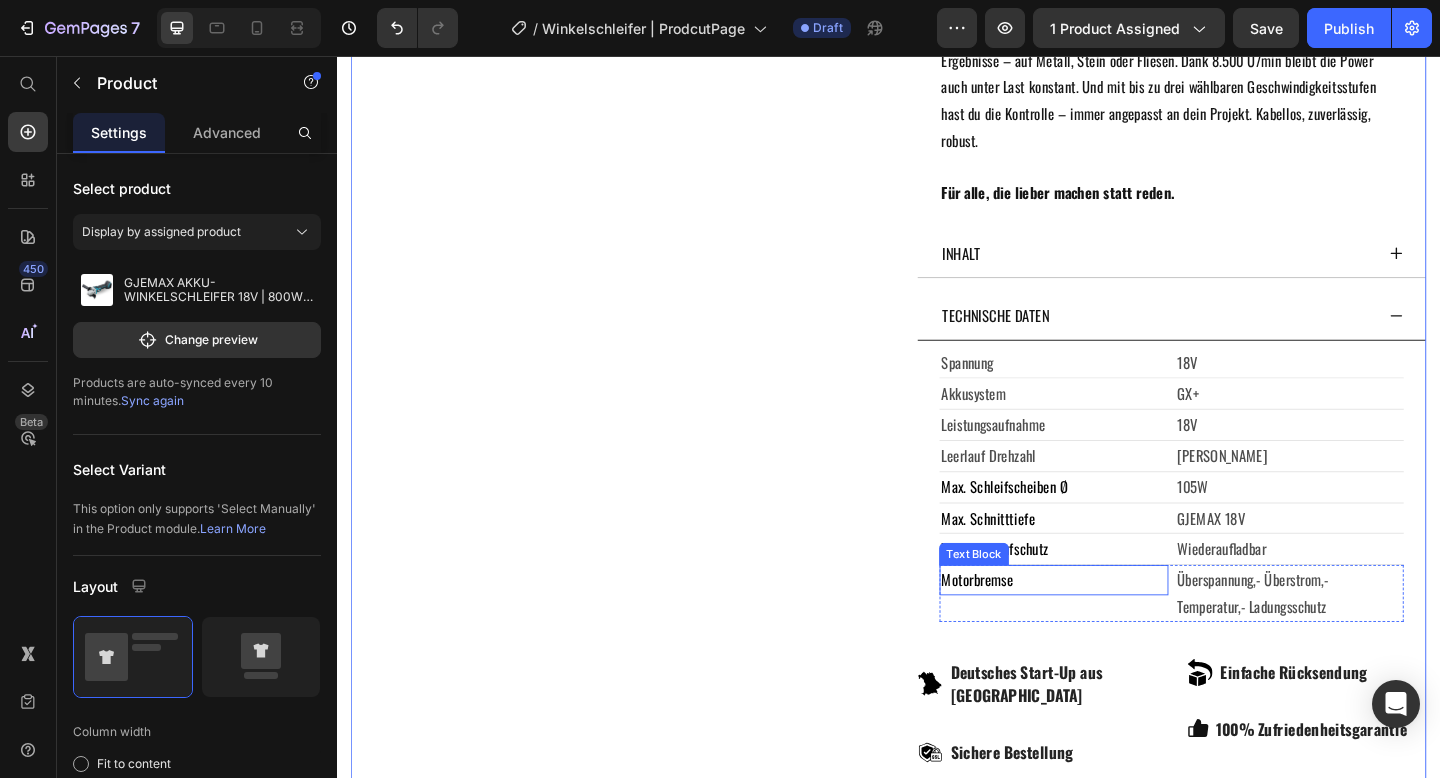 click on "Motorbremse" at bounding box center (1033, 626) 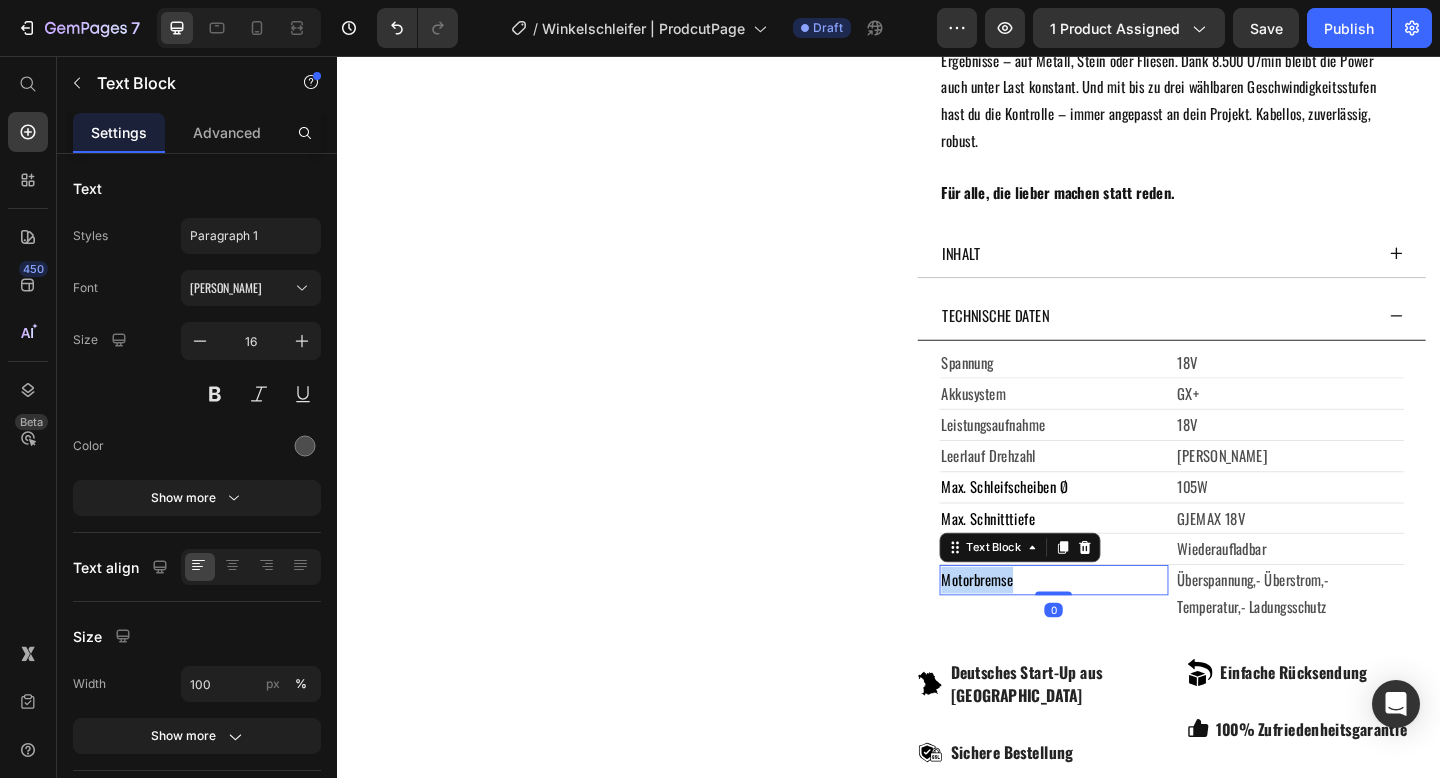click on "Motorbremse" at bounding box center (1033, 626) 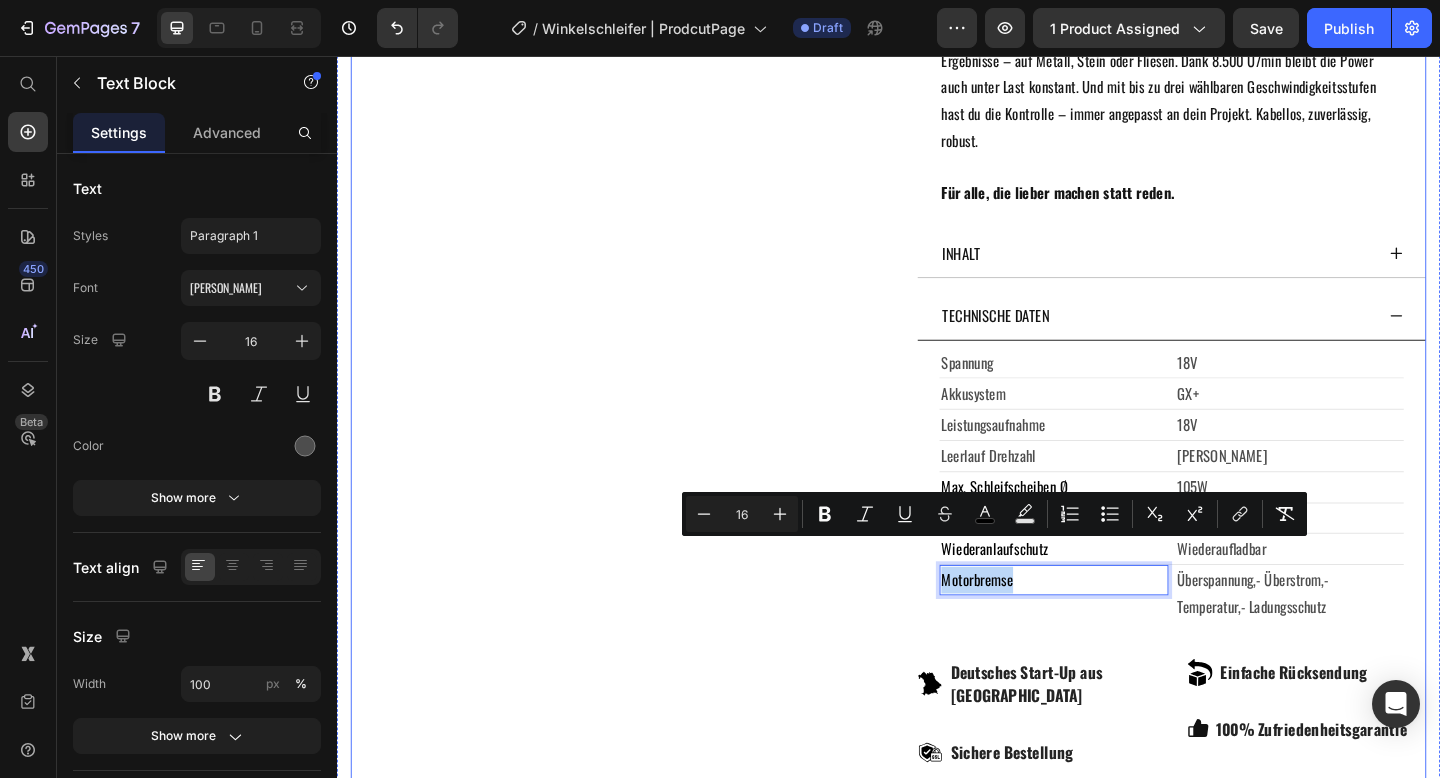click on "Product Images GJEMAX AKKU-WINKELSCHLEIFER 18V | 800W | Ø125MM (P) Title                Icon                Icon                Icon                Icon                Icon Icon List Hoz 4.5/5 (736) |  +50.000  zufriedene Kunden Text block Row
18V • 125MM • 8.500 U/MIN
2 JAHRE HERSTELLERGARANTIE
Leicht & Kompakt Item List €69,99 Product Price €0,00 Product Price Row
Drop element here Row Row VARIANTE: NUR WERKZEUG NUR WERKZEUG NUR WERKZEUG NUR WERKZEUG Product Variants & Swatches Row
in den Warenkorb legen (P) Cart Button
Lieferzeit in 2-5 Werktagen Item List Image Klarna Rechnung Bestelle jetzt. Bezahle in bis zu 30 Tagen. Text Block Row Image PayPal Käuferschutz Sicher sofort oder in 30 Tagen bezahlen mit Käuferschutz. Text Block Row
Icon Deutsches Start-Up aus Bayern Text block
Icon Einfache Rücksendung Text block Row
Icon Text block Row" at bounding box center [937, -56] 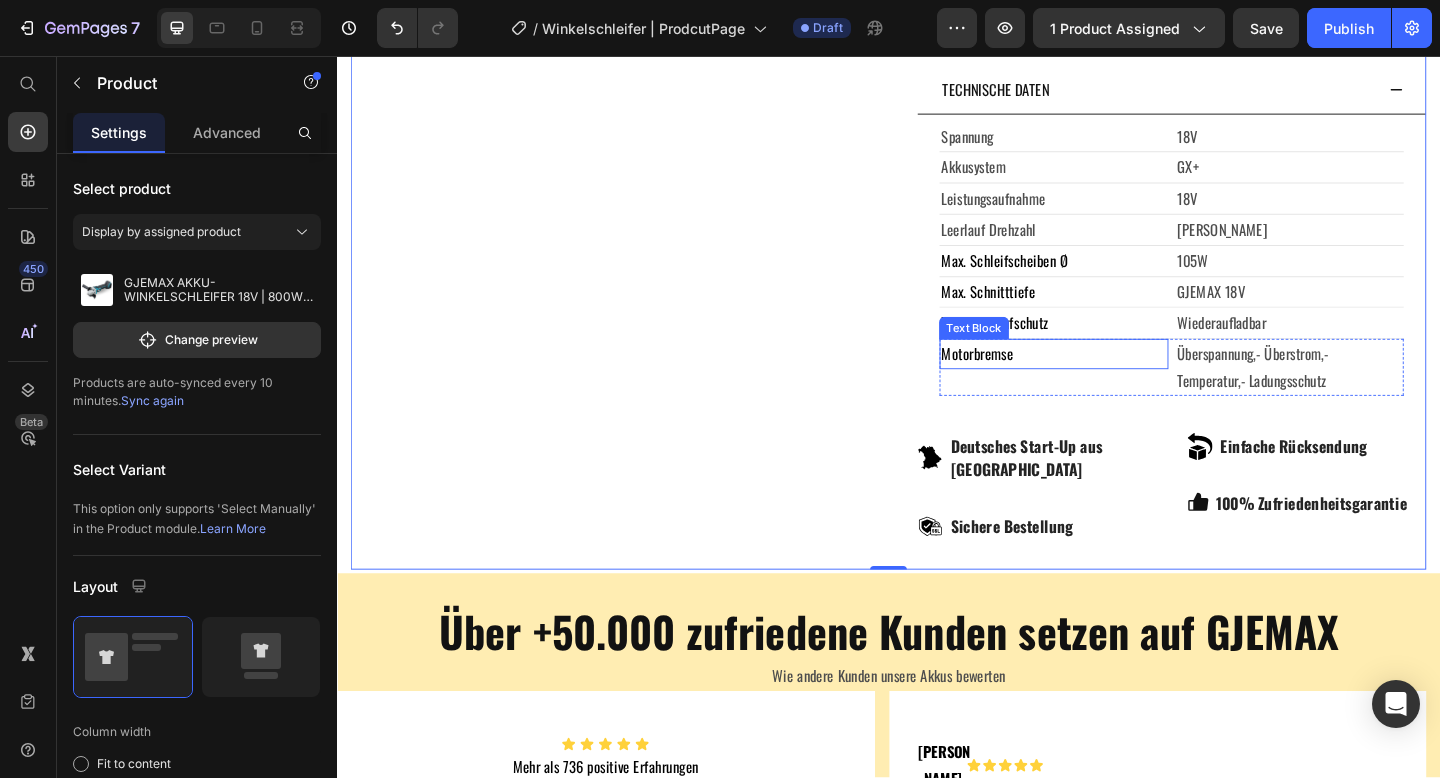 scroll, scrollTop: 1389, scrollLeft: 0, axis: vertical 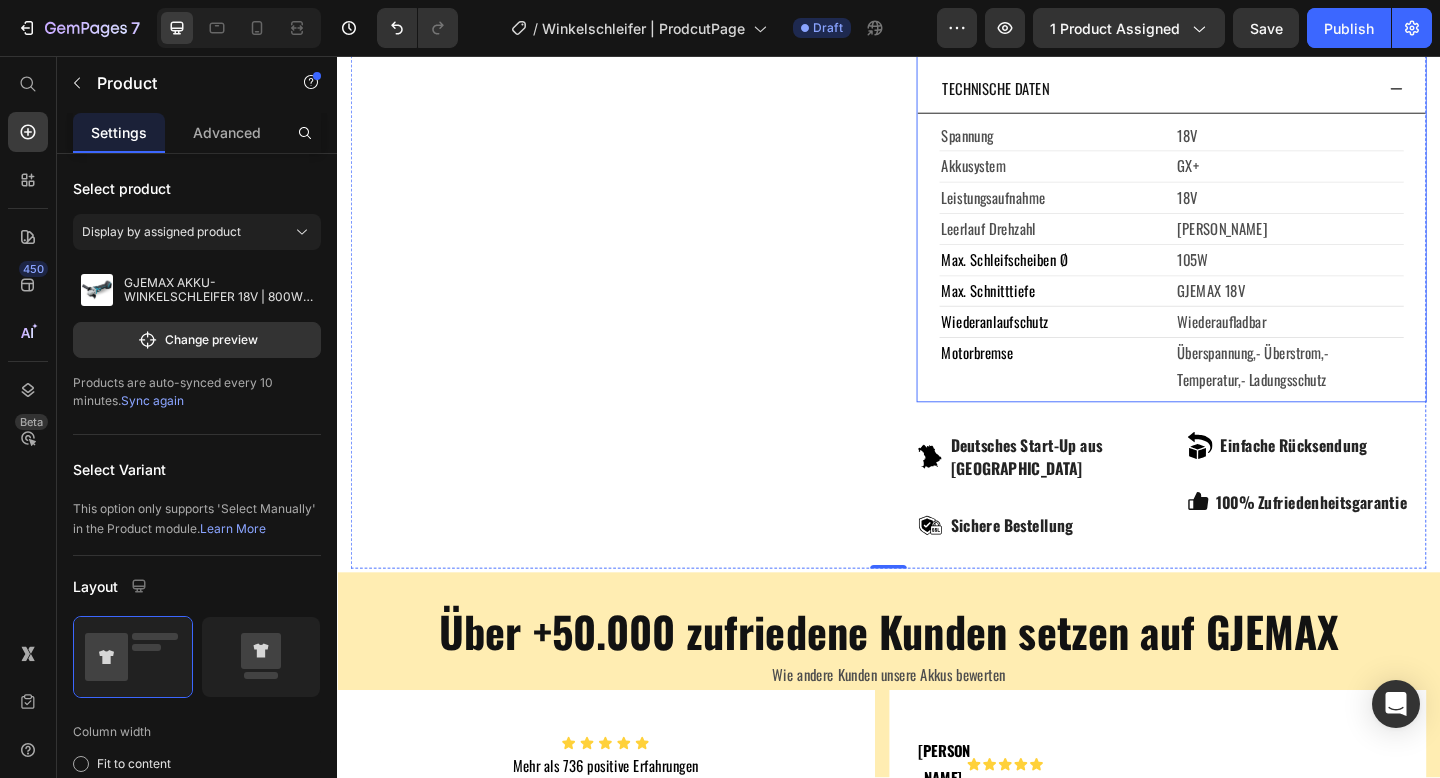 click on "Spannung Text Block 18V Text Block Row                Title Line Akkusystem Text Block GX+ Text Block Row                Title Line Leistungsaufnahme Text Block 18V Text Block Row                Title Line Leerlauf Drehzahl Text Block Li-Ionen Text Block Row                Title Line Max. Schleifscheiben Ø Text Block 105W Text Block Row                Title Line Max. Schnitttiefe Text Block GJEMAX 18V Text Block Row                Title Line Wiederanlaufschutz Text Block Wiederaufladbar Text Block Row                Title Line Motorbremse Text Block Überspannung,- Überstrom,-  Temperatur,- Ladungsschutz Text Block Row" at bounding box center [1244, 276] 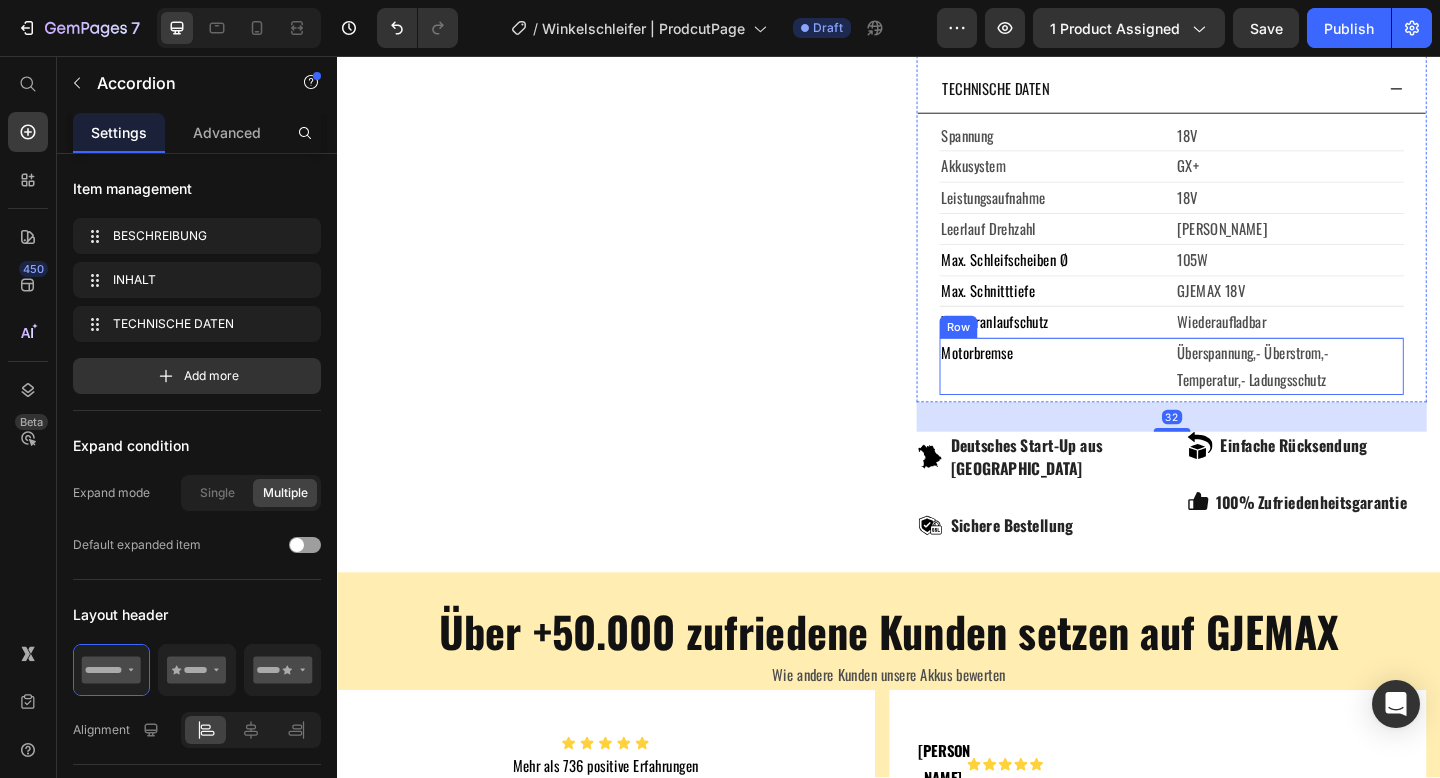 click on "Motorbremse Text Block" at bounding box center [1116, 394] 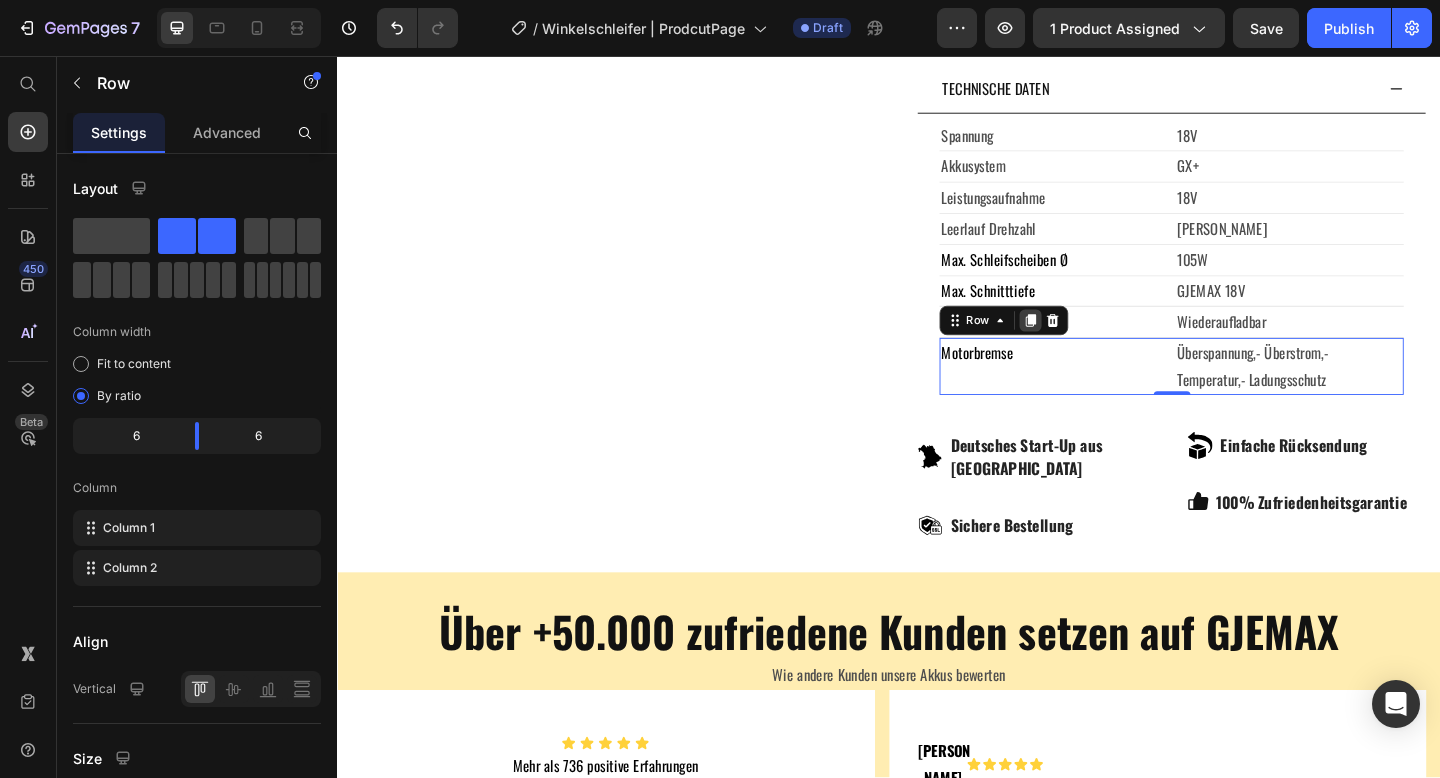 click 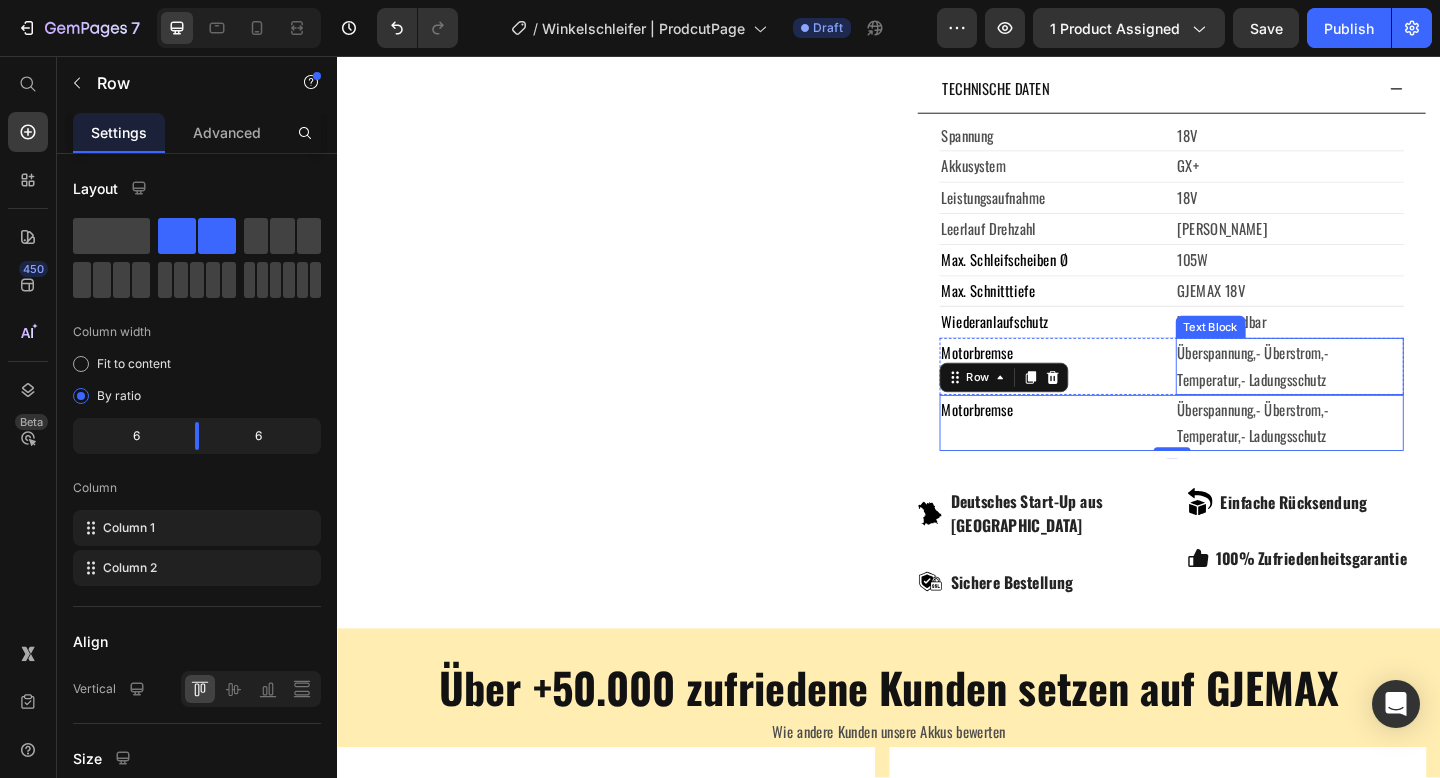 click on "Überspannung,- Überstrom,-" at bounding box center (1373, 379) 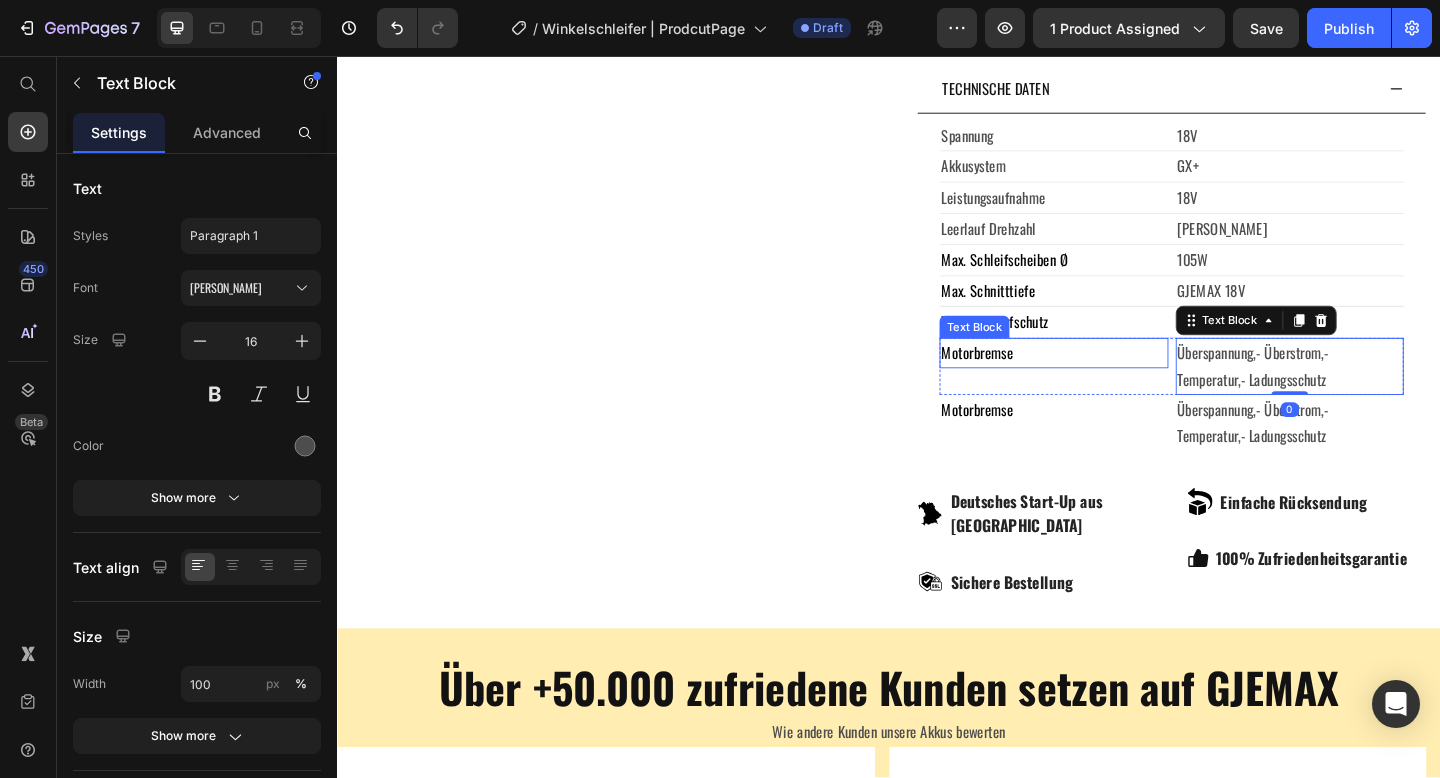 click on "Motorbremse" at bounding box center (1033, 379) 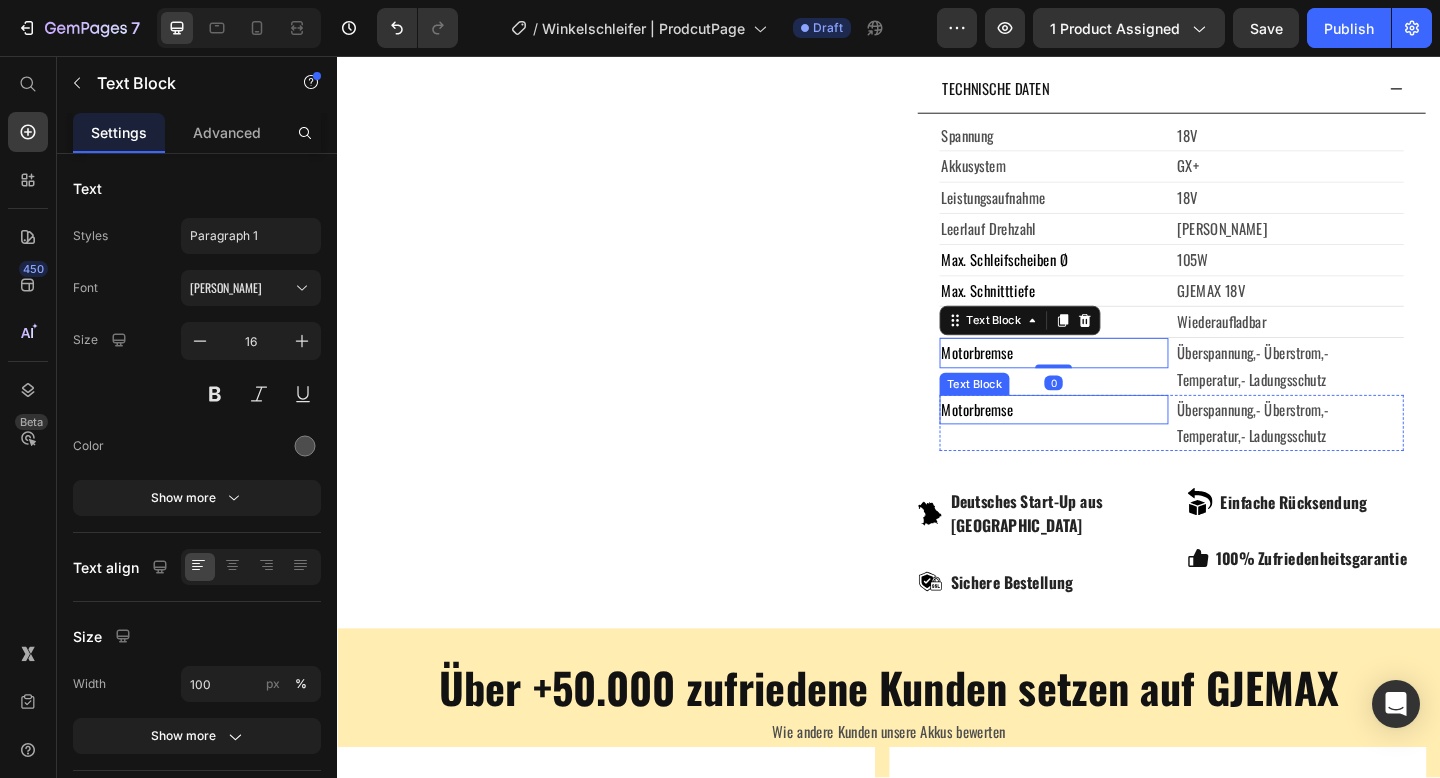 click on "Motorbremse" at bounding box center [1033, 441] 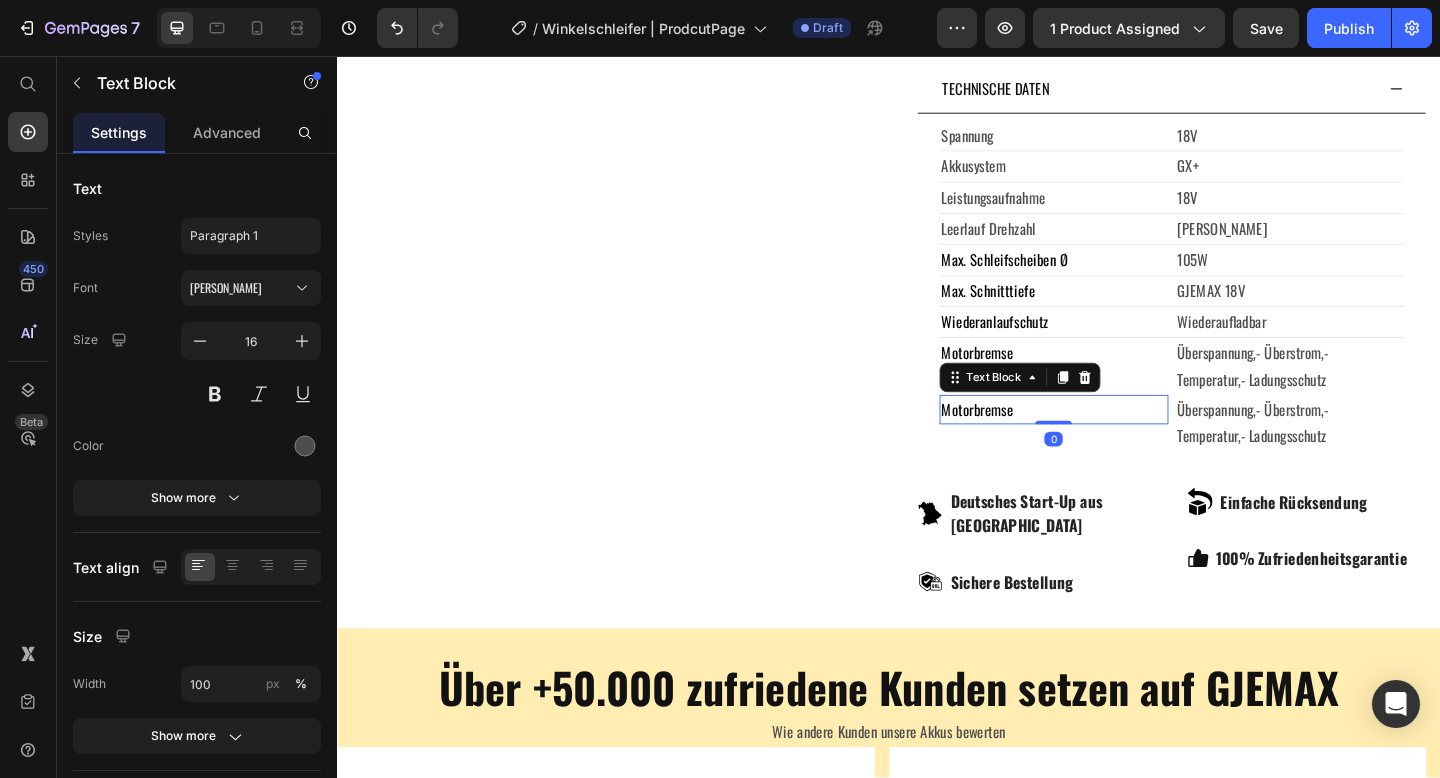 click on "Motorbremse" at bounding box center (1033, 441) 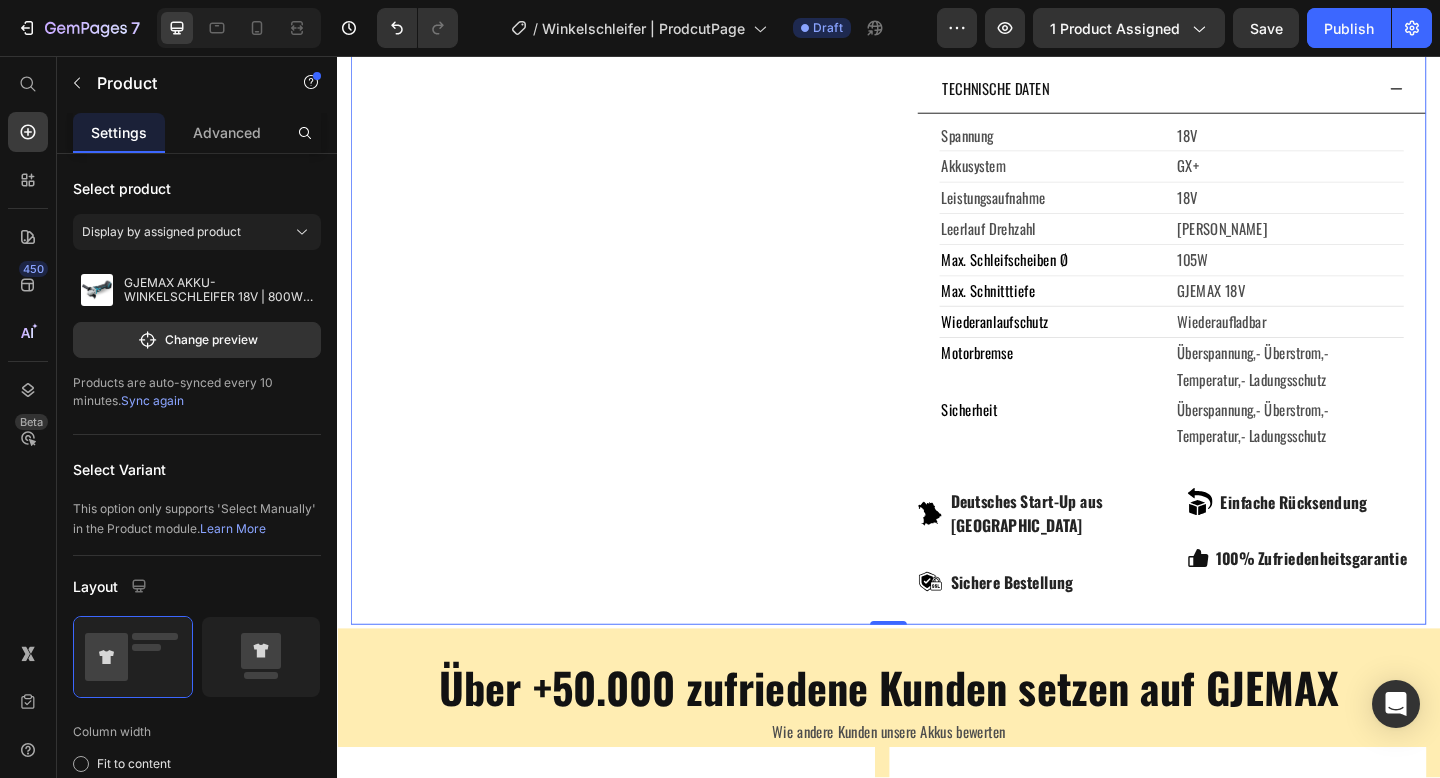 click on "Product Images" at bounding box center [629, -273] 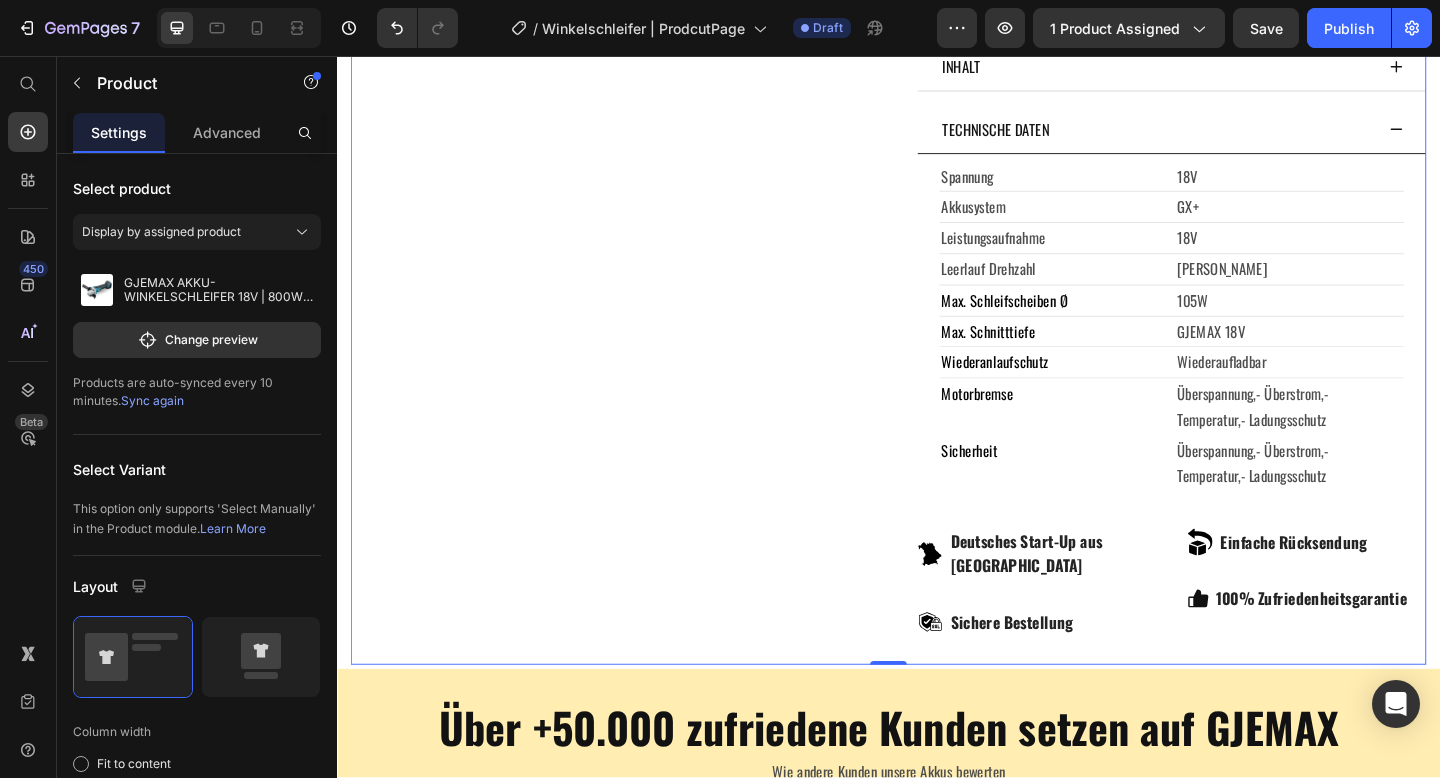 scroll, scrollTop: 1277, scrollLeft: 0, axis: vertical 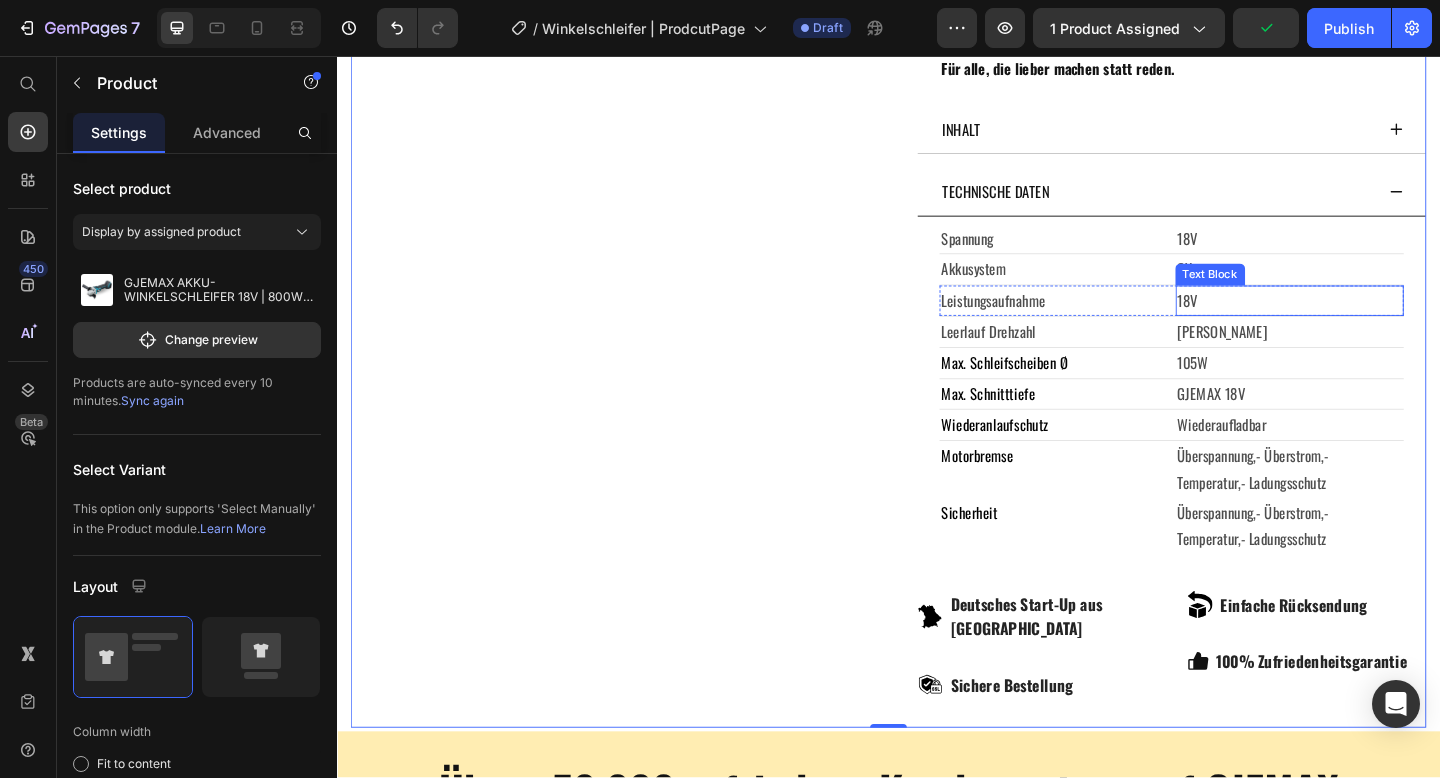 click on "18V" at bounding box center [1373, 322] 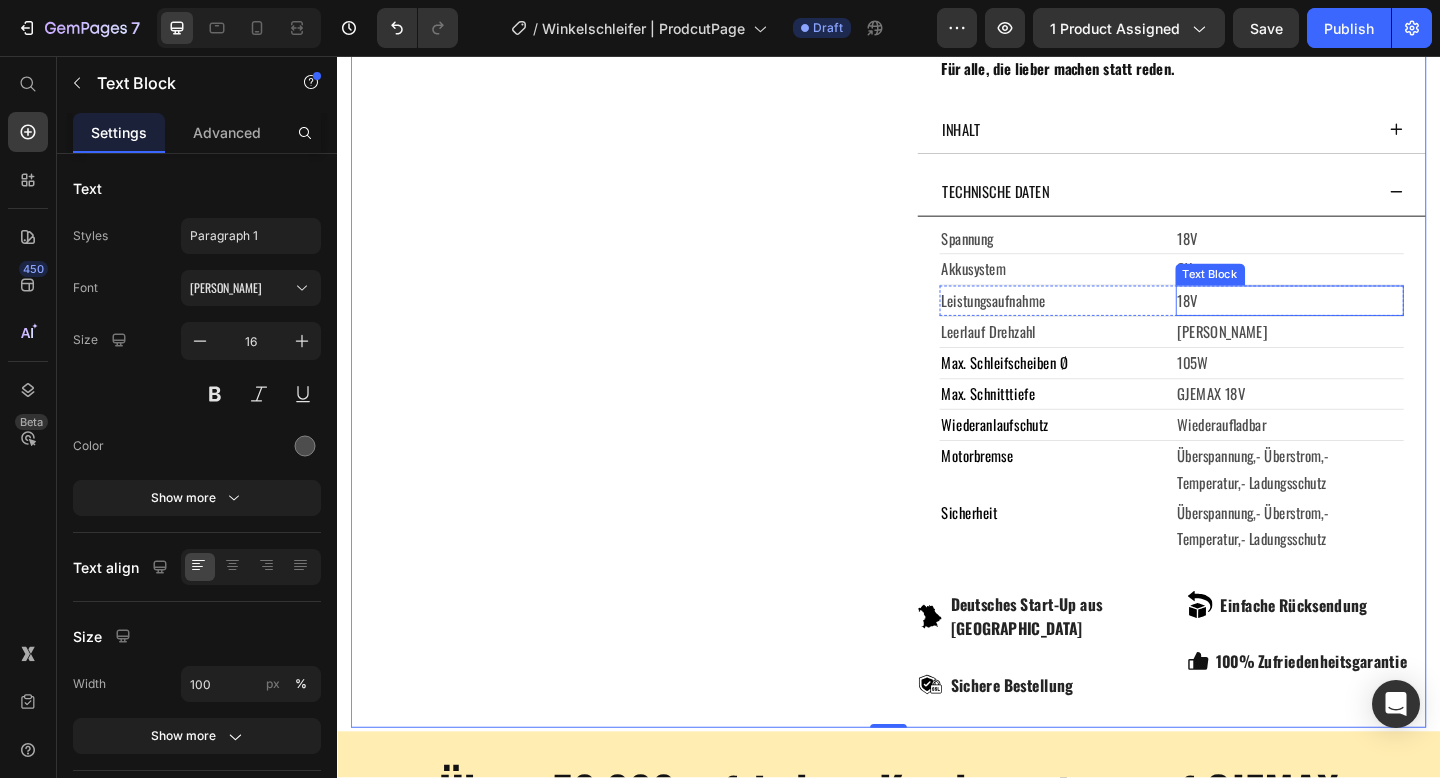 click on "18V" at bounding box center (1373, 322) 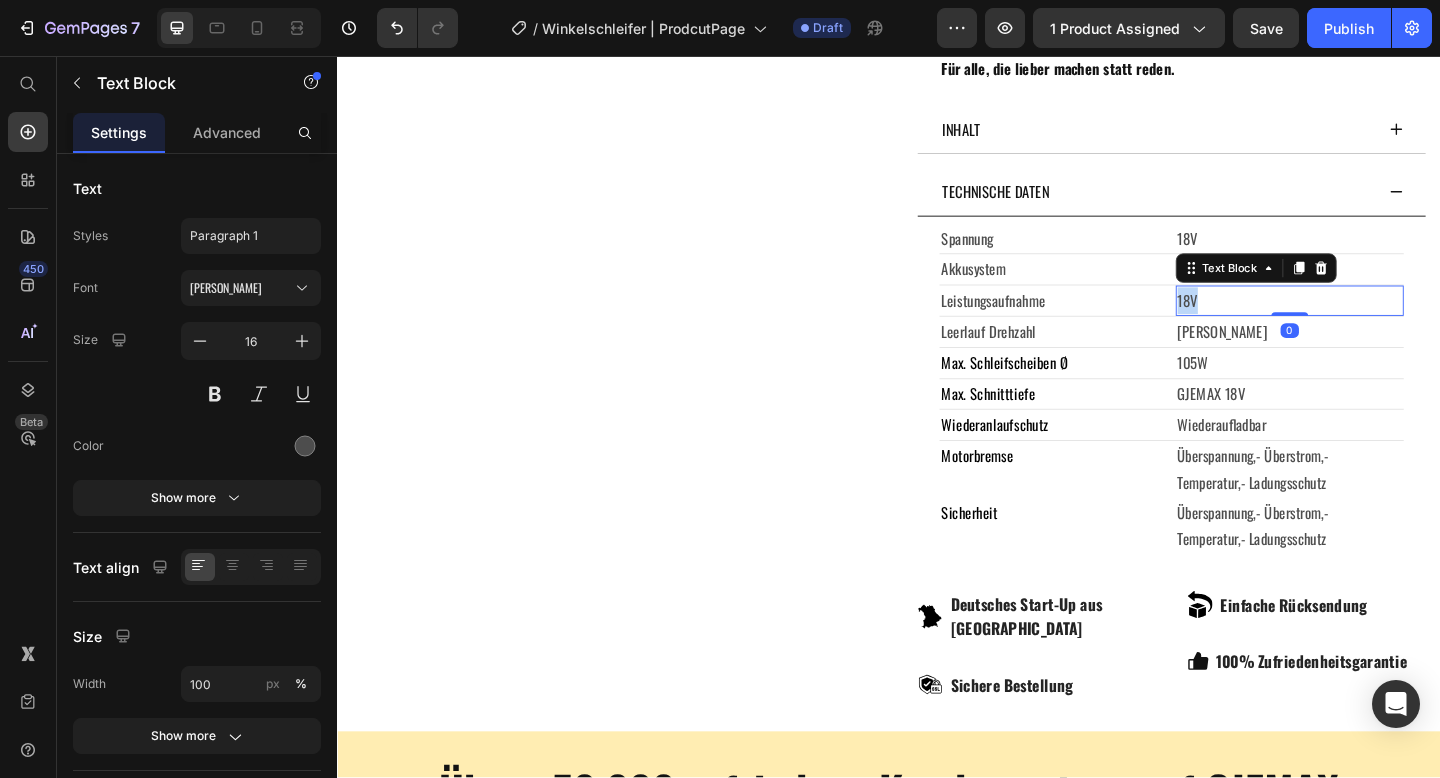 click on "18V" at bounding box center [1373, 322] 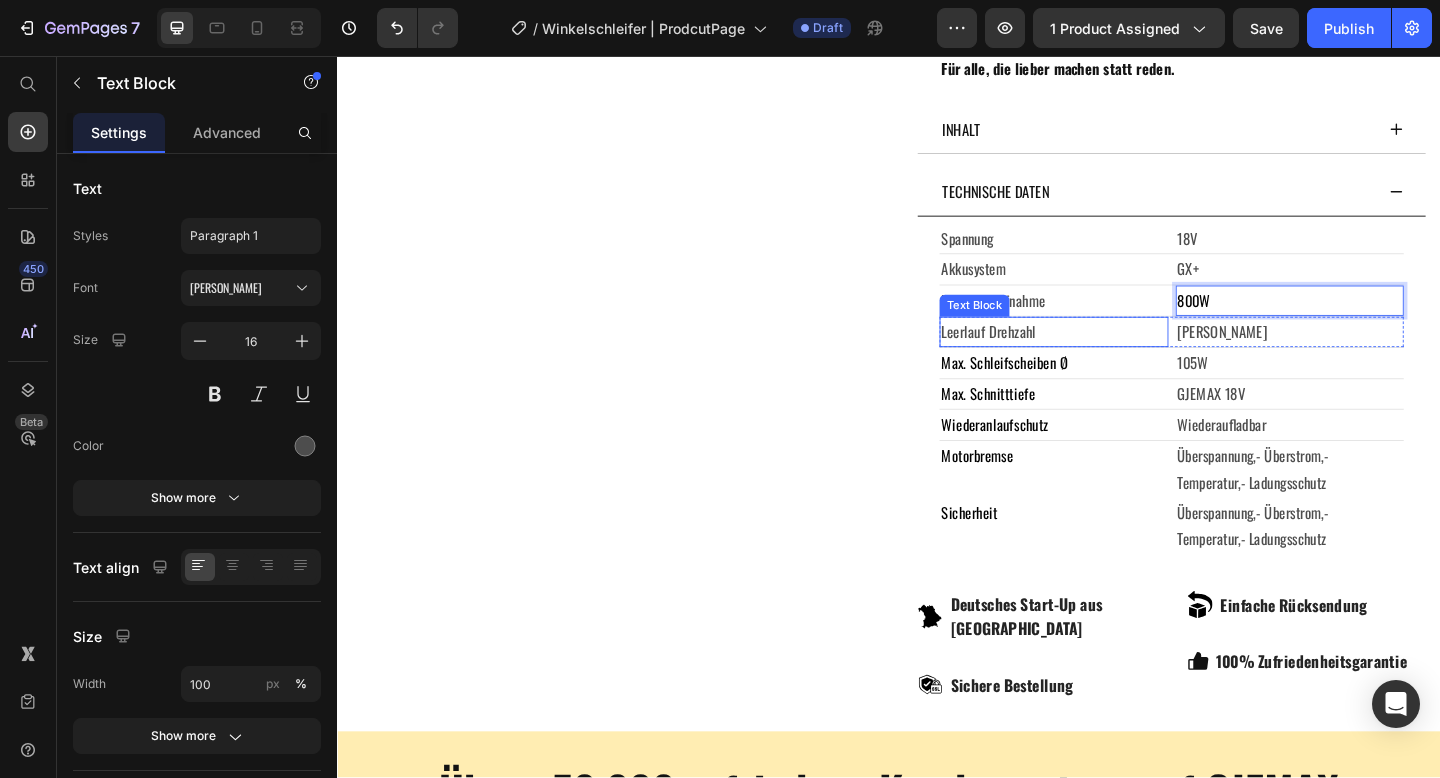 click on "Product Images GJEMAX AKKU-WINKELSCHLEIFER 18V | 800W | Ø125MM (P) Title                Icon                Icon                Icon                Icon                Icon Icon List Hoz 4.5/5 (736) |  +50.000  zufriedene Kunden Text block Row
18V • 125MM • 8.500 U/MIN
2 JAHRE HERSTELLERGARANTIE
Leicht & Kompakt Item List €69,99 Product Price €0,00 Product Price Row
Drop element here Row Row VARIANTE: NUR WERKZEUG NUR WERKZEUG NUR WERKZEUG NUR WERKZEUG Product Variants & Swatches Row
in den Warenkorb legen (P) Cart Button
Lieferzeit in 2-5 Werktagen Item List Image Klarna Rechnung Bestelle jetzt. Bezahle in bis zu 30 Tagen. Text Block Row Image PayPal Käuferschutz Sicher sofort oder in 30 Tagen bezahlen mit Käuferschutz. Text Block Row
Icon Deutsches Start-Up aus Bayern Text block
Icon Einfache Rücksendung Text block Row
Icon Text block Row" at bounding box center (937, -161) 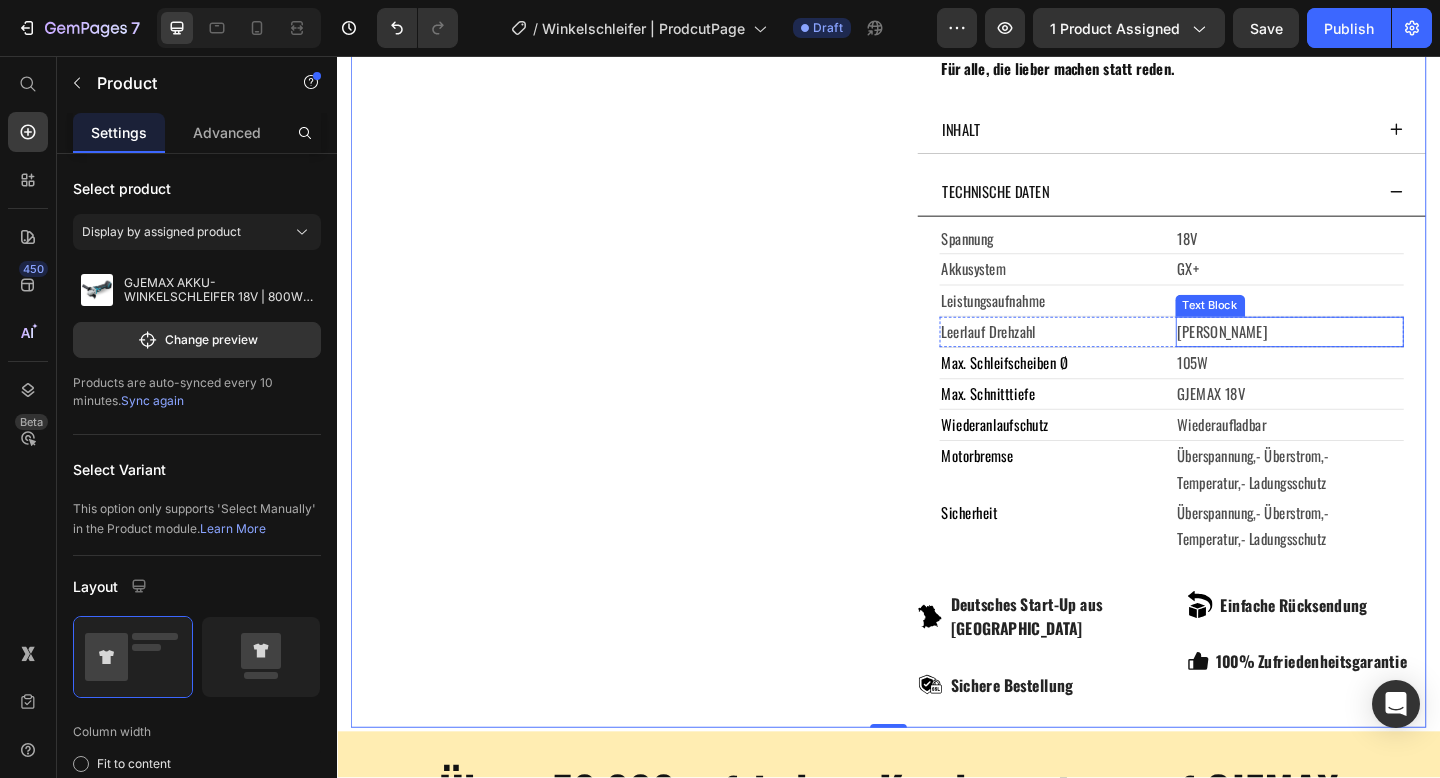 click on "[PERSON_NAME]" at bounding box center (1373, 356) 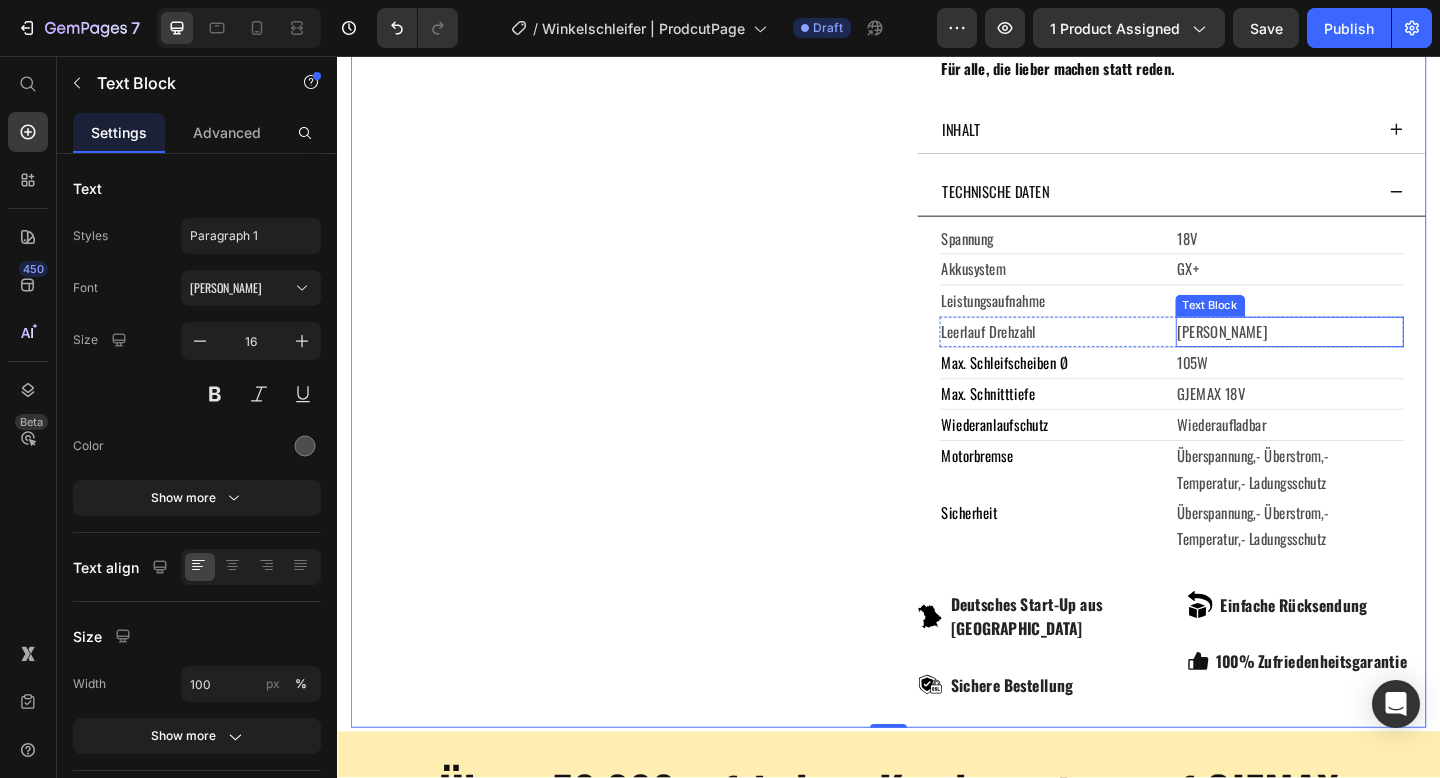 click on "[PERSON_NAME]" at bounding box center (1373, 356) 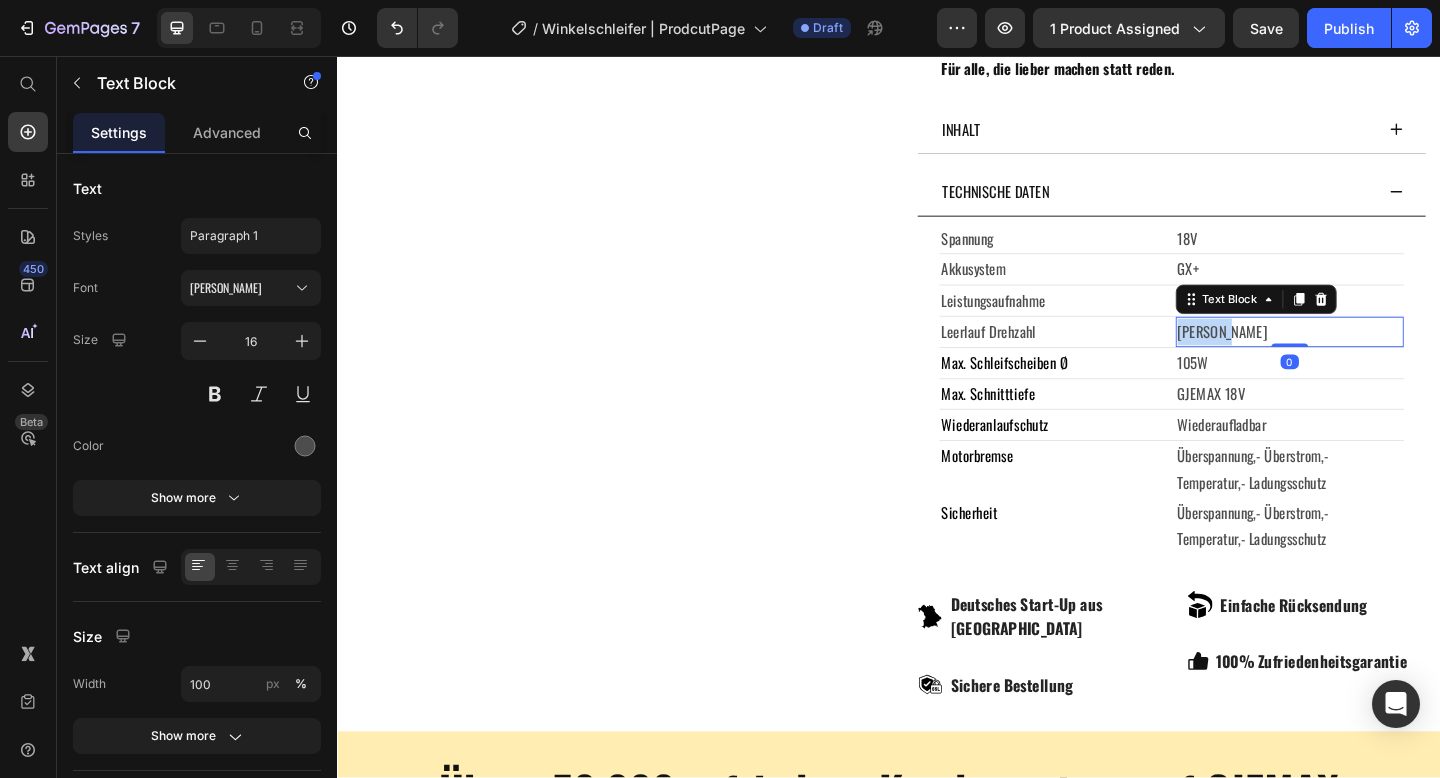 click on "[PERSON_NAME]" at bounding box center [1373, 356] 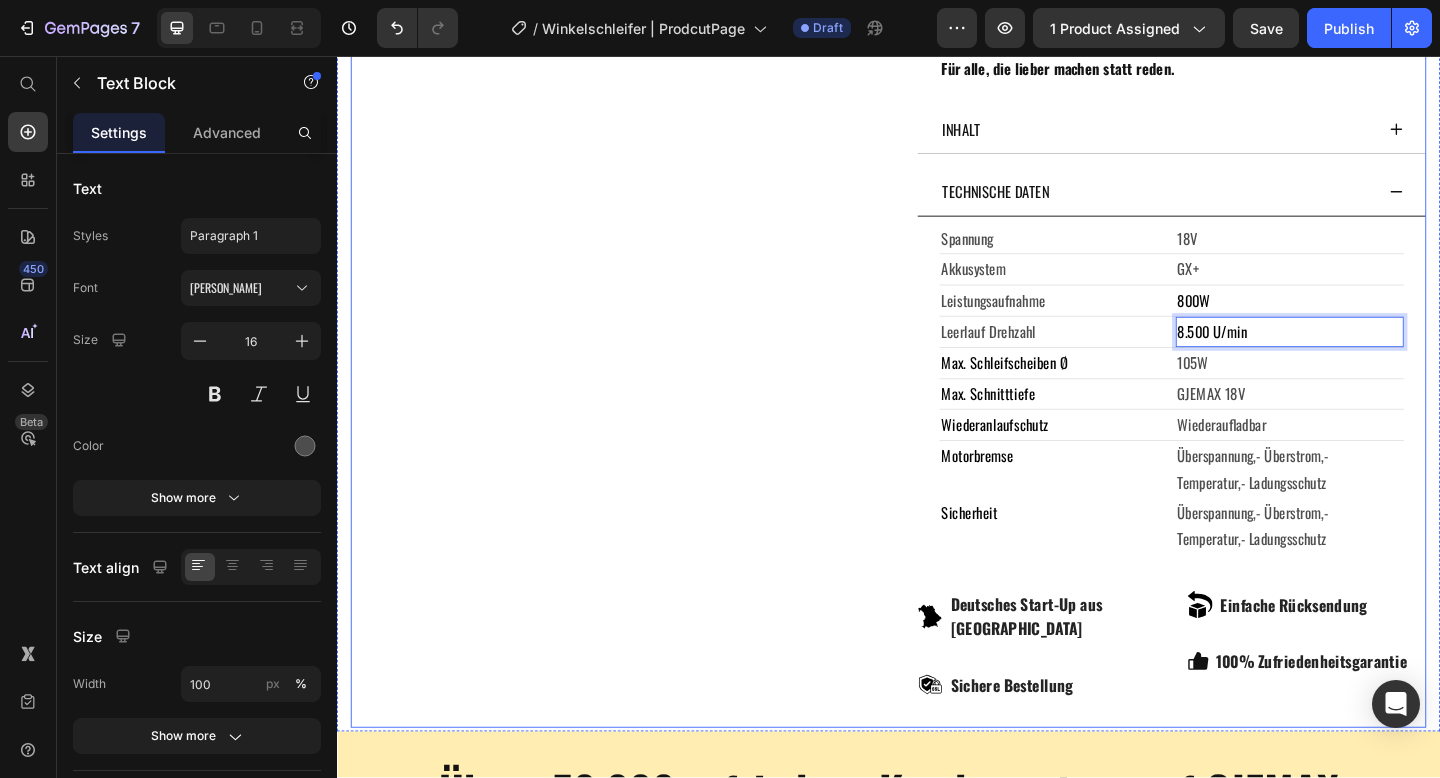 click on "Product Images" at bounding box center (629, -161) 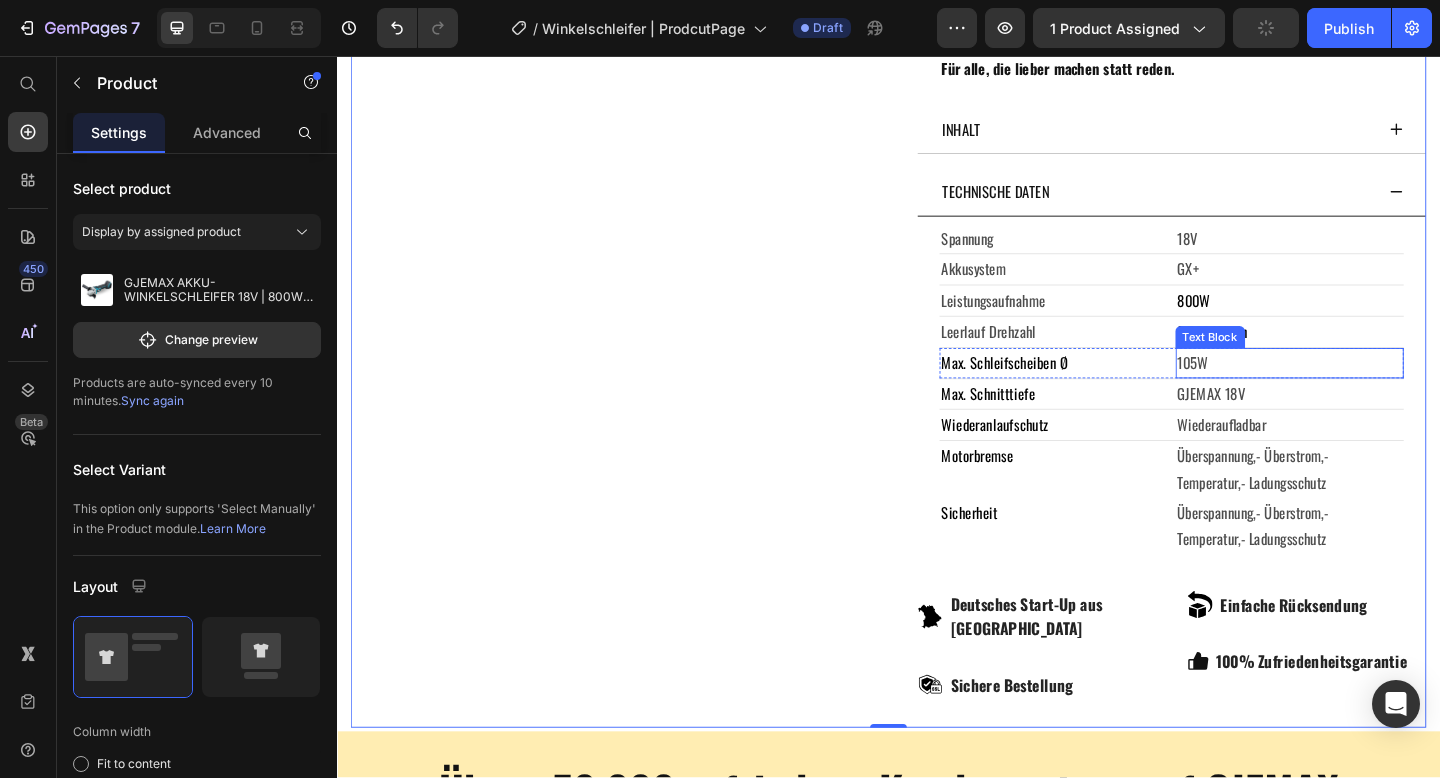 click on "105W" at bounding box center [1373, 390] 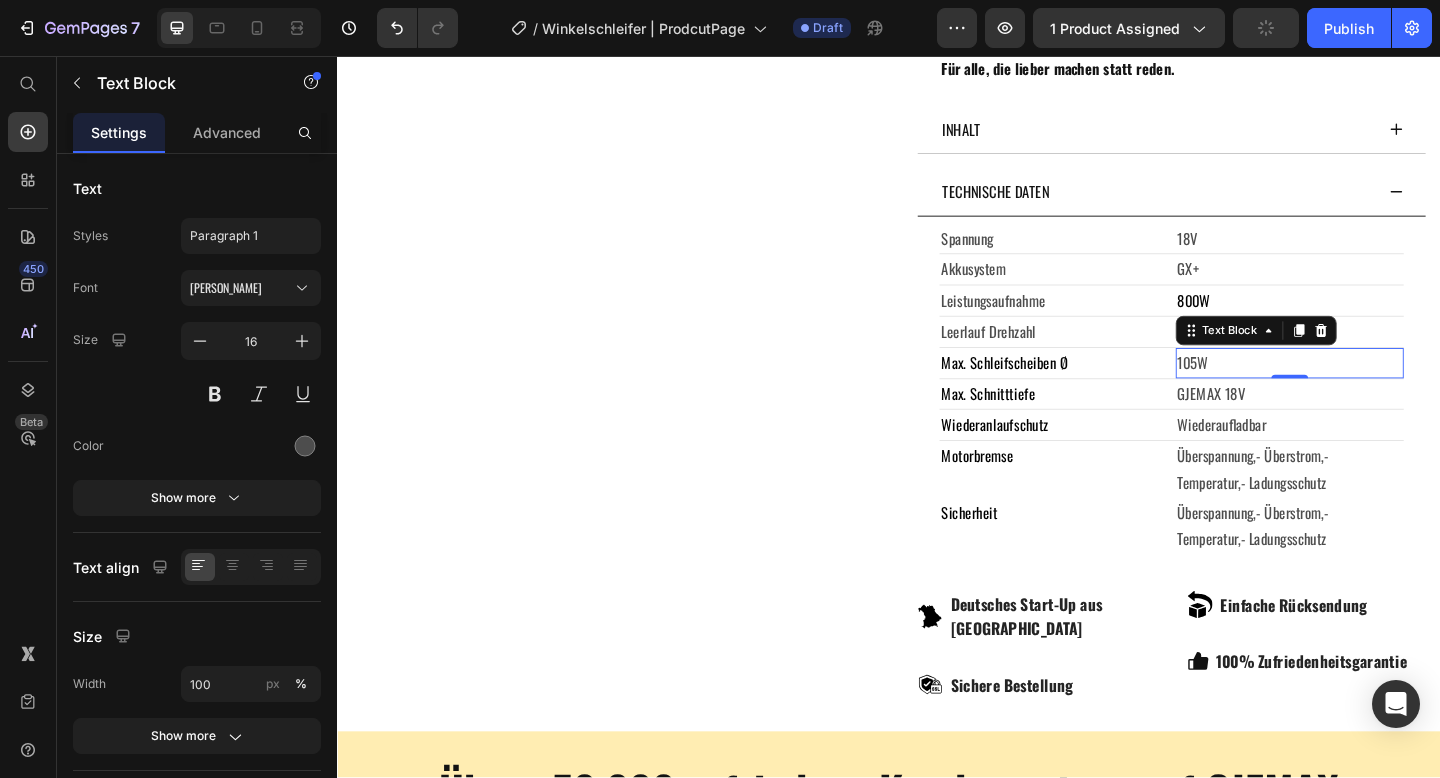 click on "105W" at bounding box center (1373, 390) 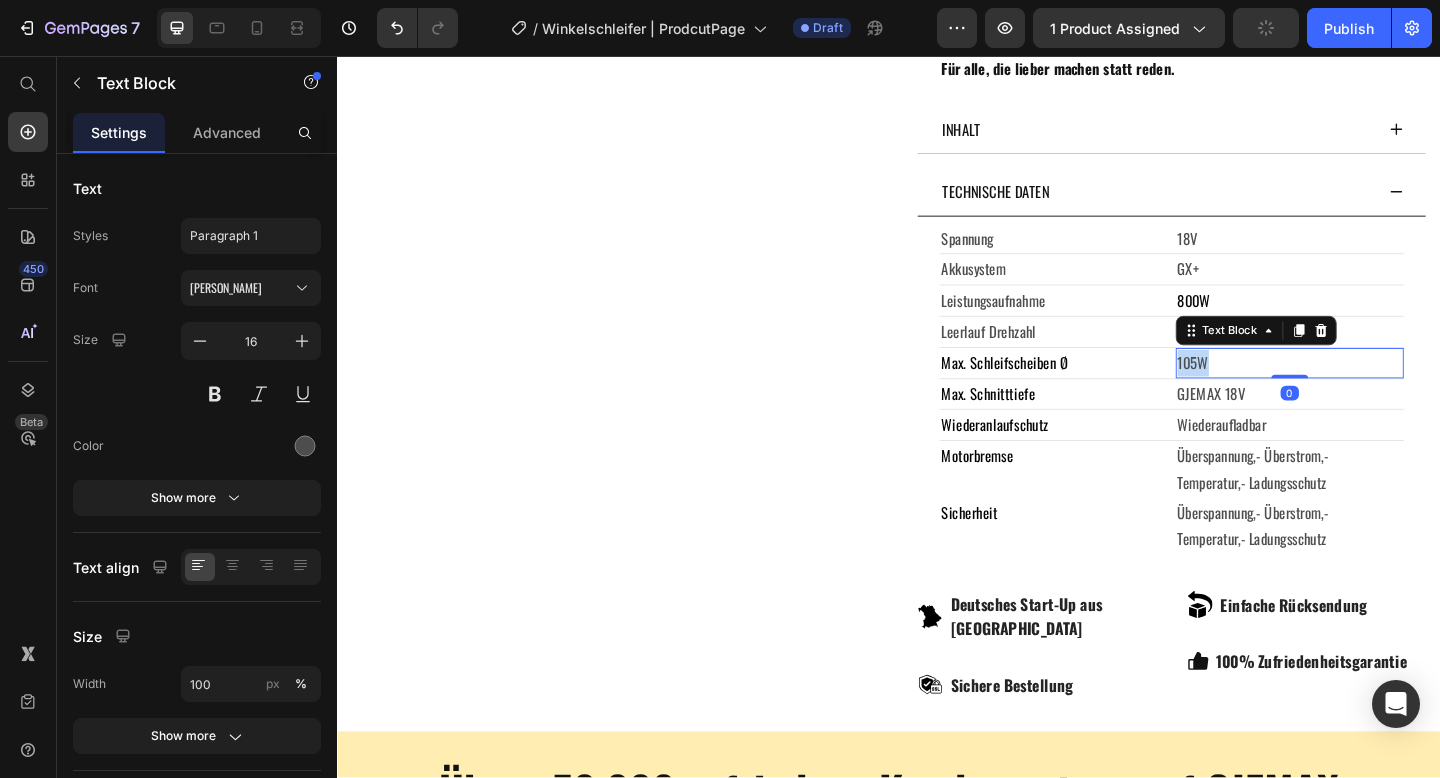 click on "105W" at bounding box center (1373, 390) 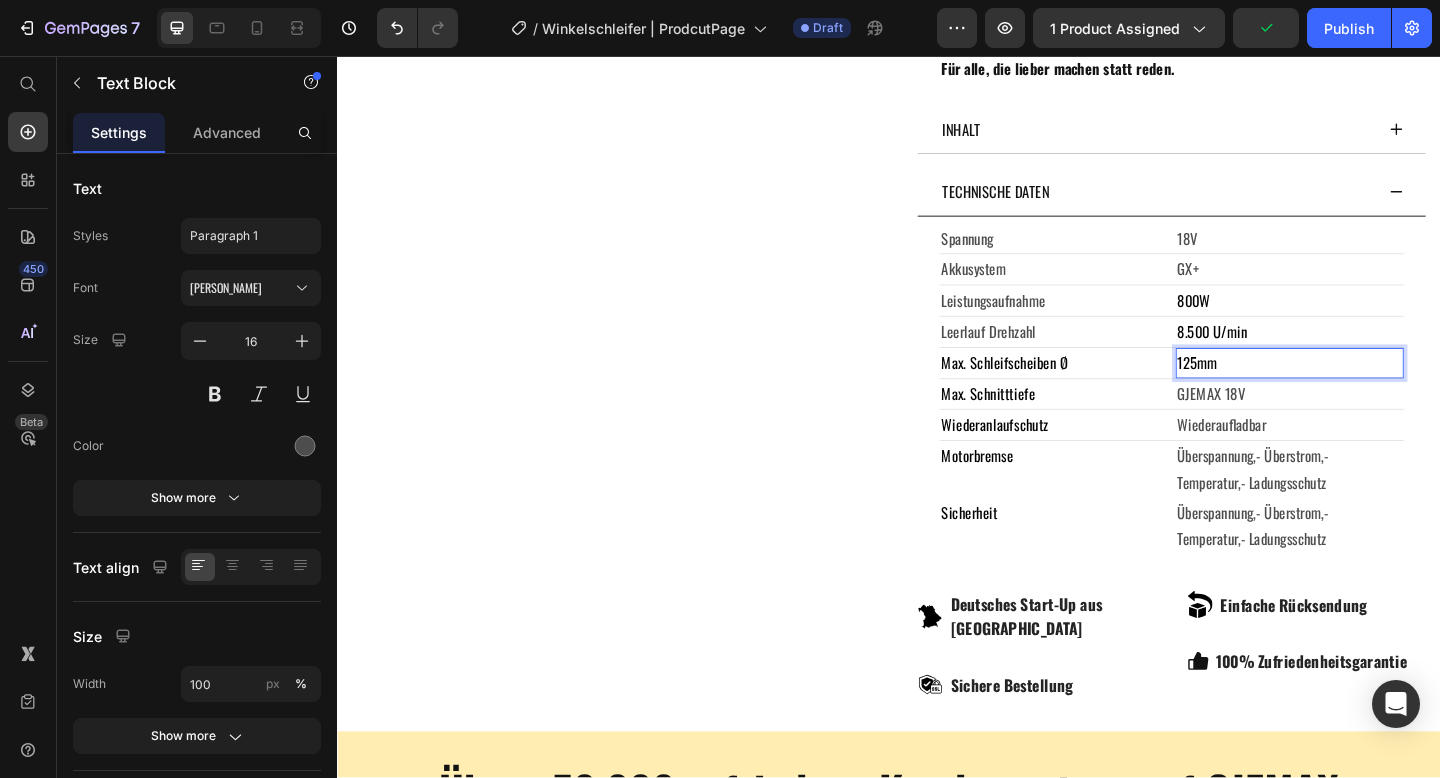 click on "Product Images" at bounding box center [629, -161] 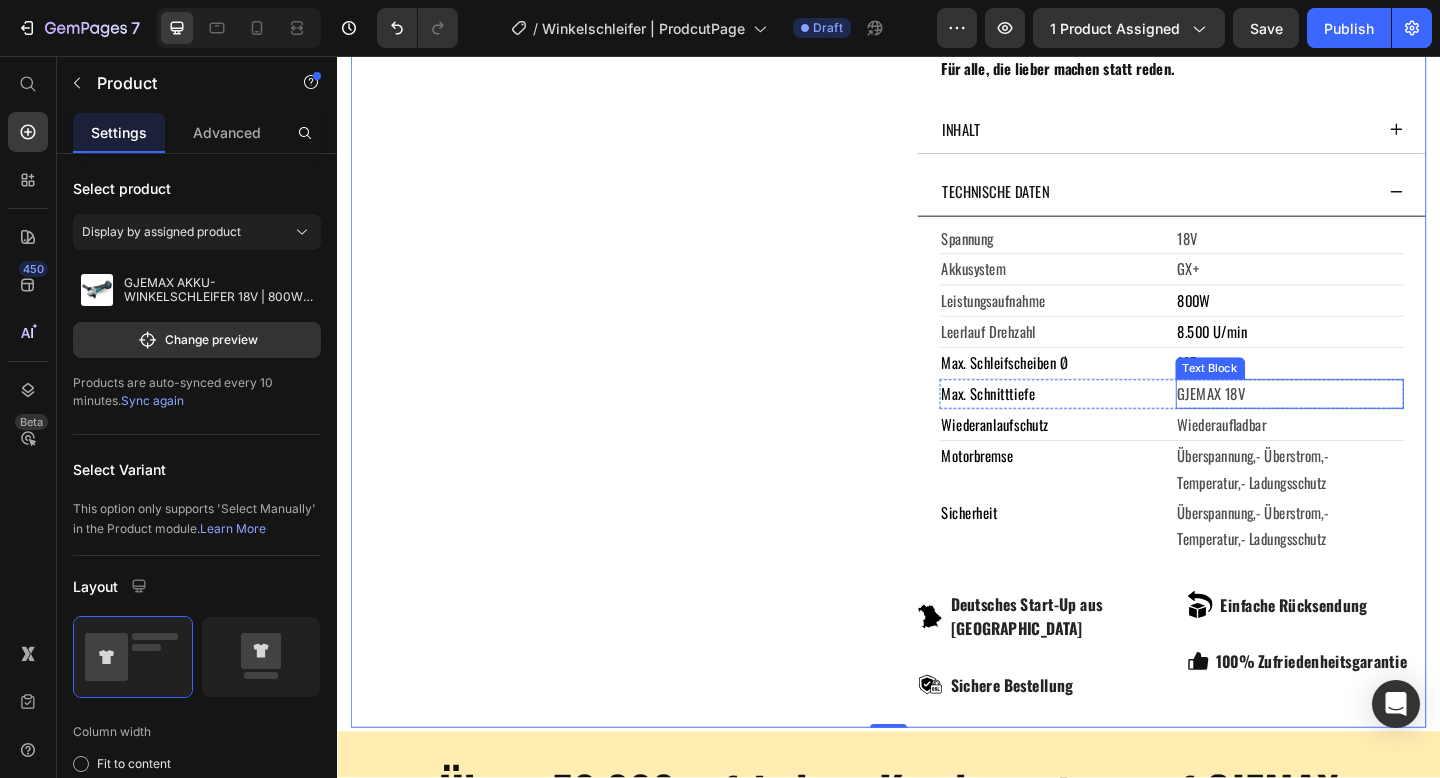 click on "GJEMAX 18V" at bounding box center (1373, 424) 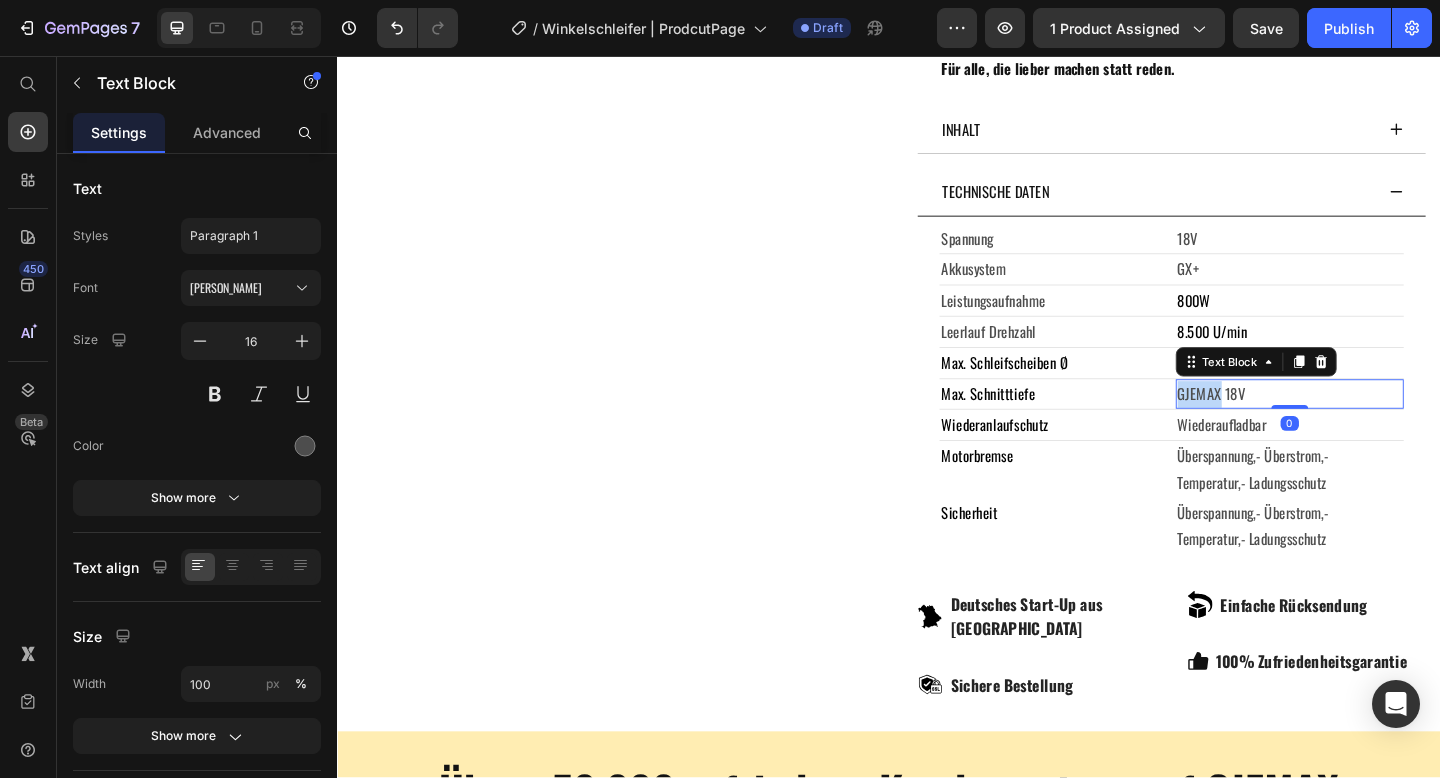 click on "GJEMAX 18V" at bounding box center (1373, 424) 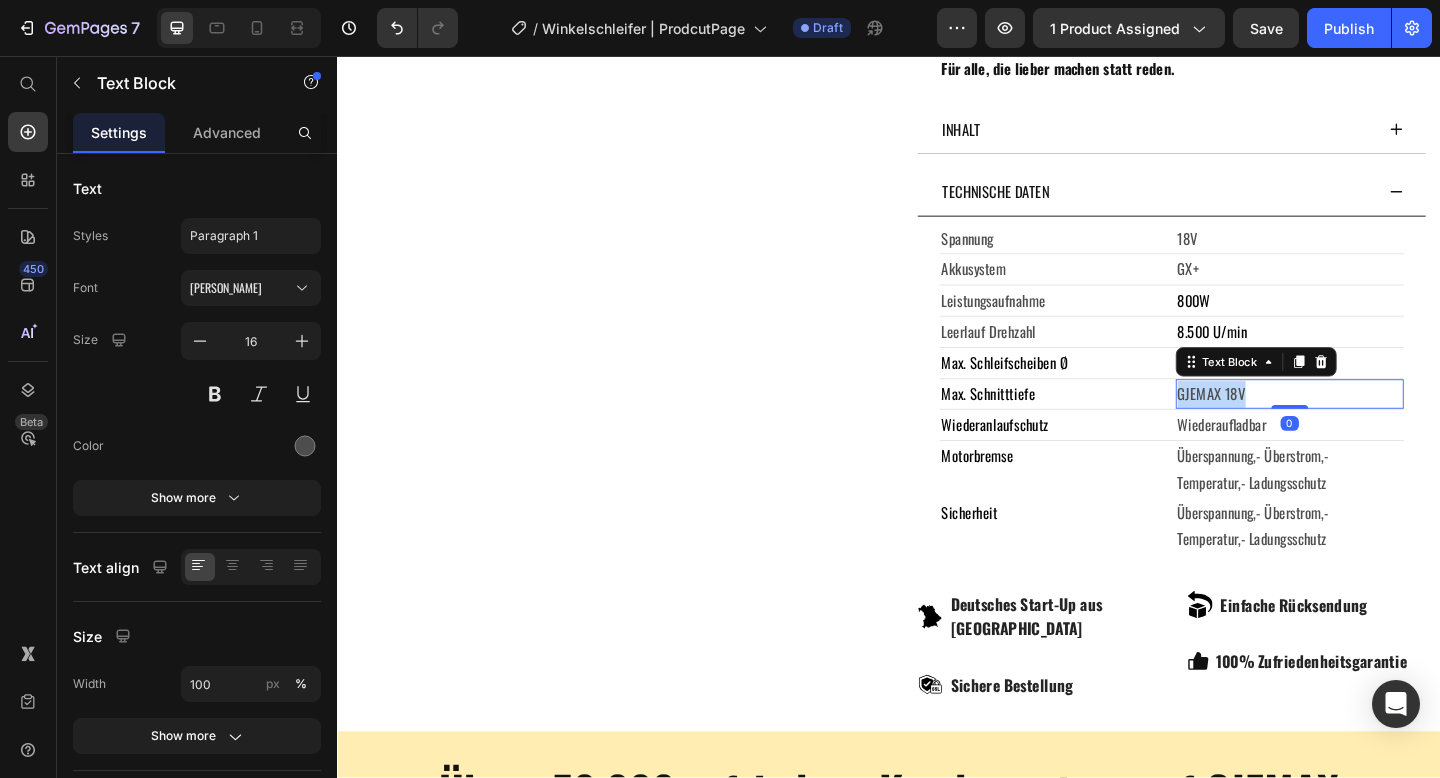 click on "GJEMAX 18V" at bounding box center [1373, 424] 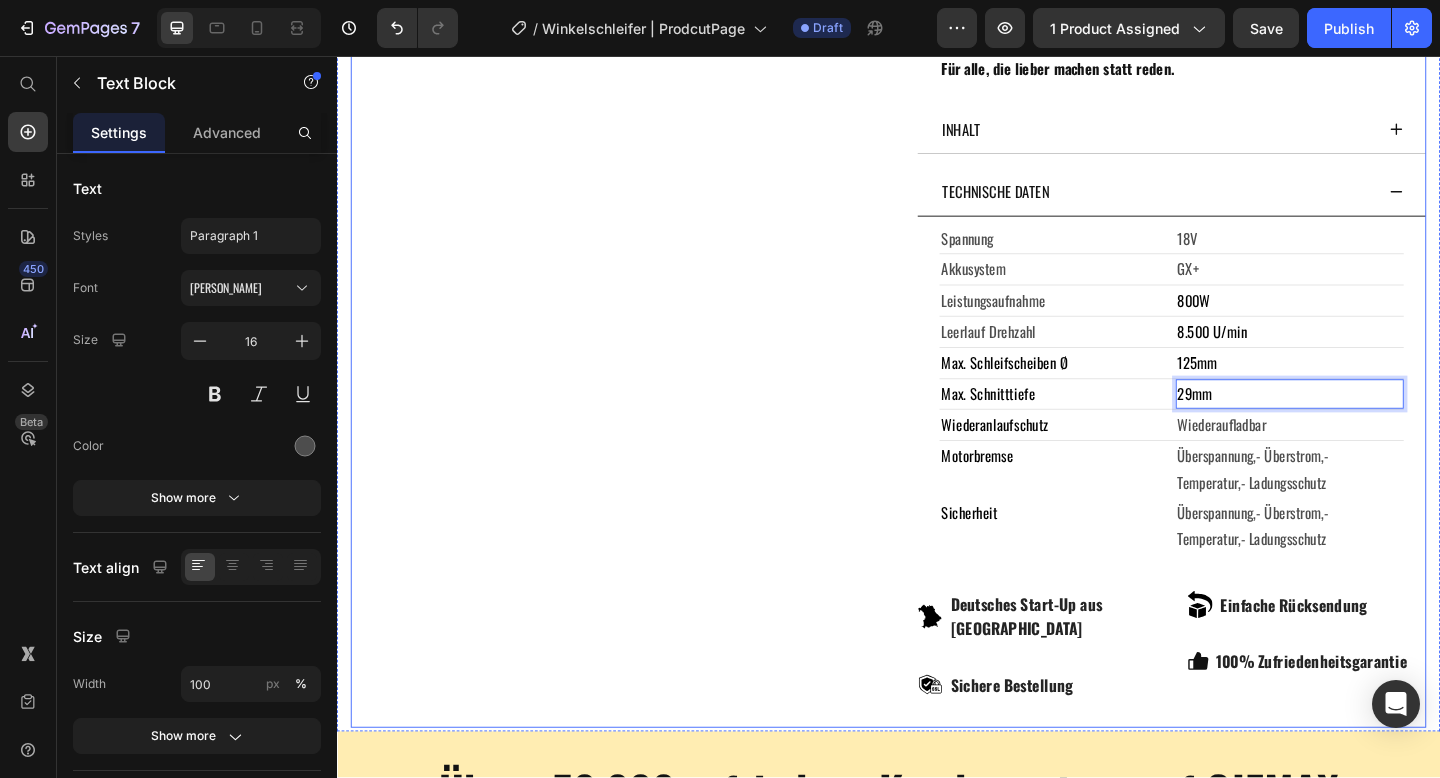 click on "Product Images" at bounding box center (629, -161) 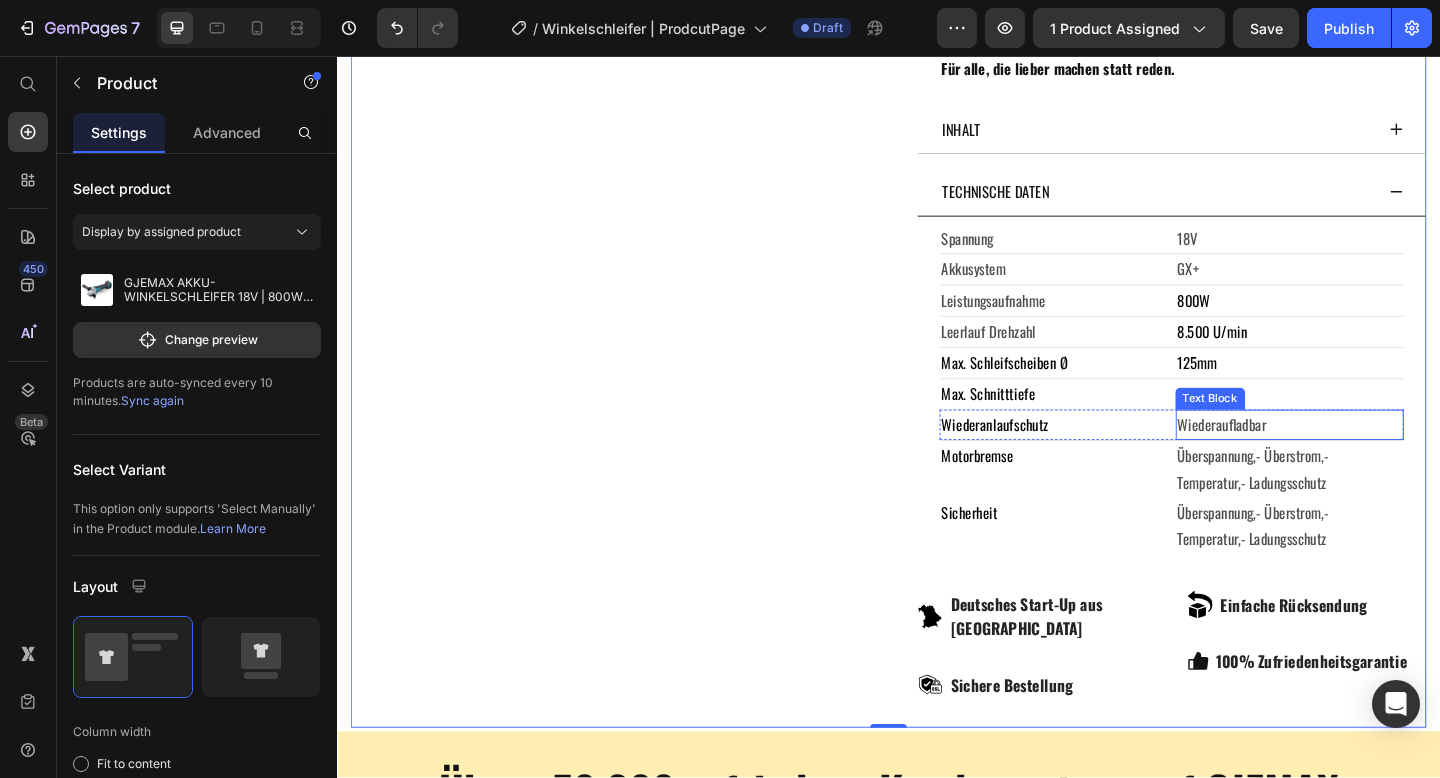 click on "Wiederaufladbar" at bounding box center (1373, 457) 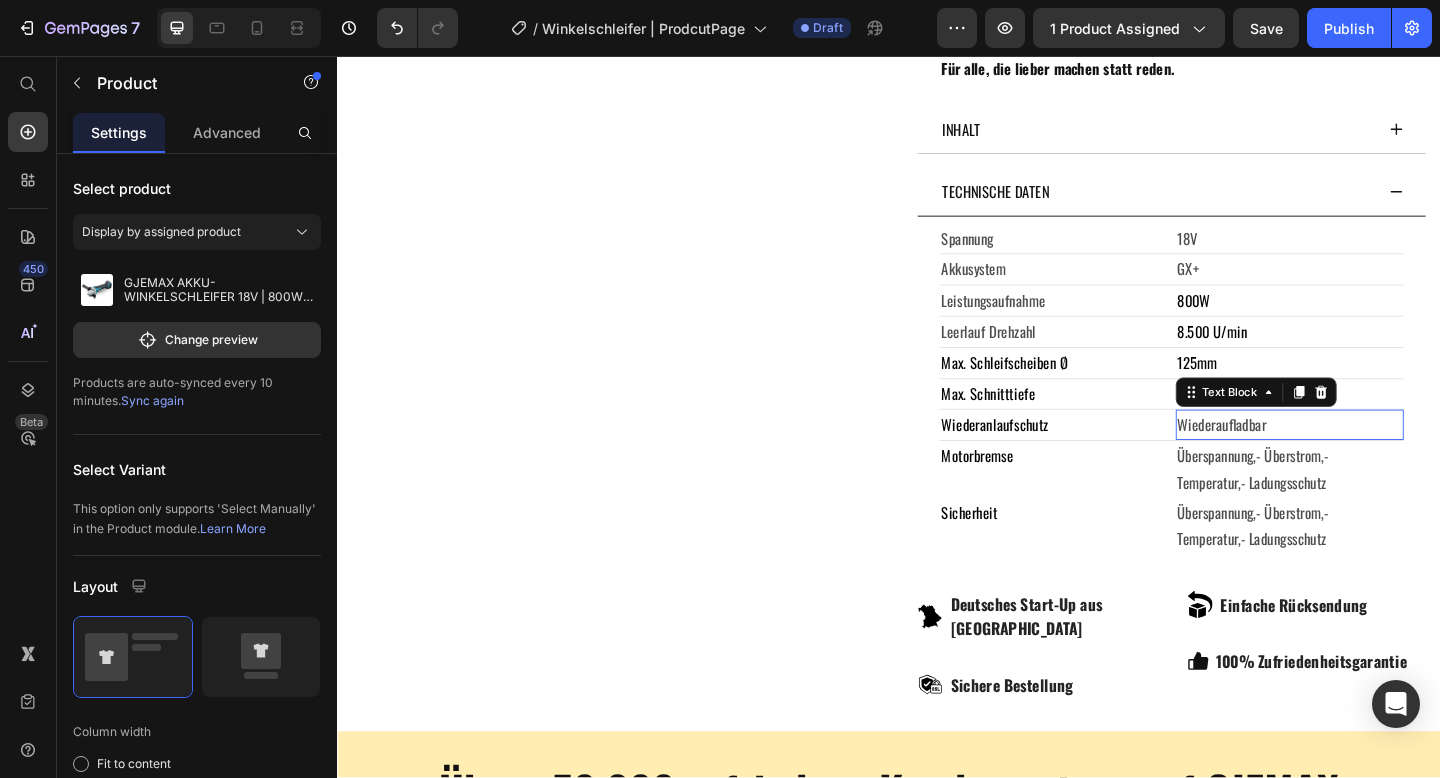 click on "Wiederaufladbar" at bounding box center (1373, 457) 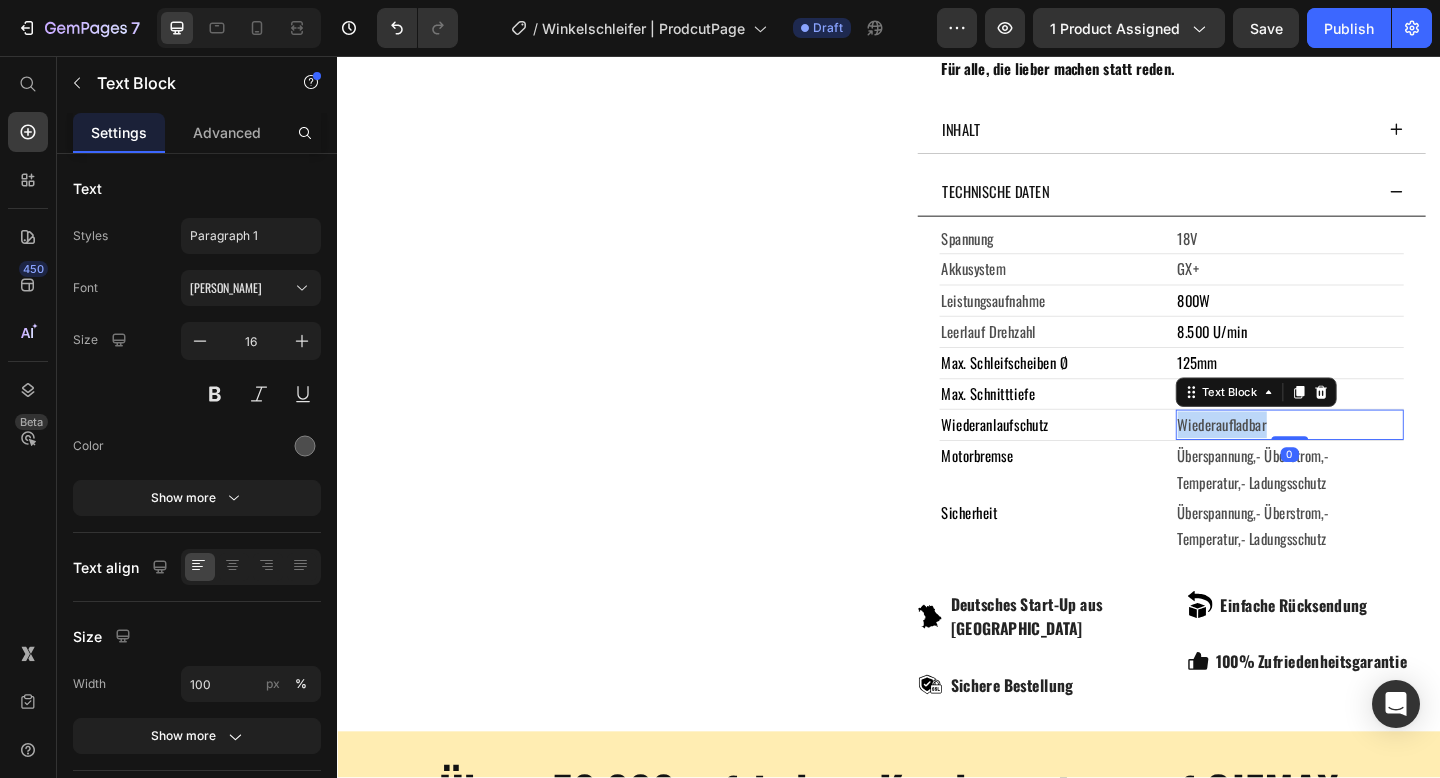 click on "Wiederaufladbar" at bounding box center [1373, 457] 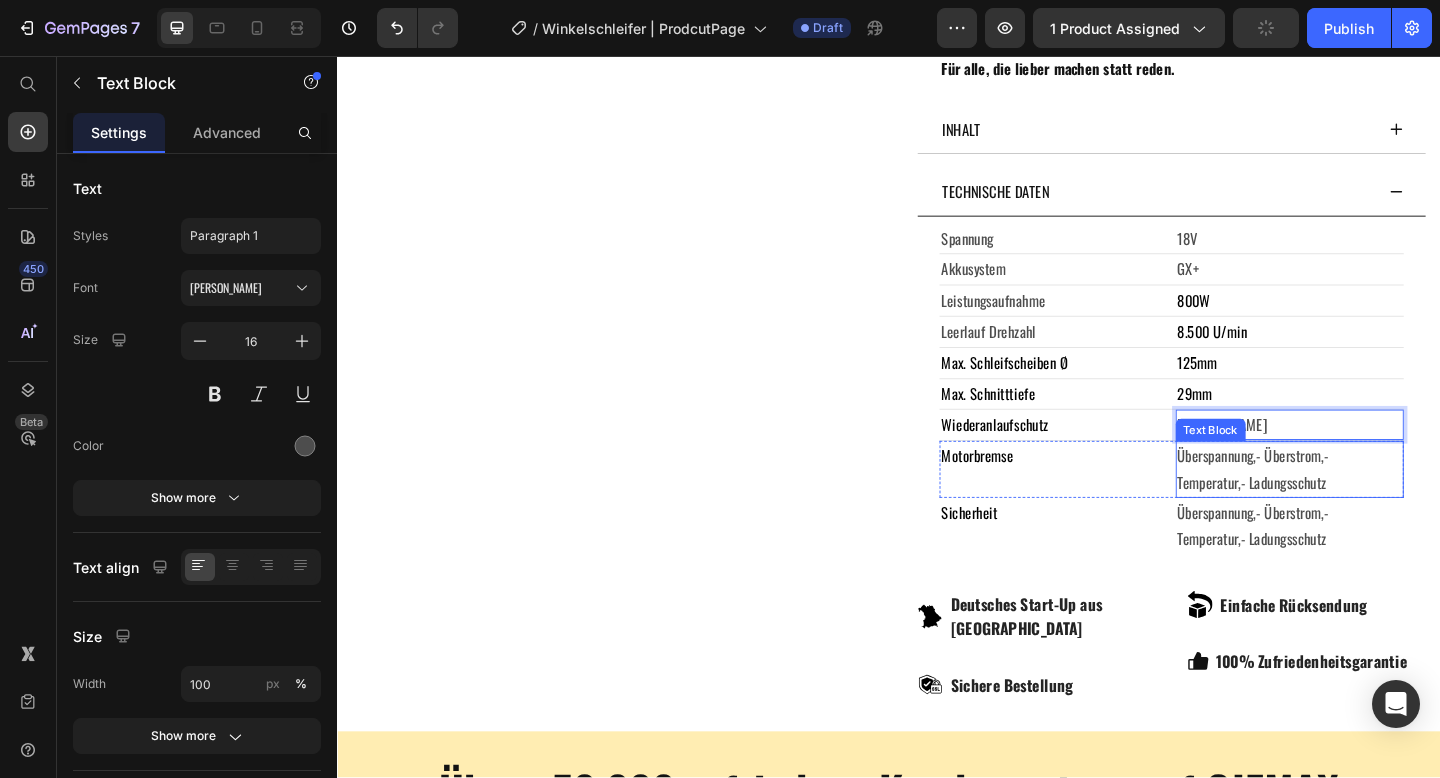 click on "Überspannung,- Überstrom,-" at bounding box center (1373, 491) 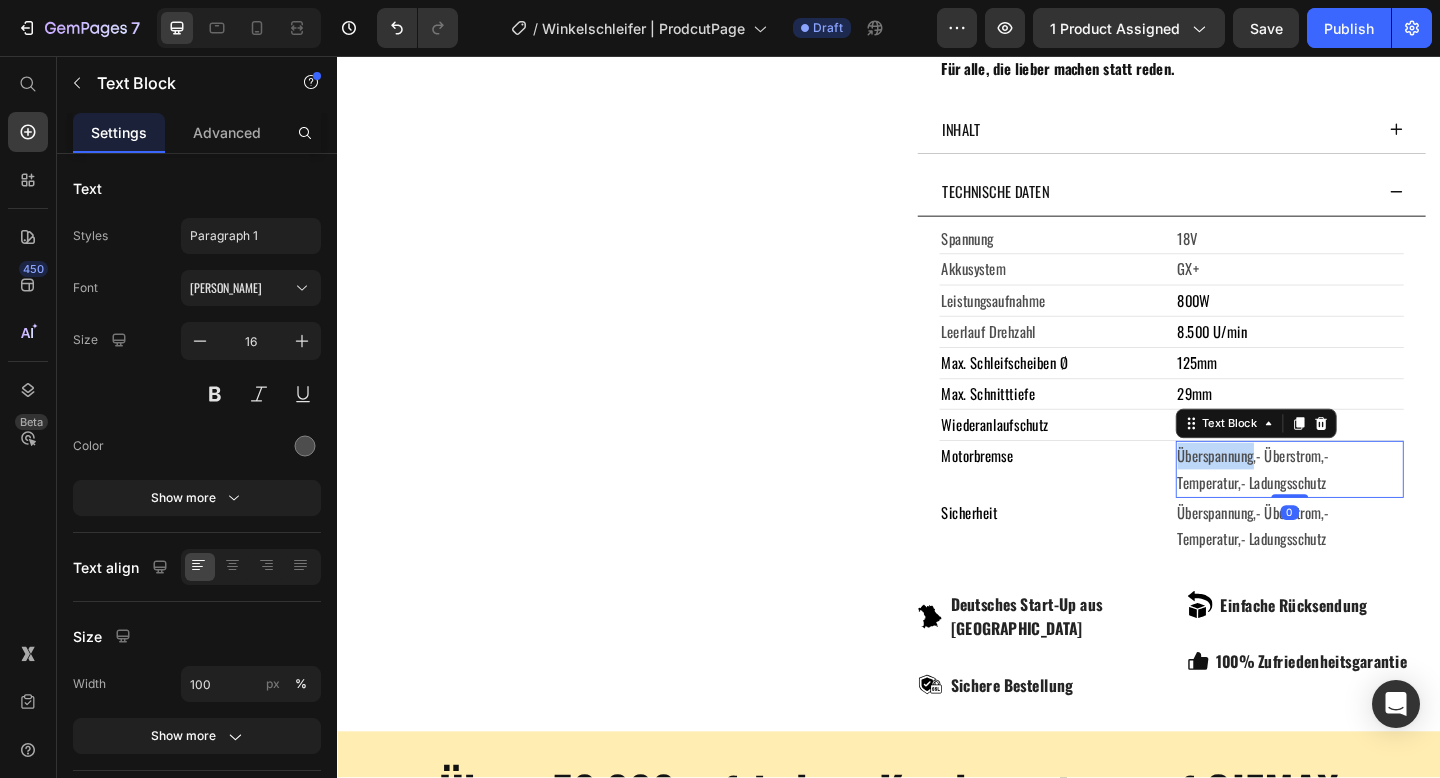 click on "Überspannung,- Überstrom,-" at bounding box center (1373, 491) 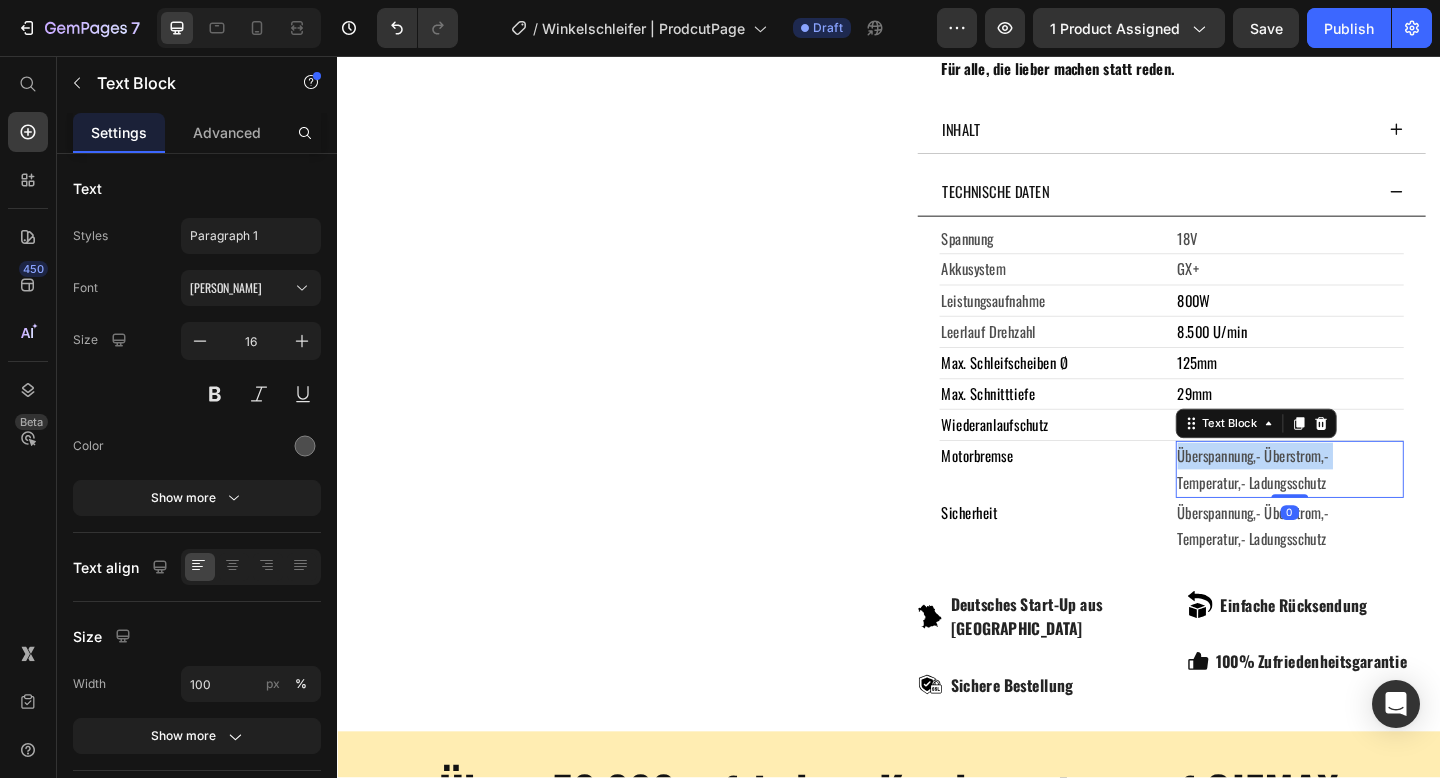 click on "Überspannung,- Überstrom,-" at bounding box center [1373, 491] 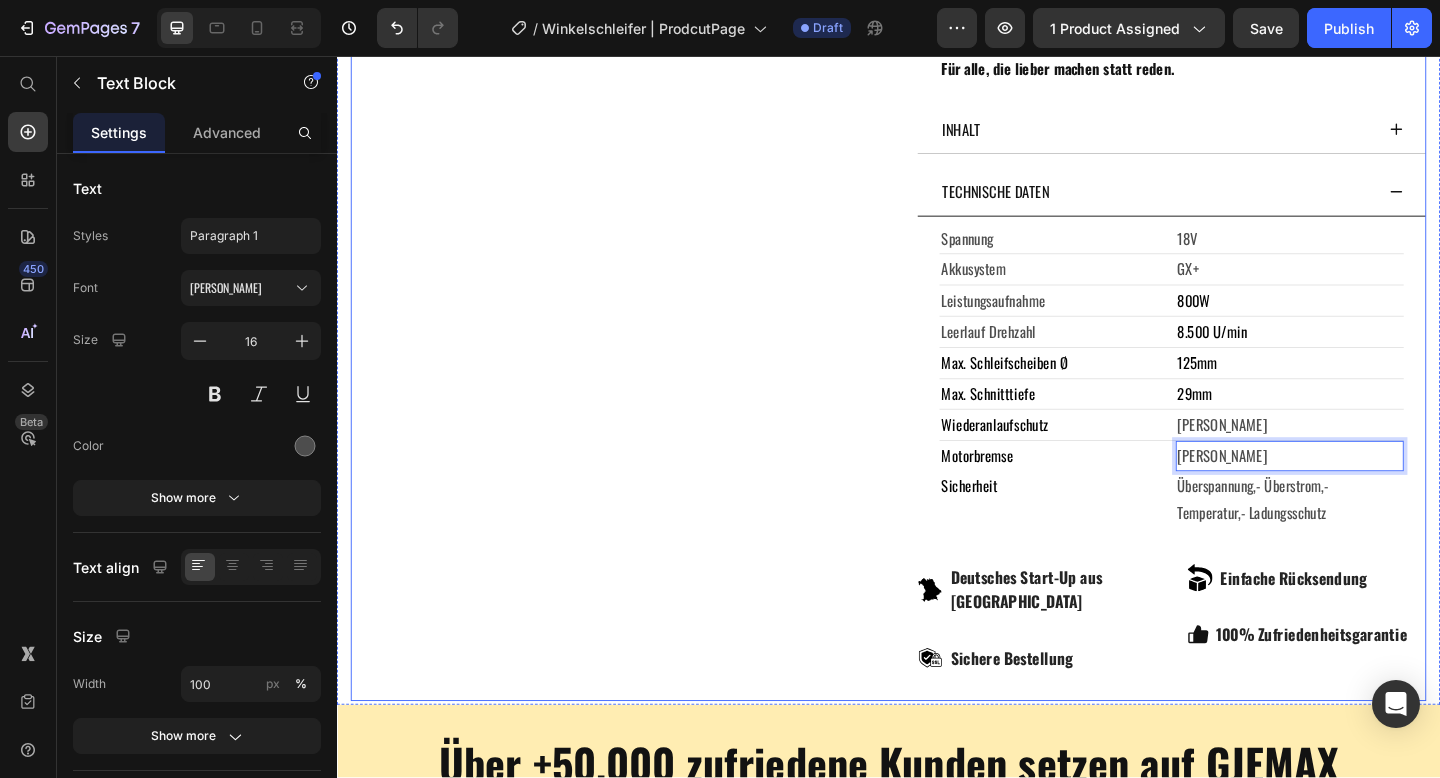 click on "Product Images" at bounding box center (629, -175) 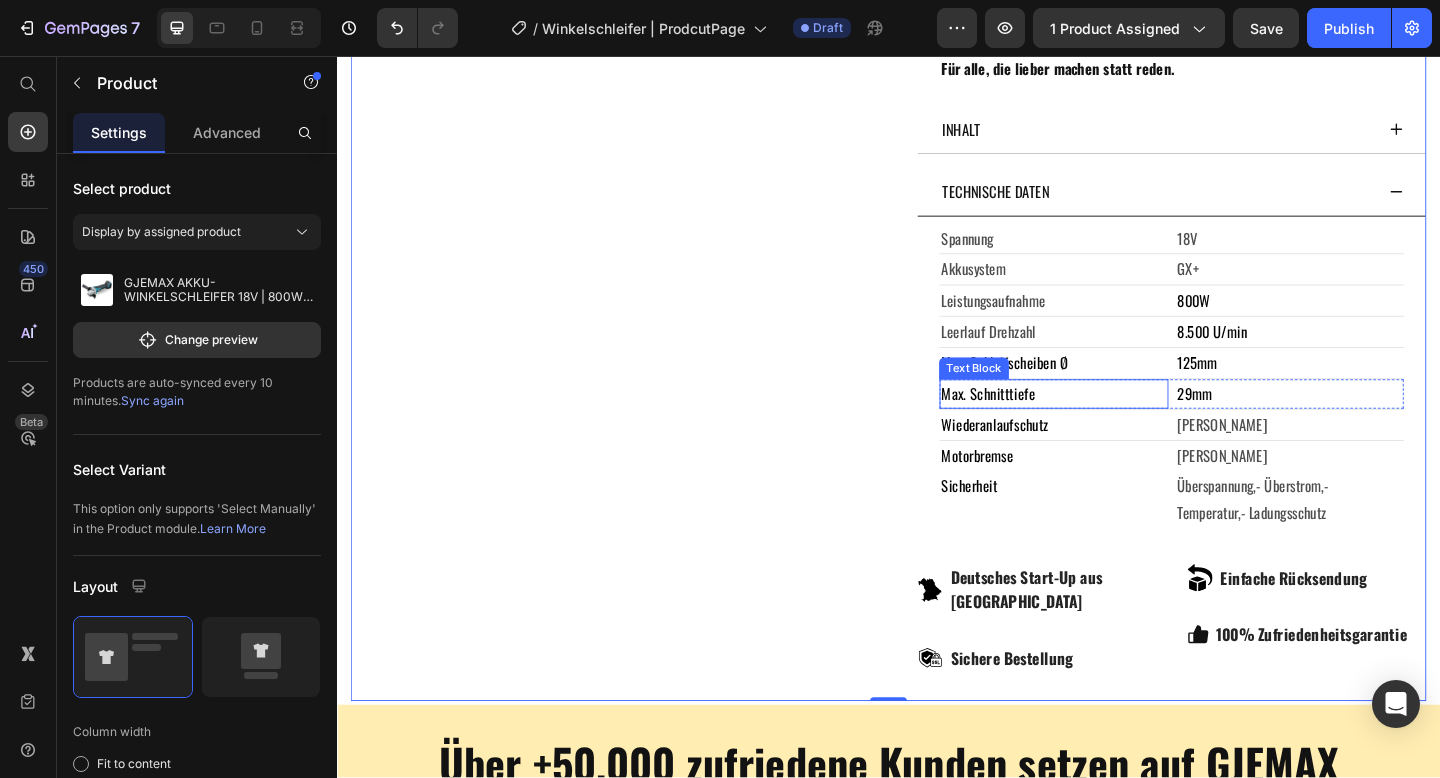 click on "Text Block" at bounding box center [1030, 396] 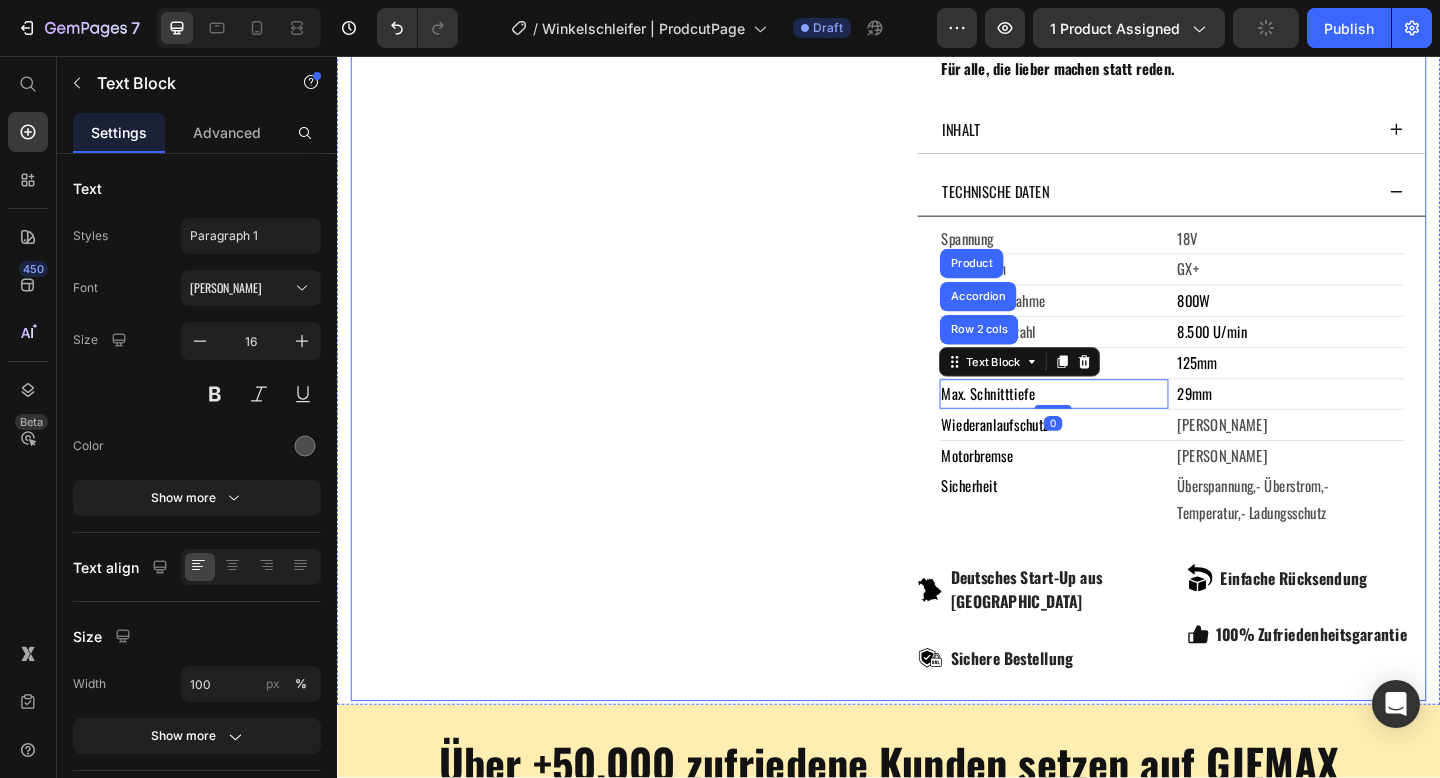 click on "Product Images" at bounding box center (629, -175) 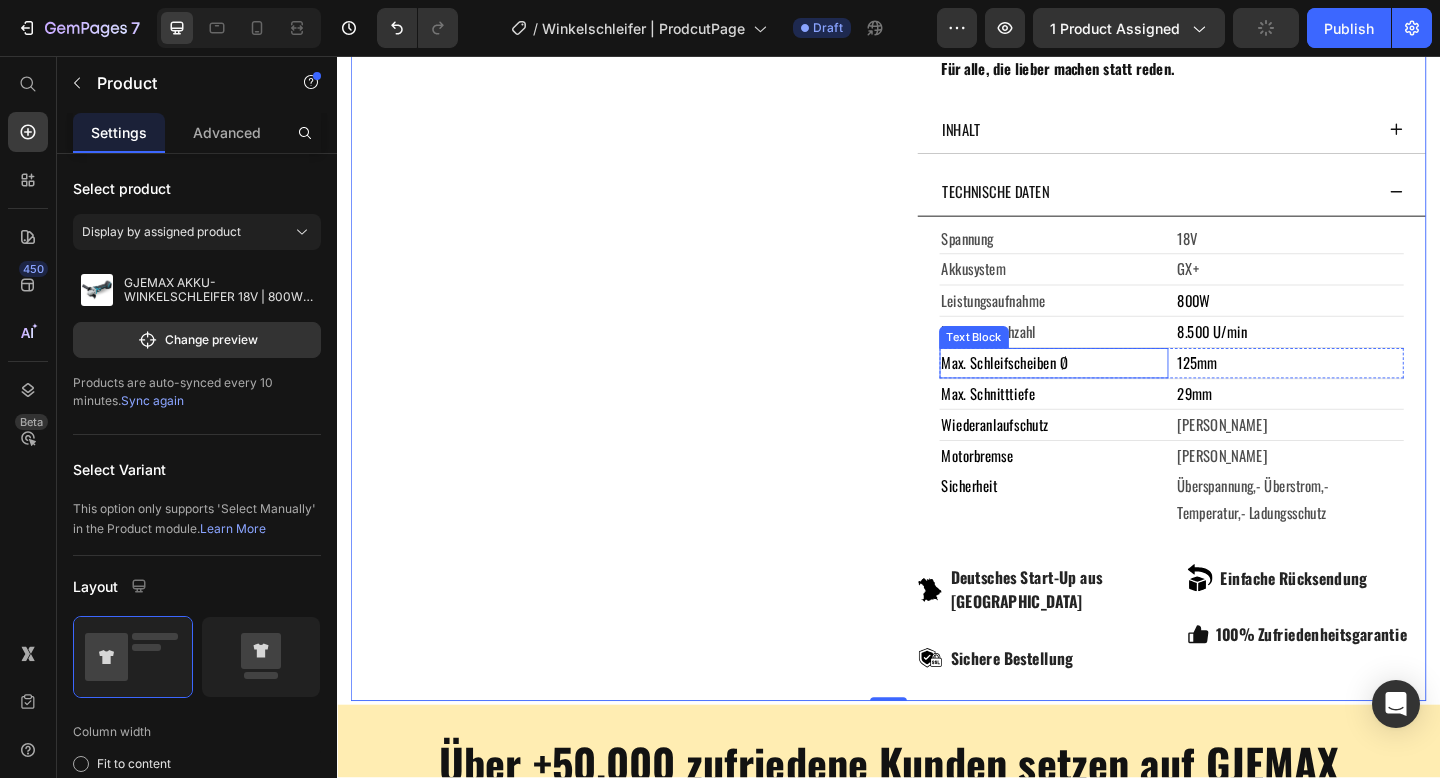 click on "Max. Schleifscheiben Ø" at bounding box center (1063, 390) 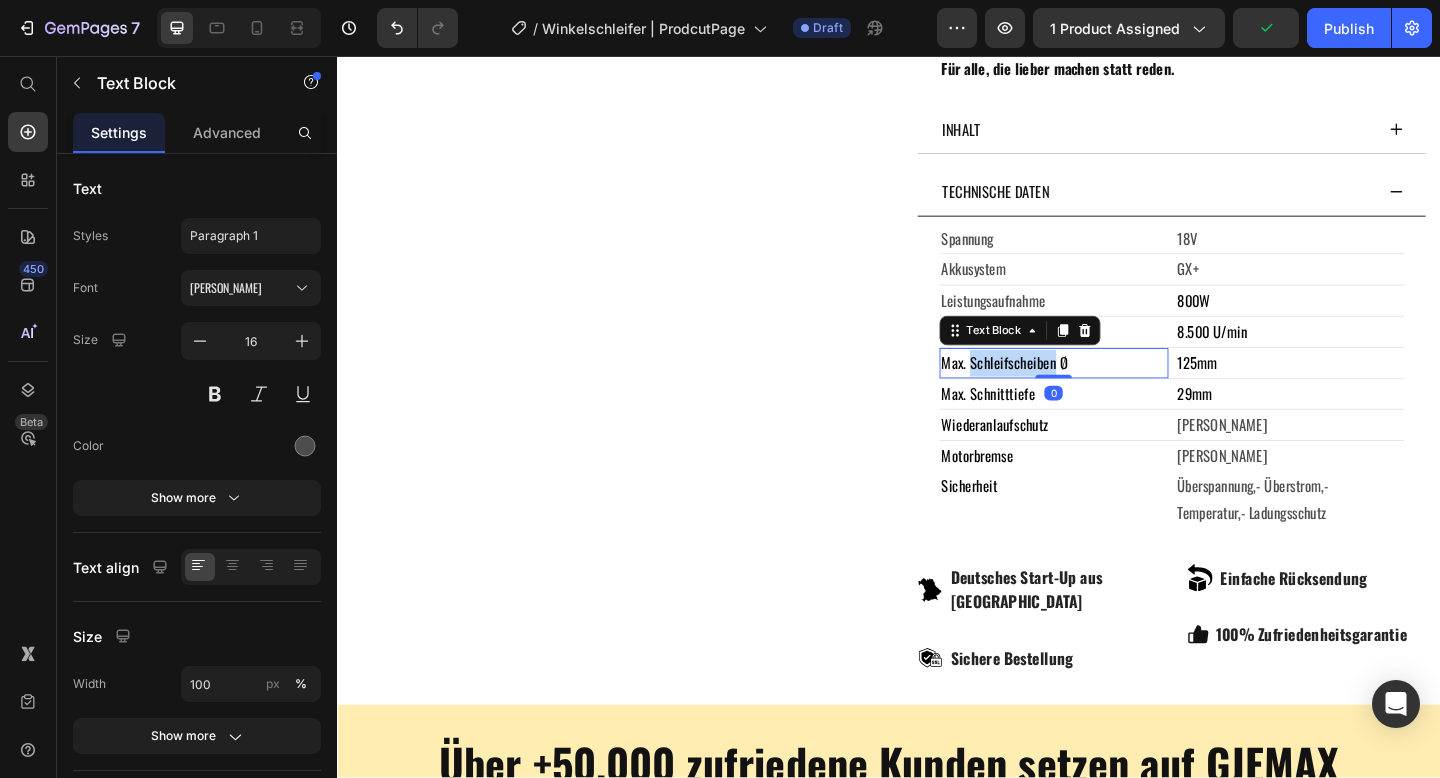 click on "Max. Schleifscheiben Ø" at bounding box center (1063, 390) 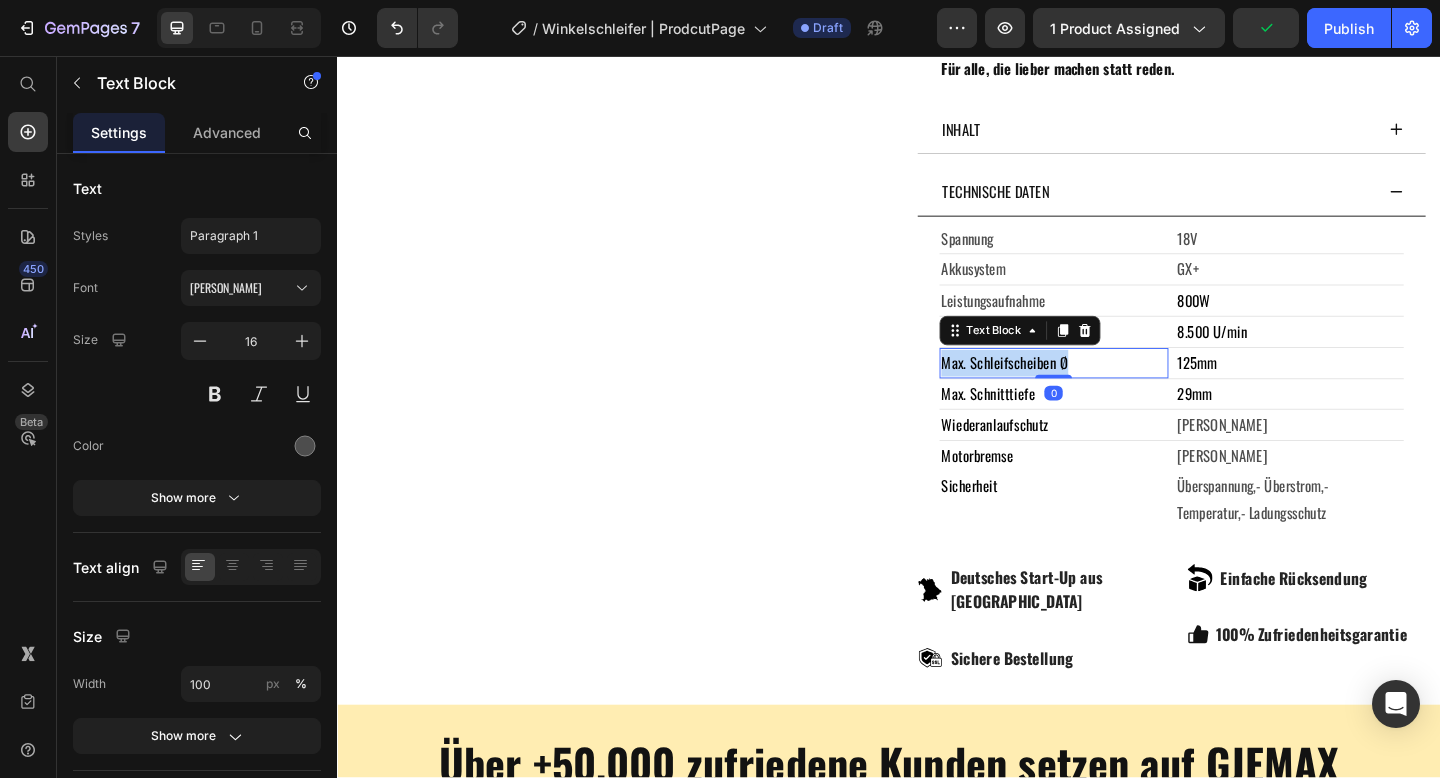 click on "Max. Schleifscheiben Ø" at bounding box center [1063, 390] 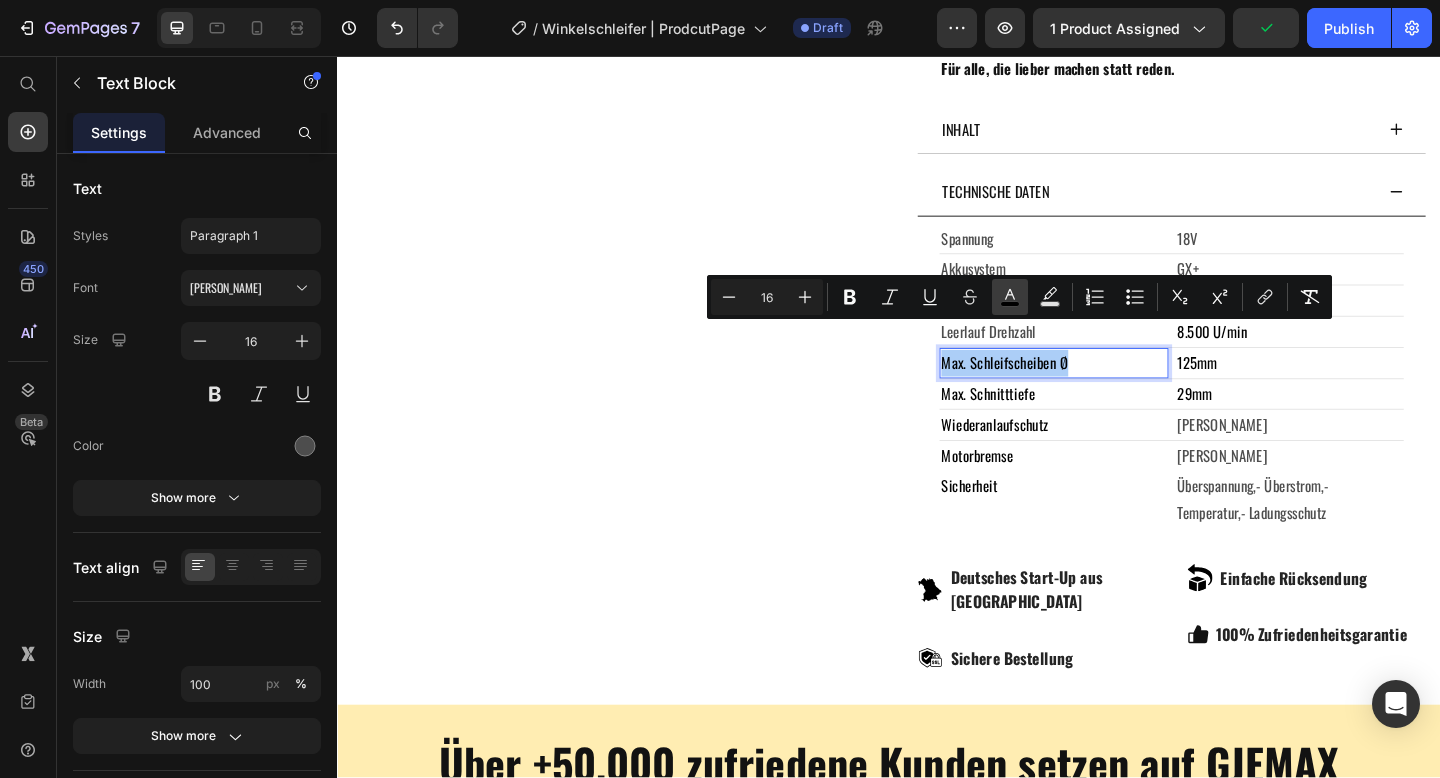 click 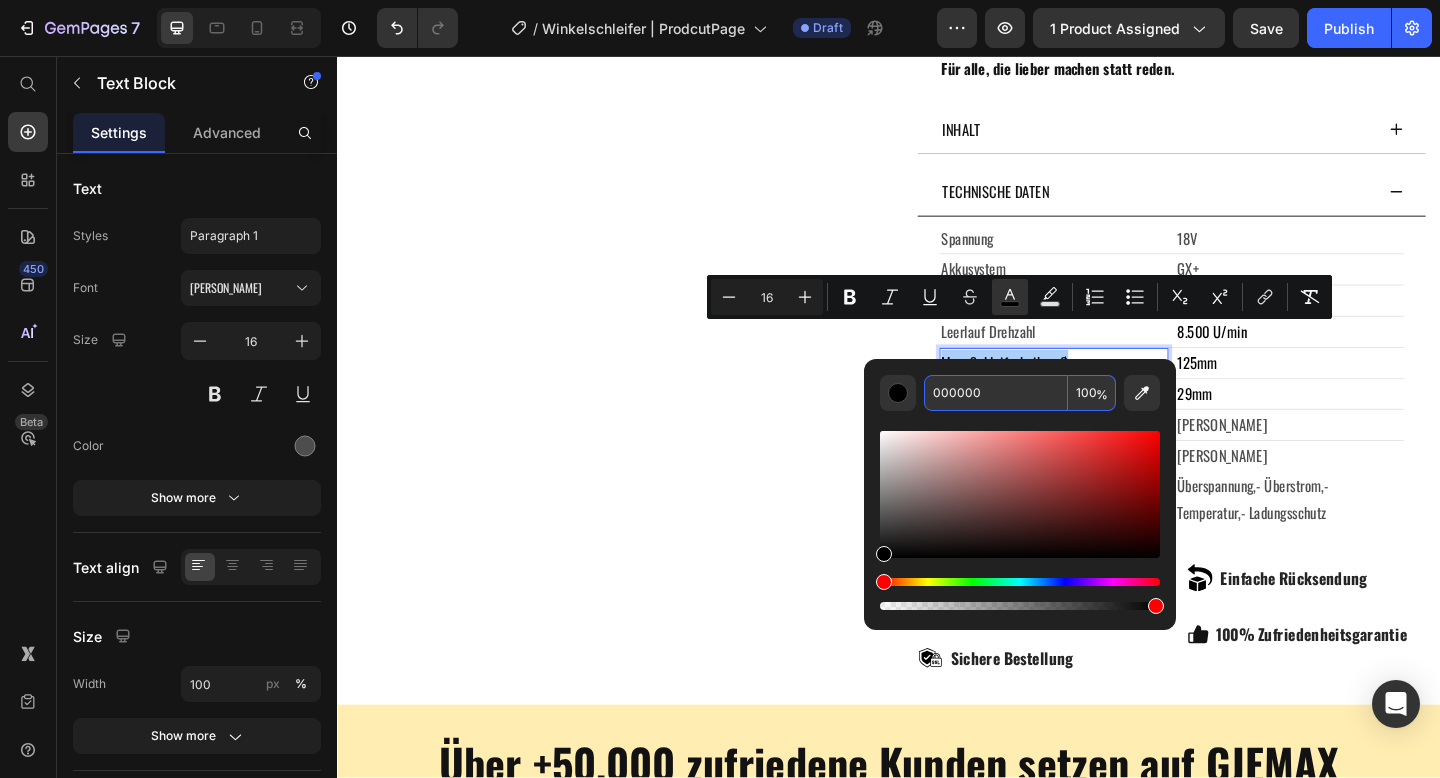 click on "000000" at bounding box center [996, 393] 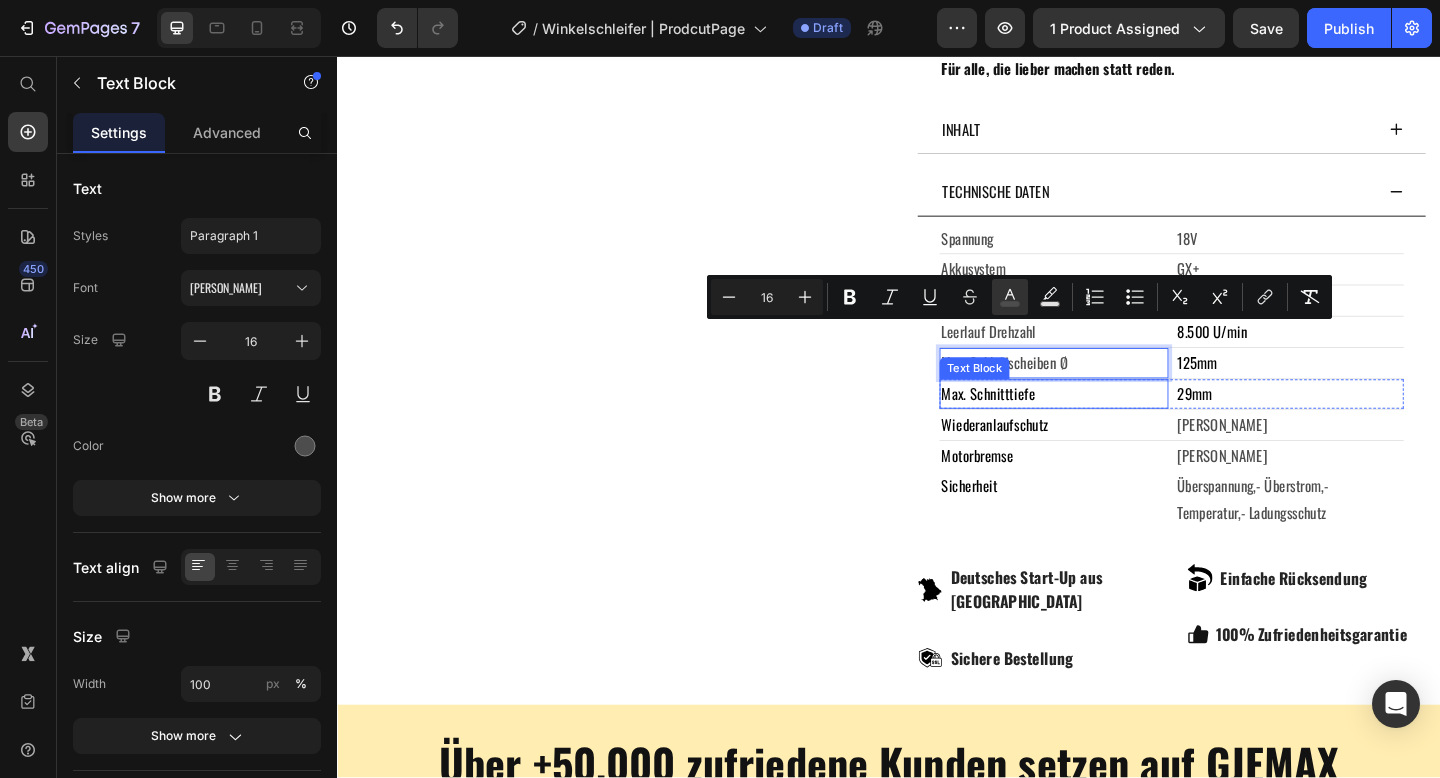 click on "Max. Schnitttiefe" at bounding box center [1045, 424] 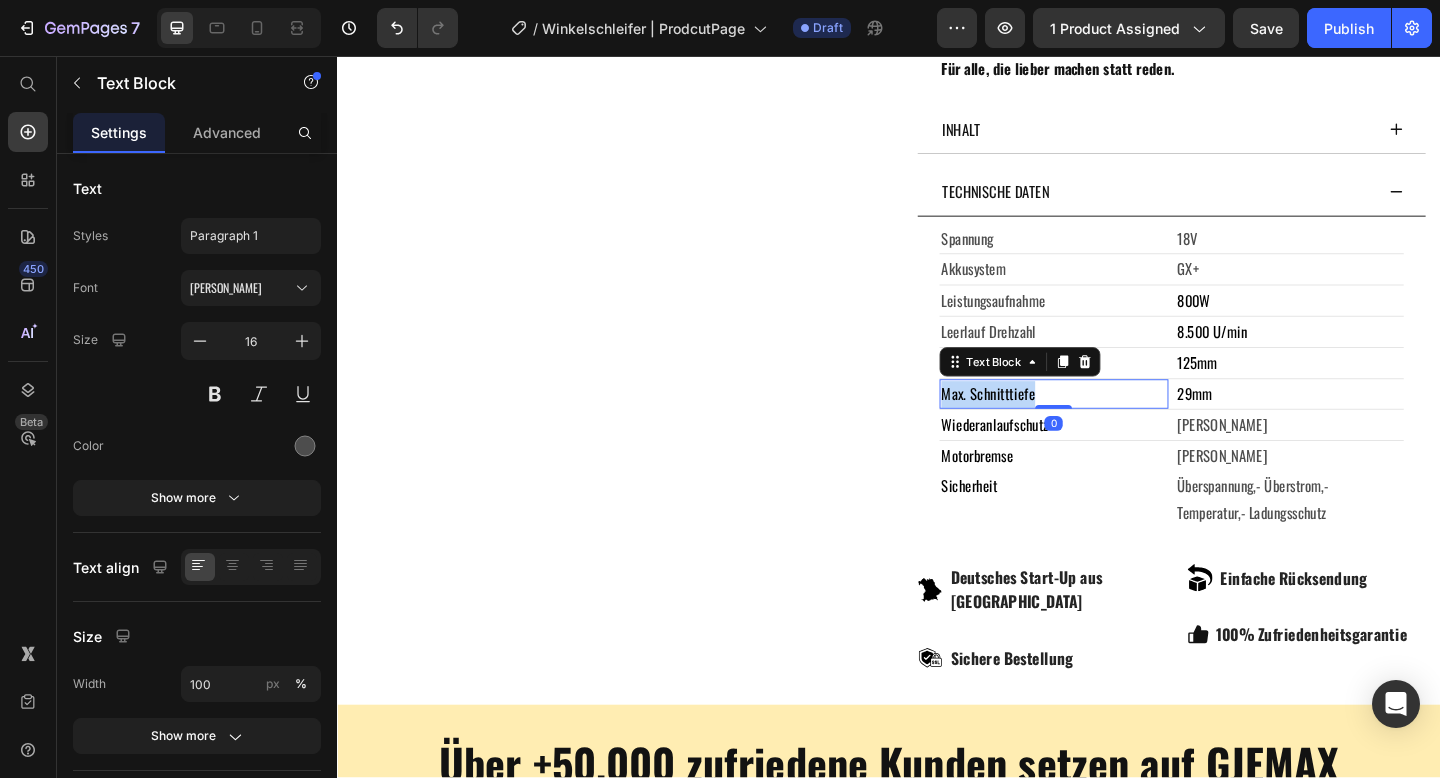 click on "Max. Schnitttiefe" at bounding box center (1045, 424) 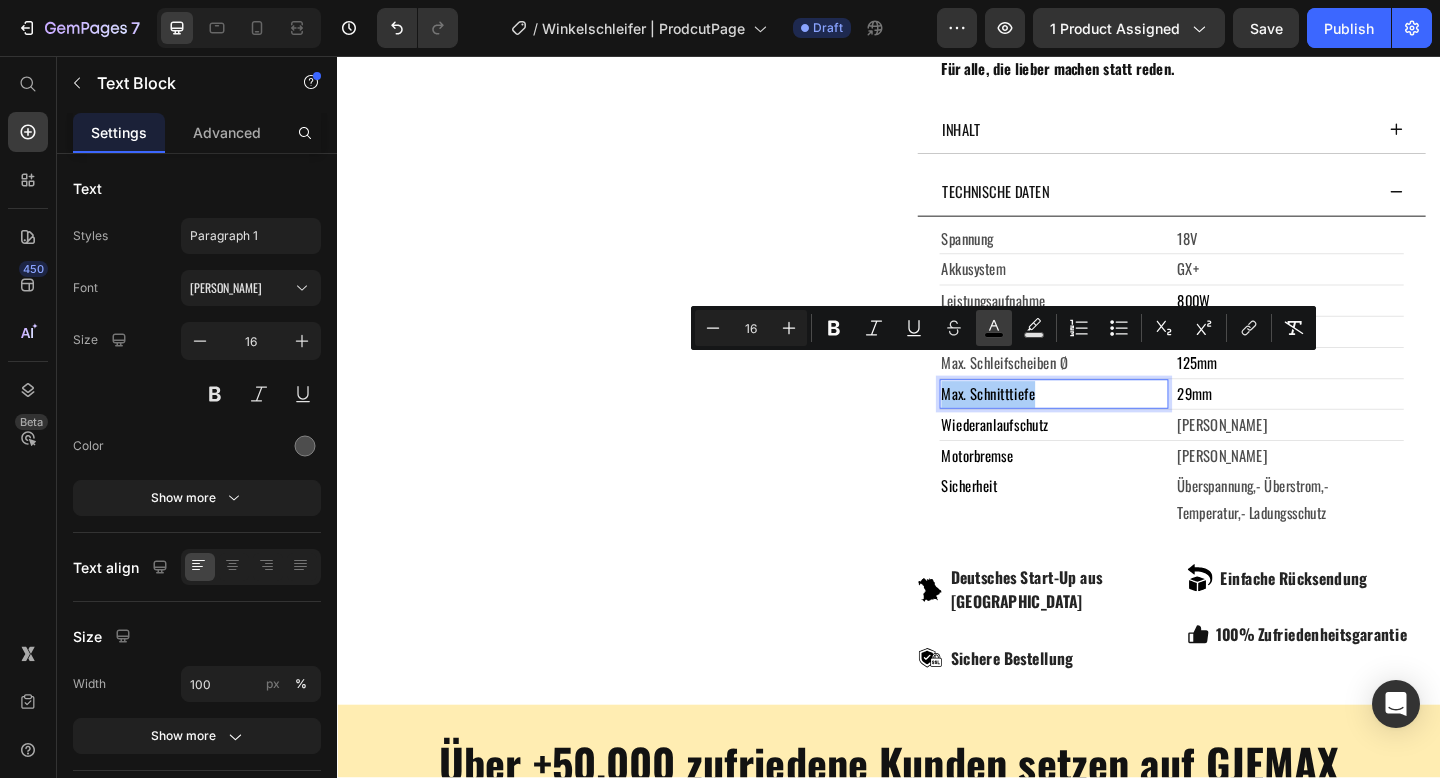 click 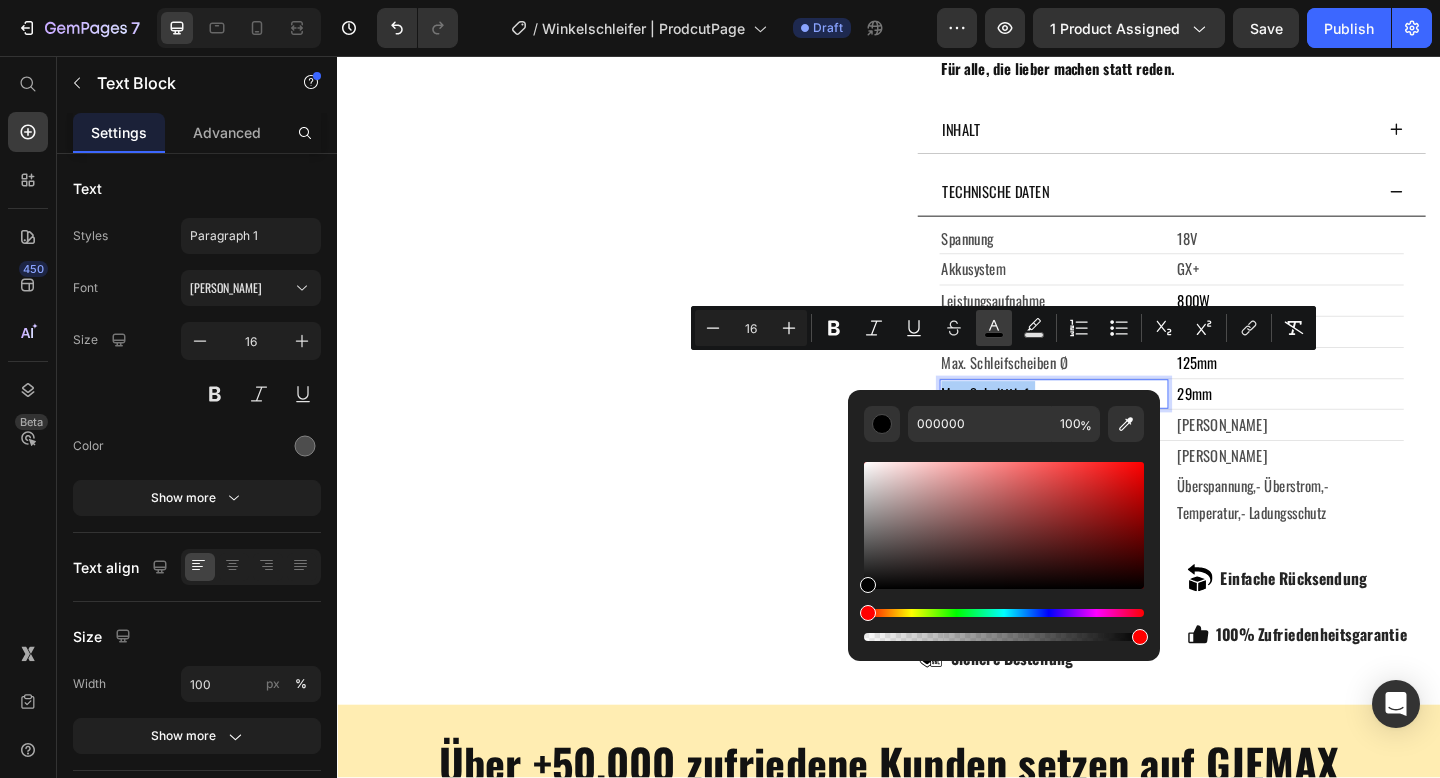 type 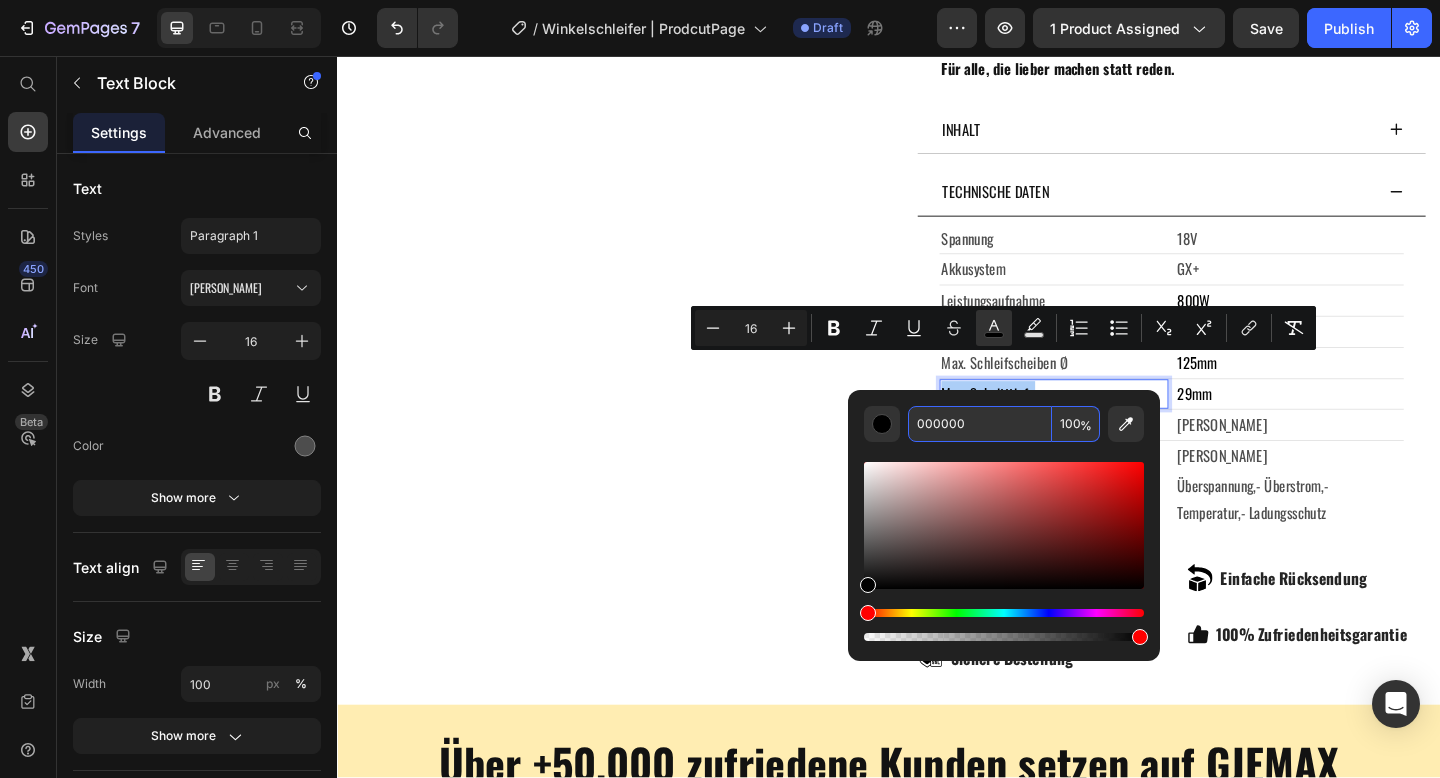 click on "000000" at bounding box center [980, 424] 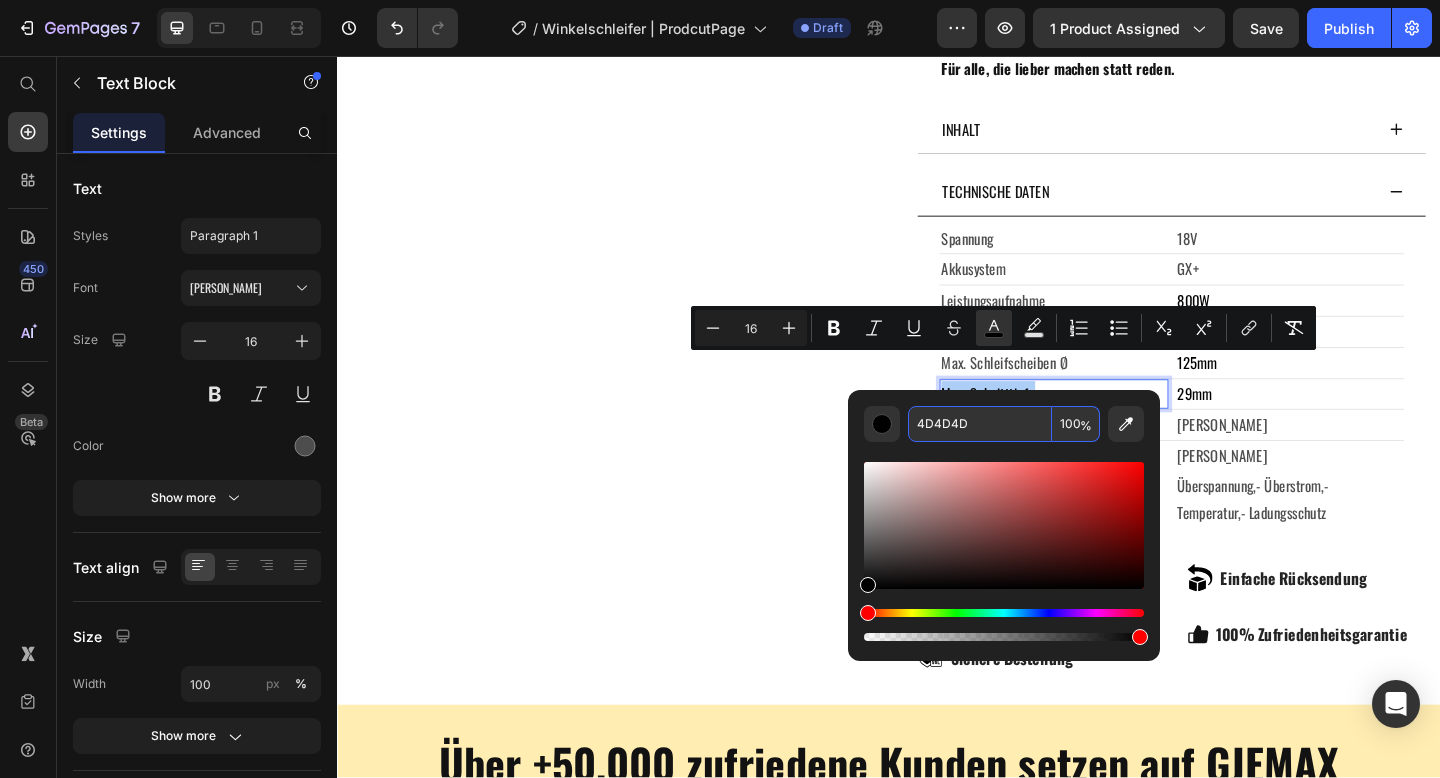 type on "4D4D4D" 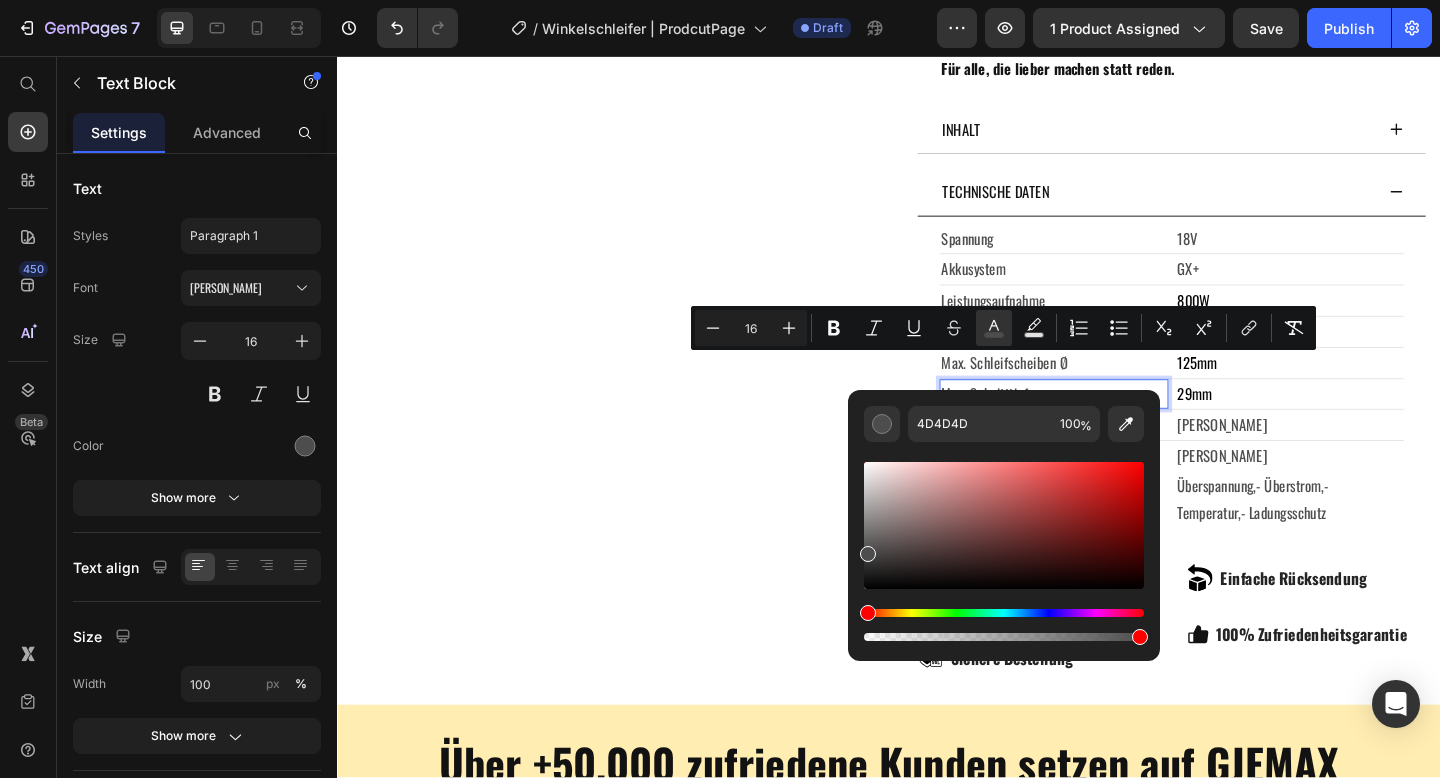 click on "Product Images" at bounding box center [629, -175] 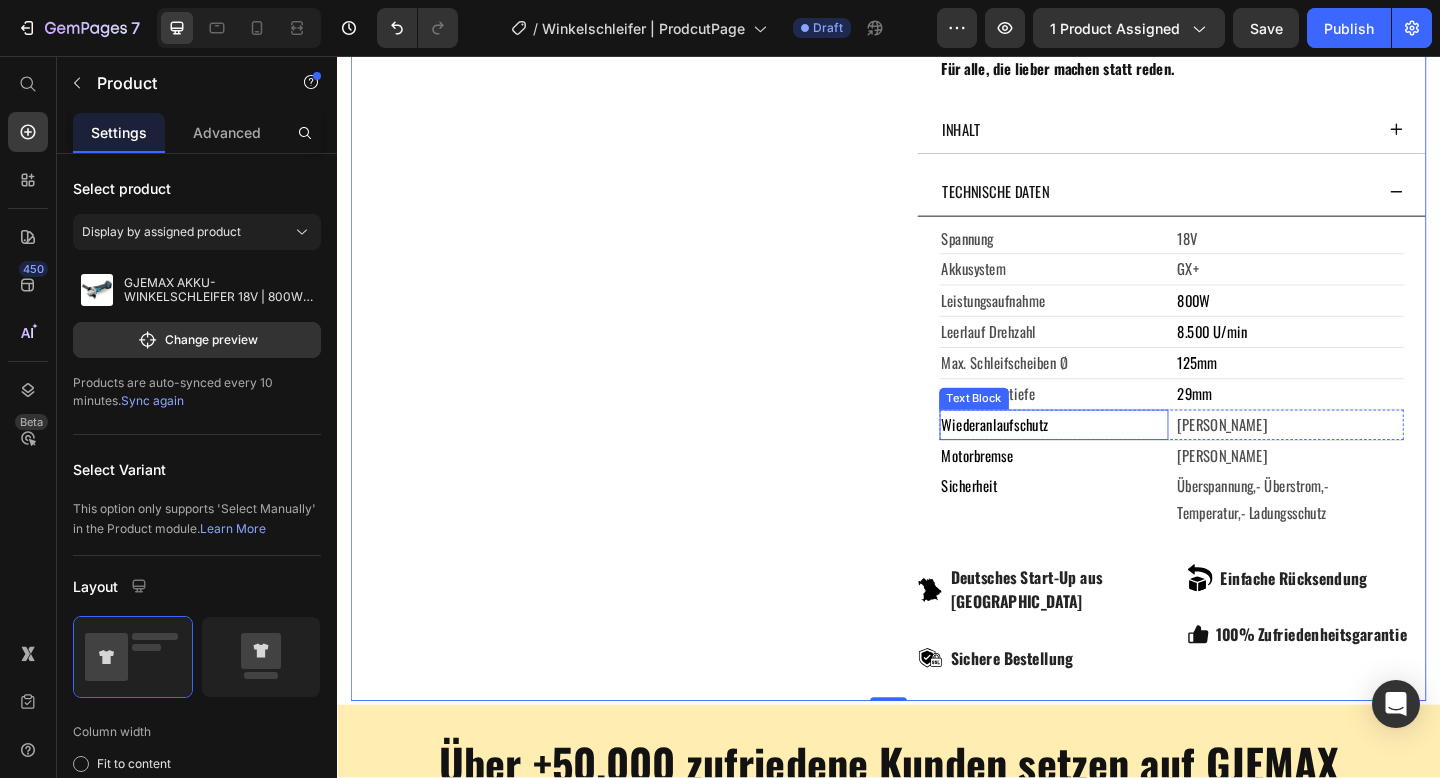 click on "Wiederanlaufschutz" at bounding box center [1052, 457] 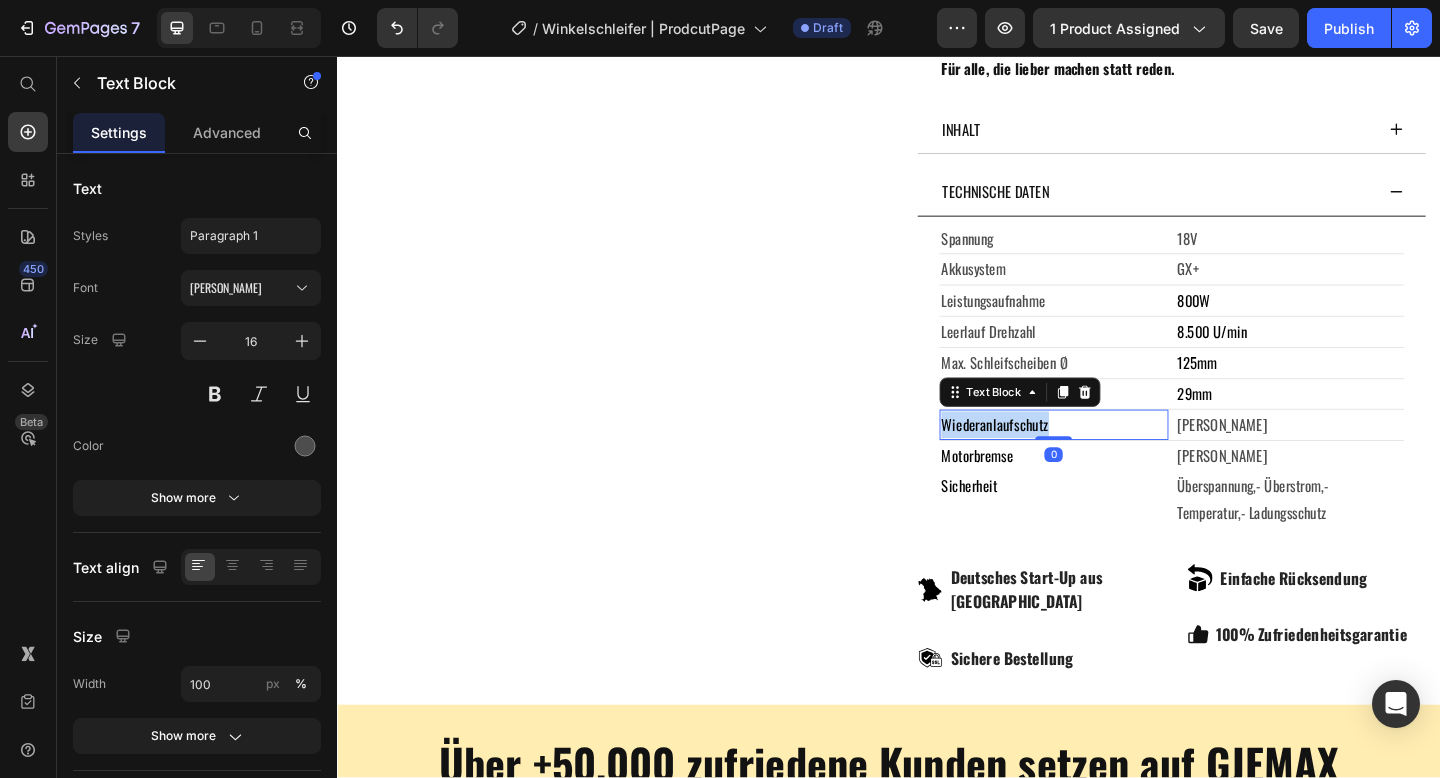 click on "Wiederanlaufschutz" at bounding box center [1052, 457] 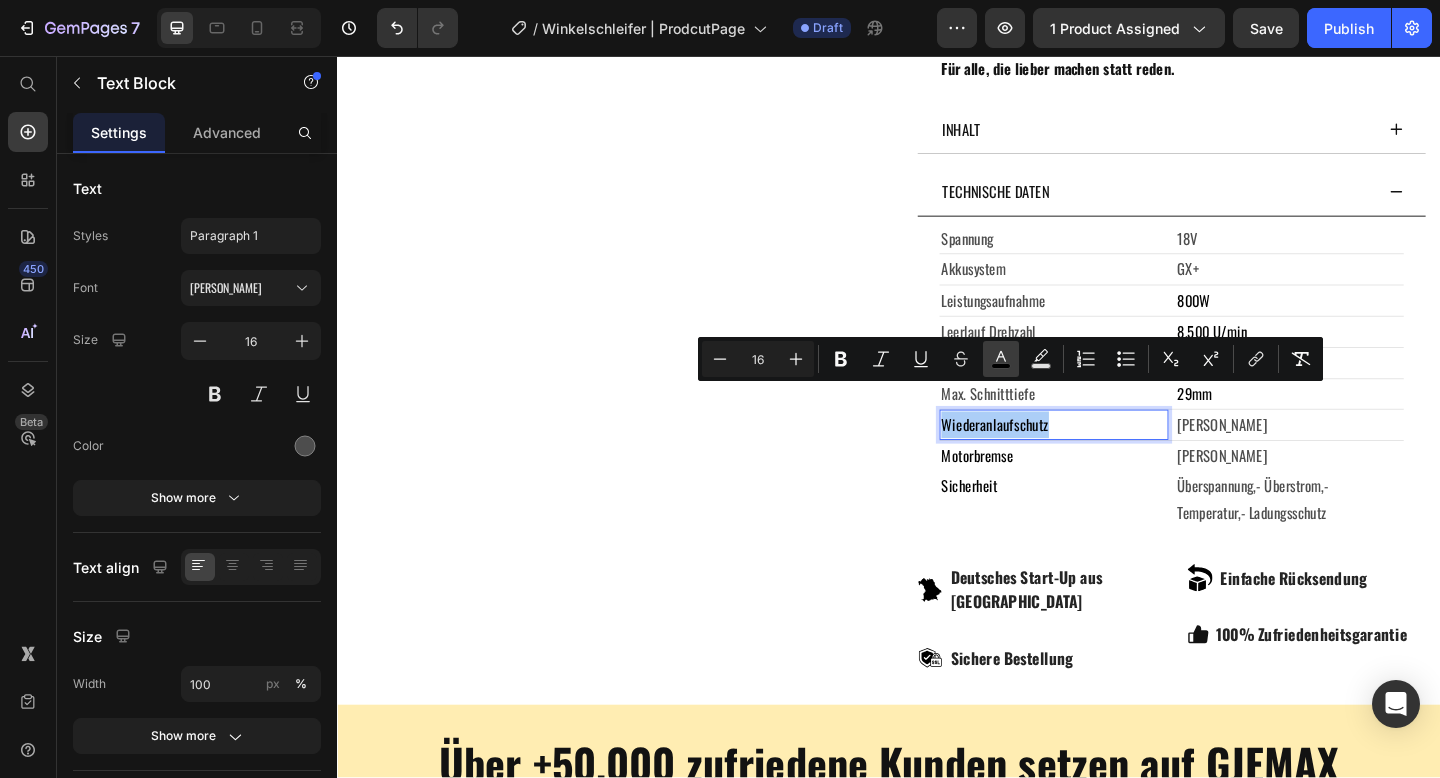 click 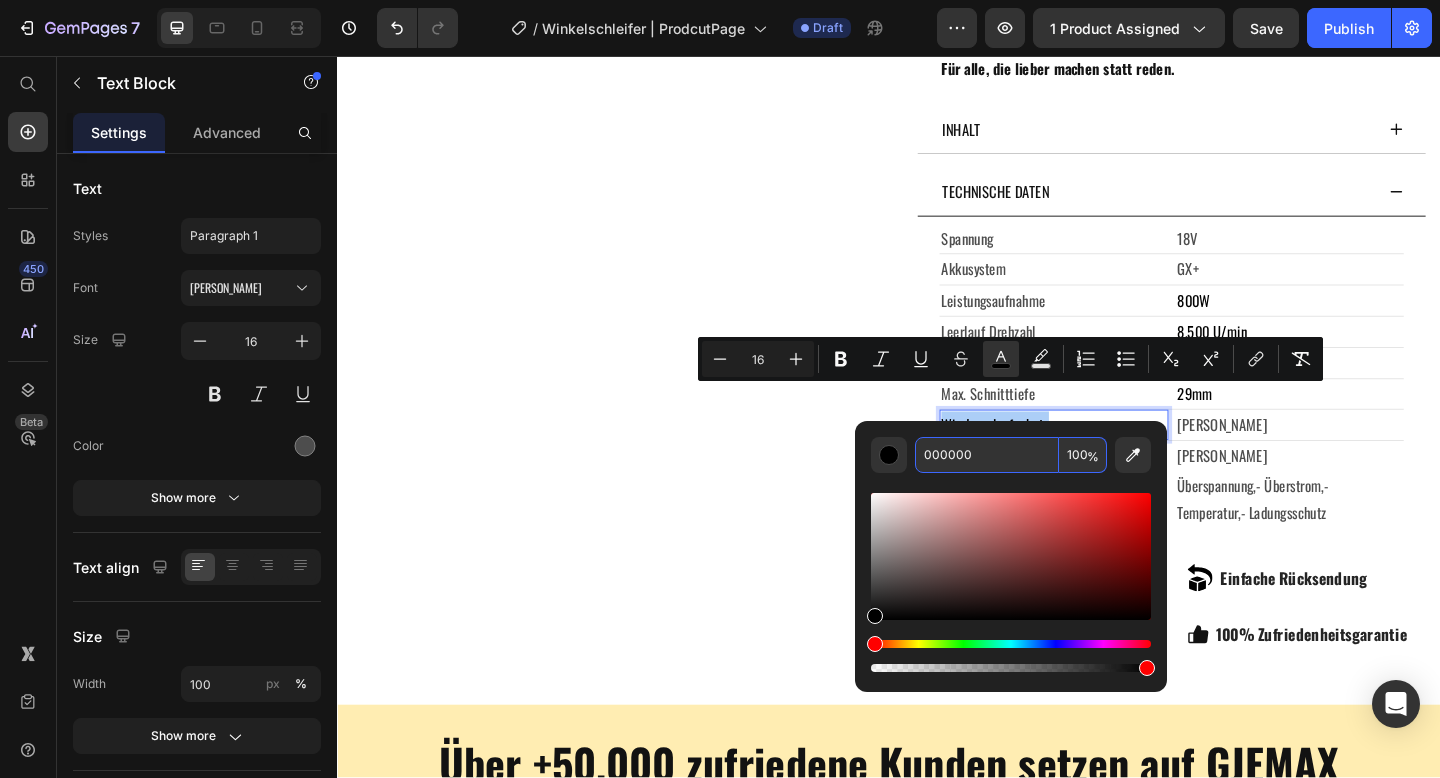 click on "000000" at bounding box center (987, 455) 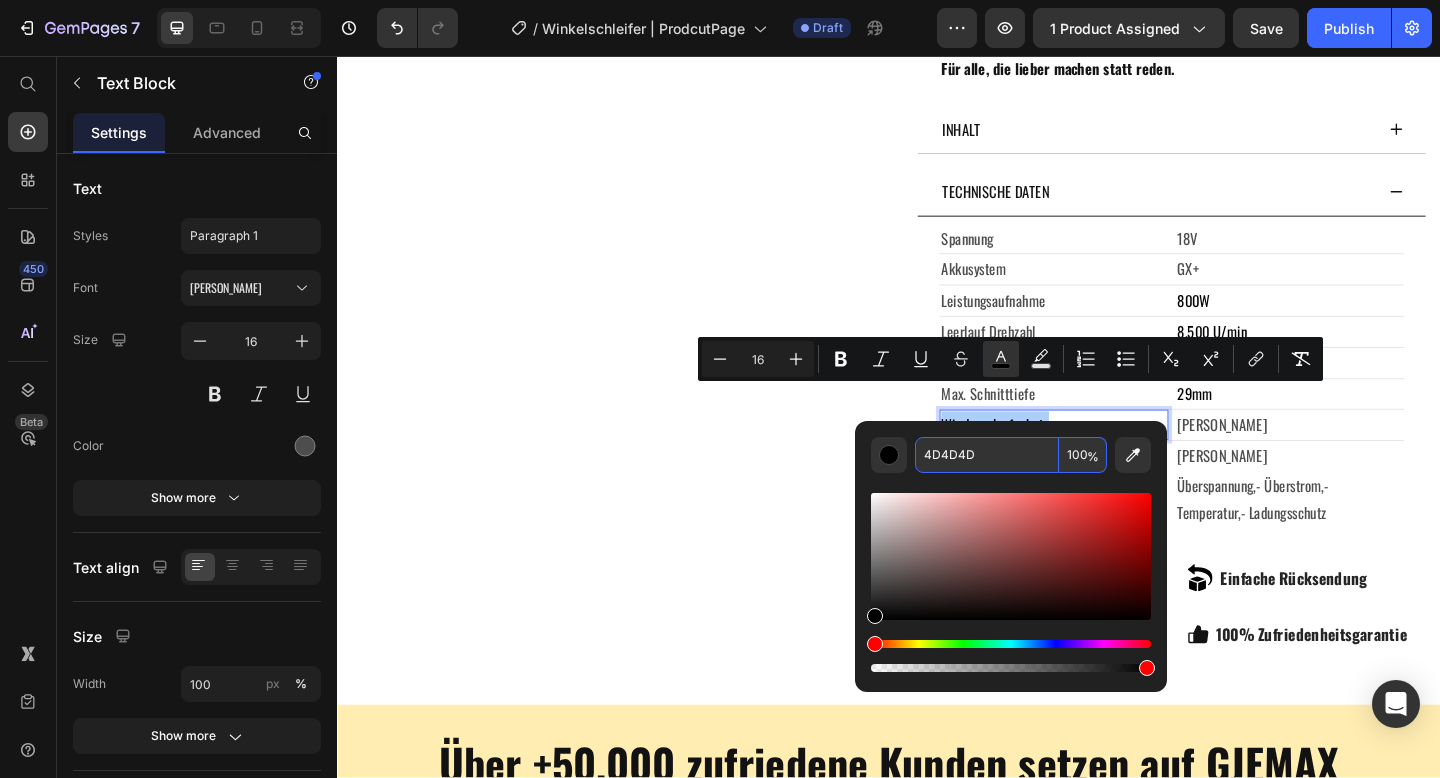 type on "4D4D4D" 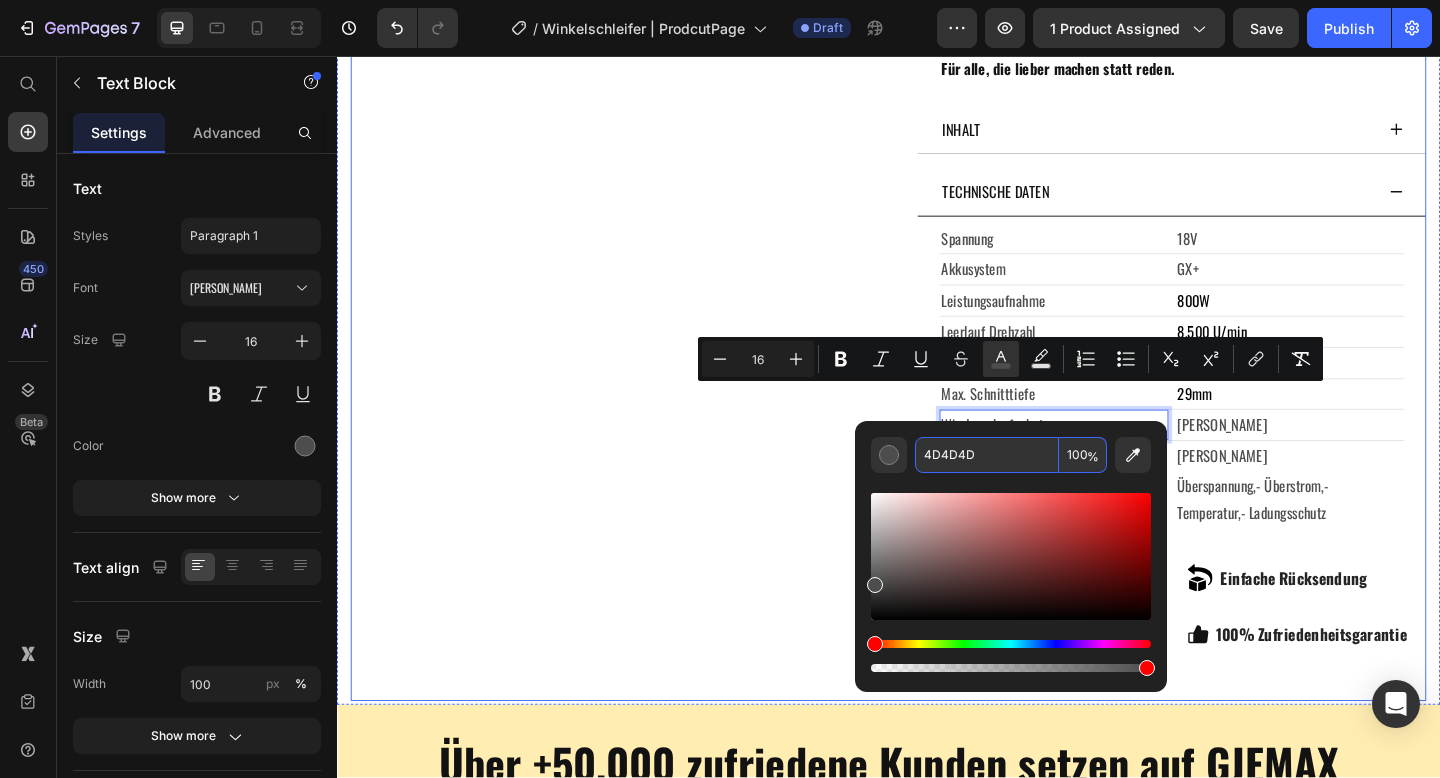 click on "Product Images" at bounding box center [629, -175] 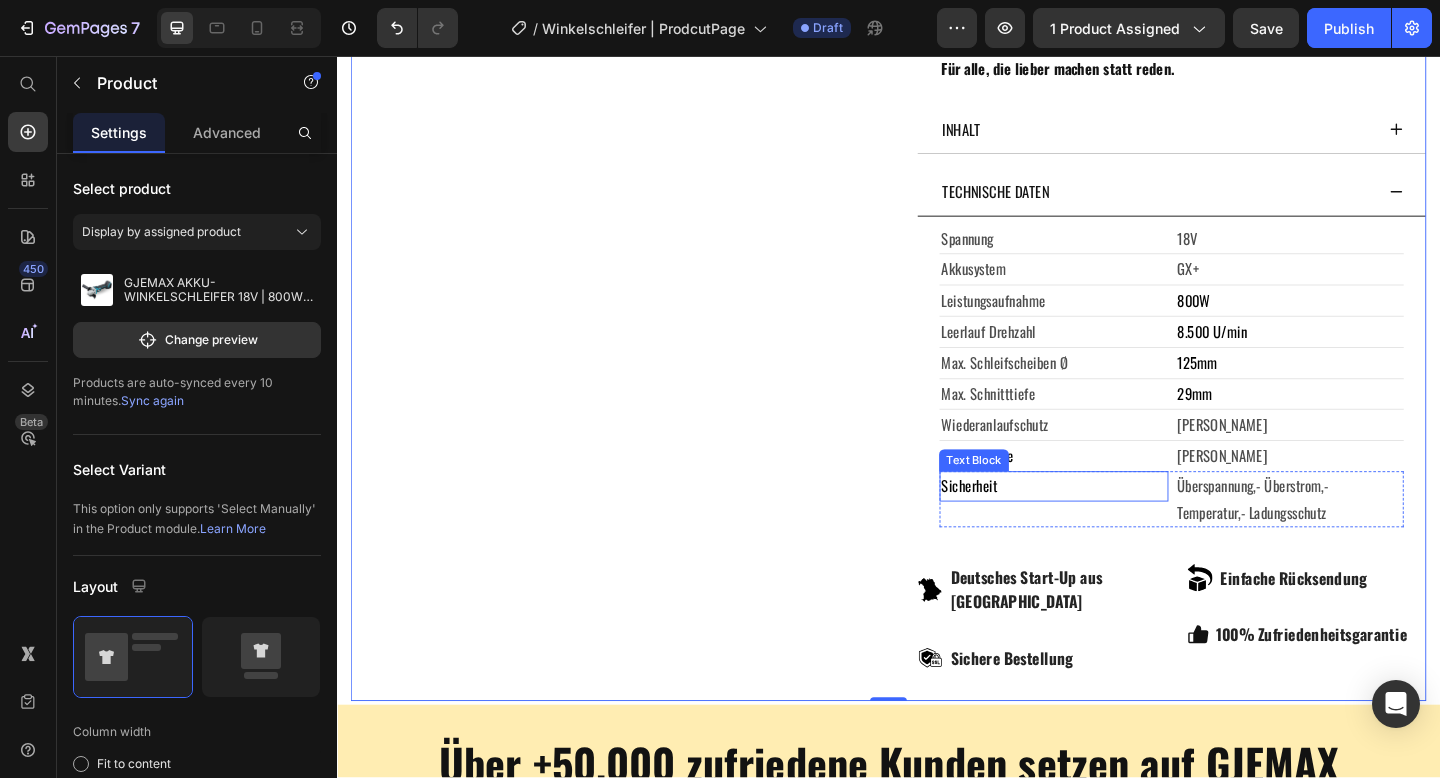 click on "Text Block" at bounding box center [1030, 496] 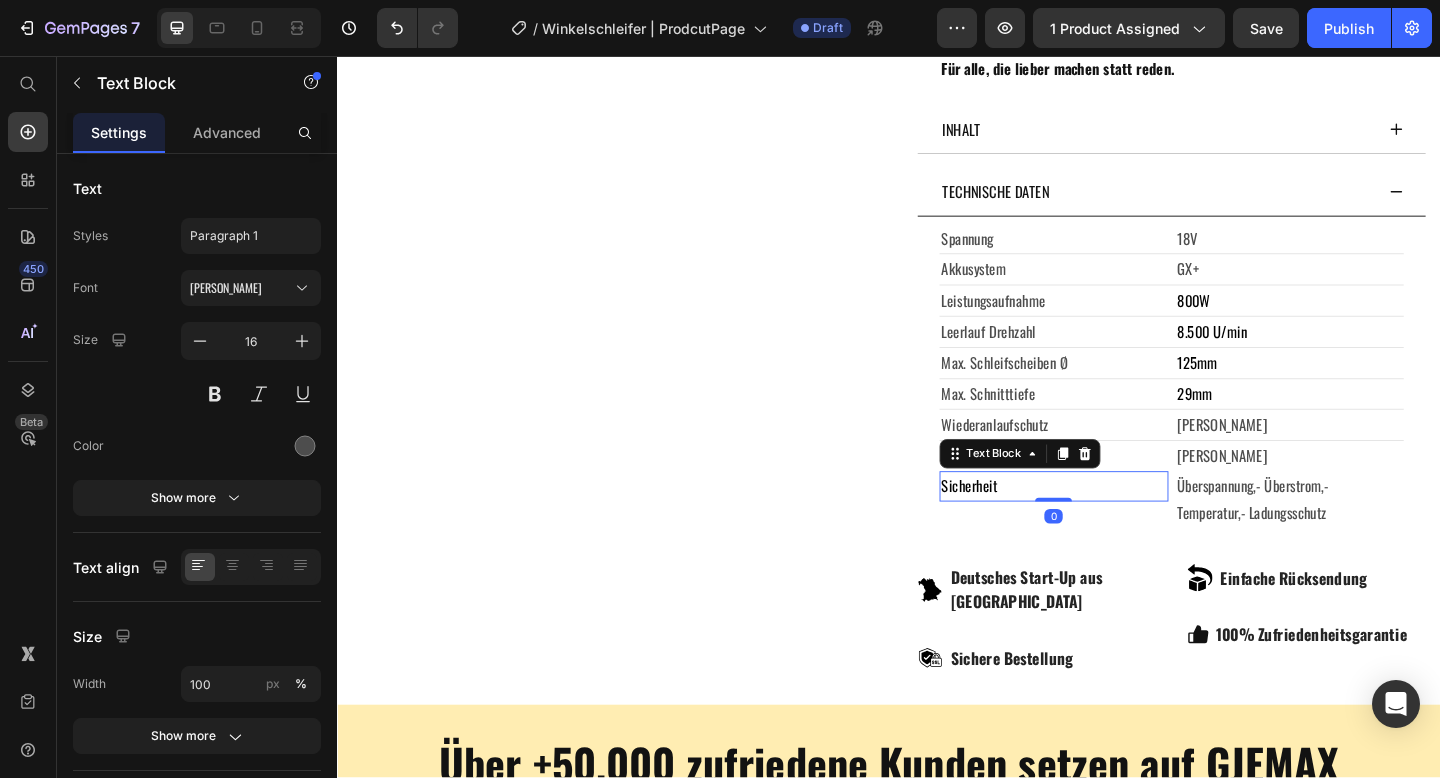 click on "Sicherheit" at bounding box center [1024, 524] 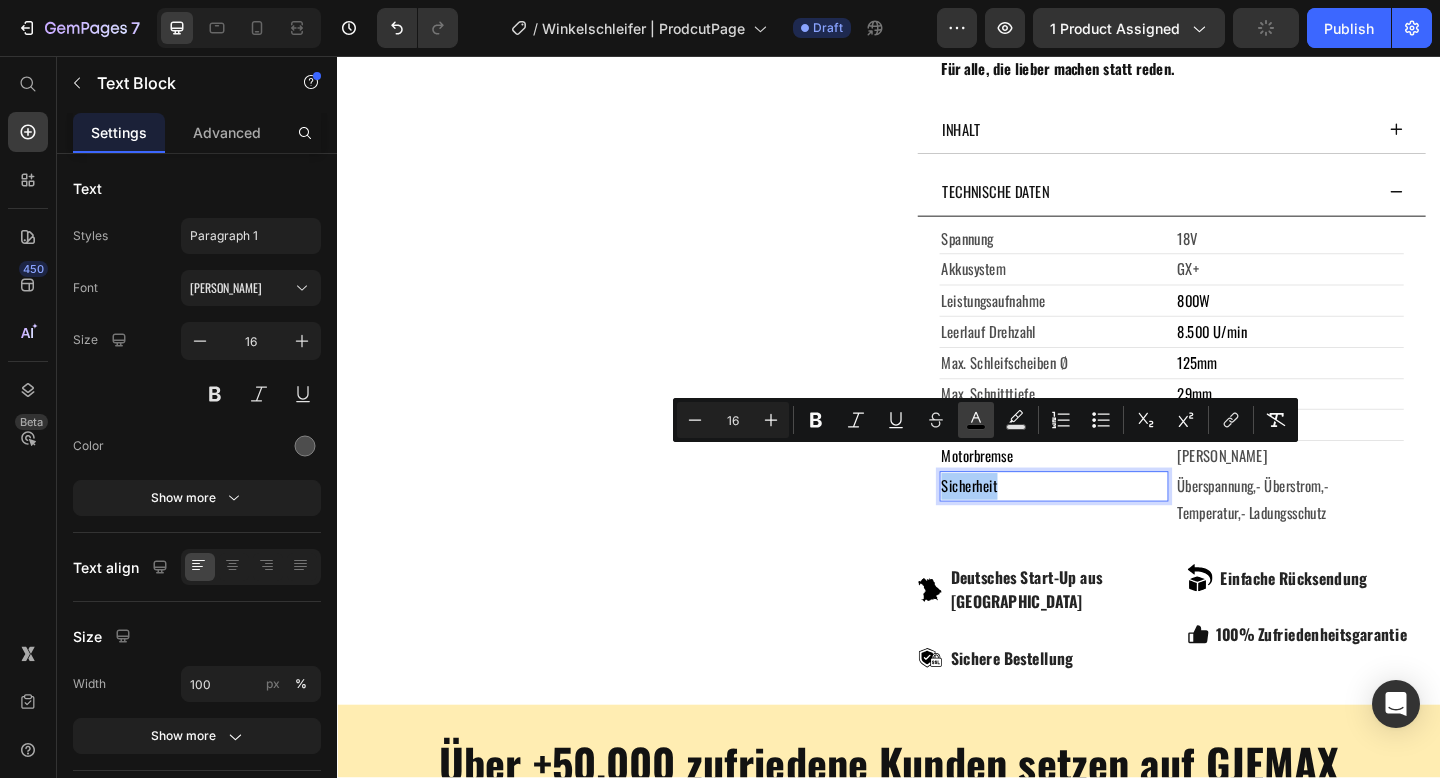click 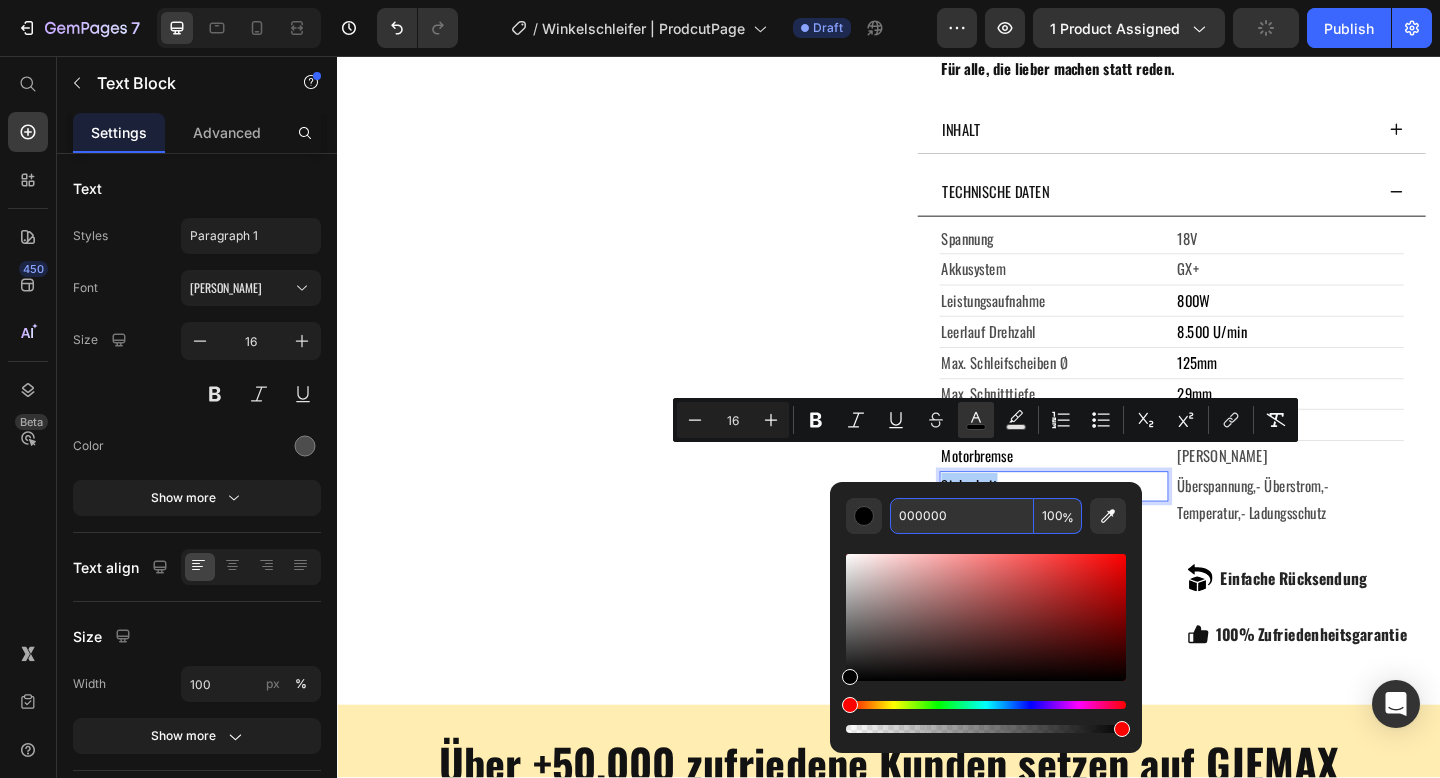 click on "000000" at bounding box center (962, 516) 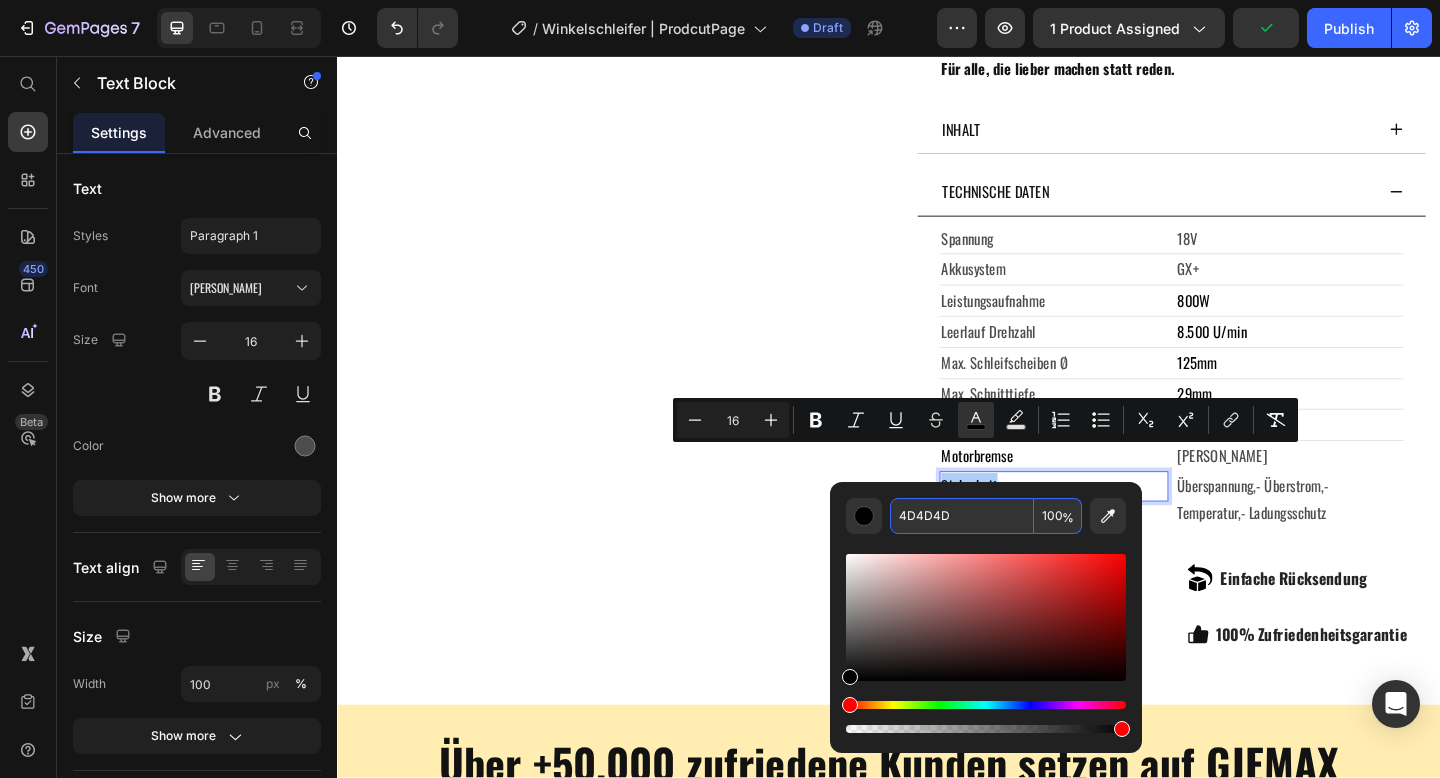 type on "4D4D4D" 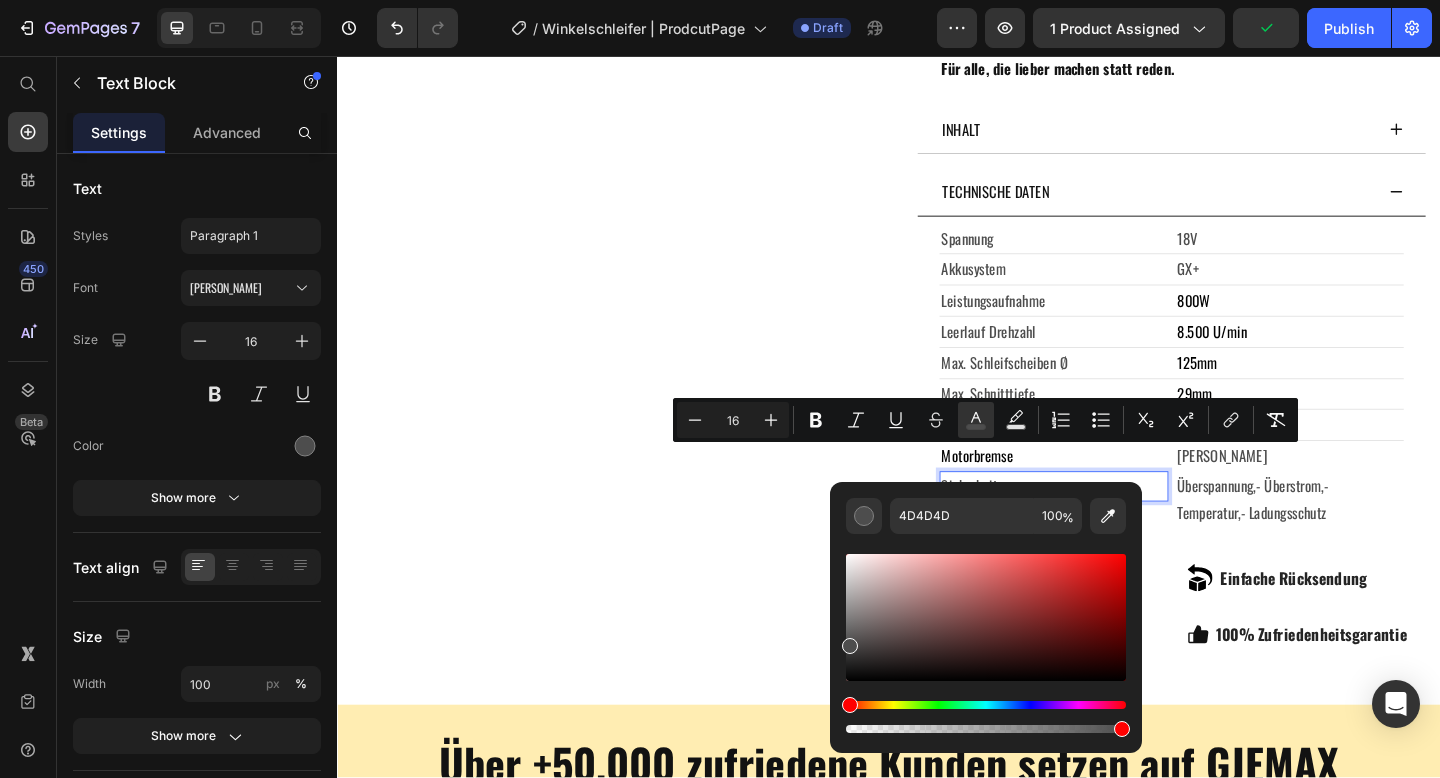click on "Product Images" at bounding box center [629, -175] 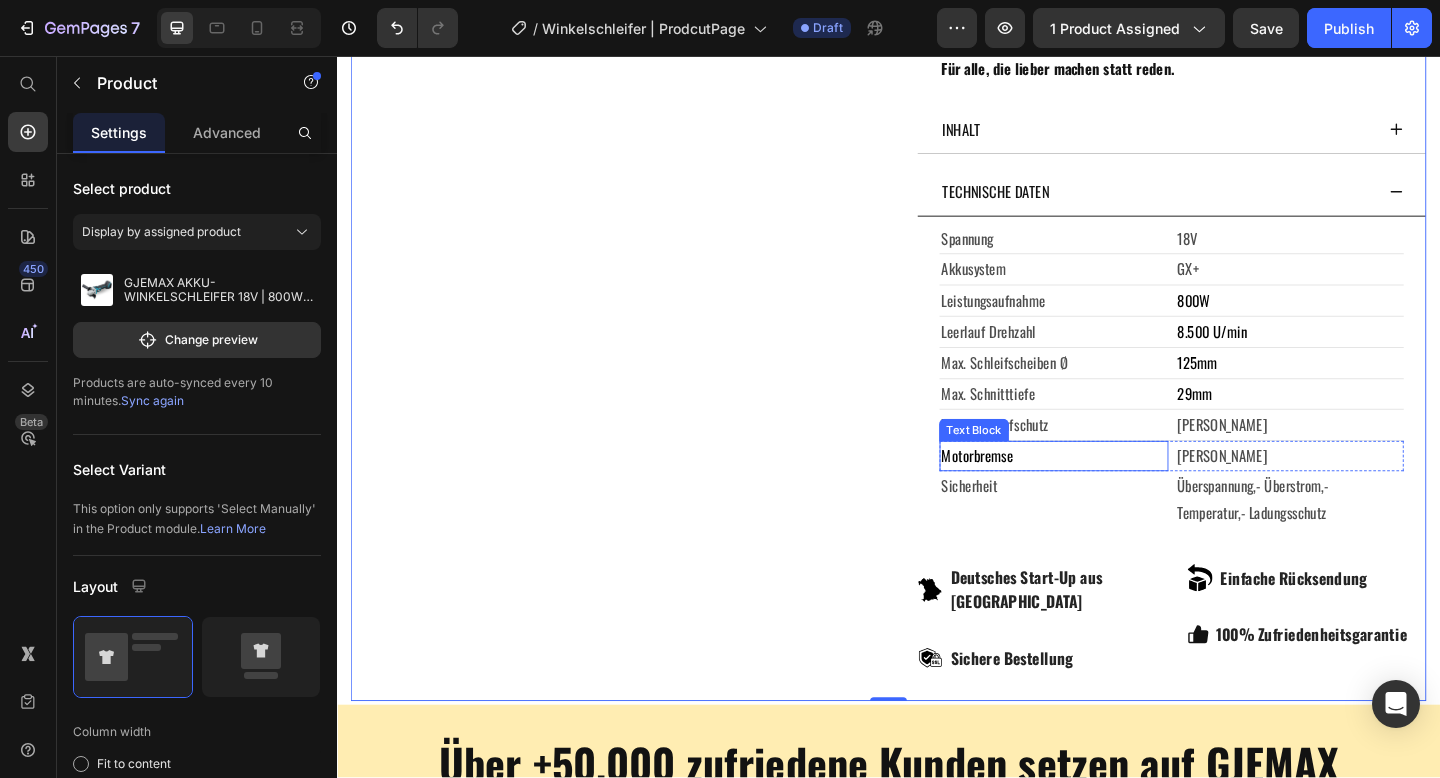 click on "Motorbremse" at bounding box center (1033, 491) 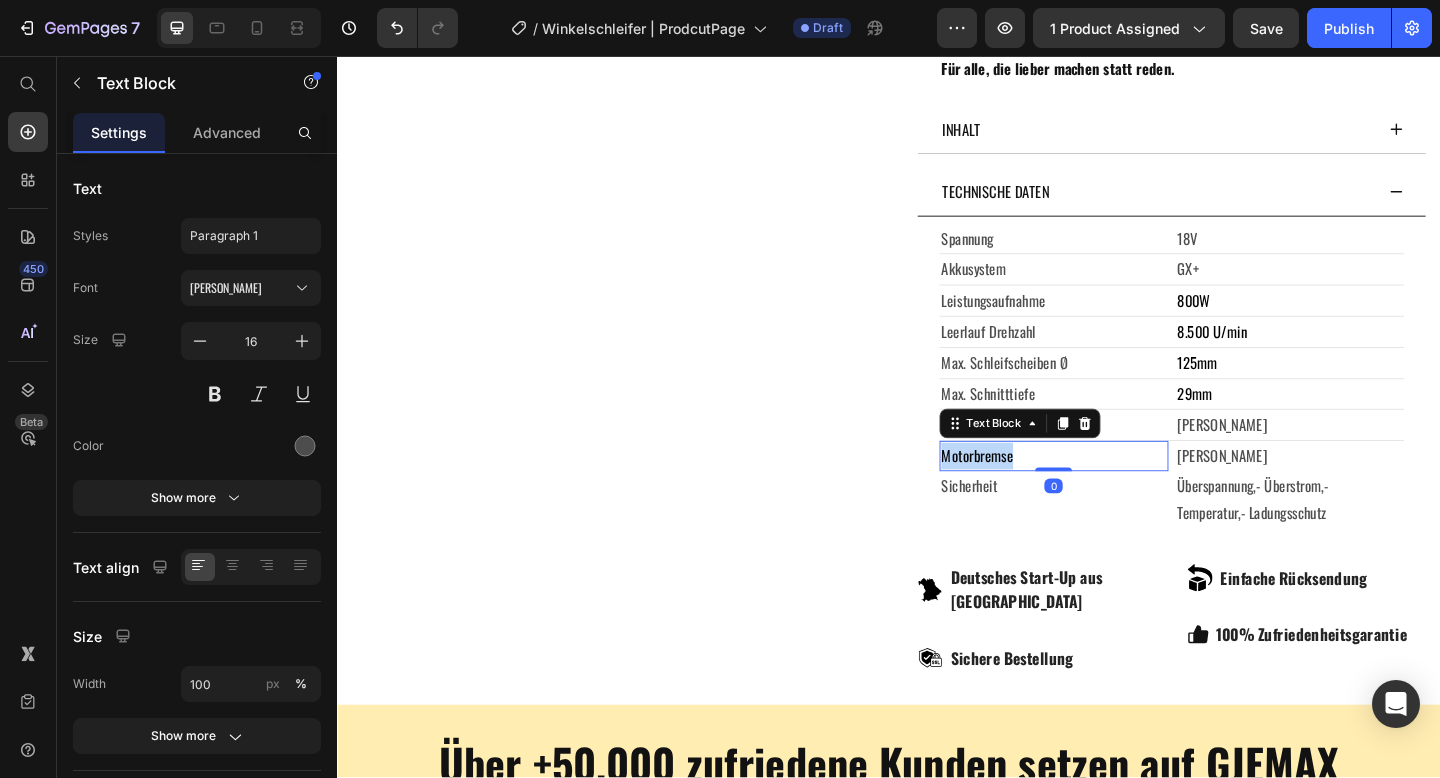 click on "Motorbremse" at bounding box center [1033, 491] 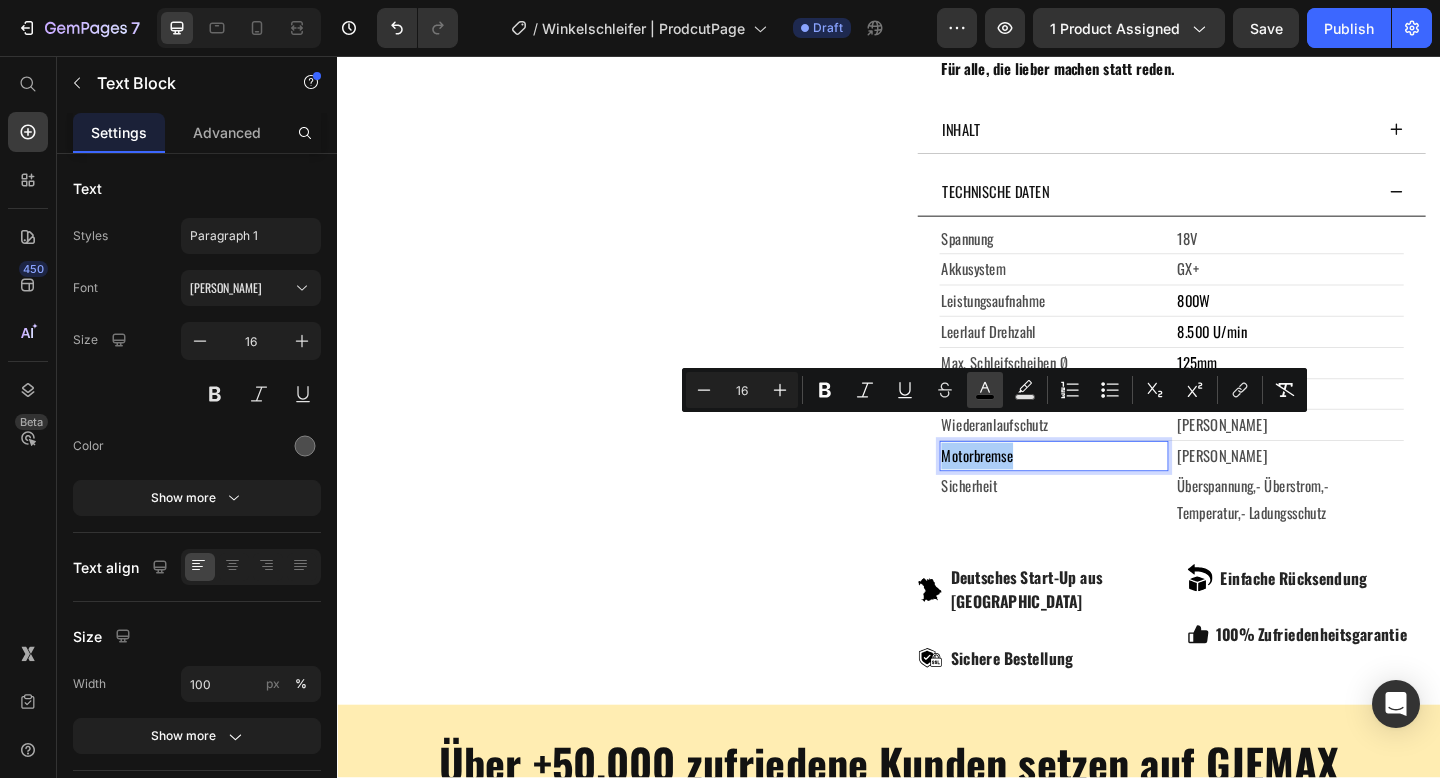 click 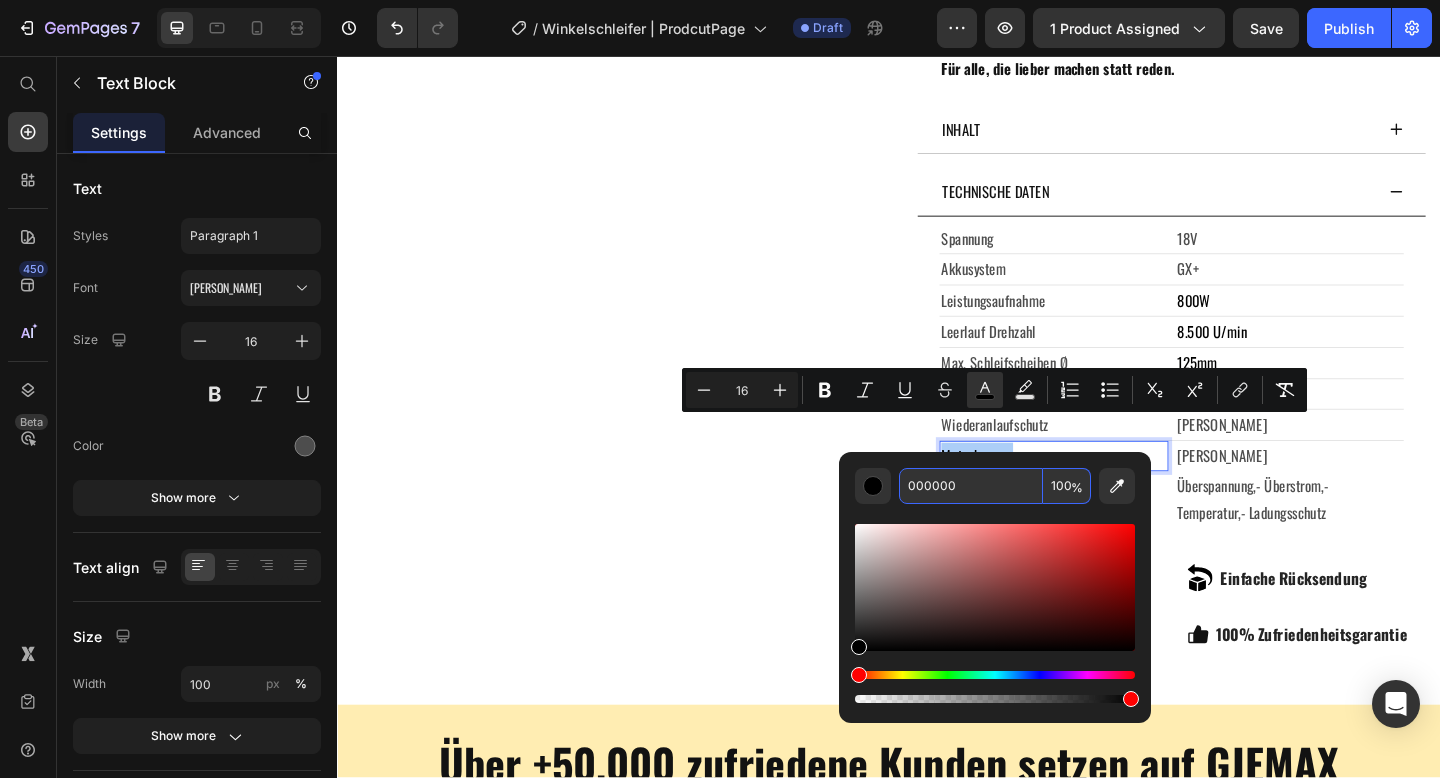 click on "000000" at bounding box center (971, 486) 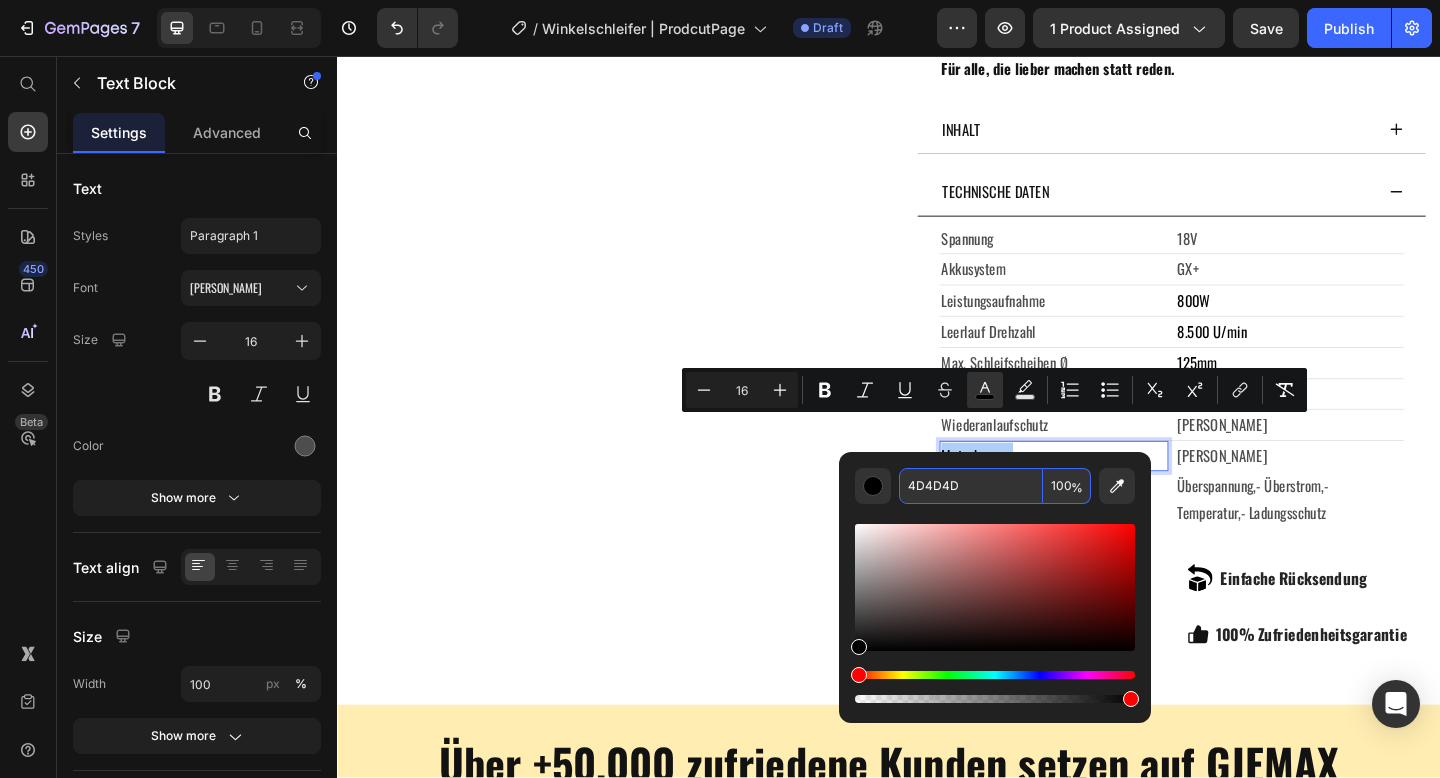 type on "4D4D4D" 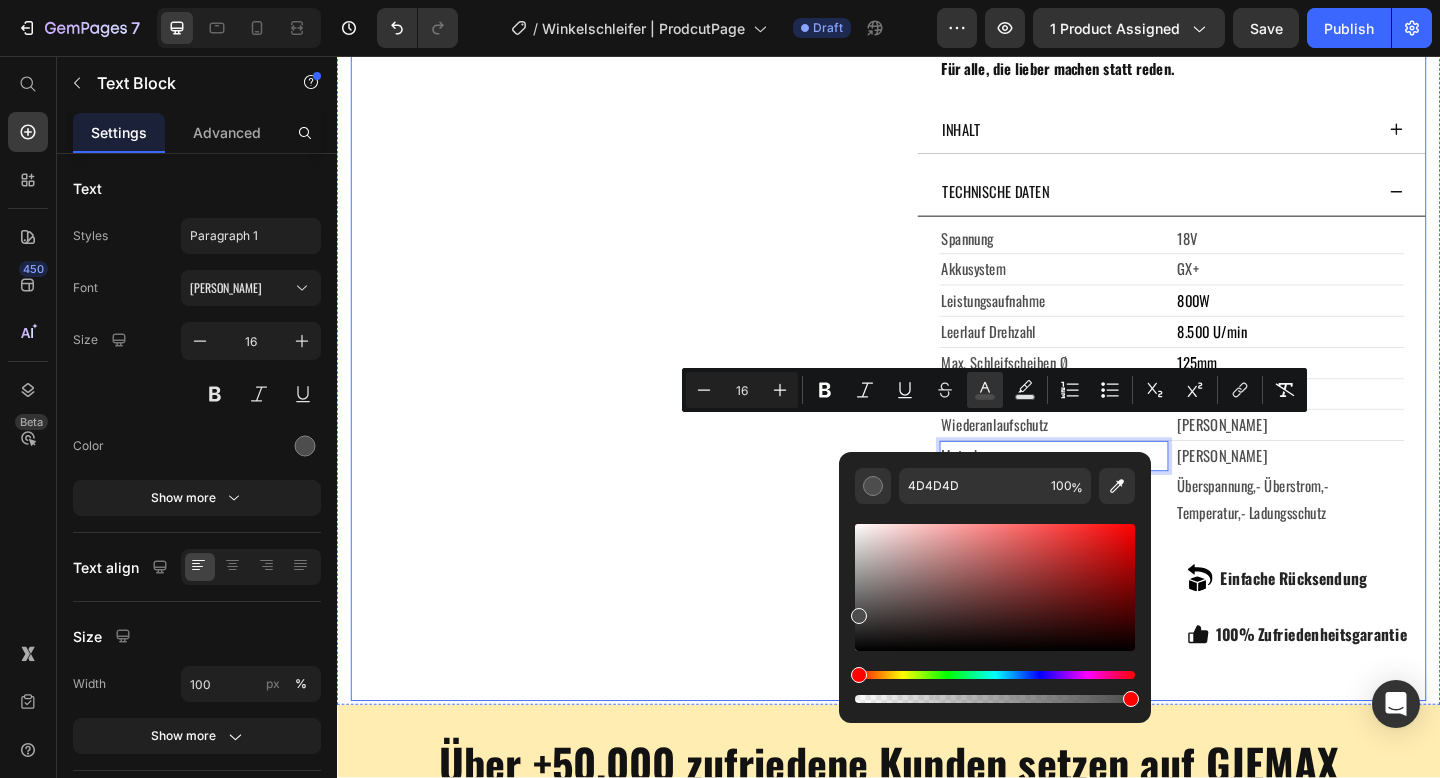 click on "Product Images" at bounding box center (629, -175) 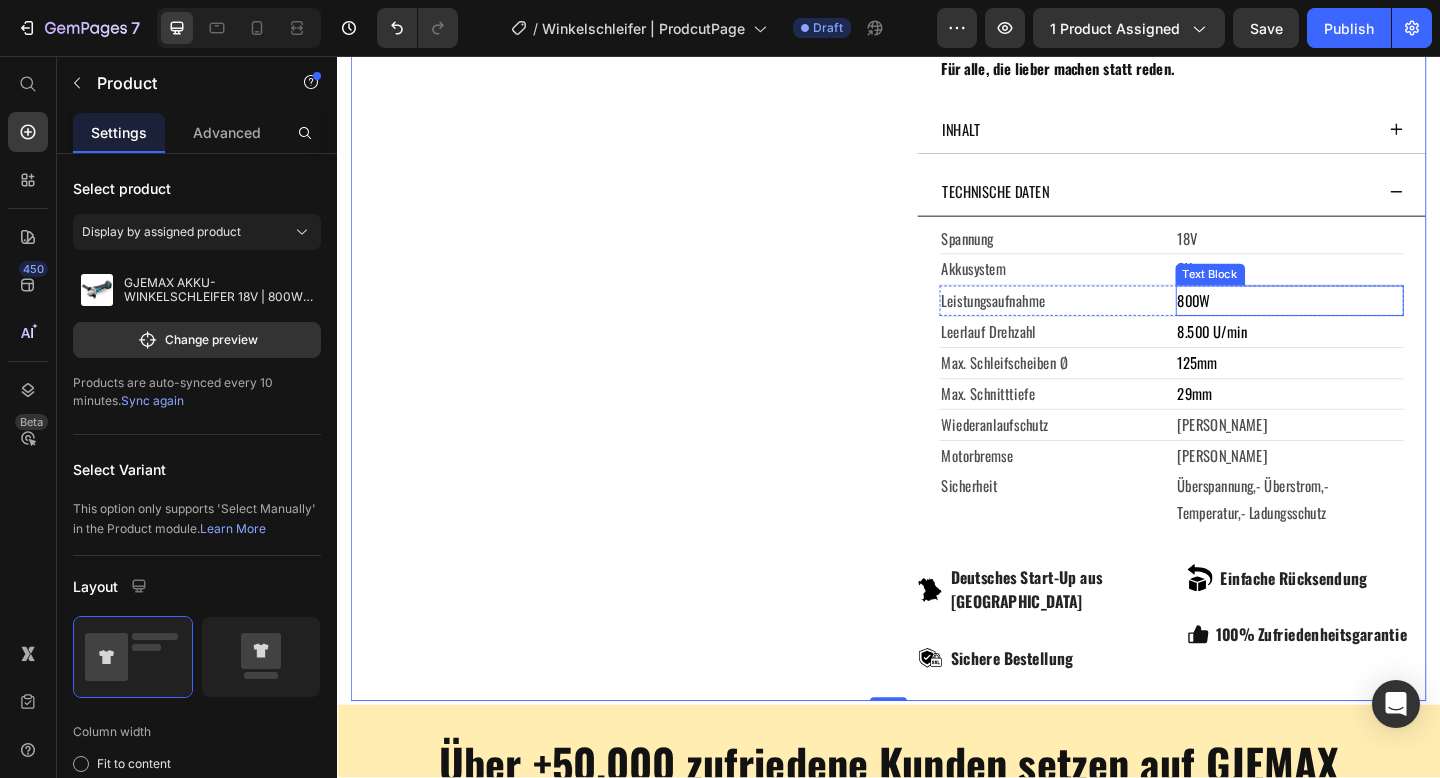 click on "800W" at bounding box center (1269, 322) 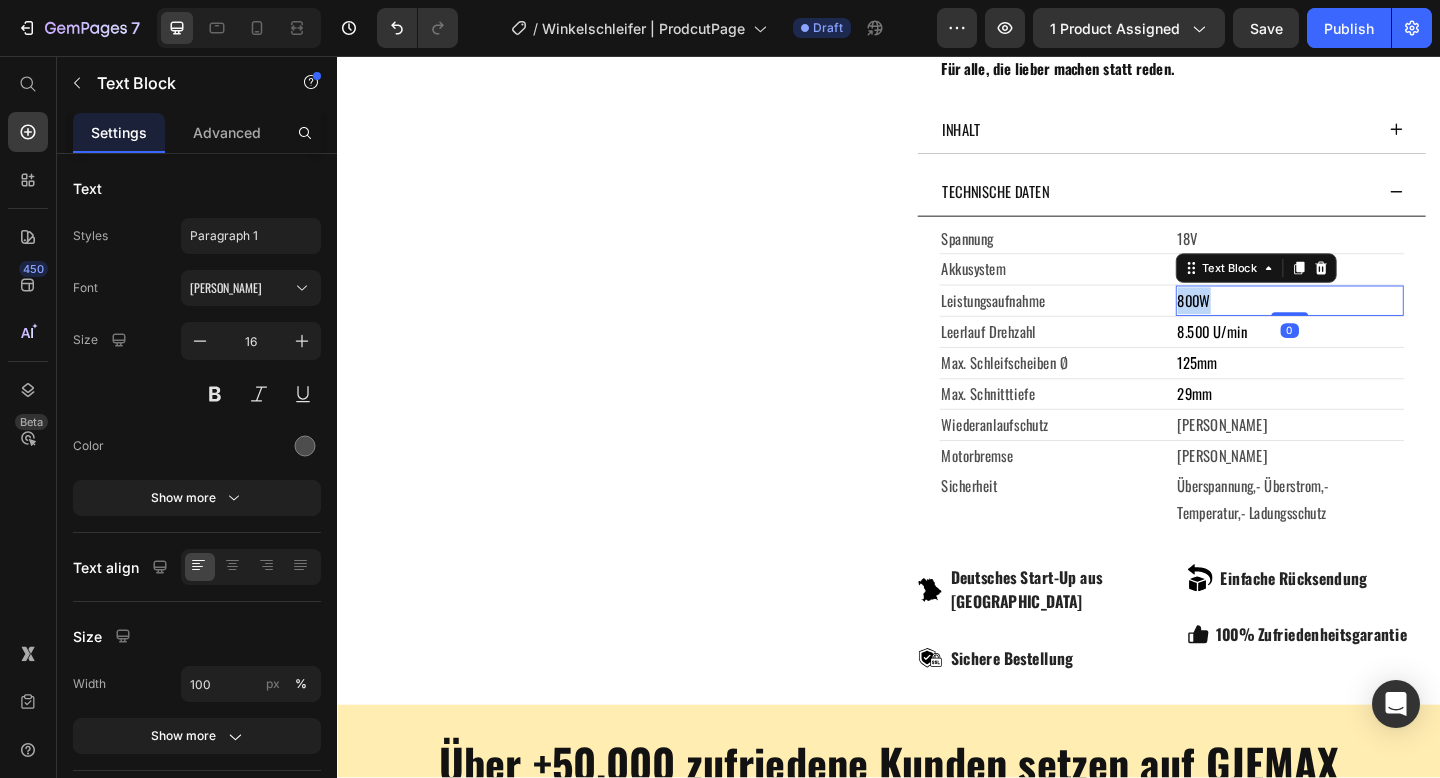click on "800W" at bounding box center (1269, 322) 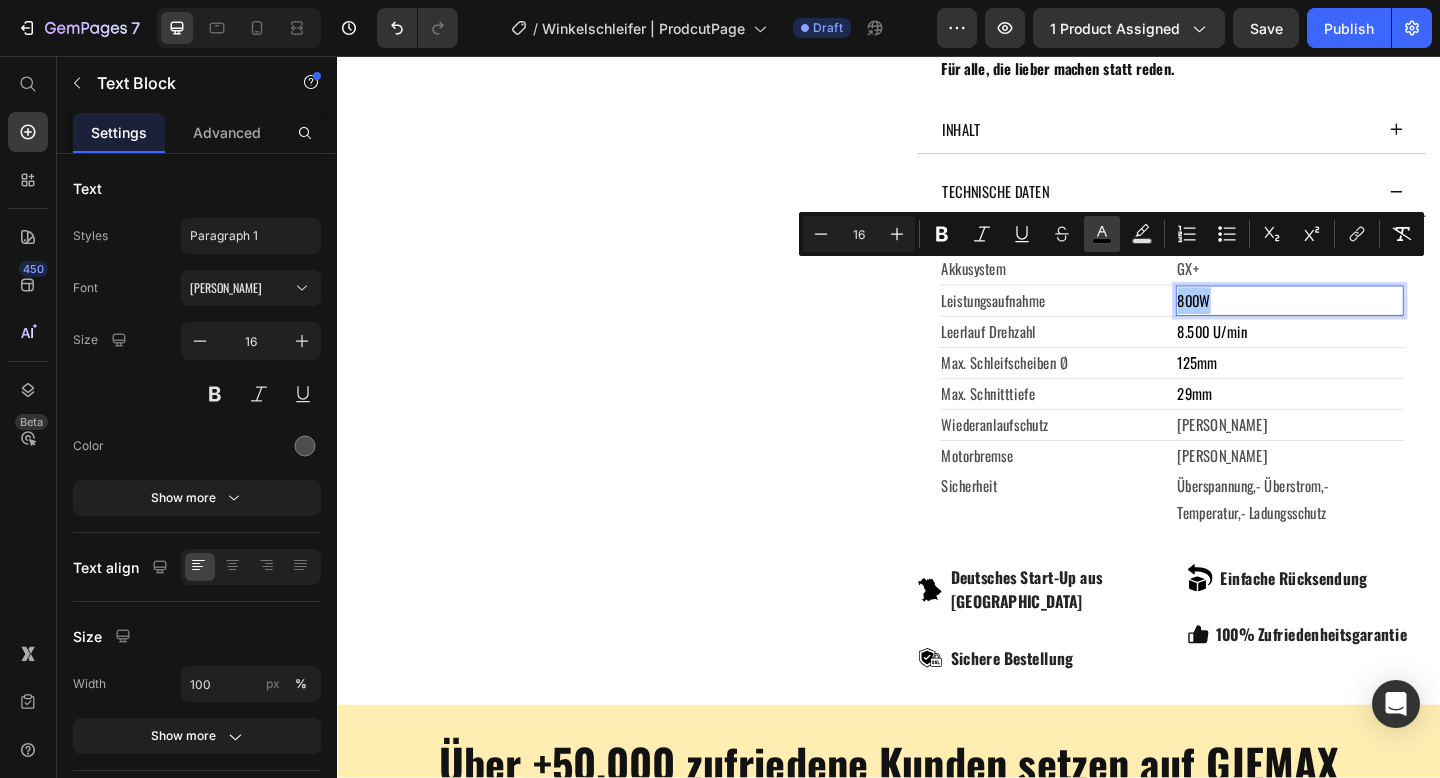 click on "color" at bounding box center [1102, 234] 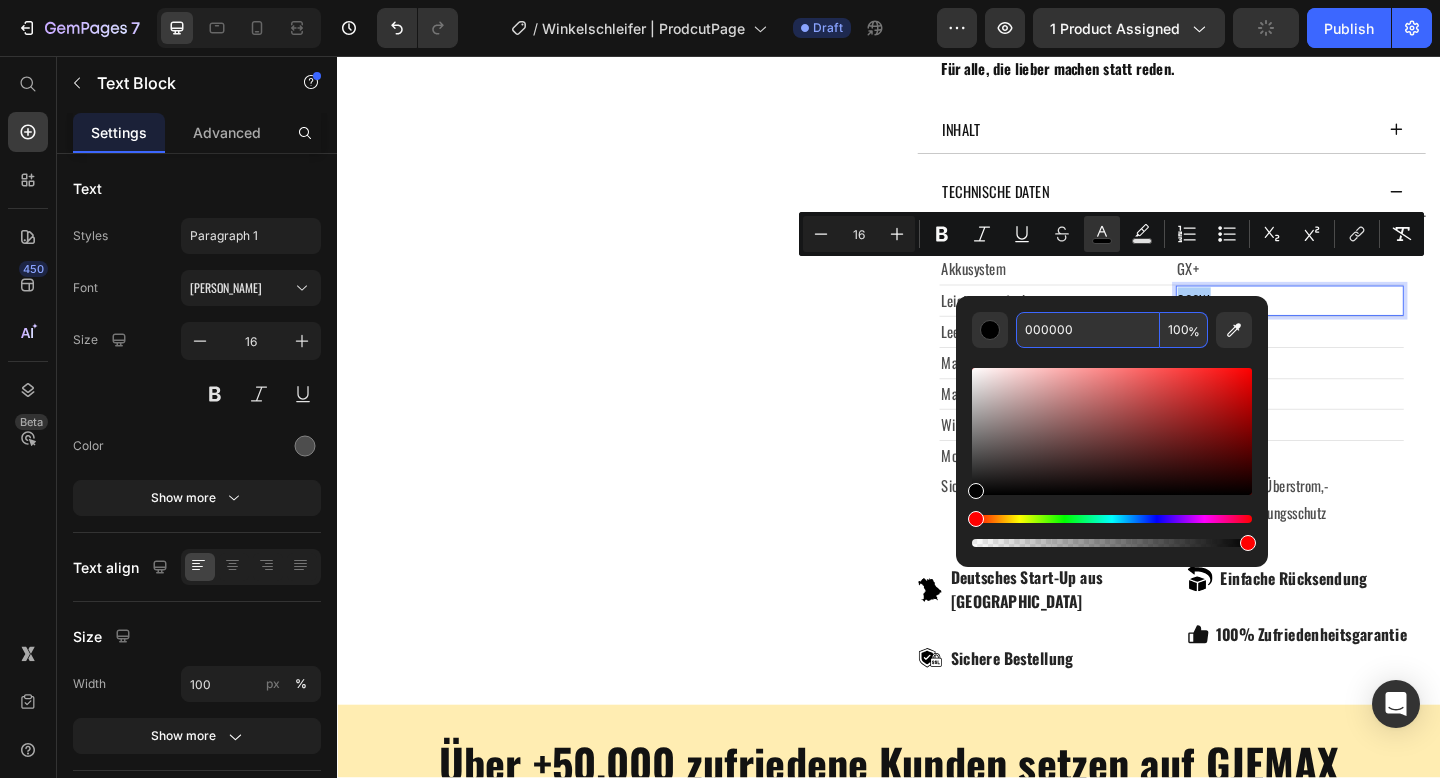 click on "000000" at bounding box center (1088, 330) 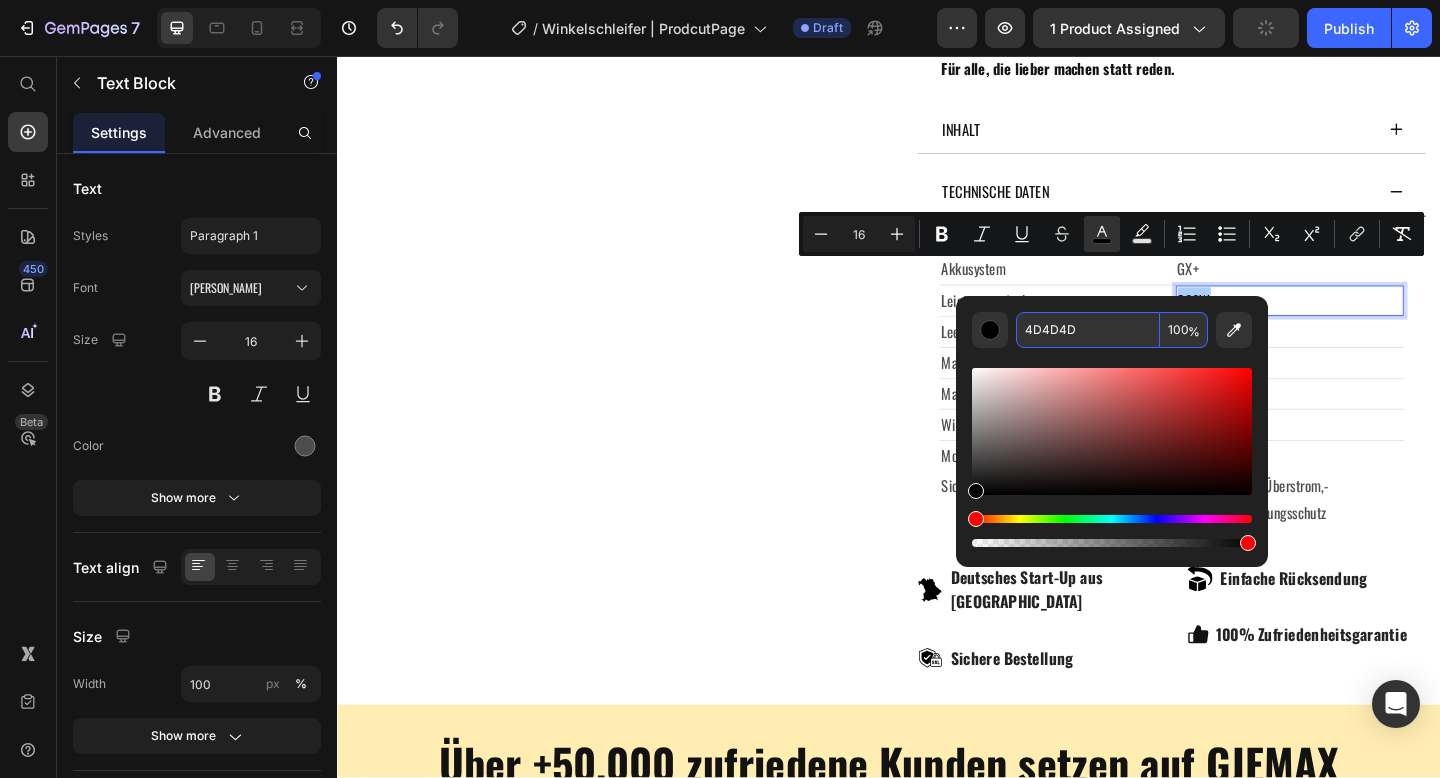 type on "4D4D4D" 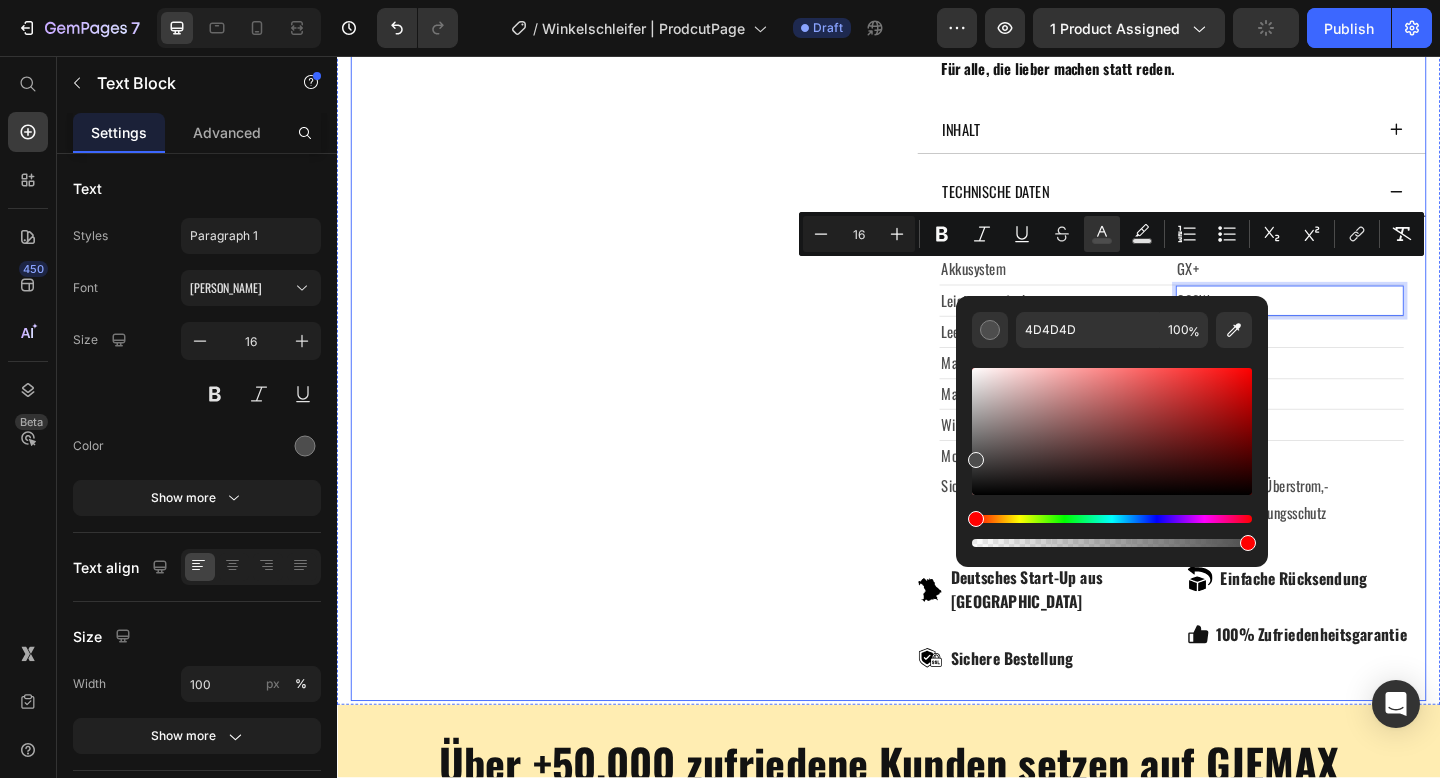 click on "Product Images" at bounding box center (629, -175) 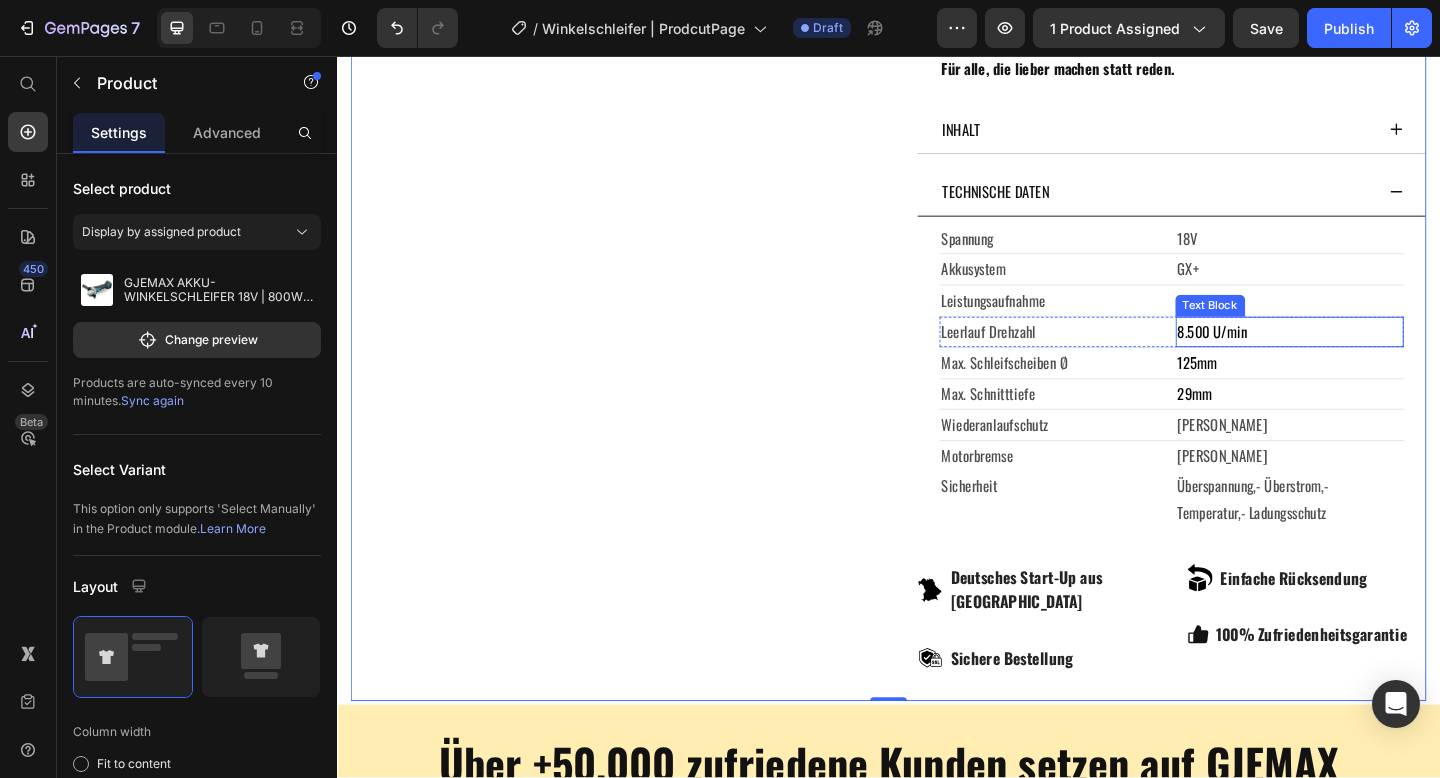 click on "8.500 U/min" at bounding box center (1289, 356) 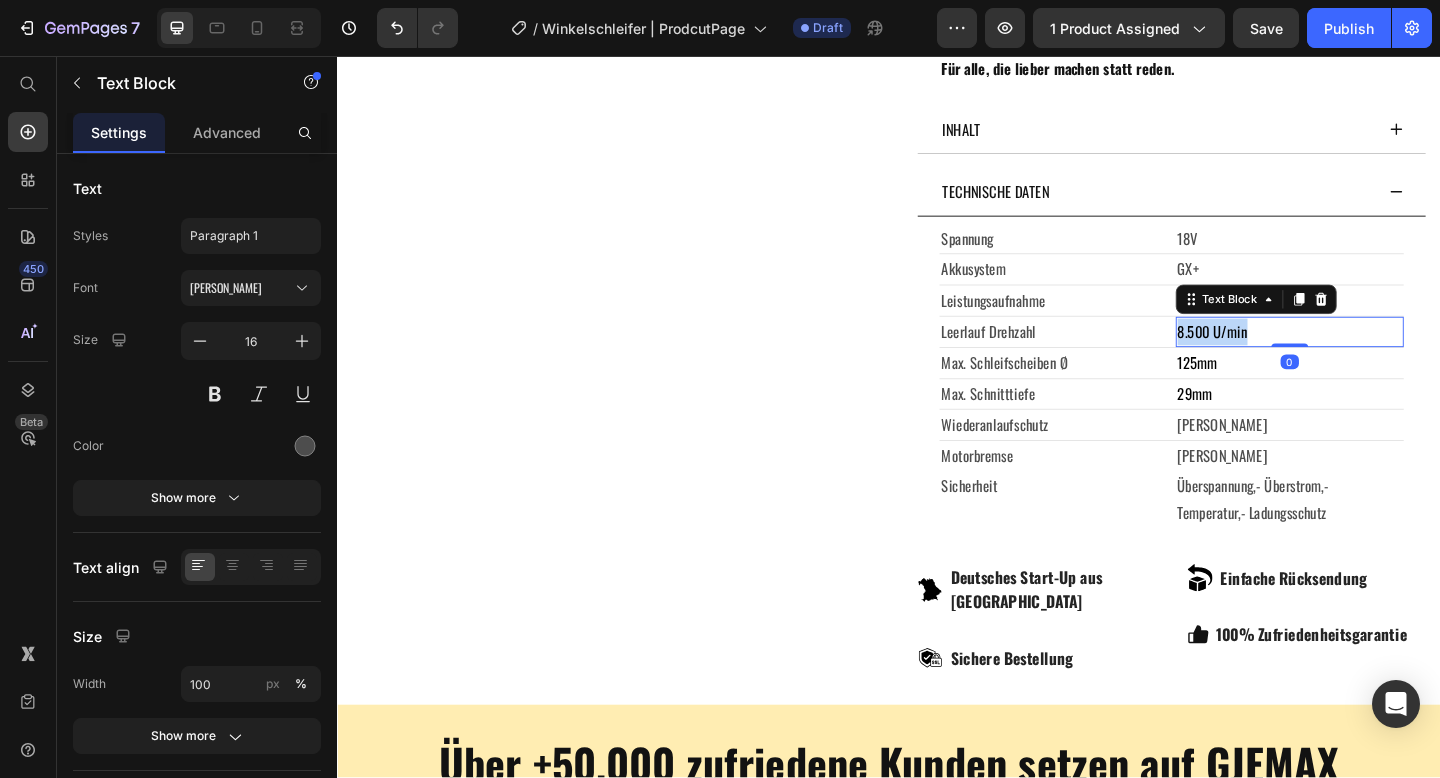 click on "8.500 U/min" at bounding box center [1289, 356] 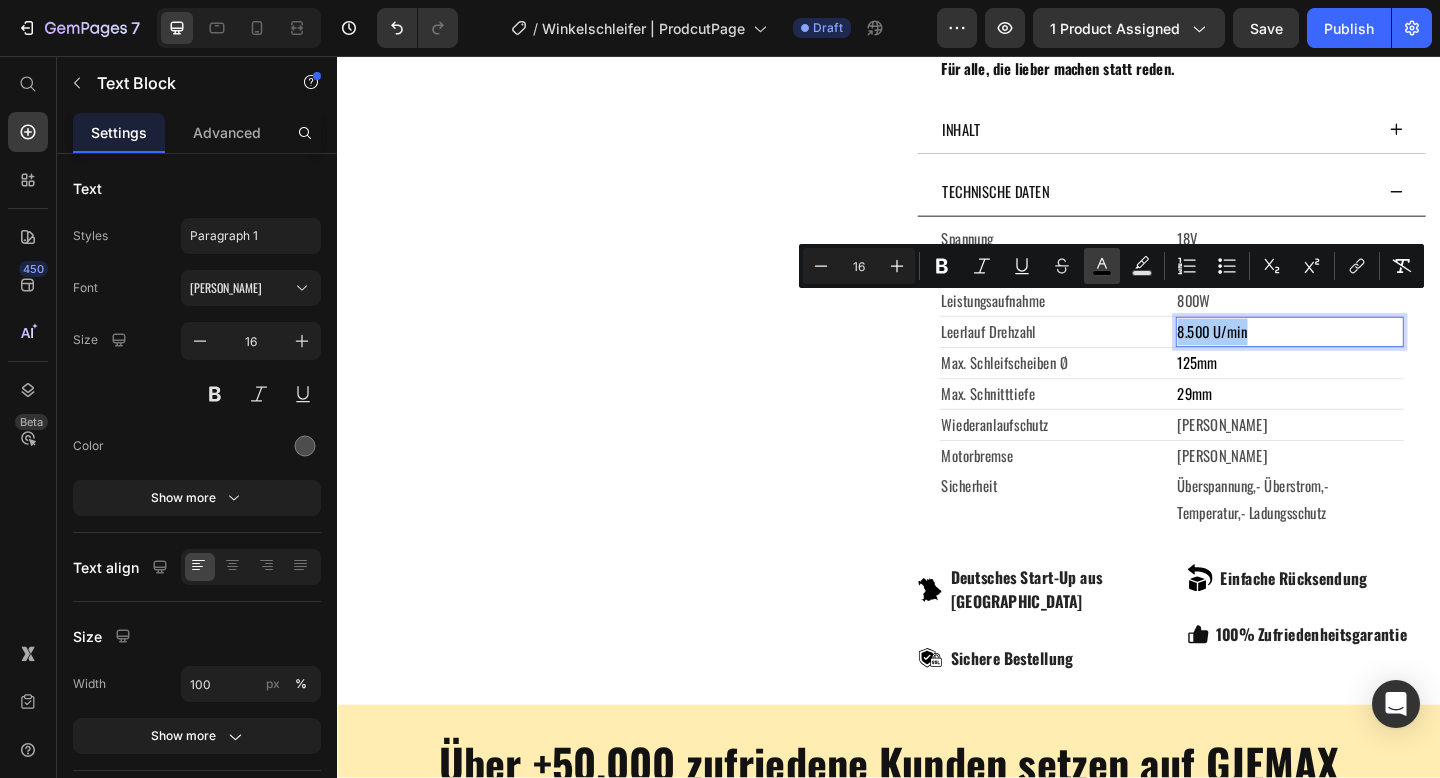 click on "color" at bounding box center [1102, 266] 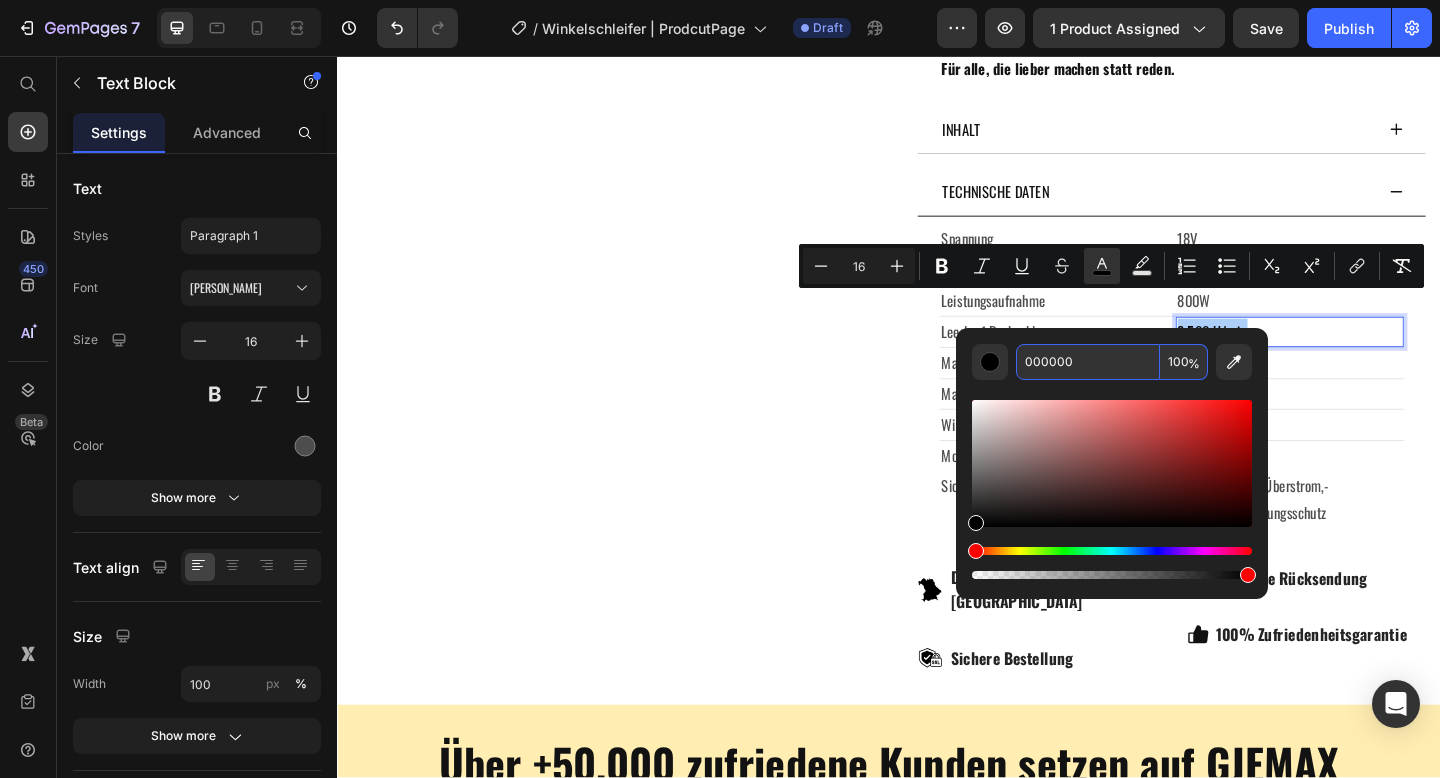 click on "000000" at bounding box center [1088, 362] 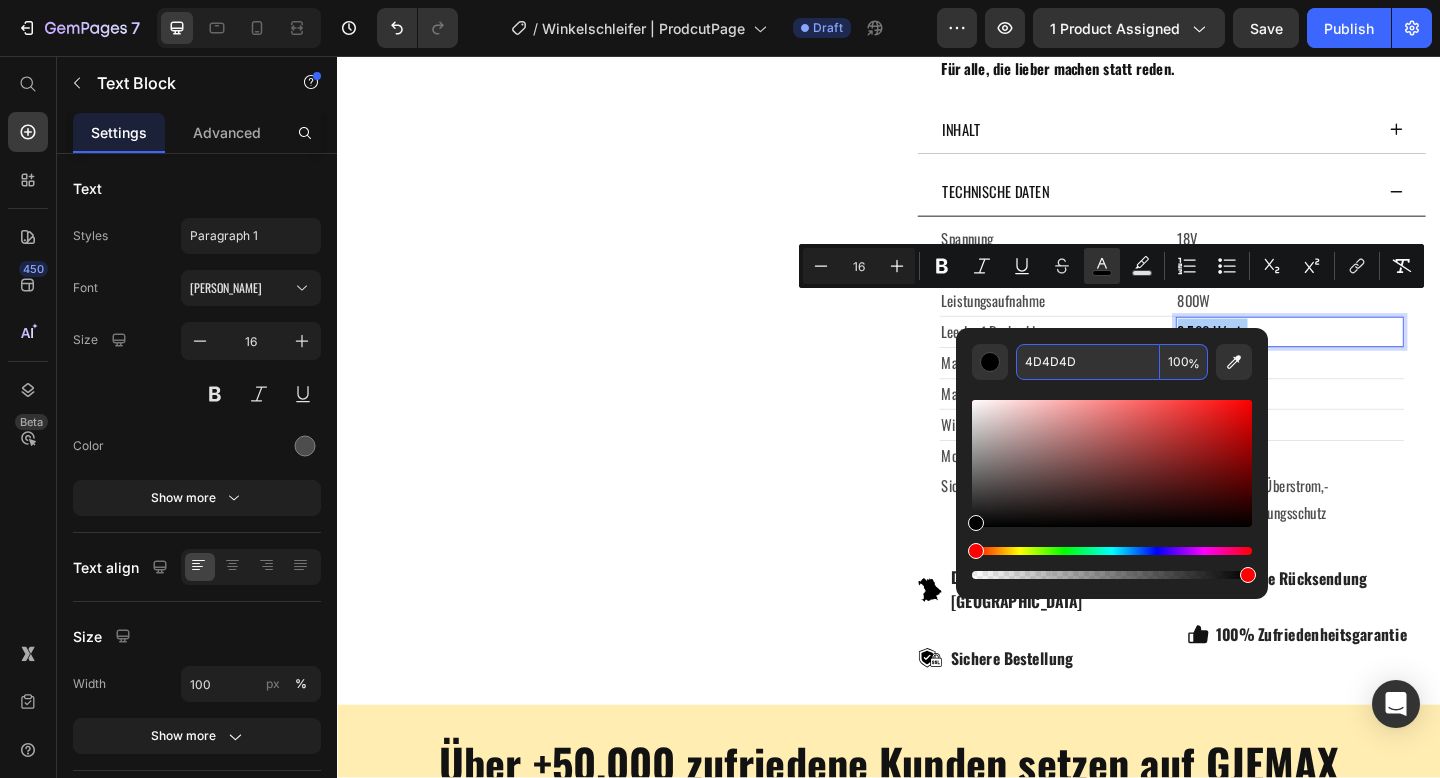 type on "4D4D4D" 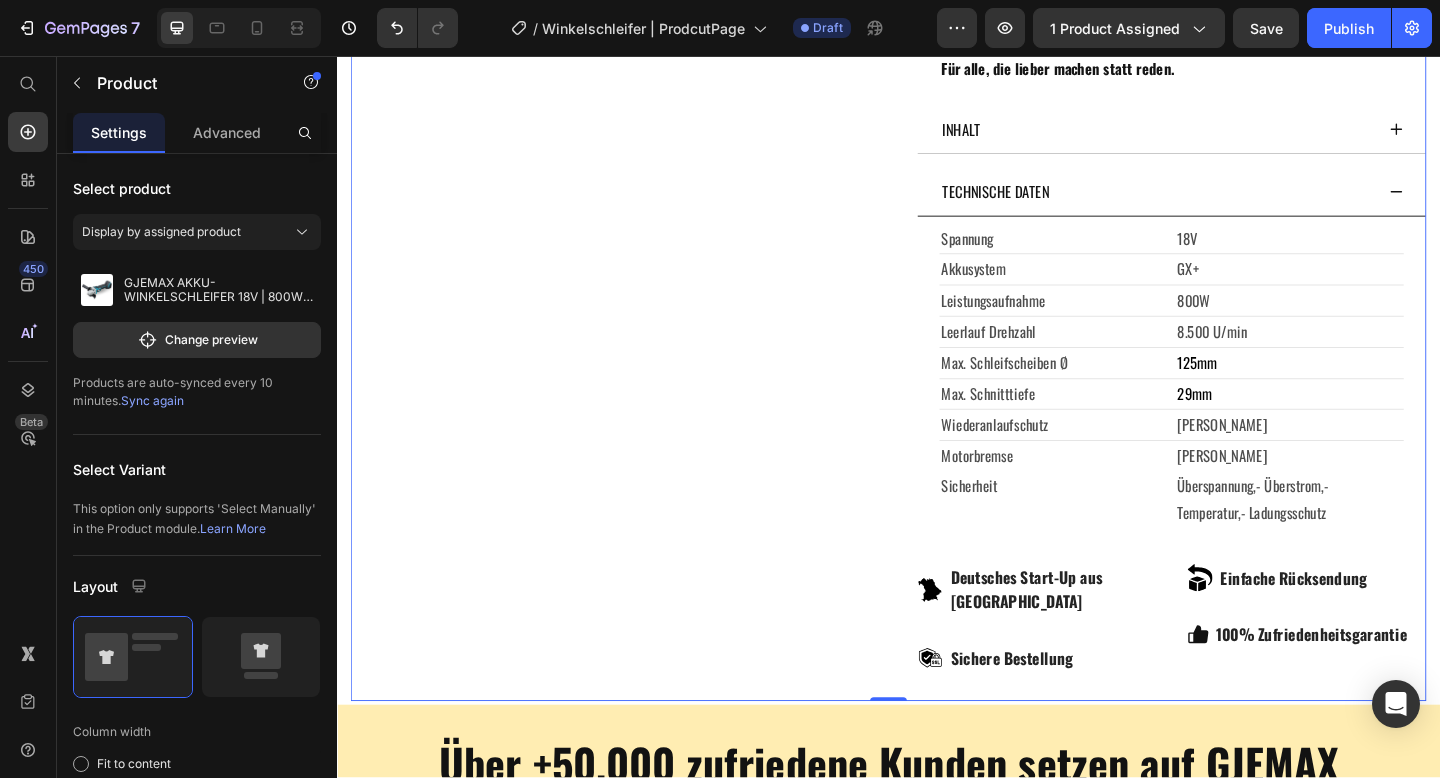 click on "Product Images" at bounding box center [629, -175] 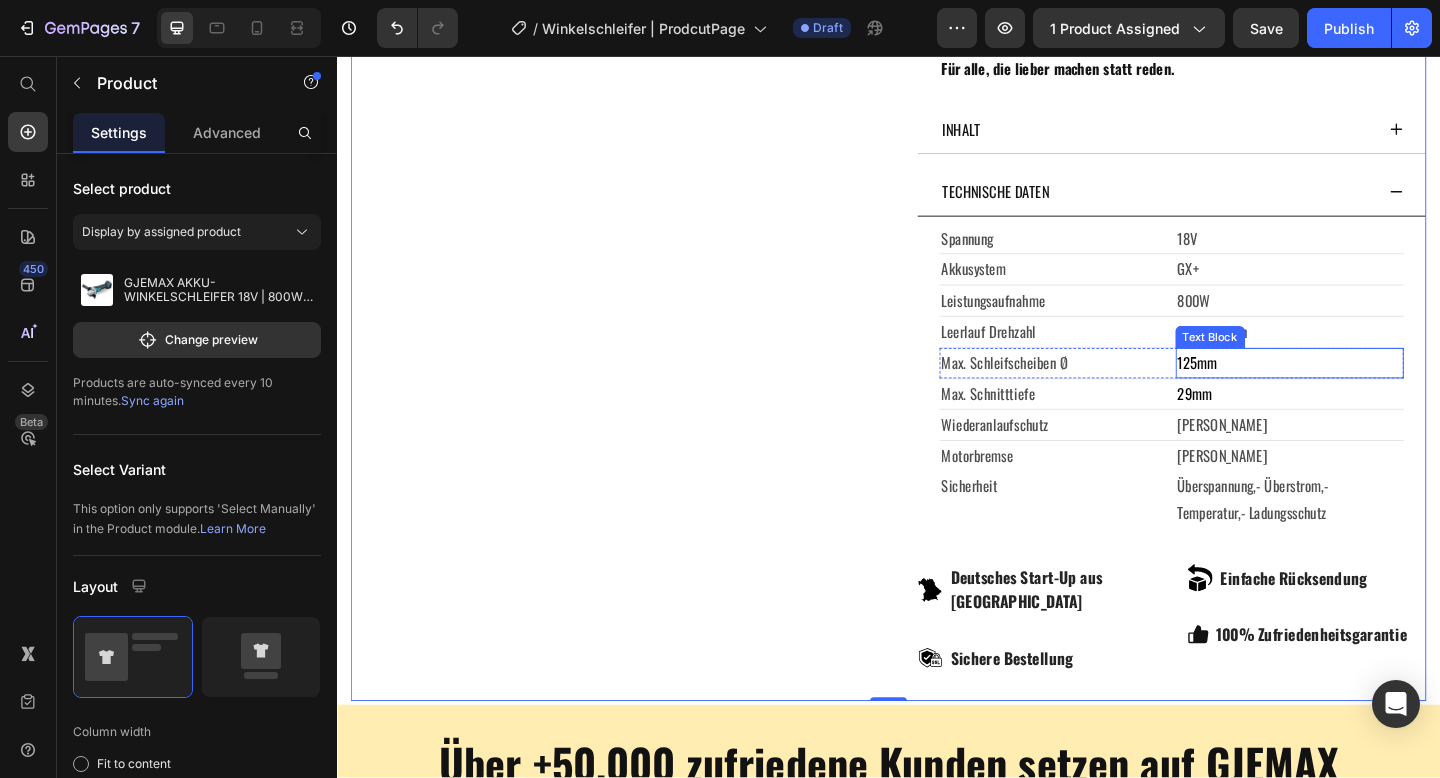 click on "125mm" at bounding box center [1273, 390] 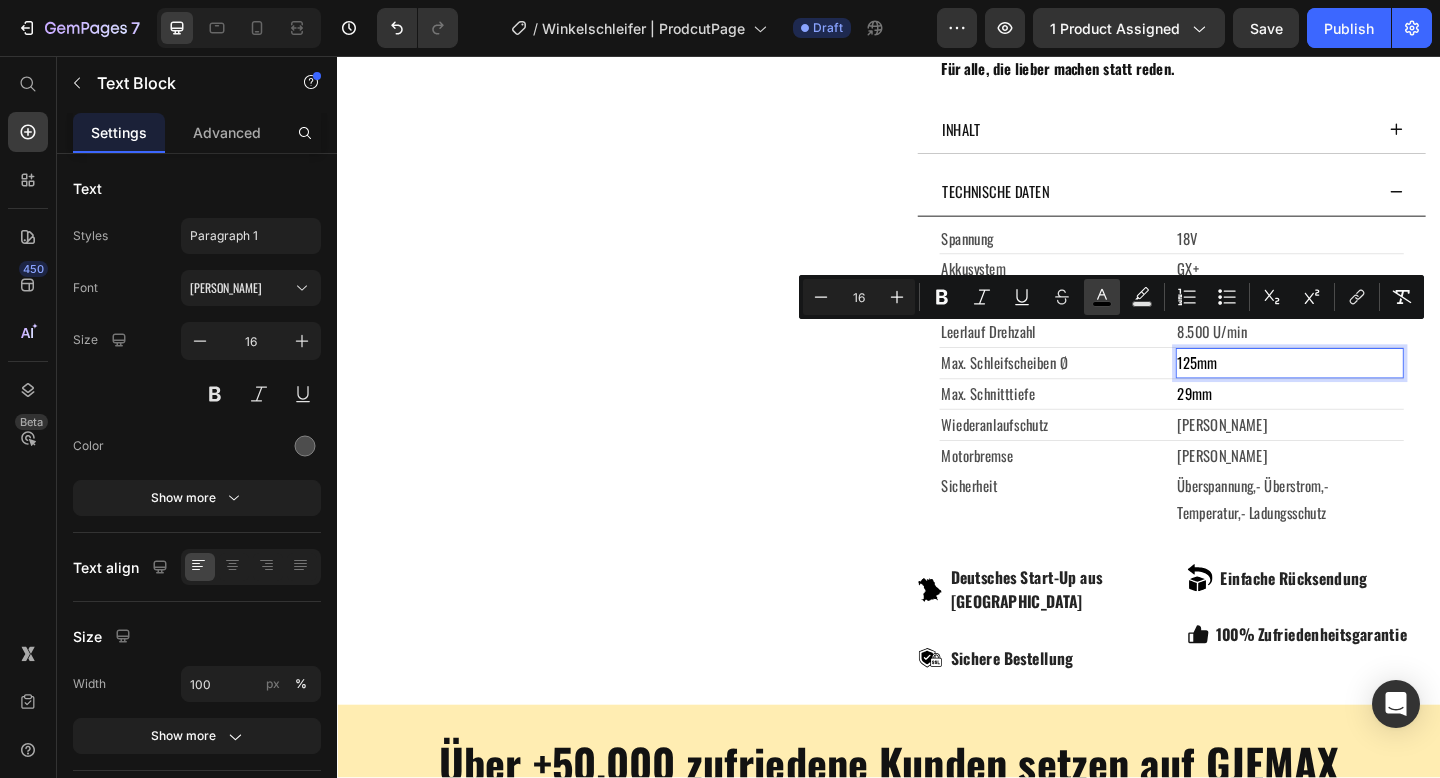 click 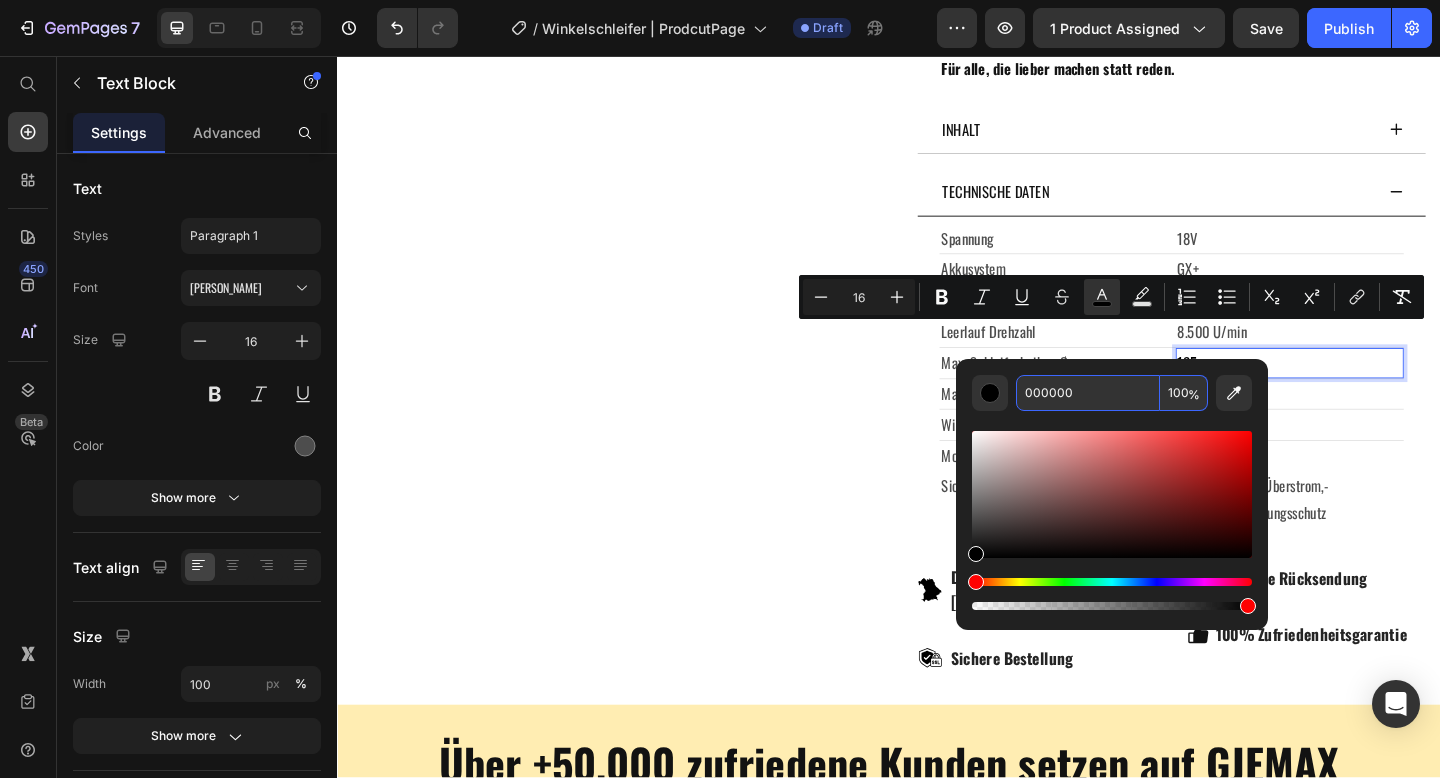 click on "000000" at bounding box center (1088, 393) 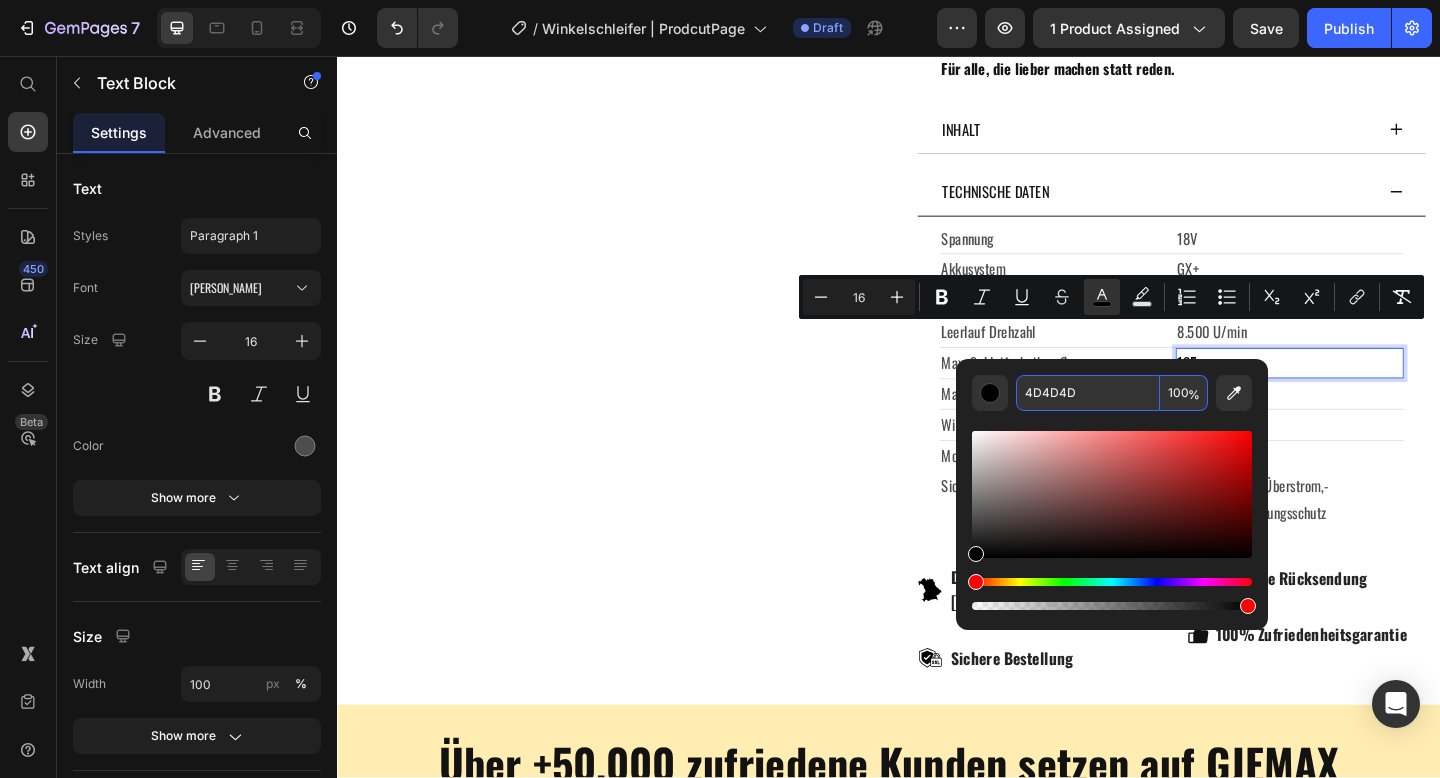 type on "4D4D4D" 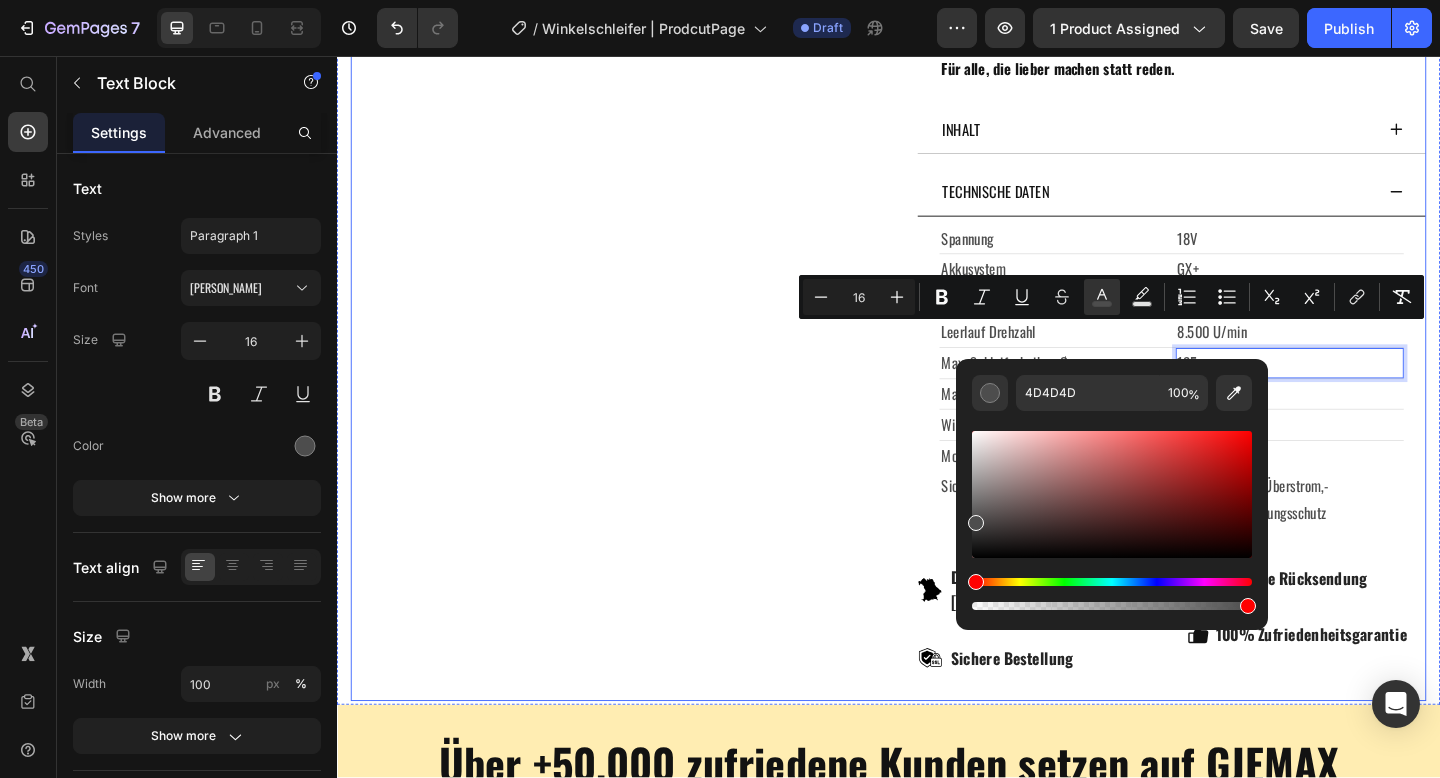 click on "Product Images" at bounding box center [629, -175] 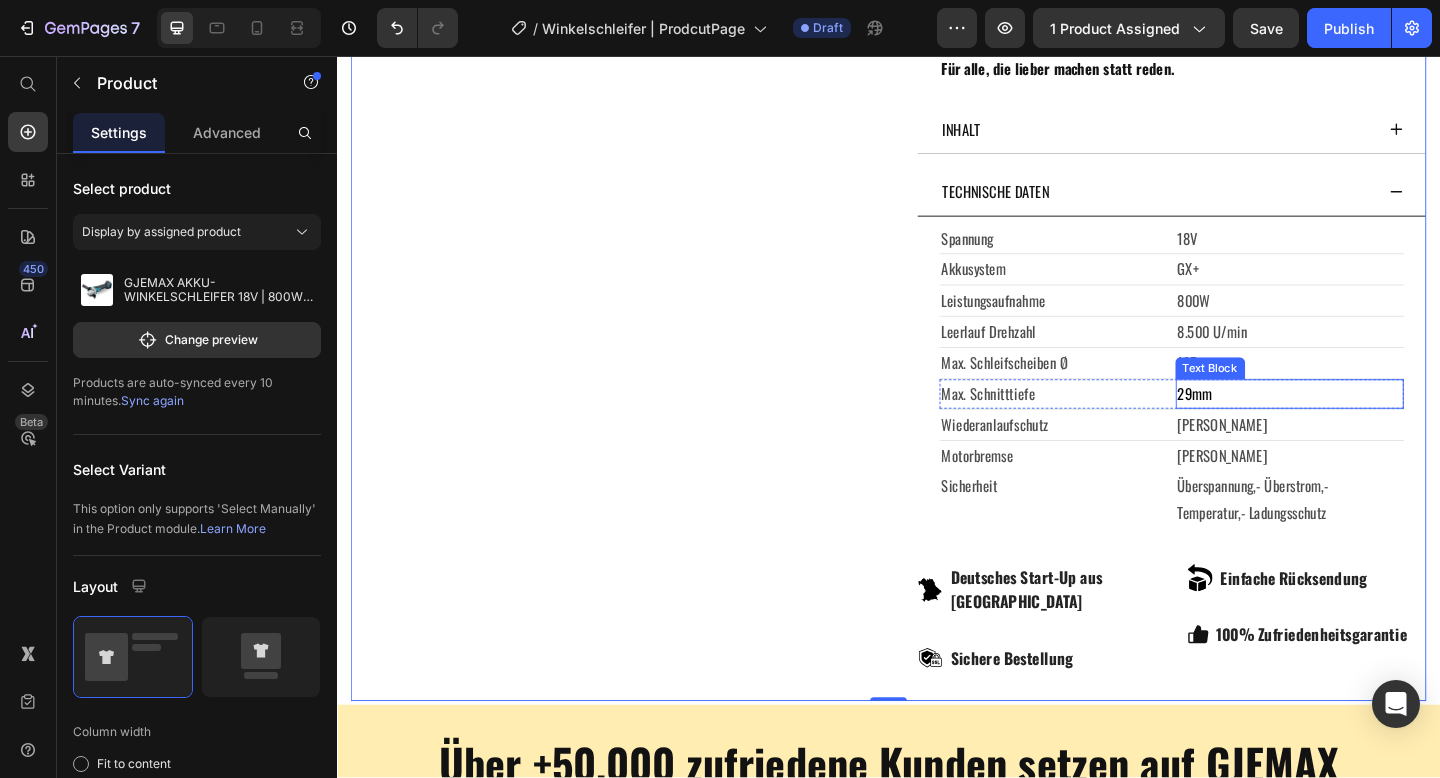 click on "29mm" at bounding box center [1270, 424] 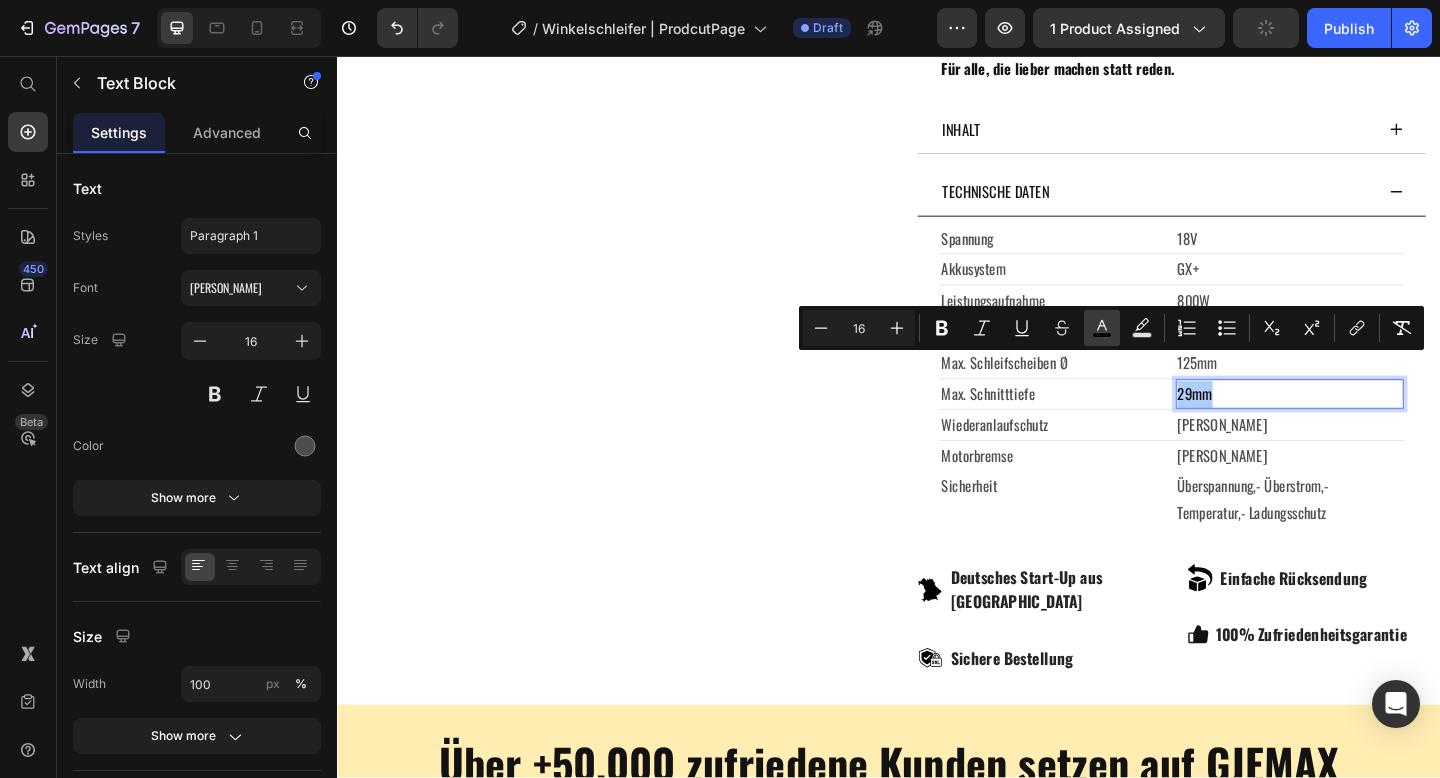 click 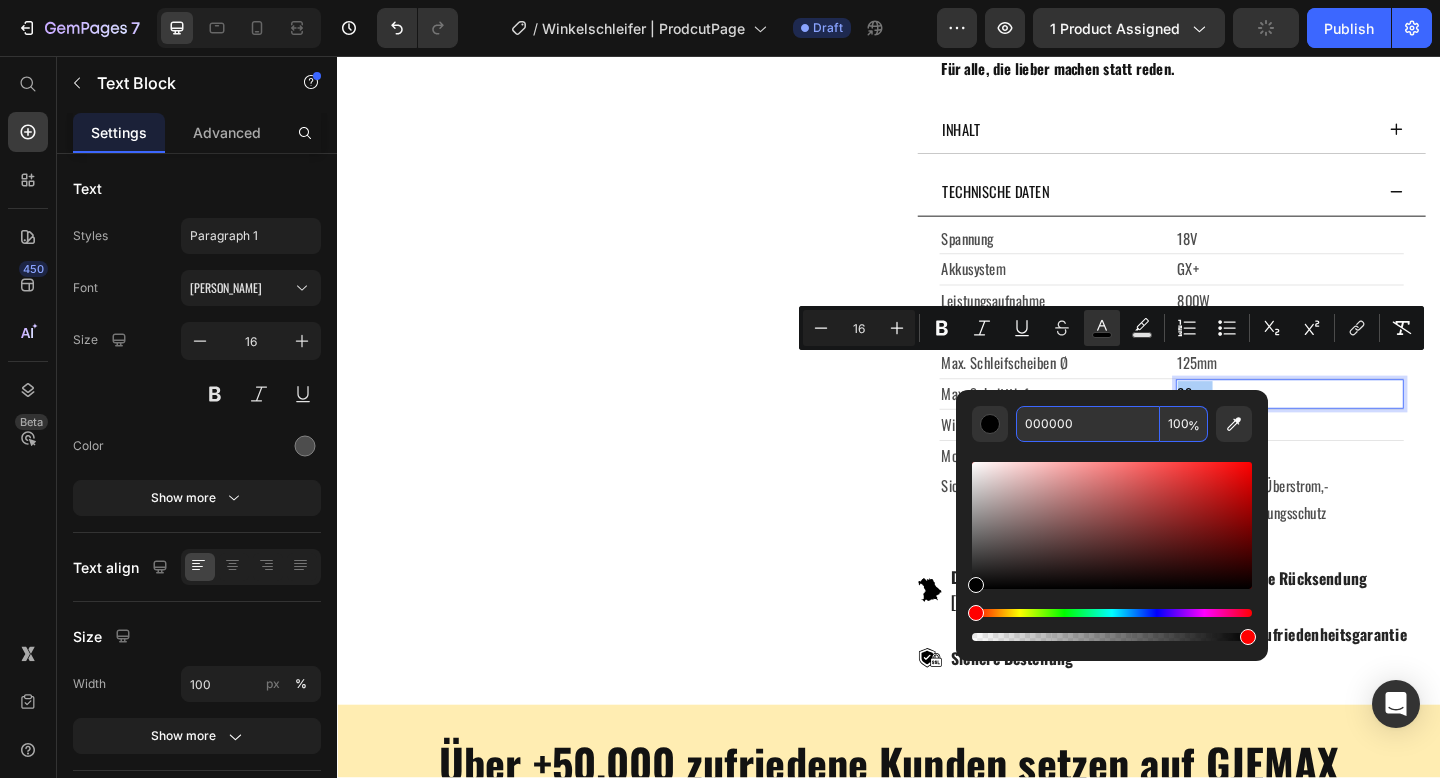 click on "000000" at bounding box center [1088, 424] 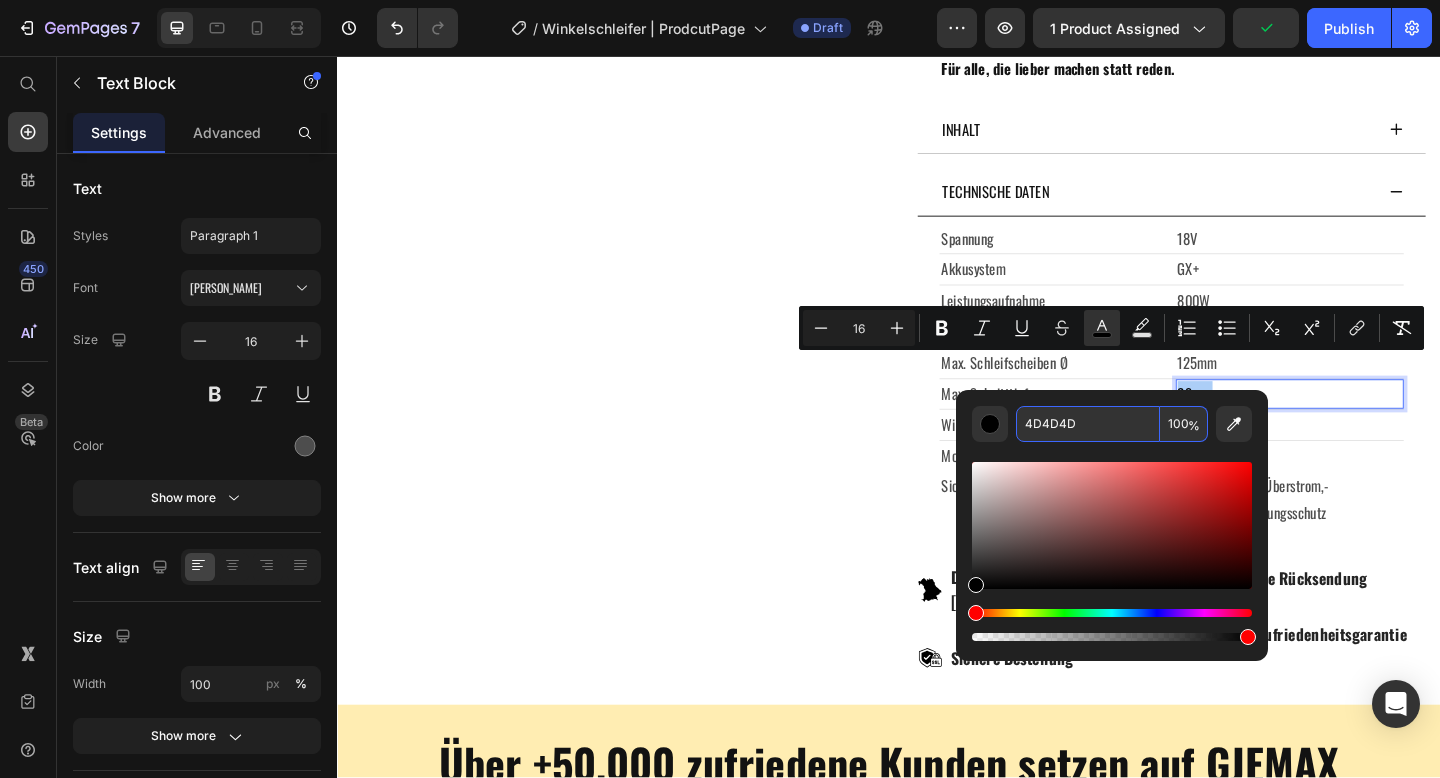 type on "4D4D4D" 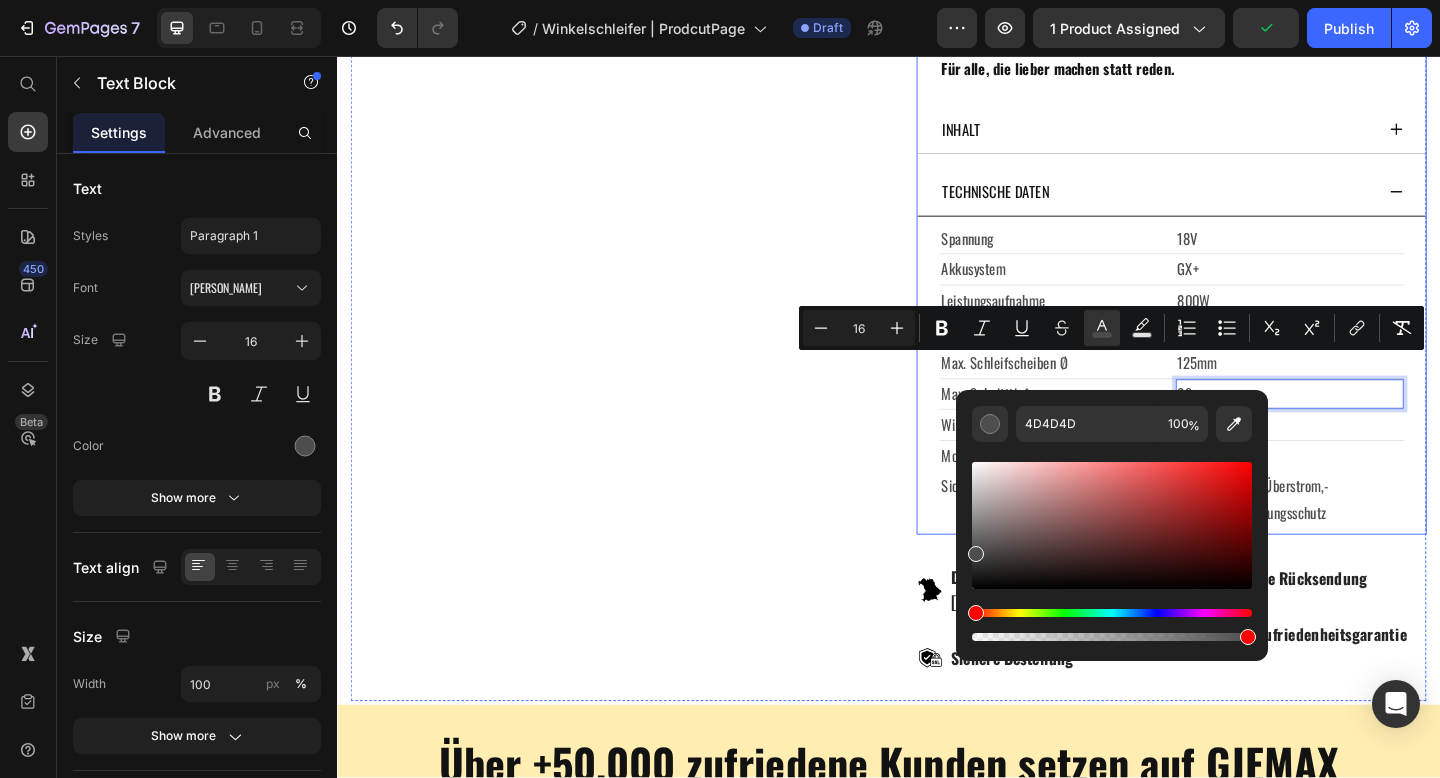 click on "Product Images" at bounding box center [629, -175] 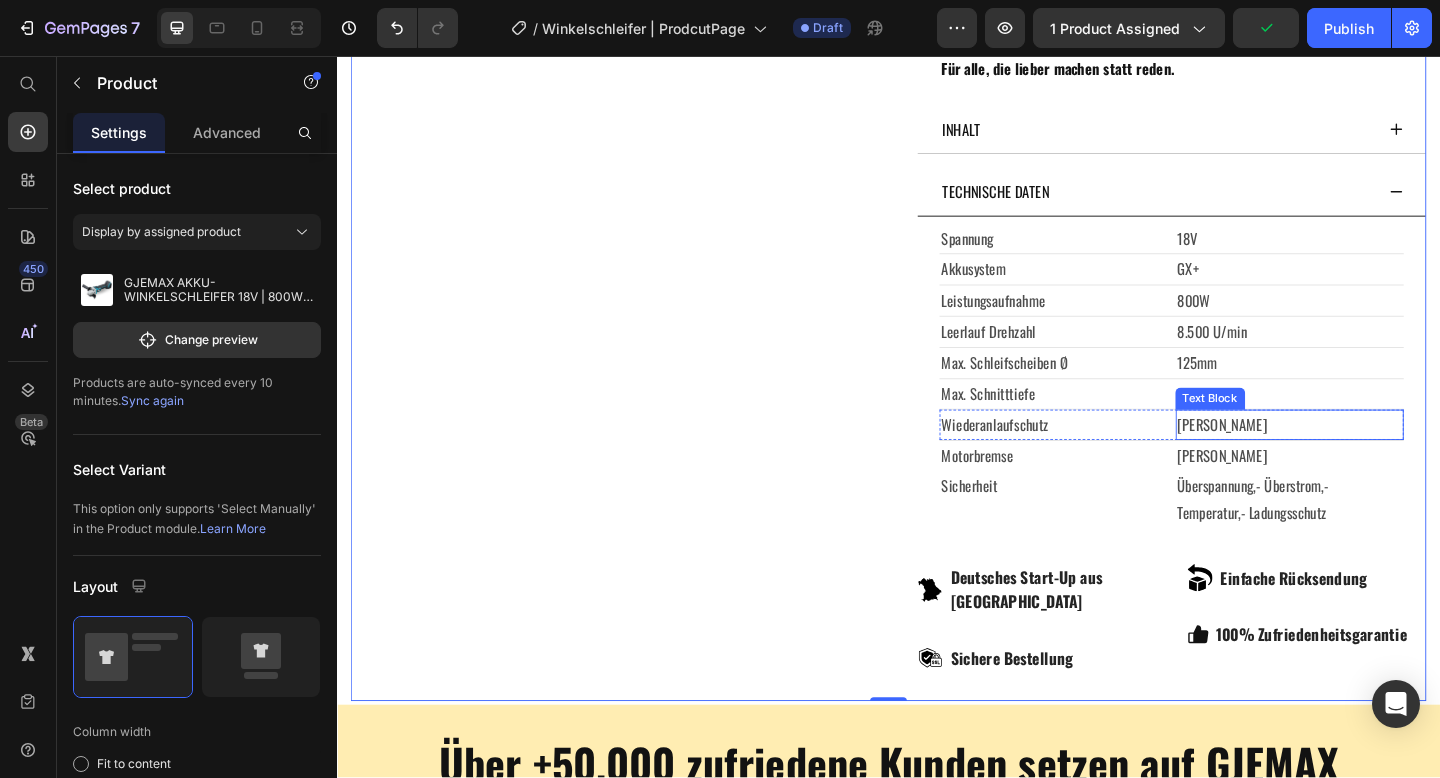 click on "[PERSON_NAME]" at bounding box center [1373, 457] 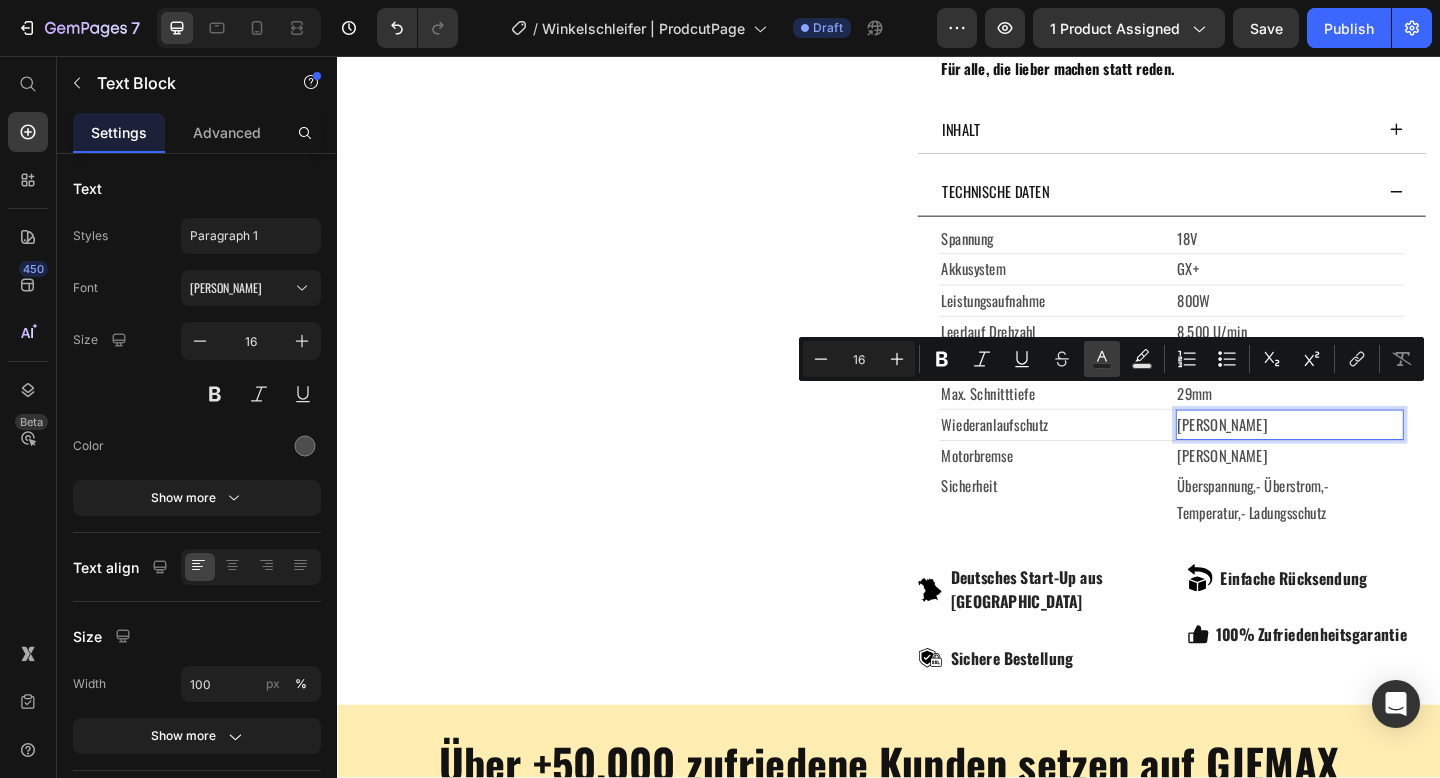 click on "Text Color" at bounding box center (1102, 359) 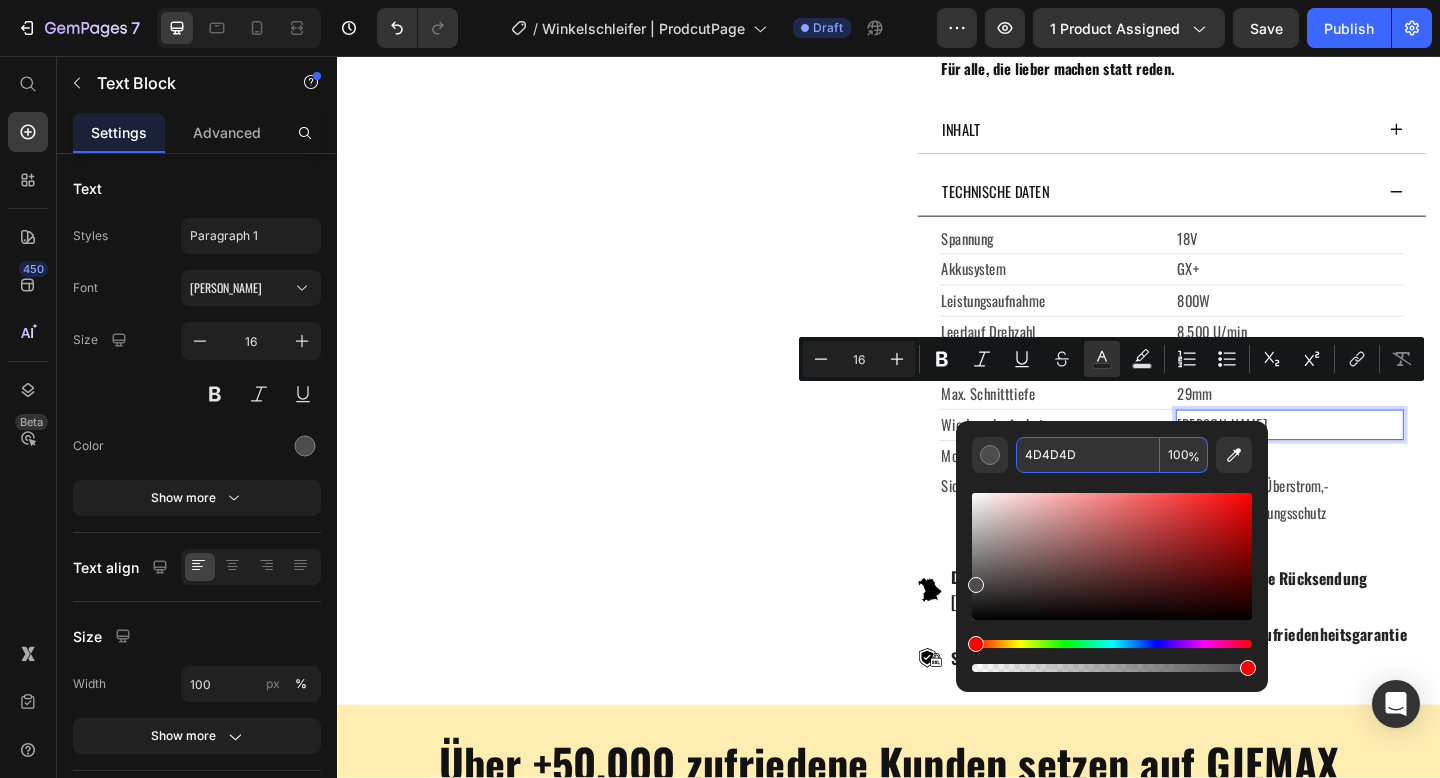 click on "Product Images" at bounding box center [629, -175] 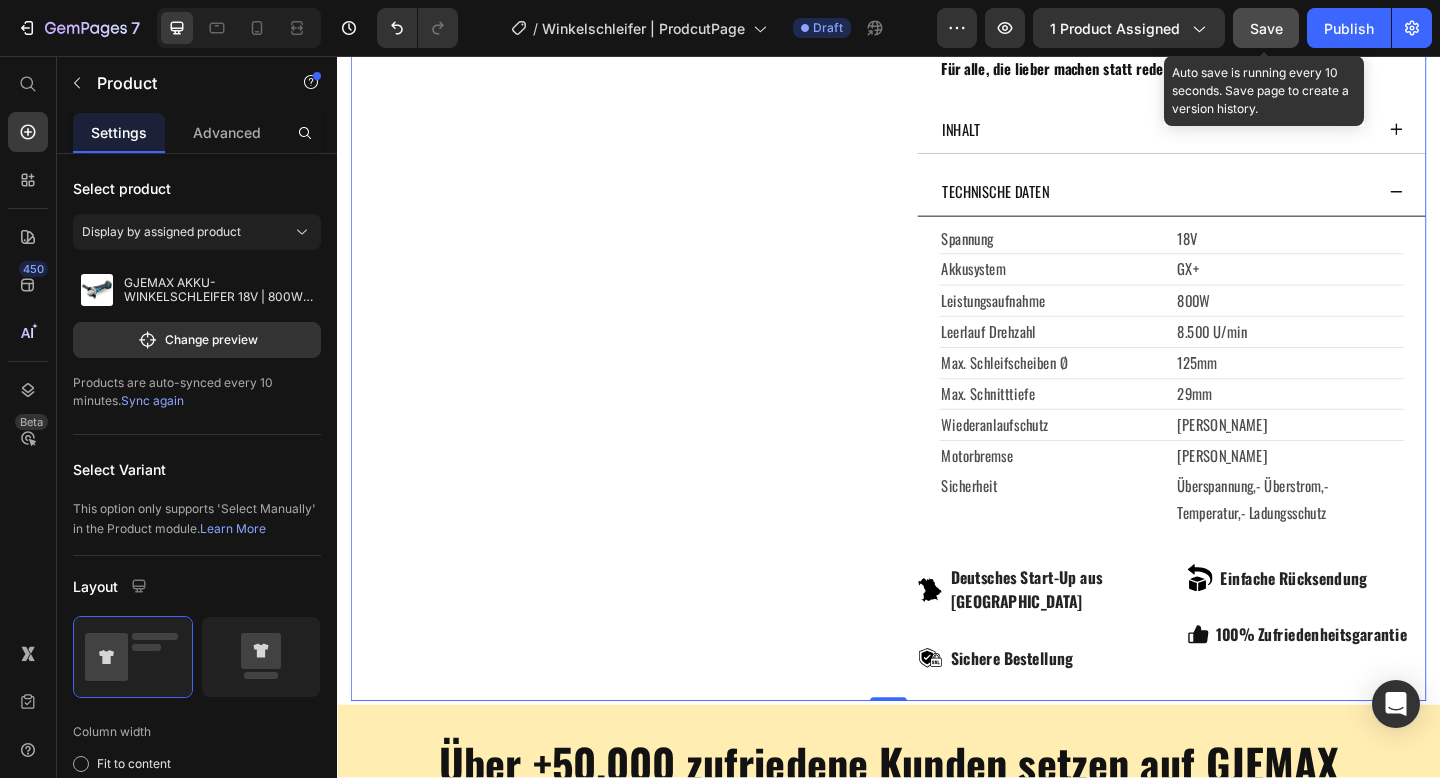 click on "Save" at bounding box center [1266, 28] 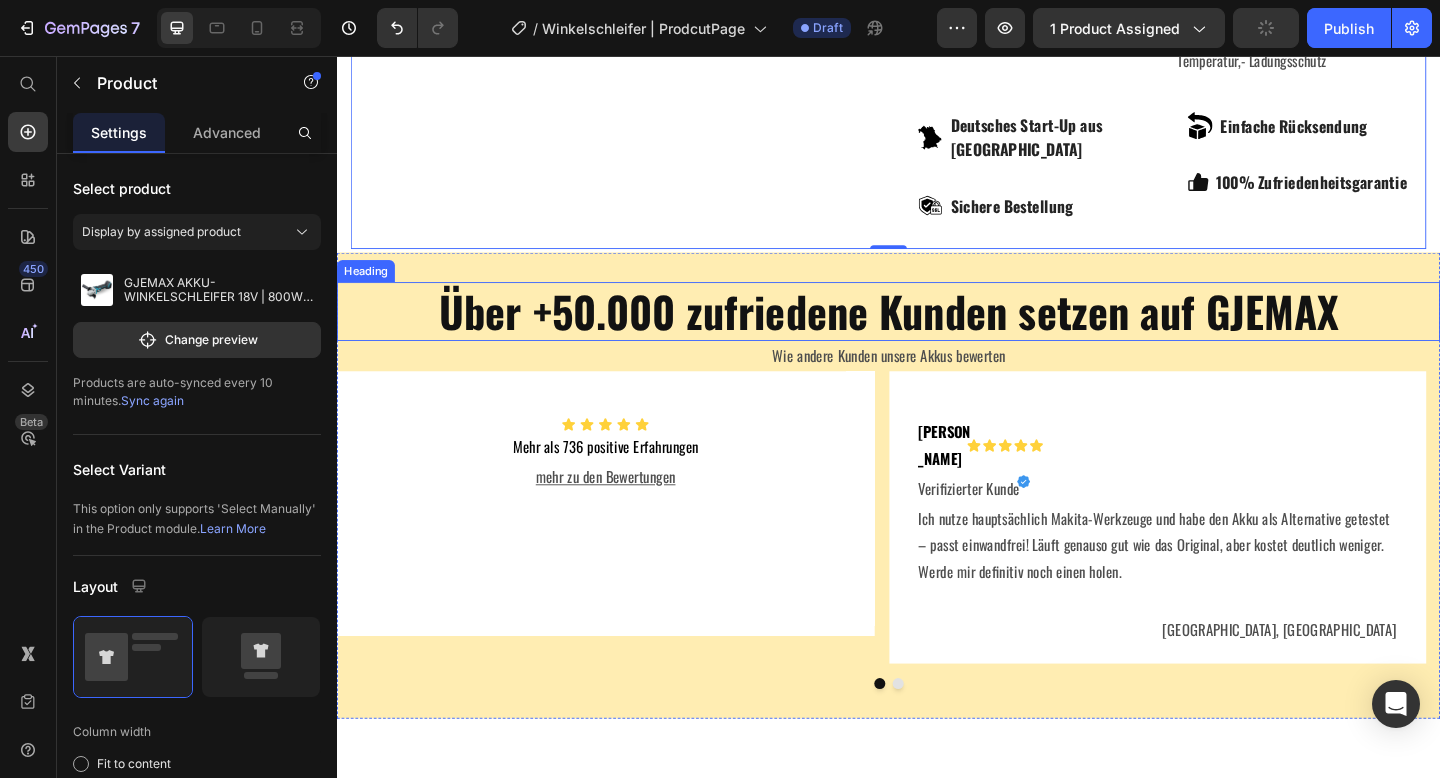 scroll, scrollTop: 1784, scrollLeft: 0, axis: vertical 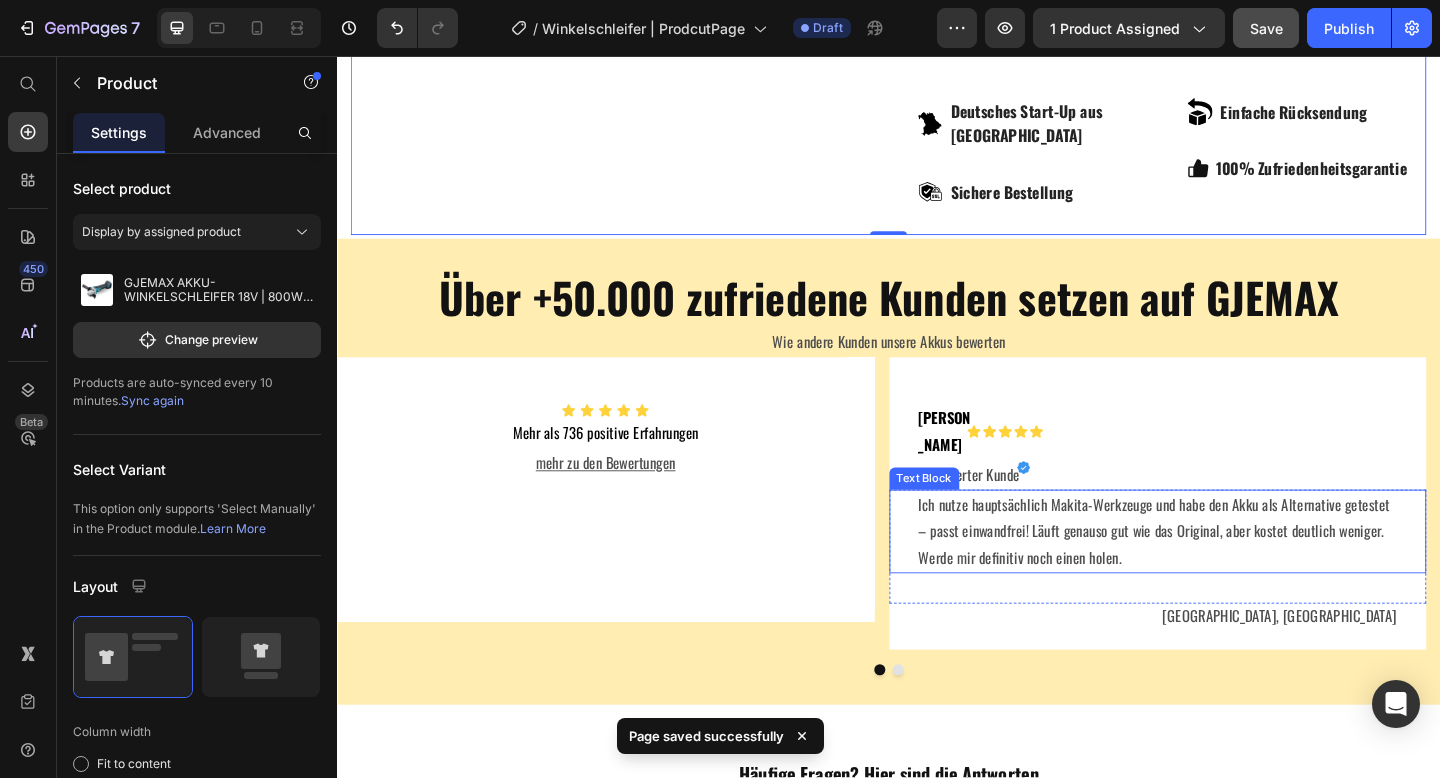 click on "Ich nutze hauptsächlich Makita-Werkzeuge und habe den Akku als Alternative getestet – passt einwandfrei! Läuft genauso gut wie das Original, aber kostet deutlich weniger. Werde mir definitiv noch einen holen." at bounding box center (1230, 573) 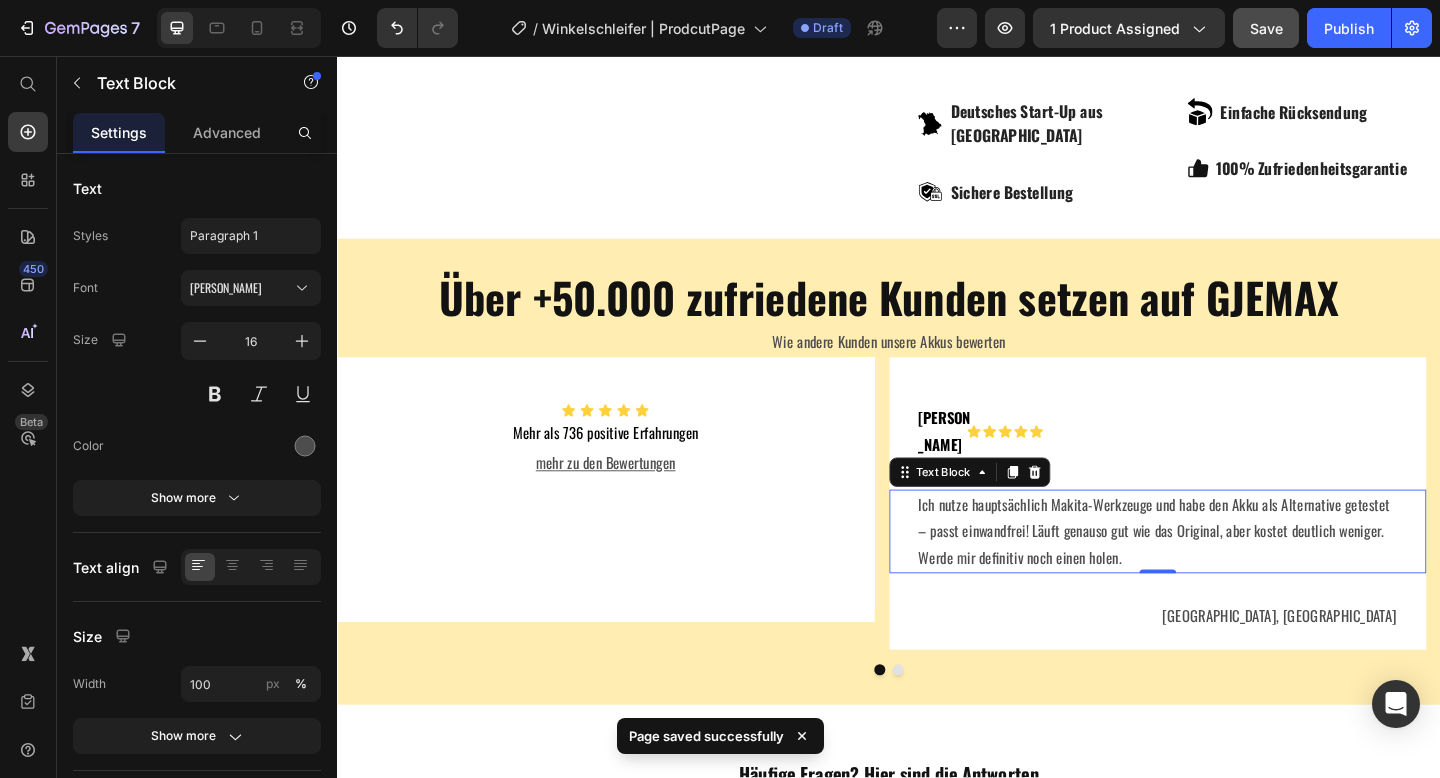 click on "Ich nutze hauptsächlich Makita-Werkzeuge und habe den Akku als Alternative getestet – passt einwandfrei! Läuft genauso gut wie das Original, aber kostet deutlich weniger. Werde mir definitiv noch einen holen." at bounding box center [1230, 573] 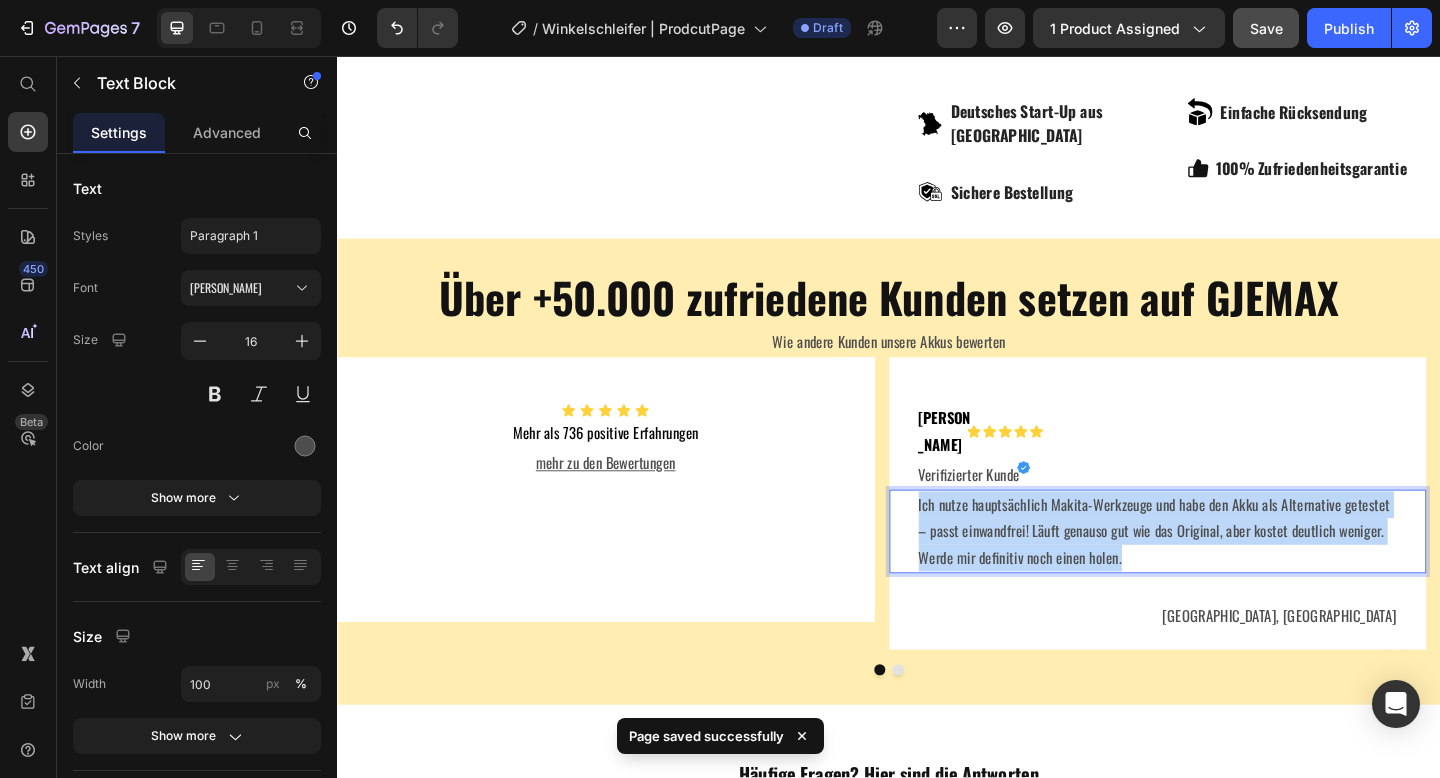 click on "Ich nutze hauptsächlich Makita-Werkzeuge und habe den Akku als Alternative getestet – passt einwandfrei! Läuft genauso gut wie das Original, aber kostet deutlich weniger. Werde mir definitiv noch einen holen." at bounding box center (1230, 573) 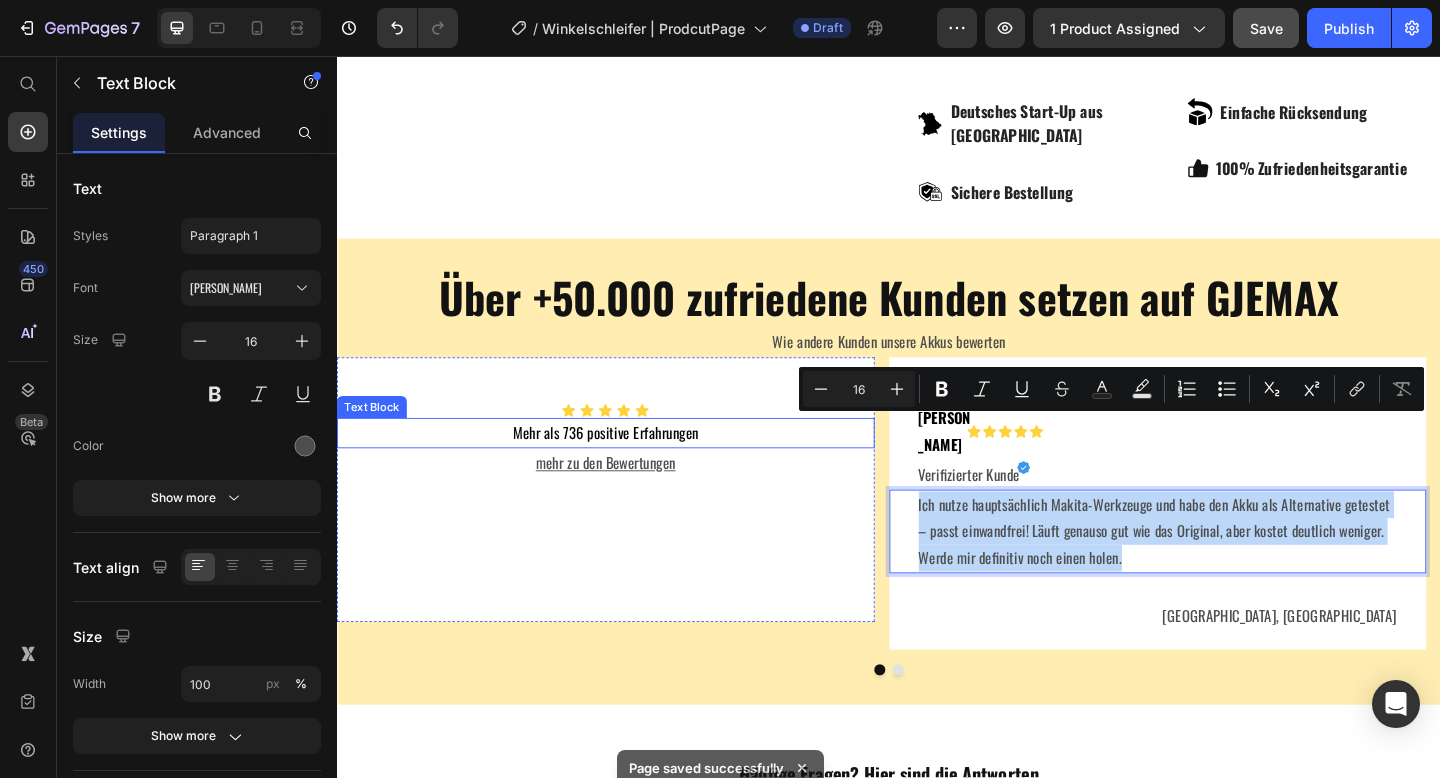 copy on "Ich nutze hauptsächlich Makita-Werkzeuge und habe den Akku als Alternative getestet – passt einwandfrei! Läuft genauso gut wie das Original, aber kostet deutlich weniger. Werde mir definitiv noch einen holen." 